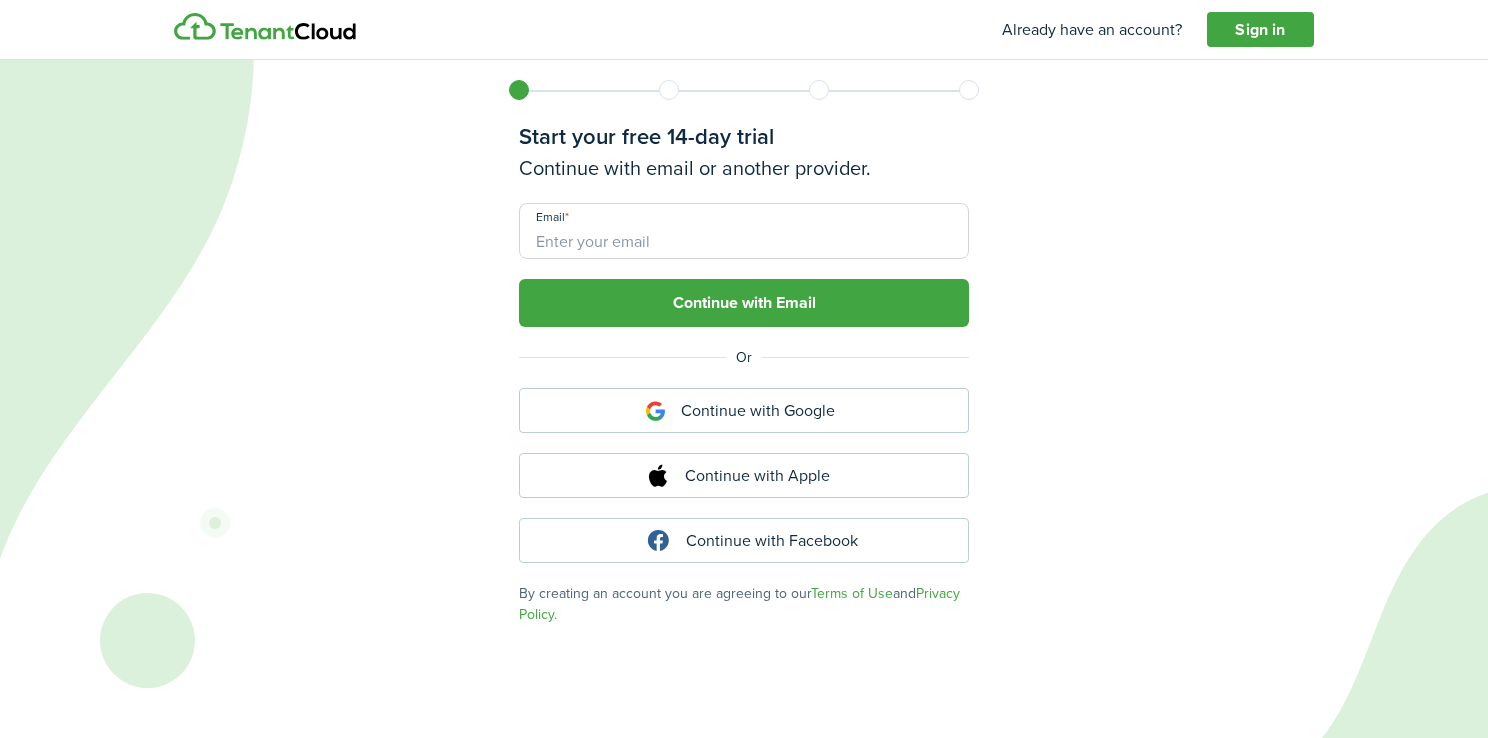 scroll, scrollTop: 0, scrollLeft: 0, axis: both 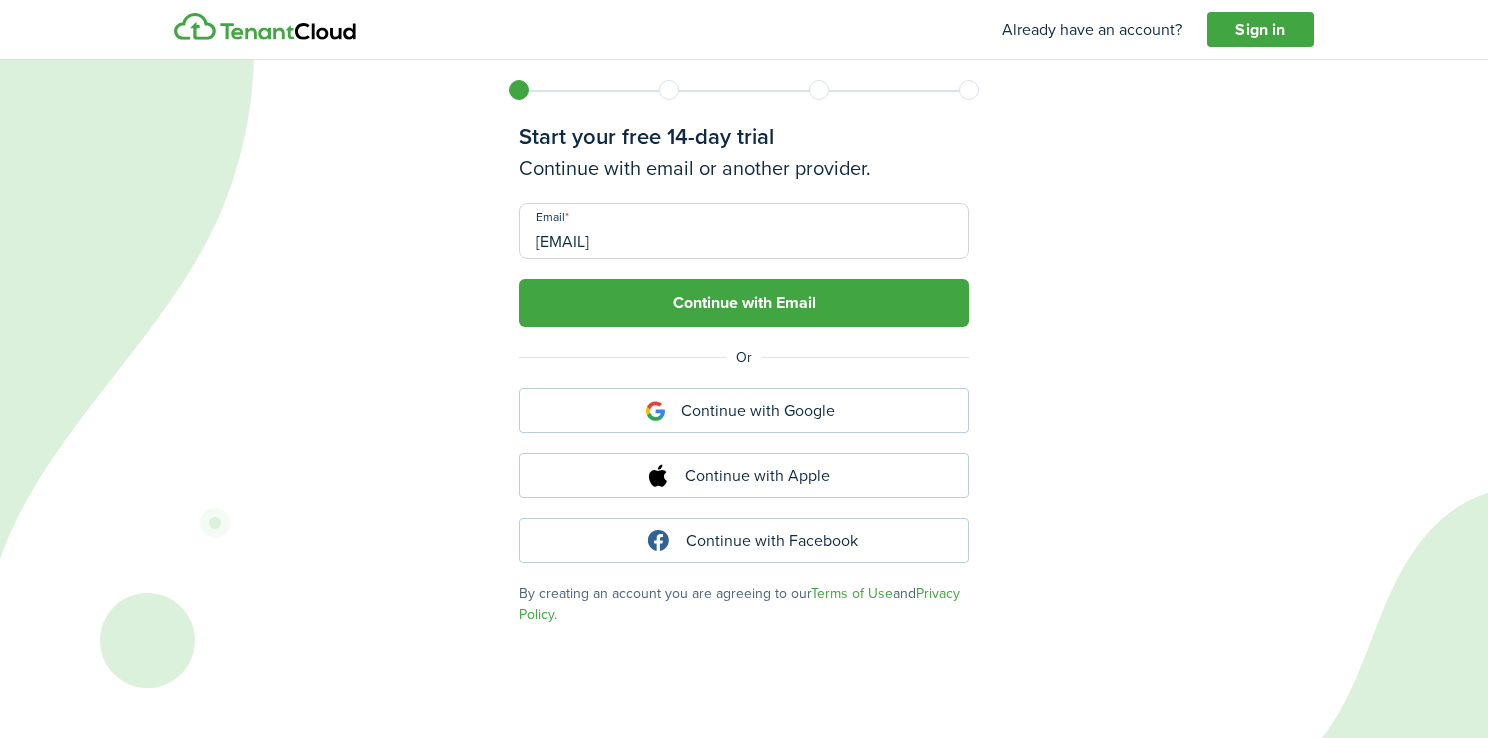 type on "[EMAIL]" 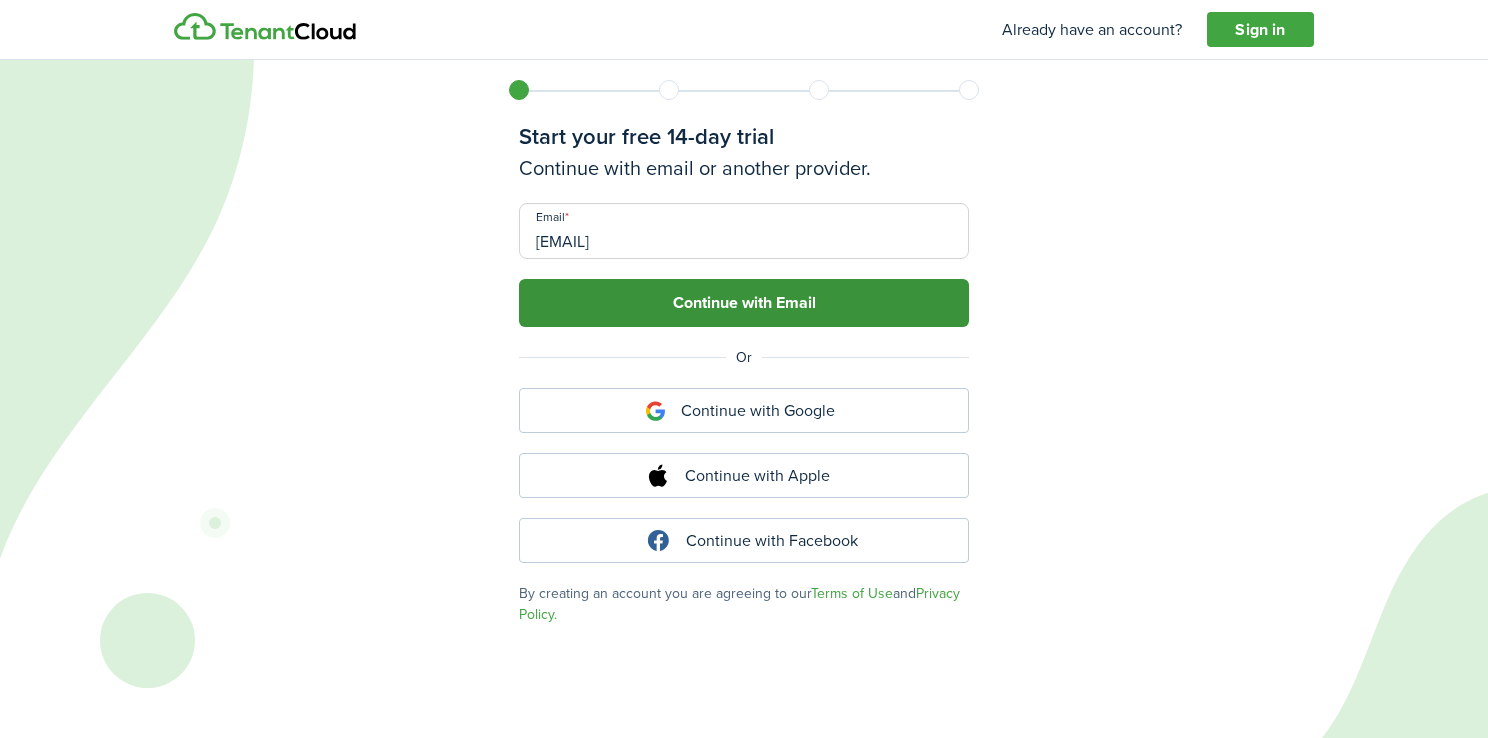 click on "Continue with Email" at bounding box center (744, 303) 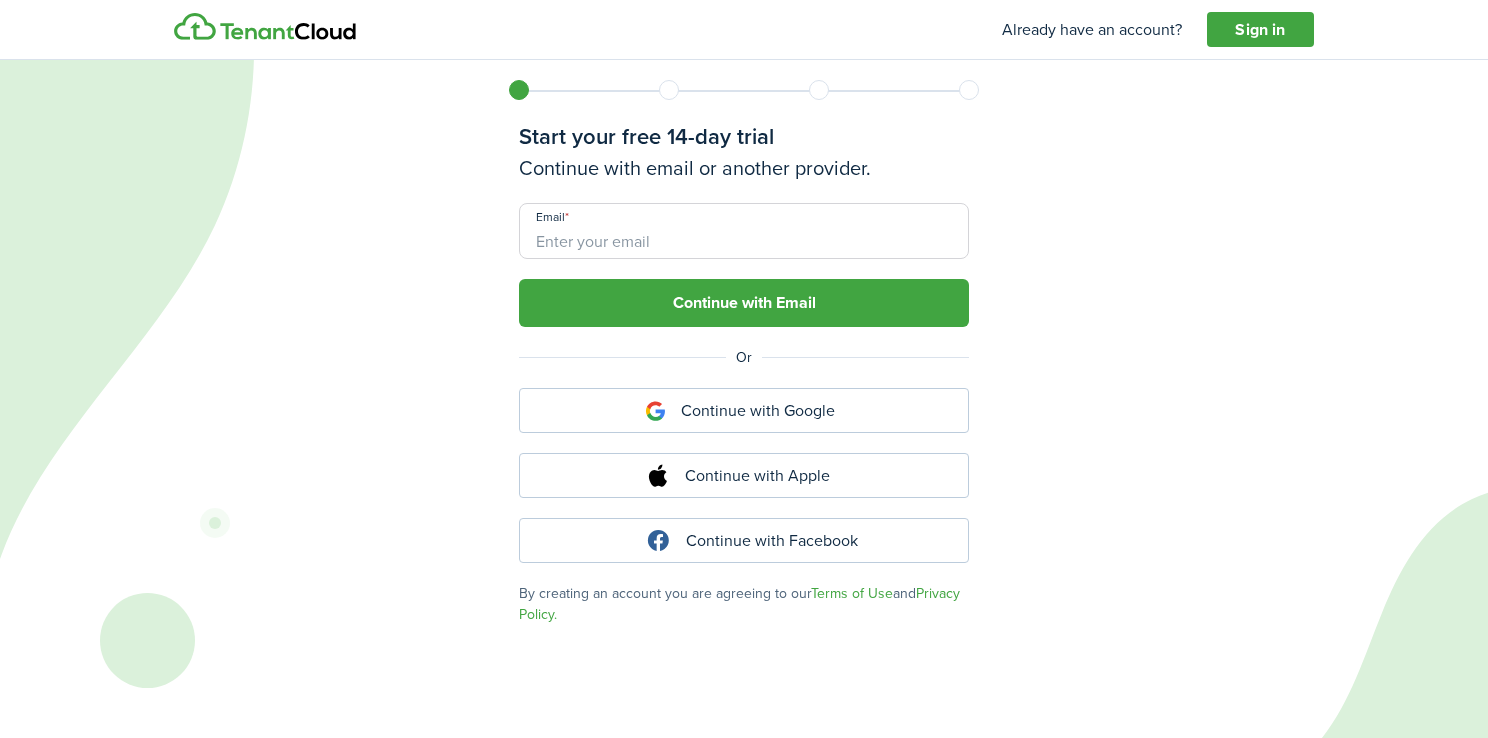 click on "Email" at bounding box center [744, 231] 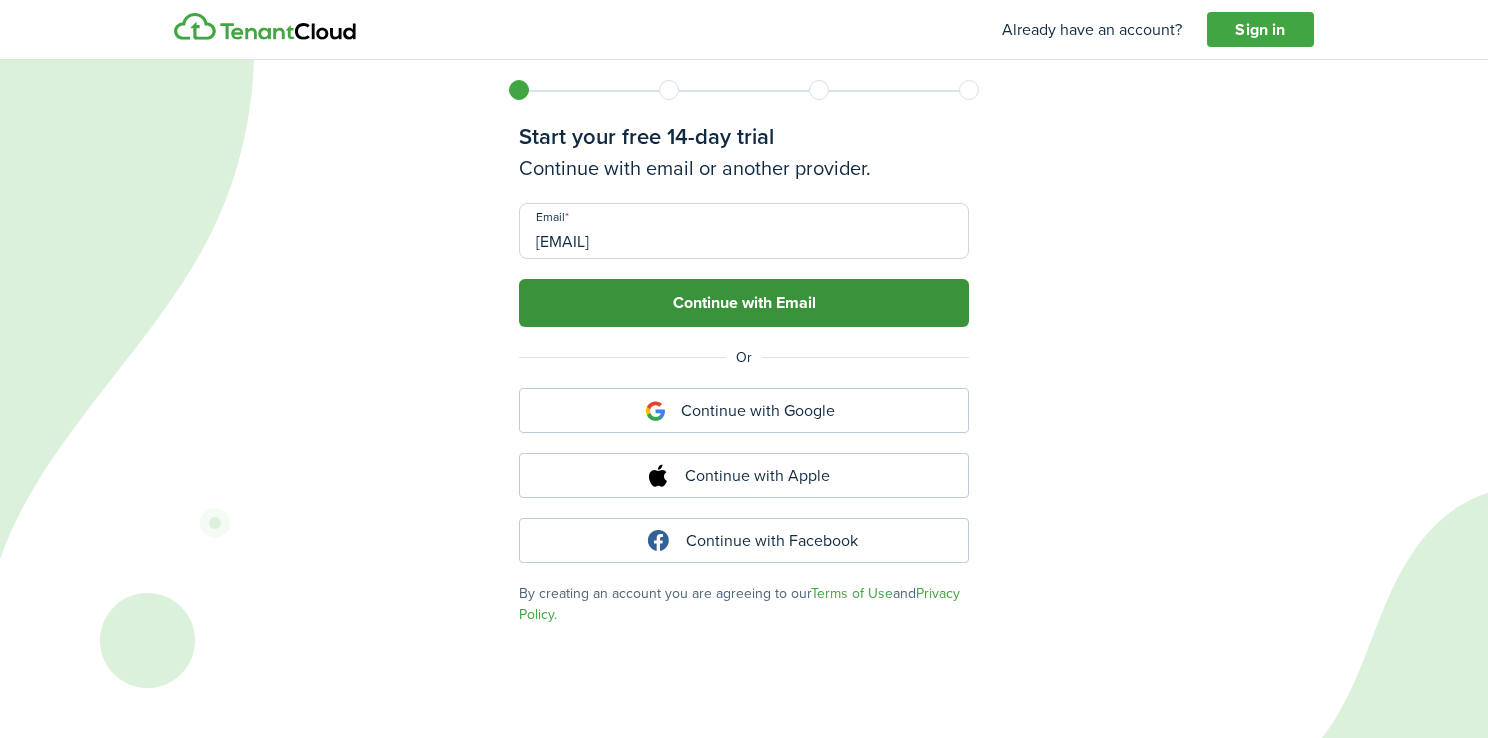 click on "Continue with Email" at bounding box center [744, 303] 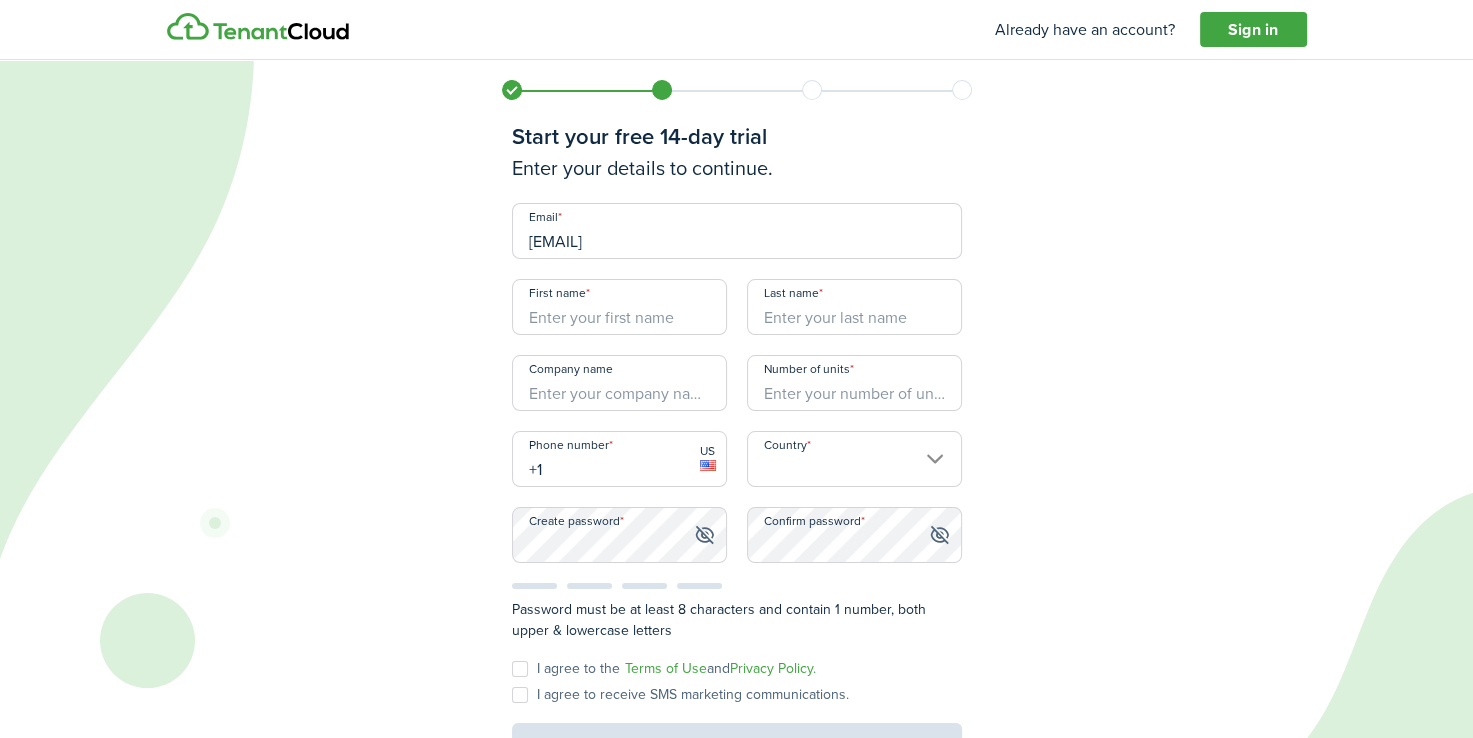 click on "First name" at bounding box center [619, 307] 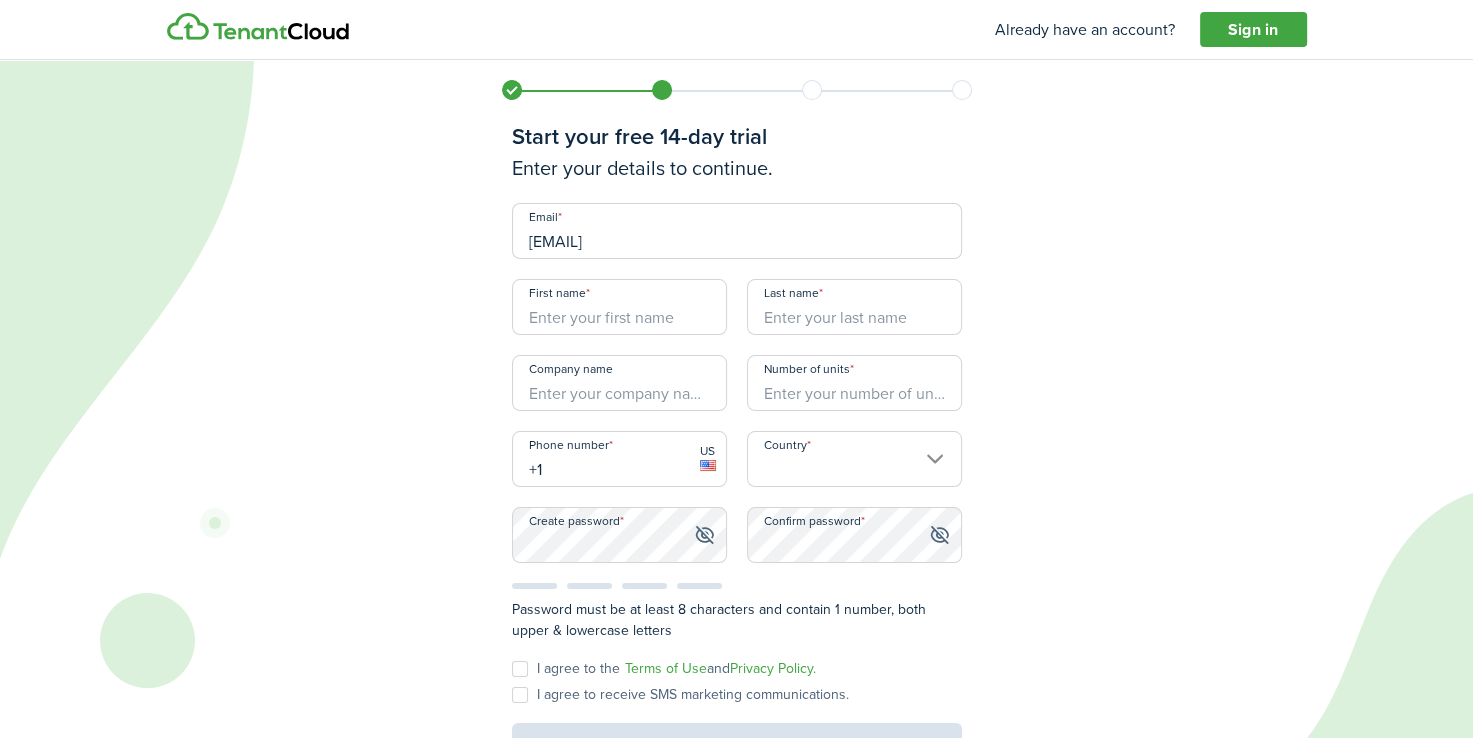 type on "[FIRST]" 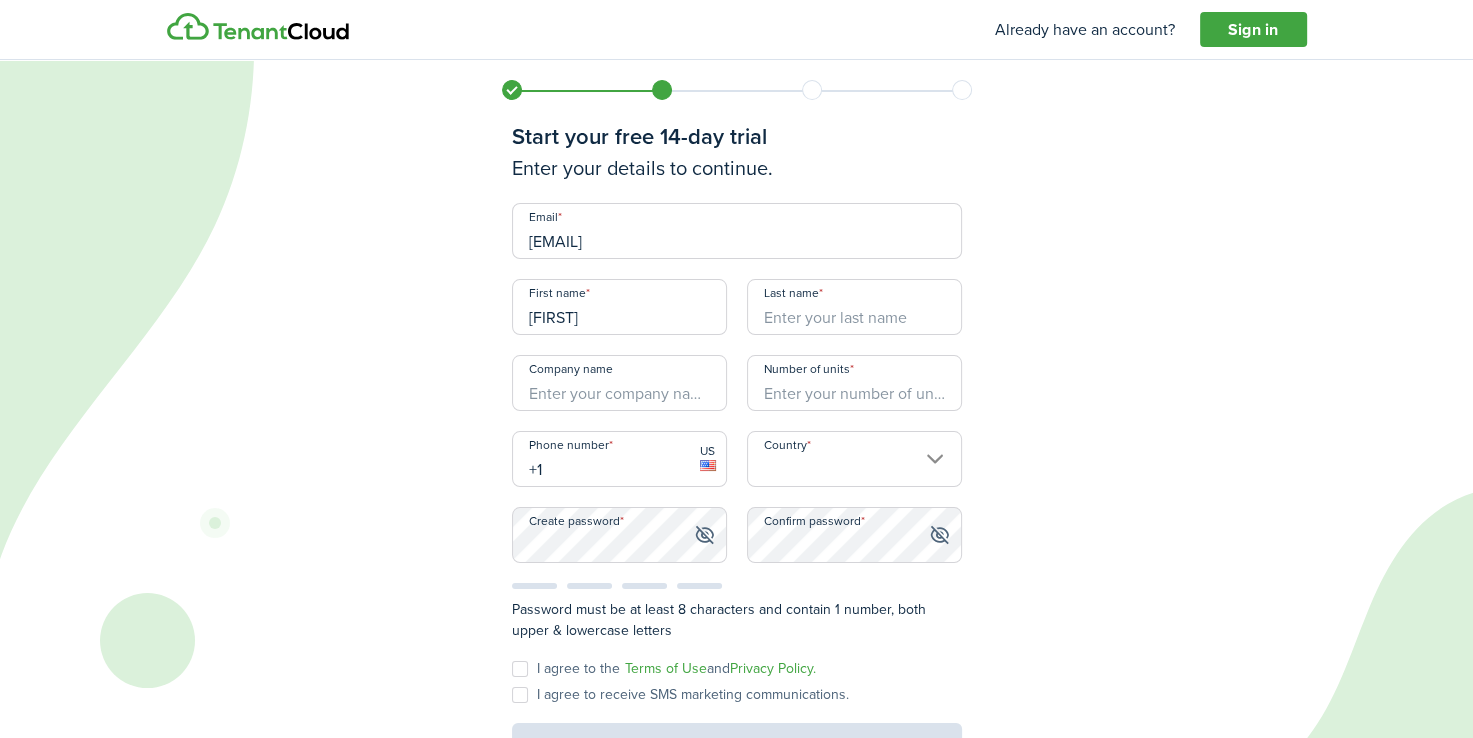 type on "Perez" 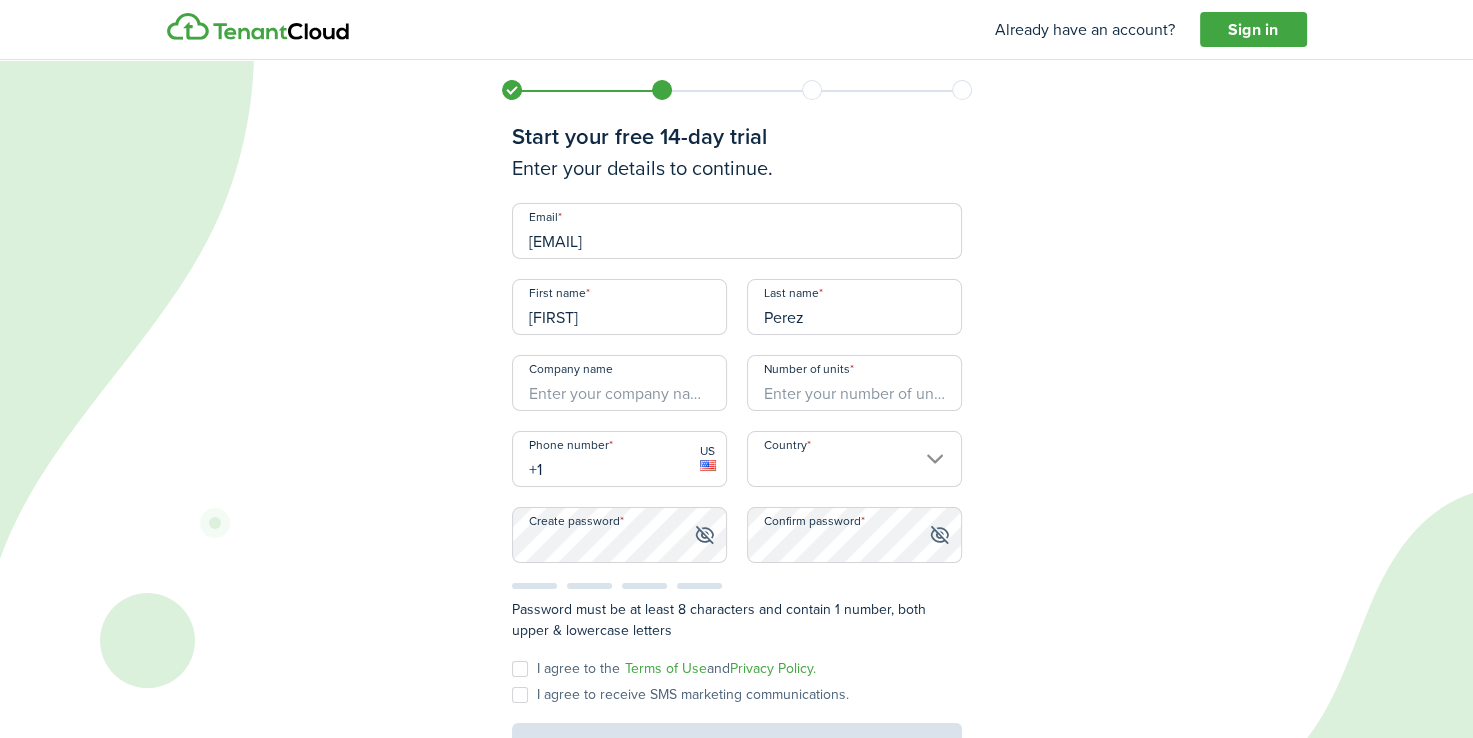 type on "United States" 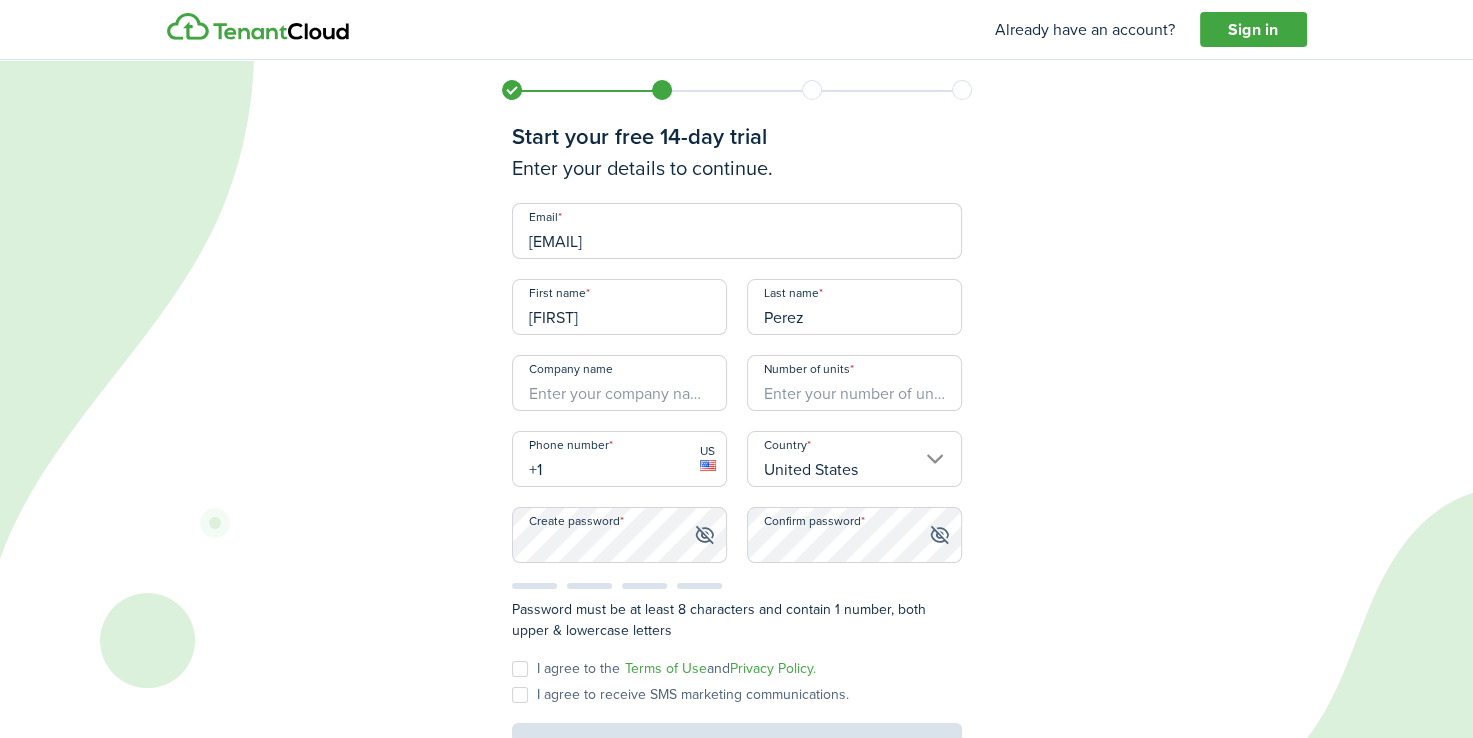 click on "Company name" at bounding box center (619, 383) 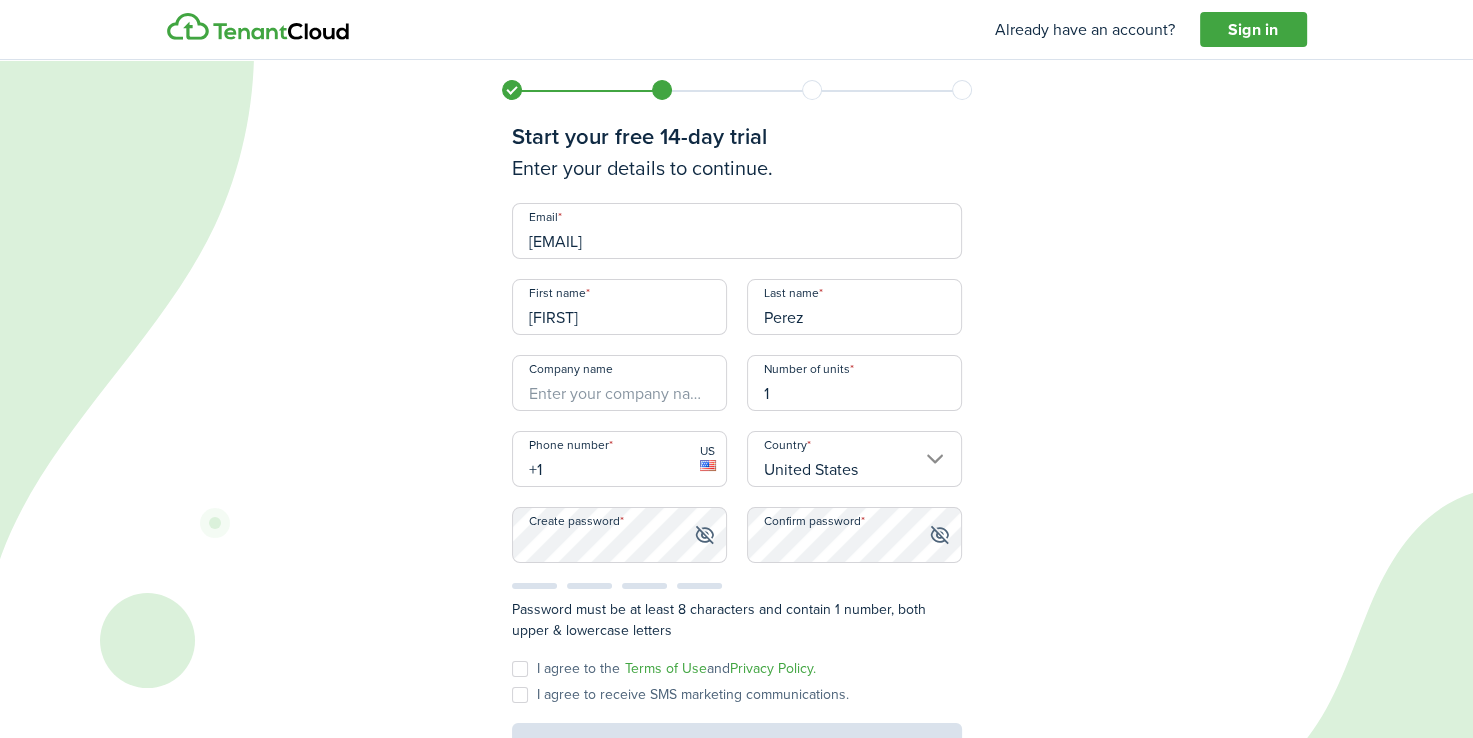 type on "1" 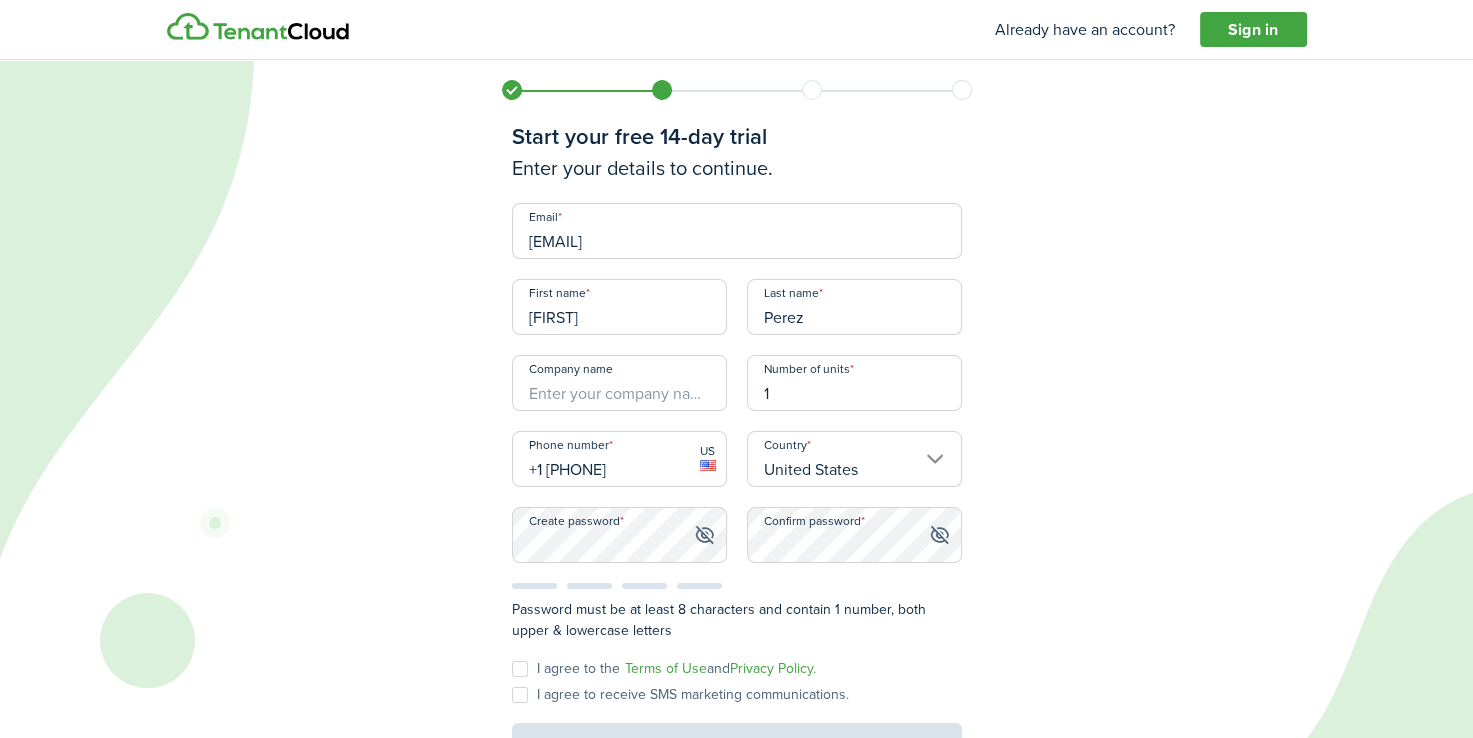 type on "+1 [PHONE]" 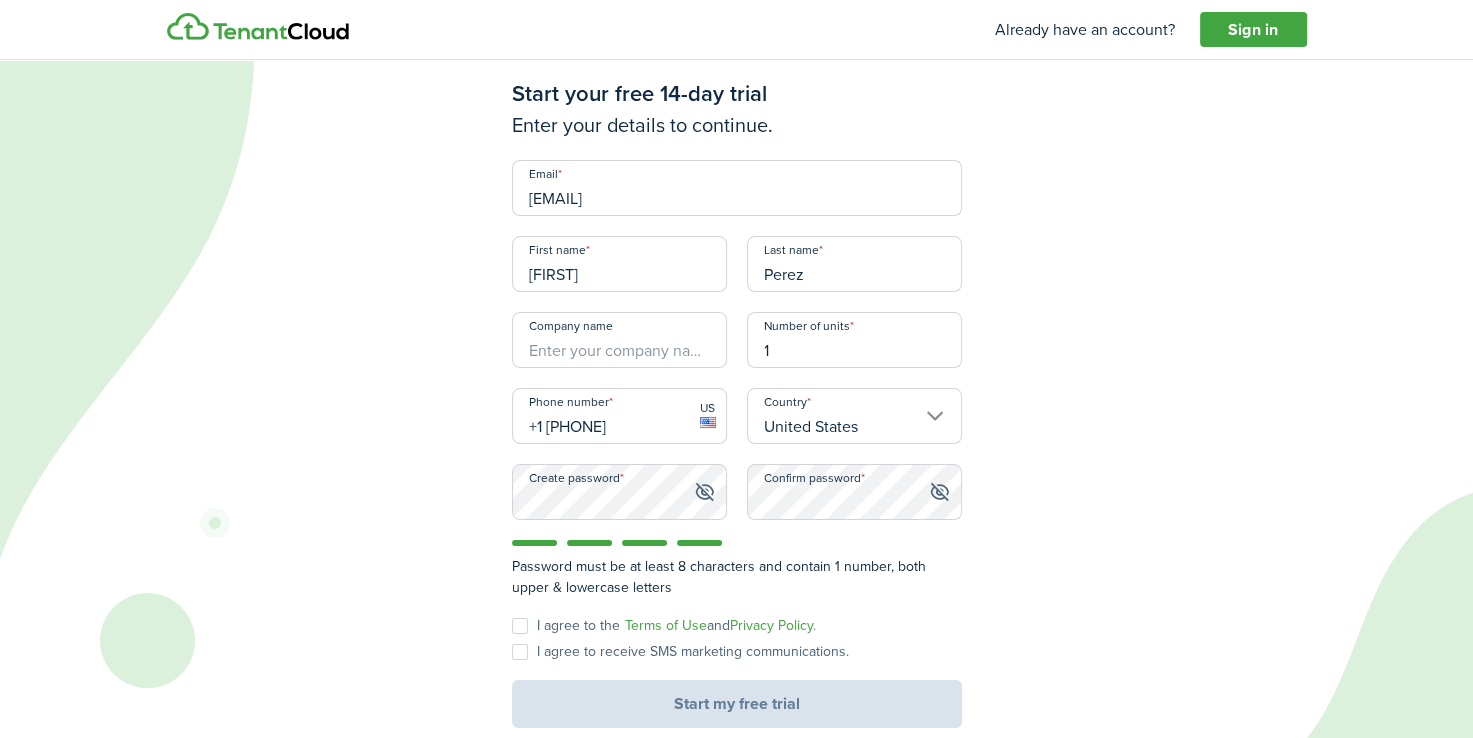 scroll, scrollTop: 72, scrollLeft: 0, axis: vertical 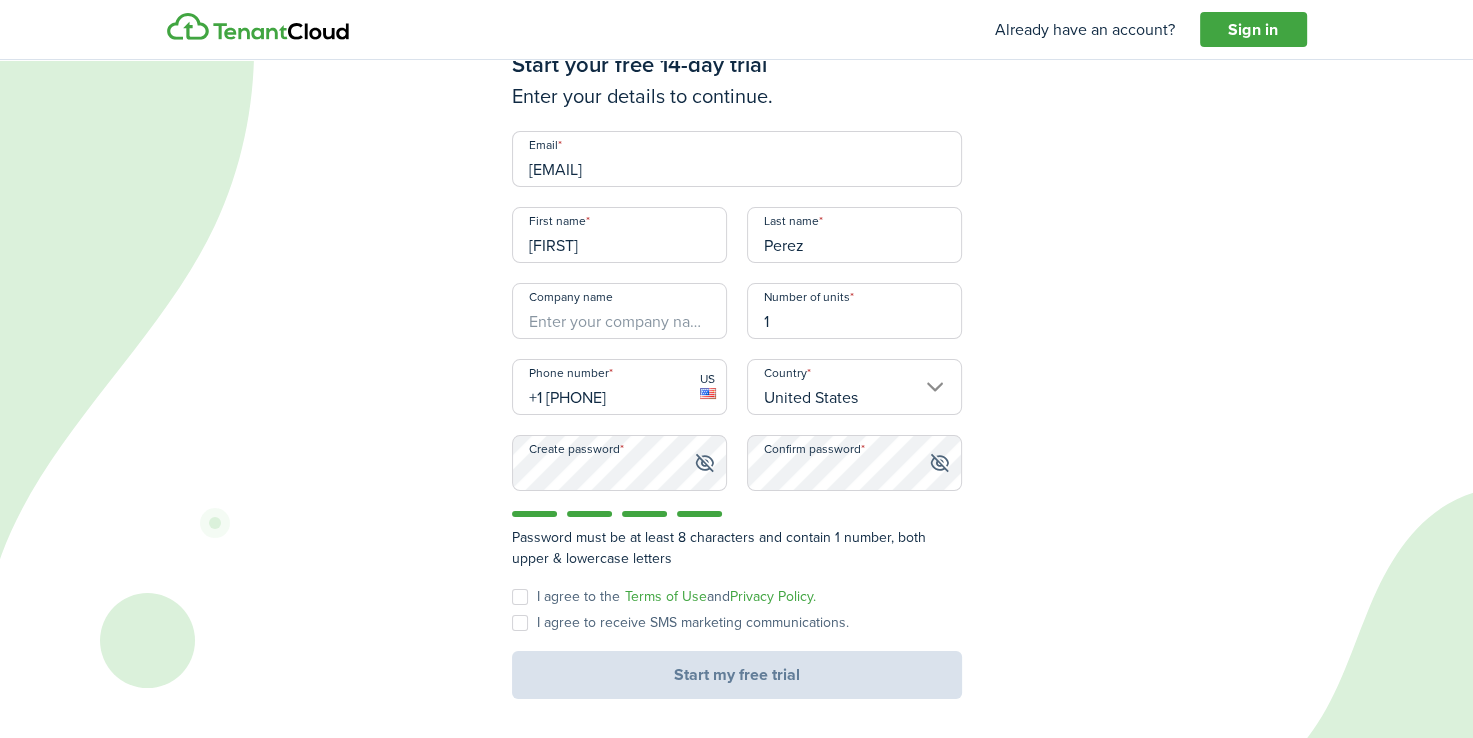 click on "I agree to the Terms of Use  and  Privacy Policy." at bounding box center (664, 597) 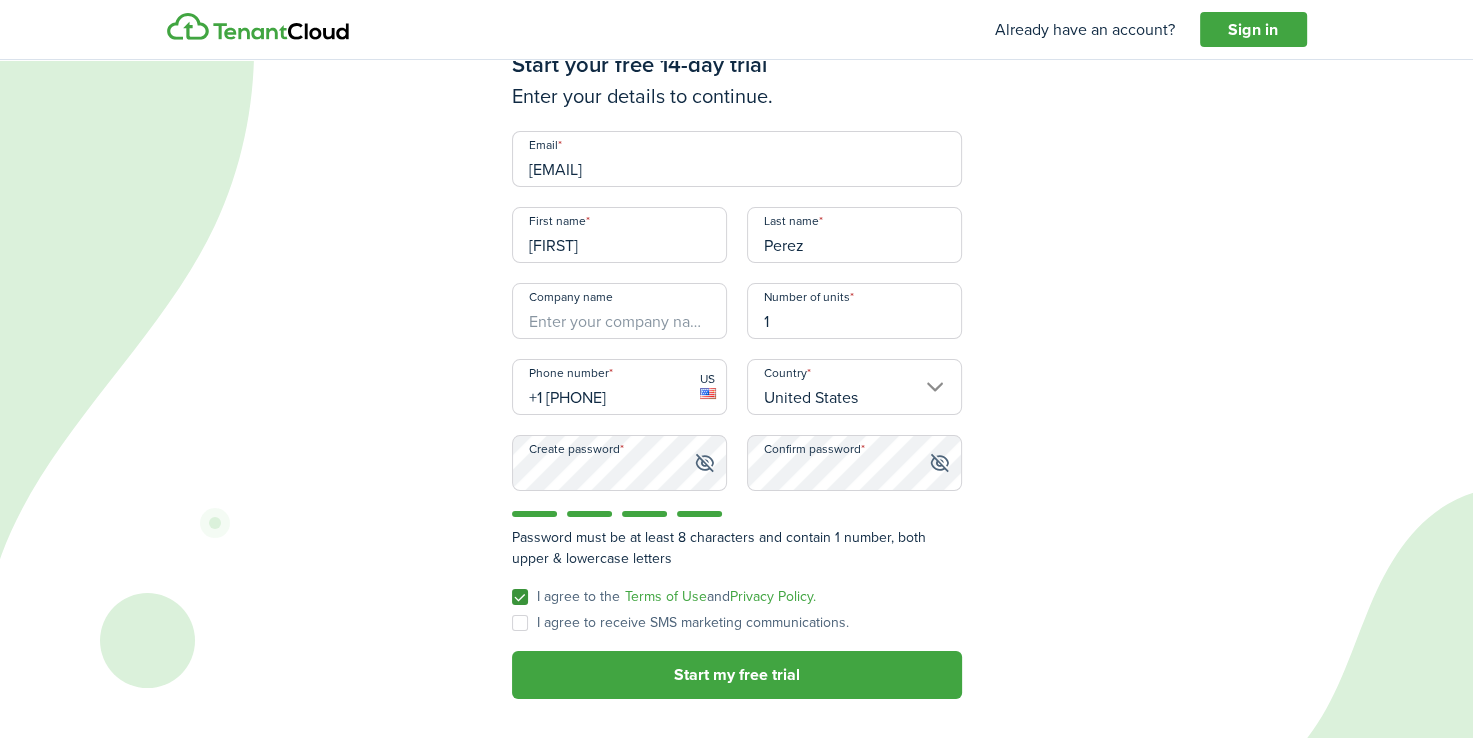 click on "I agree to receive SMS marketing communications." at bounding box center [680, 623] 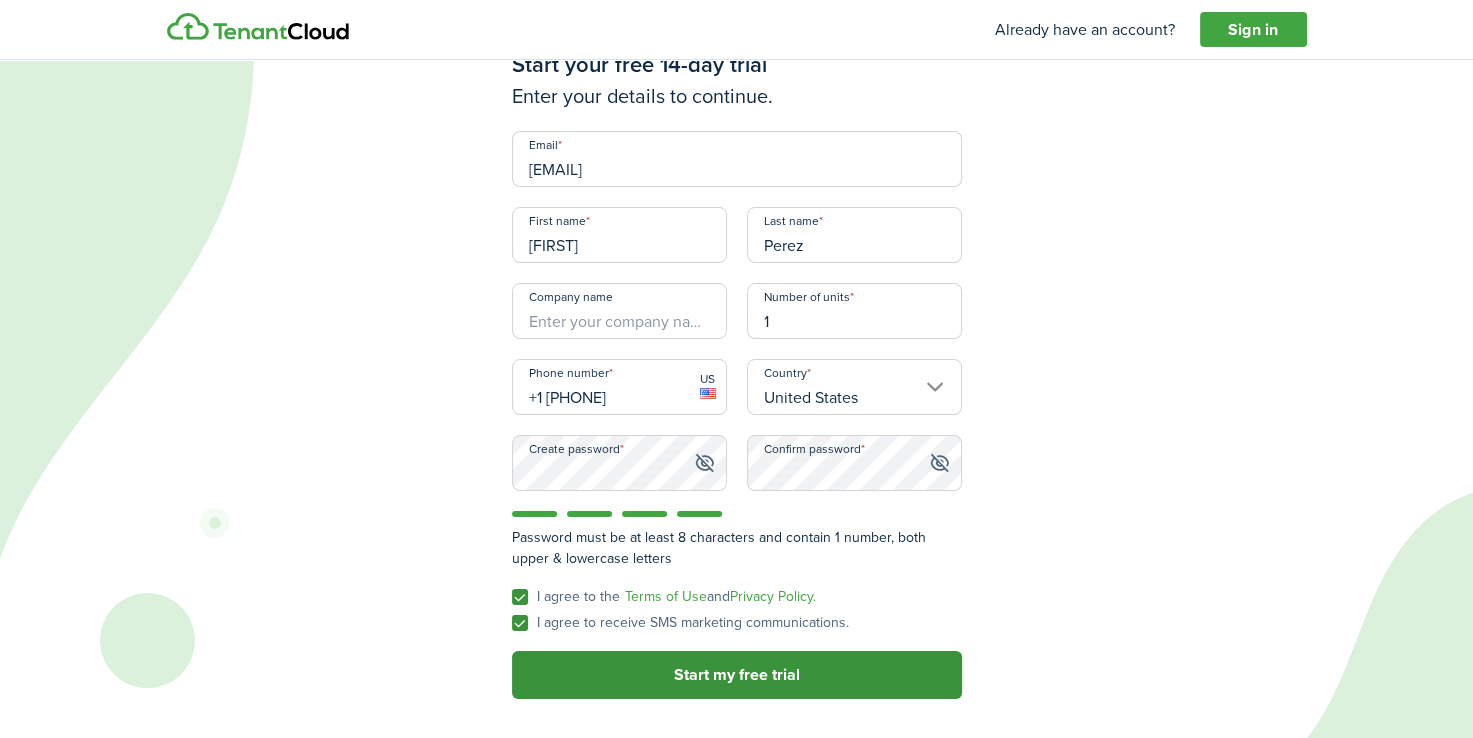 click on "Start my free trial" at bounding box center (737, 675) 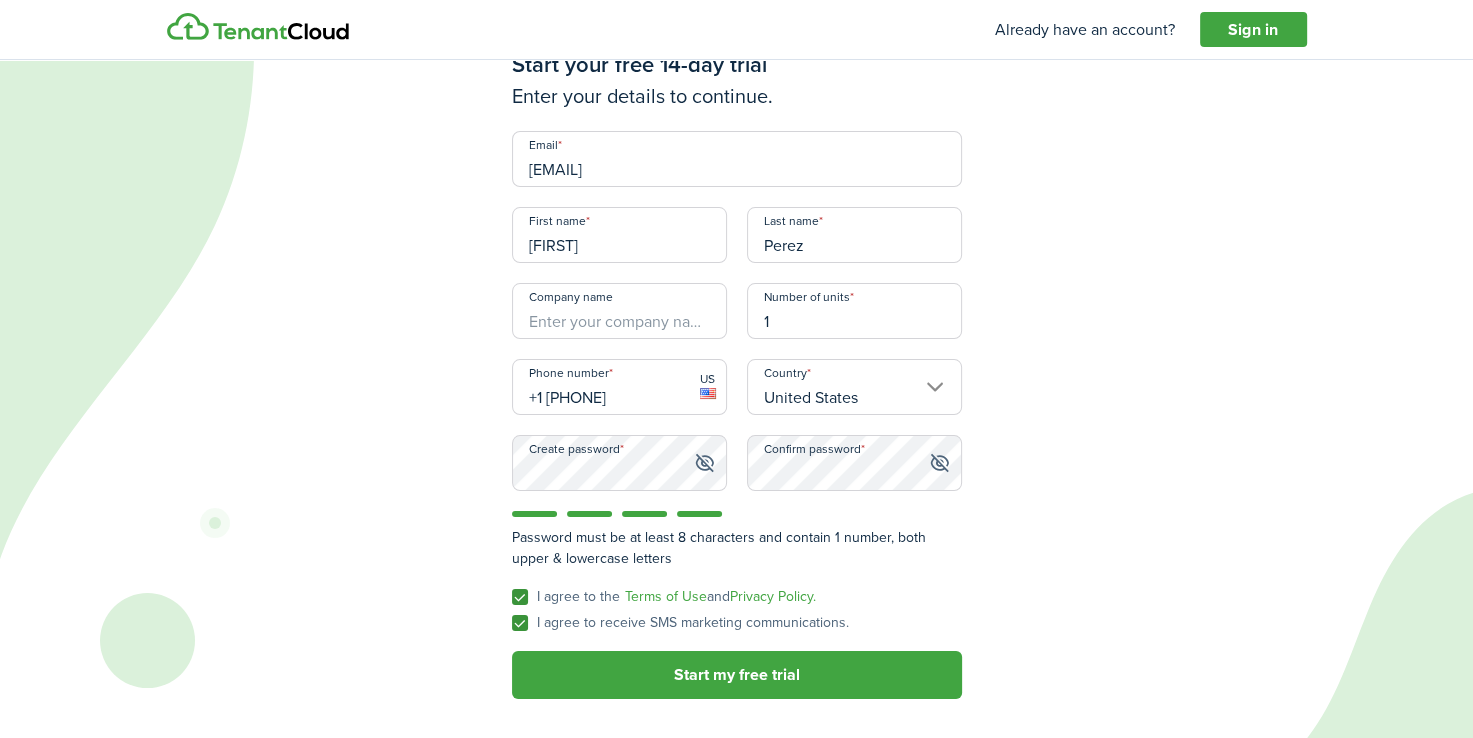 scroll, scrollTop: 0, scrollLeft: 0, axis: both 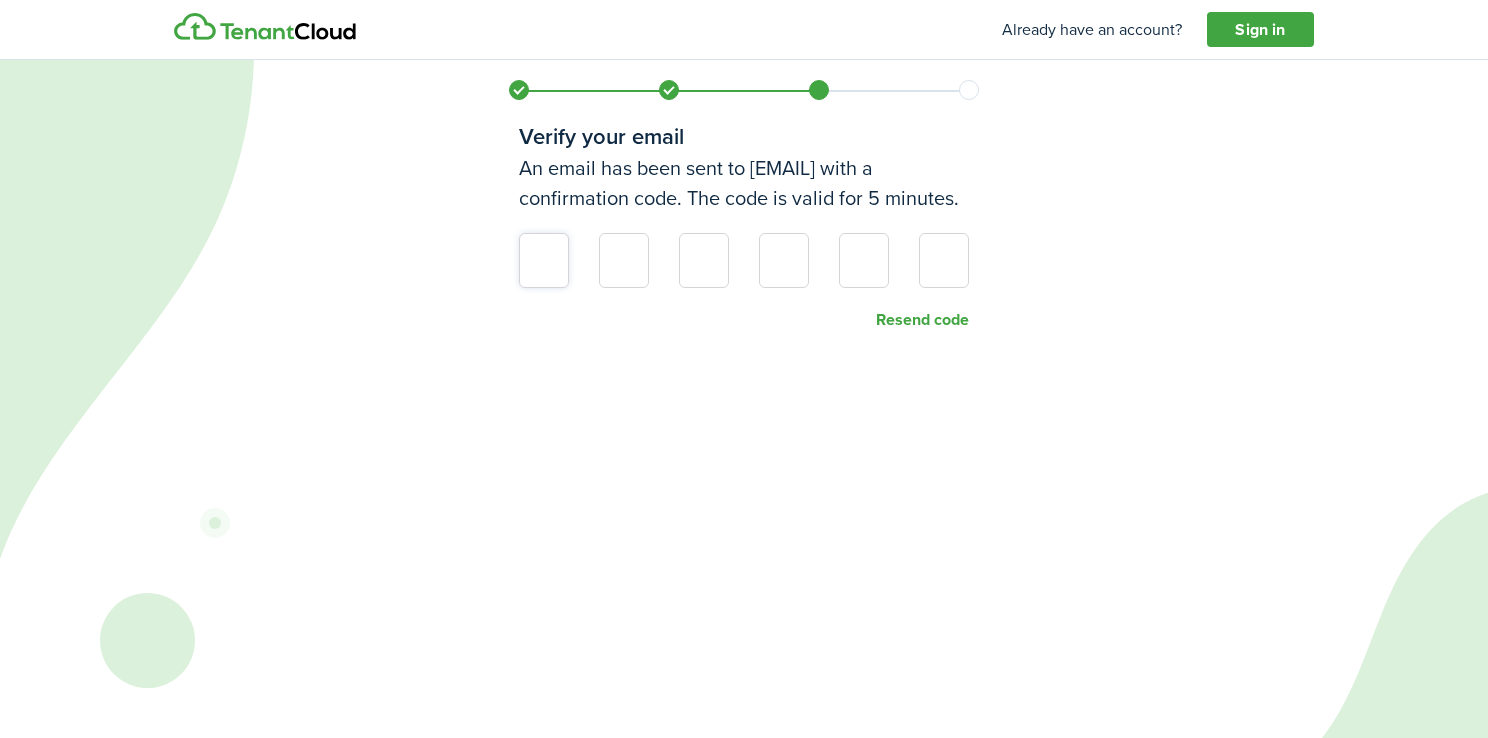 type on "9" 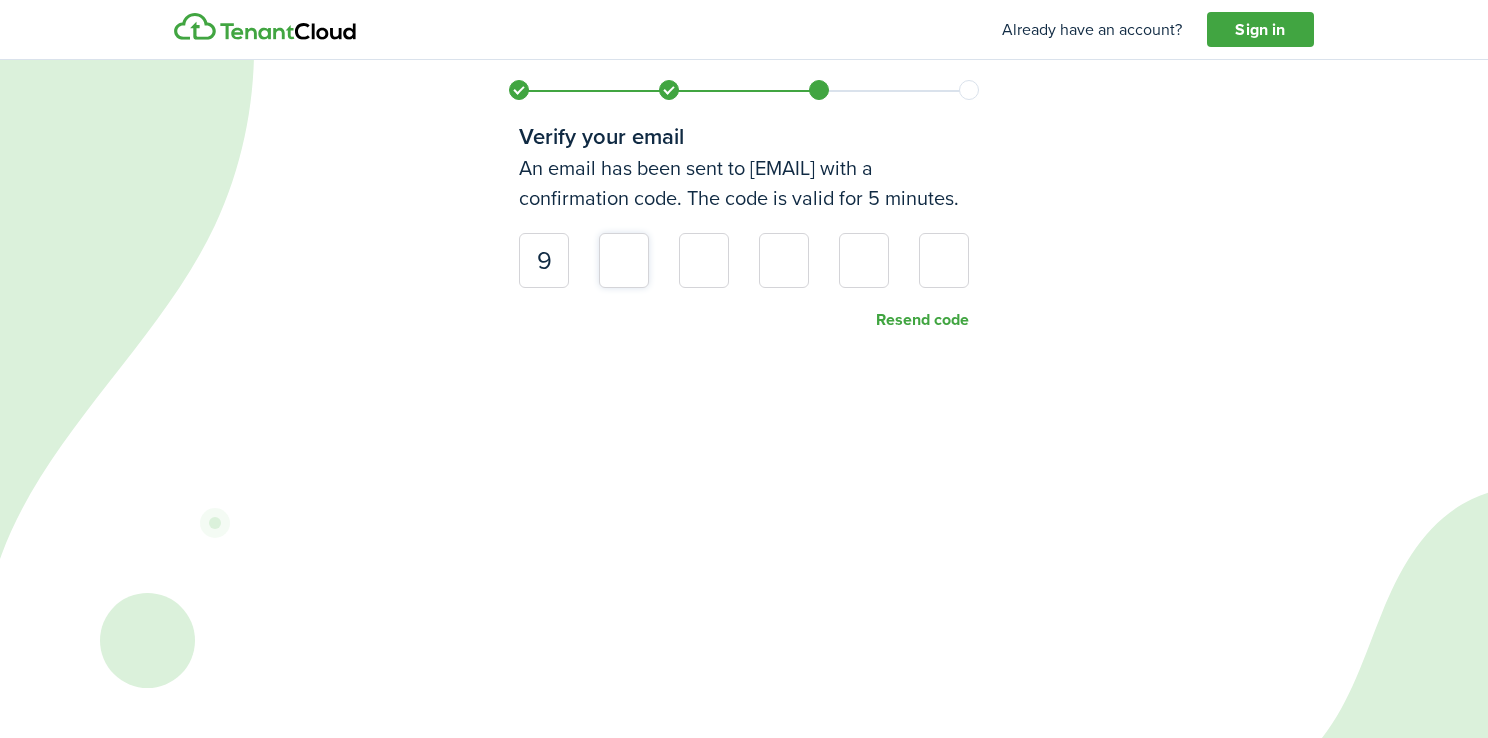 type on "1" 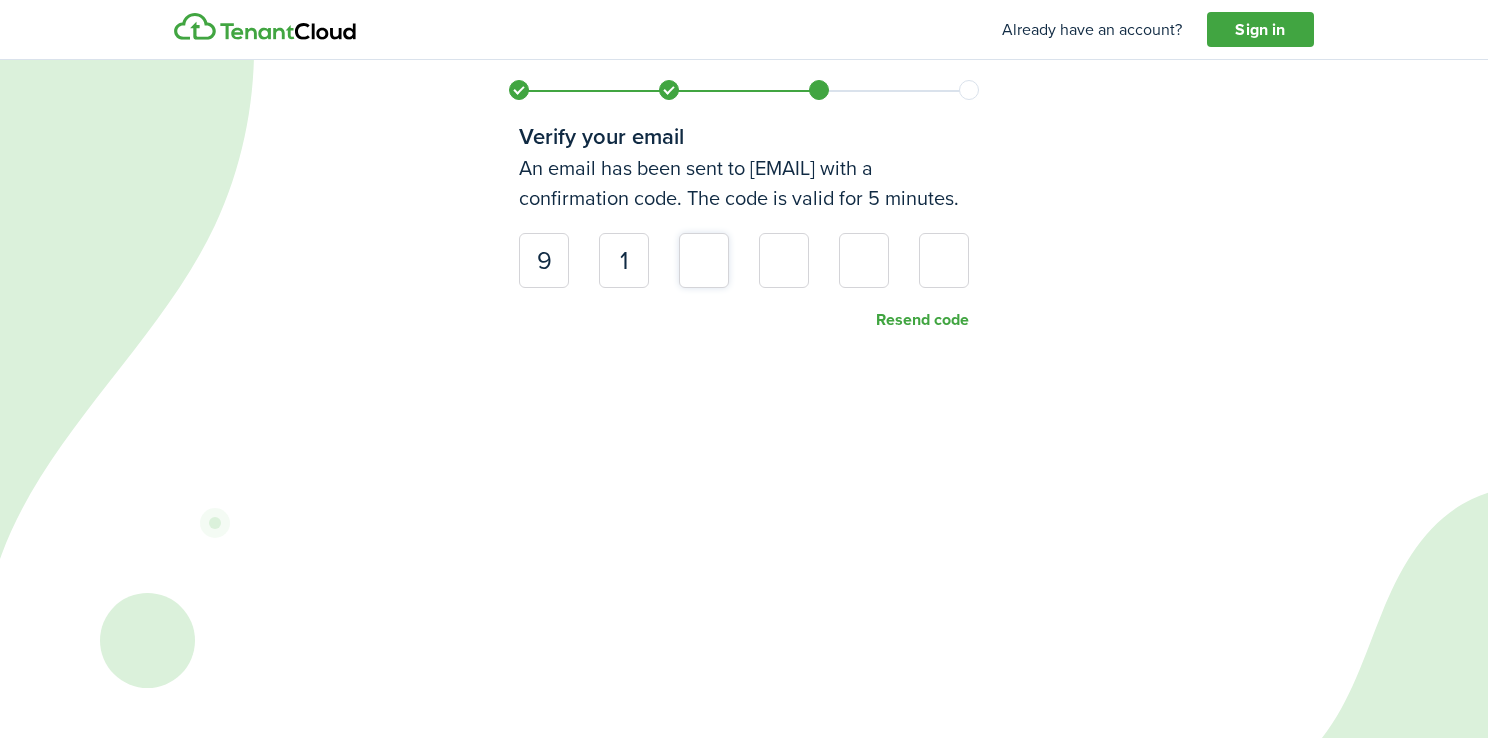 type on "9" 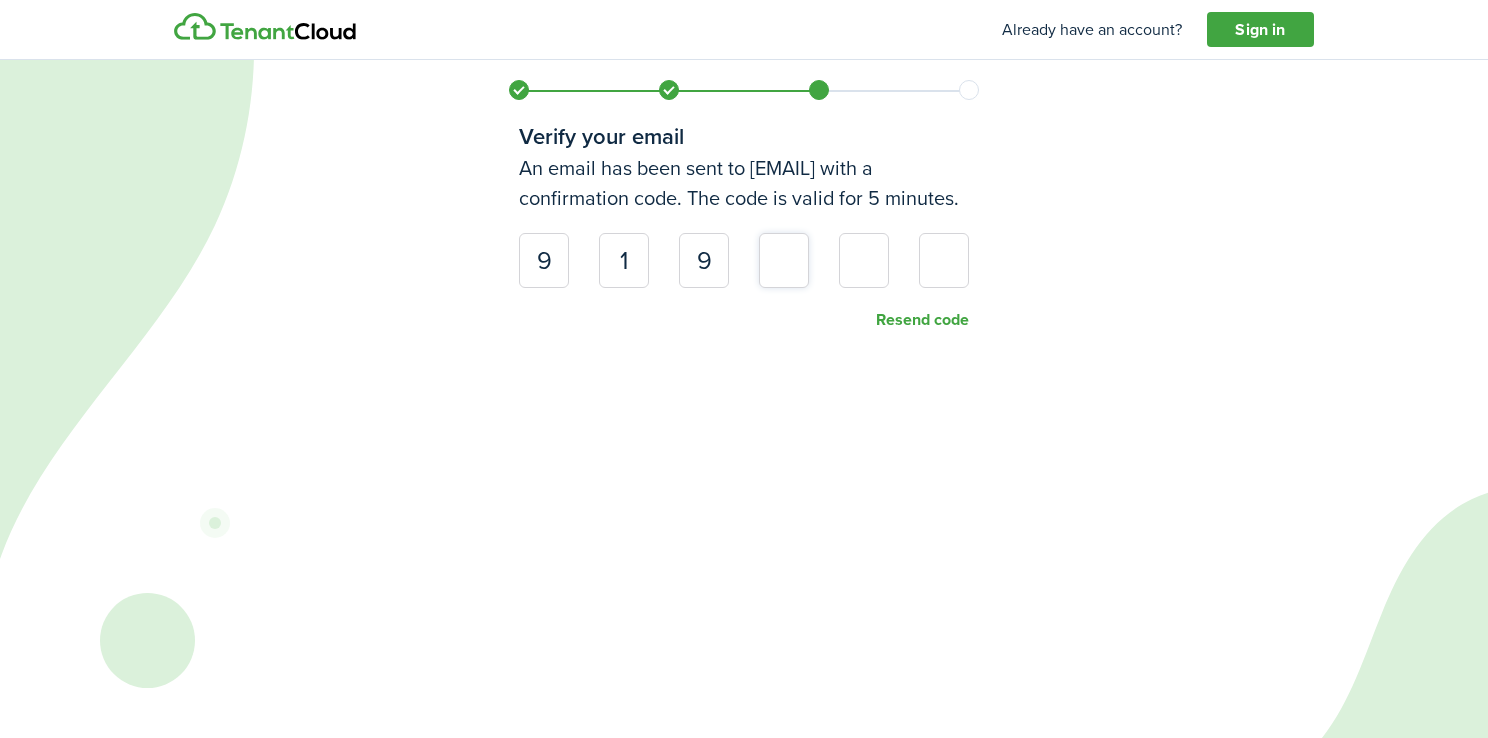 type on "7" 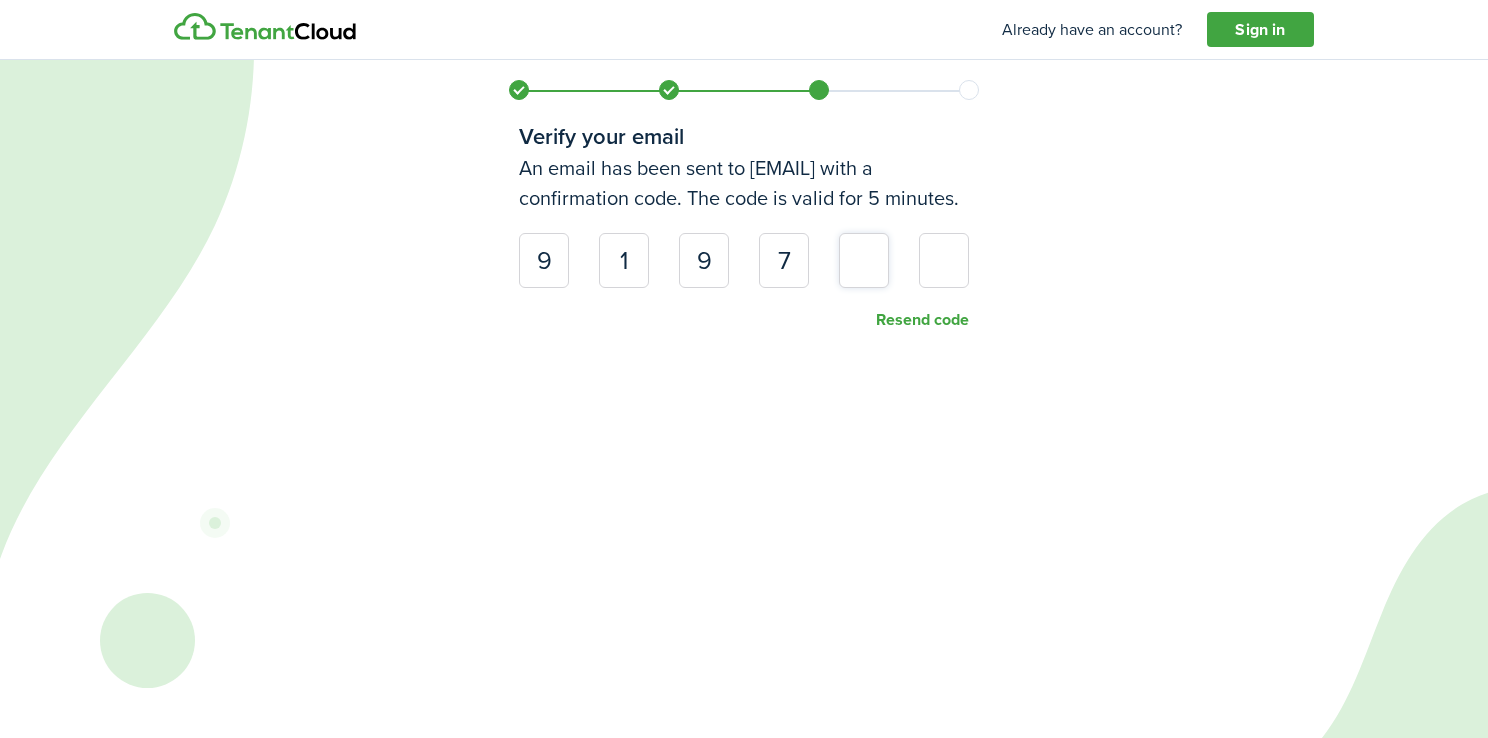 type on "9" 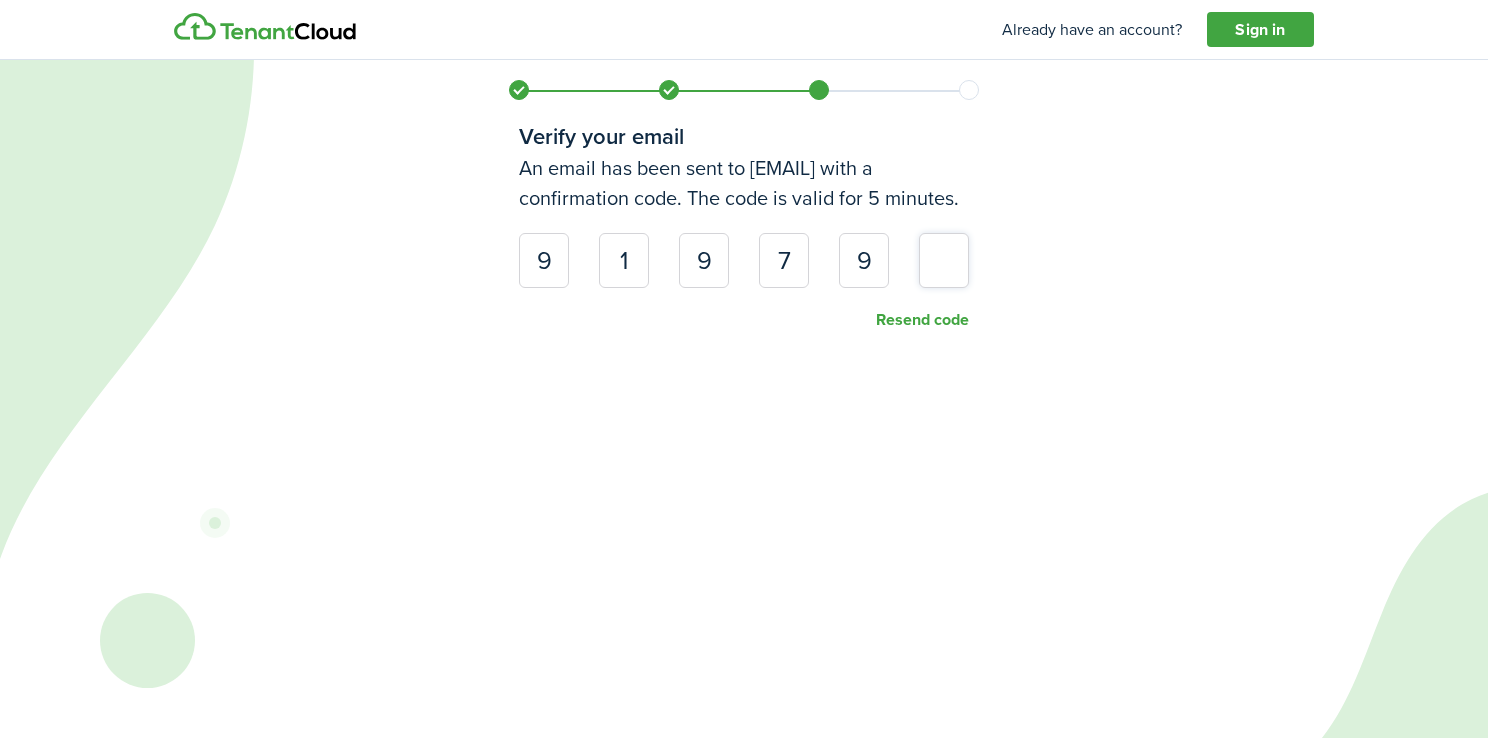 type on "4" 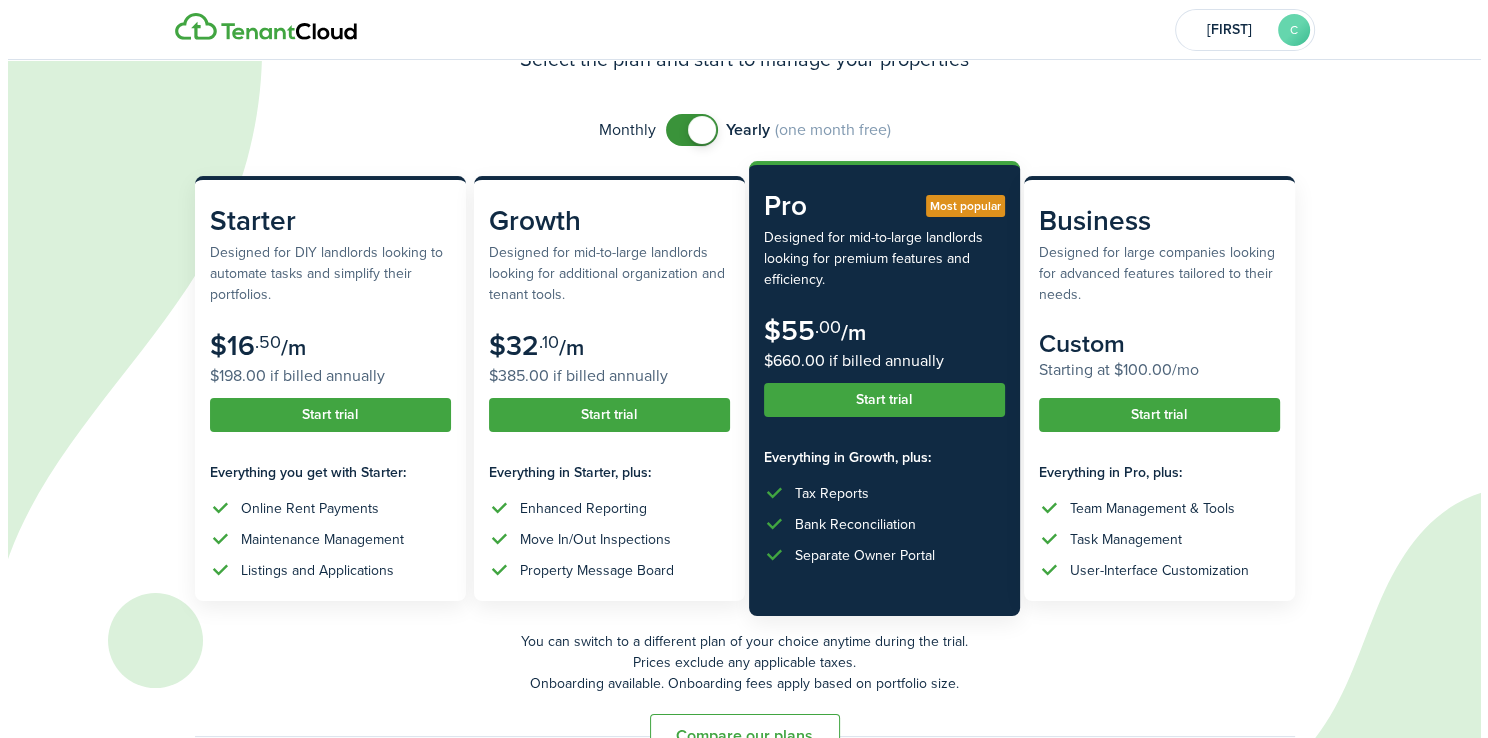 scroll, scrollTop: 116, scrollLeft: 0, axis: vertical 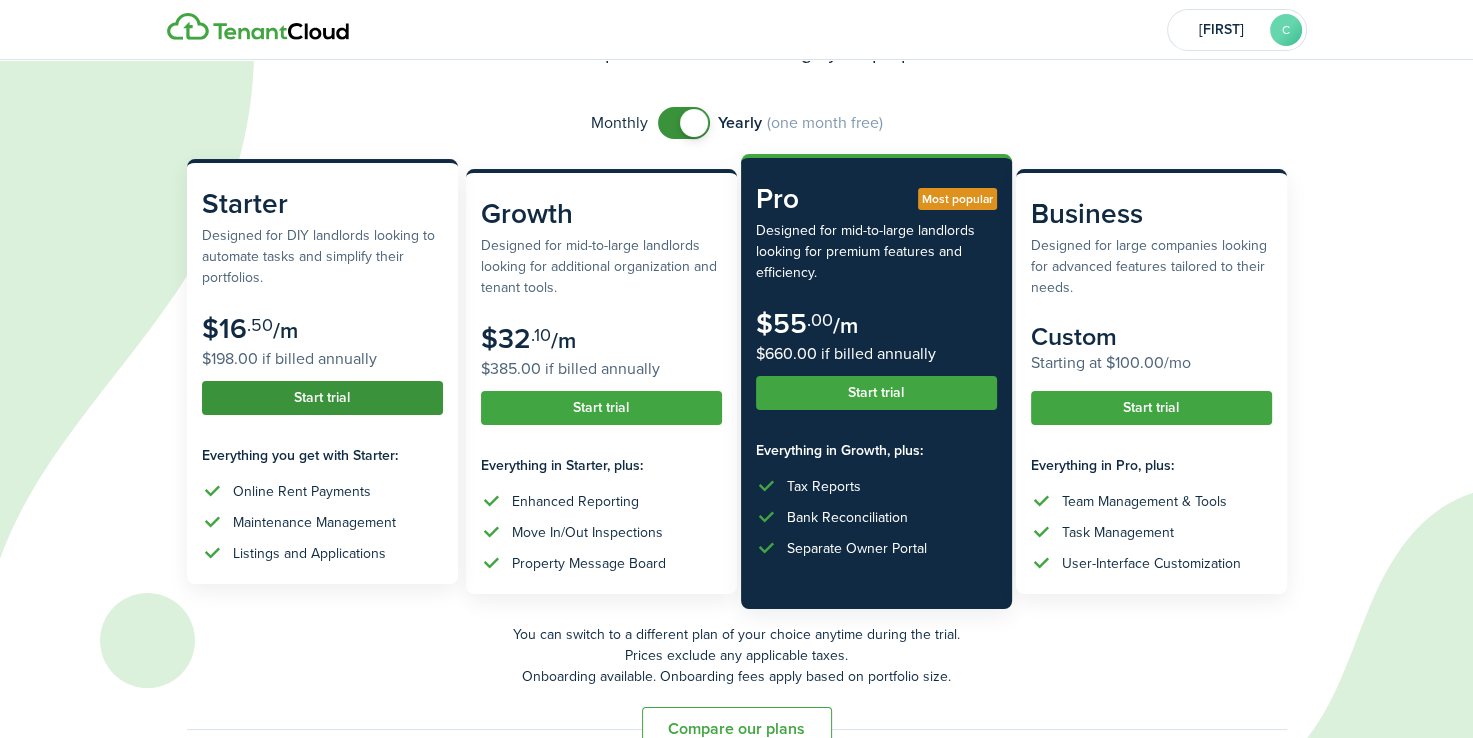 click on "Start trial" at bounding box center (322, 398) 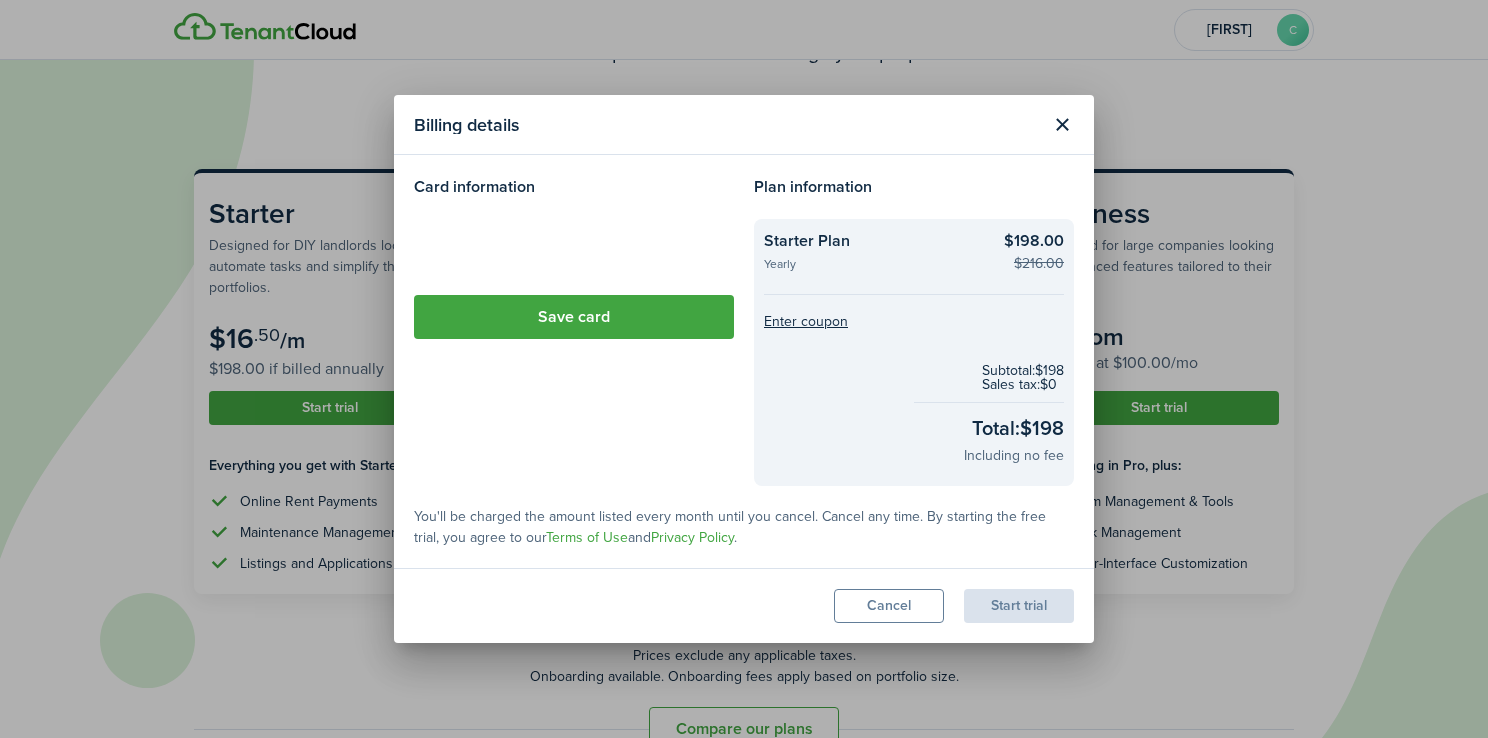 click at bounding box center (574, 247) 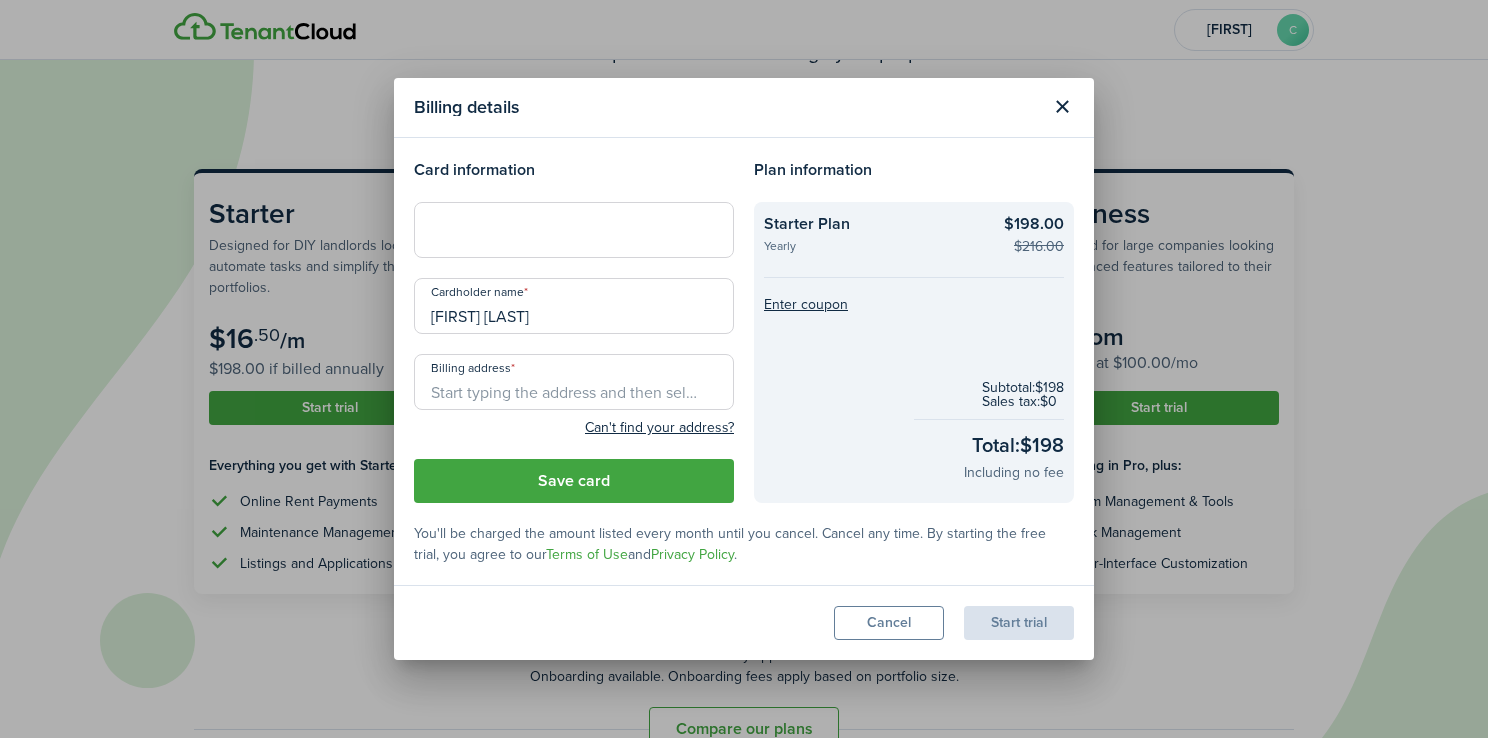 click at bounding box center (574, 230) 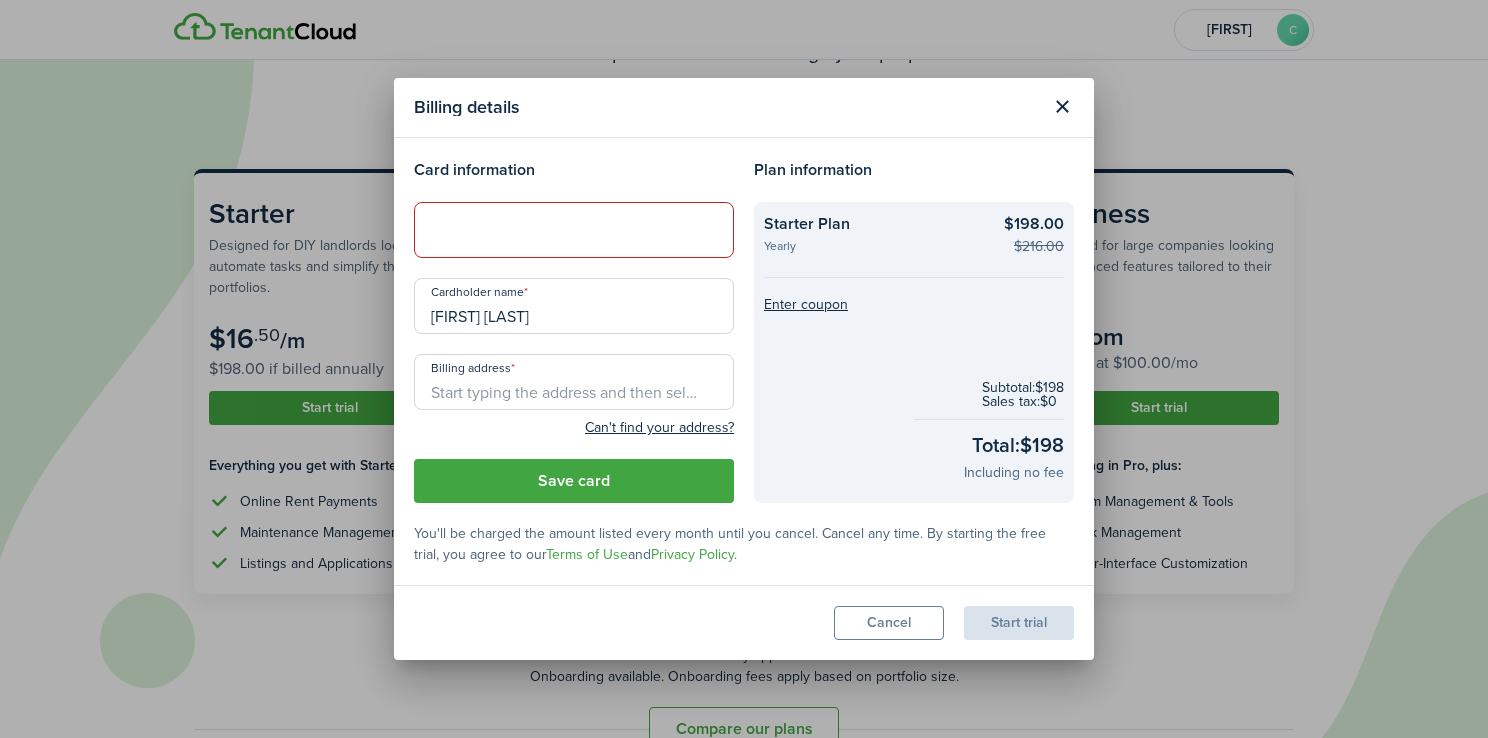 click at bounding box center (574, 230) 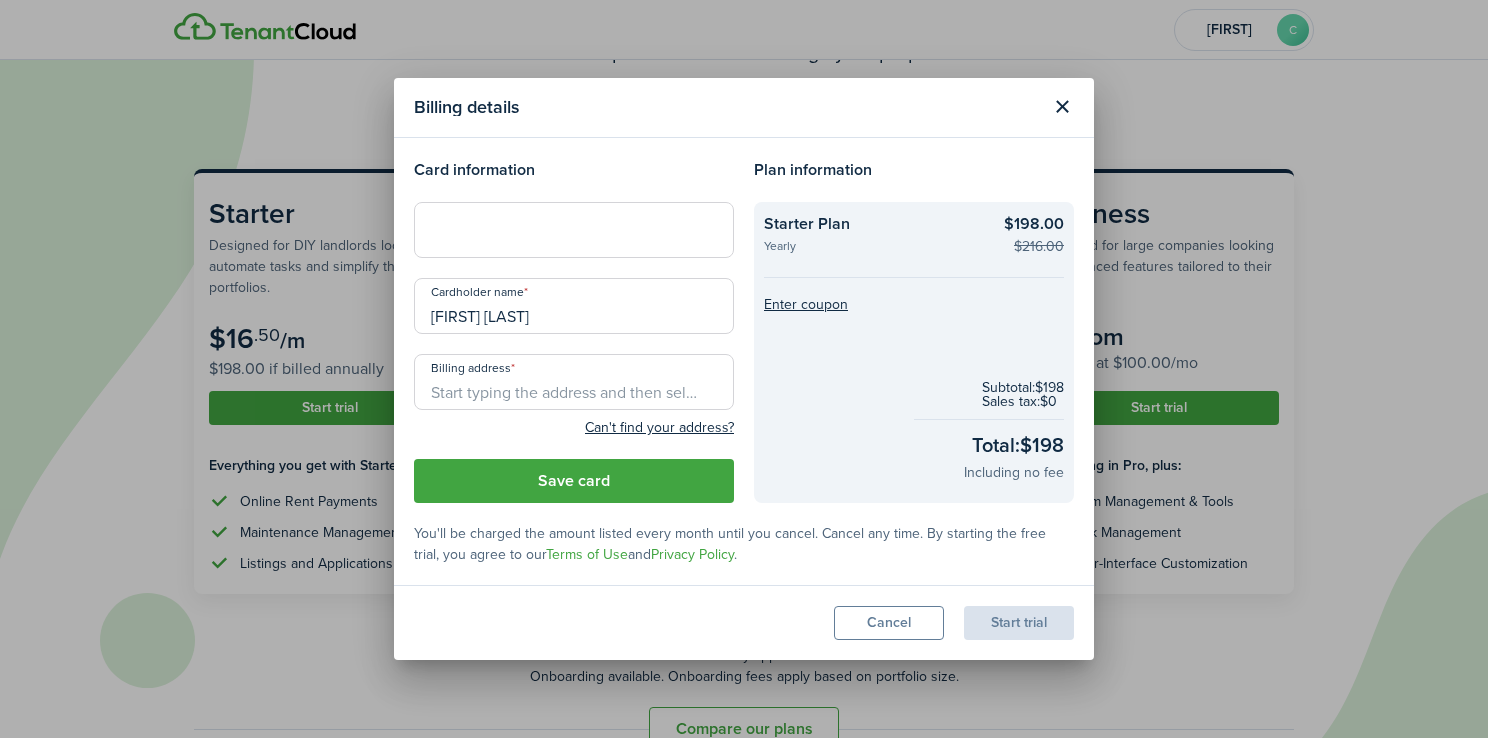 click on "[FIRST] [LAST]" at bounding box center (574, 306) 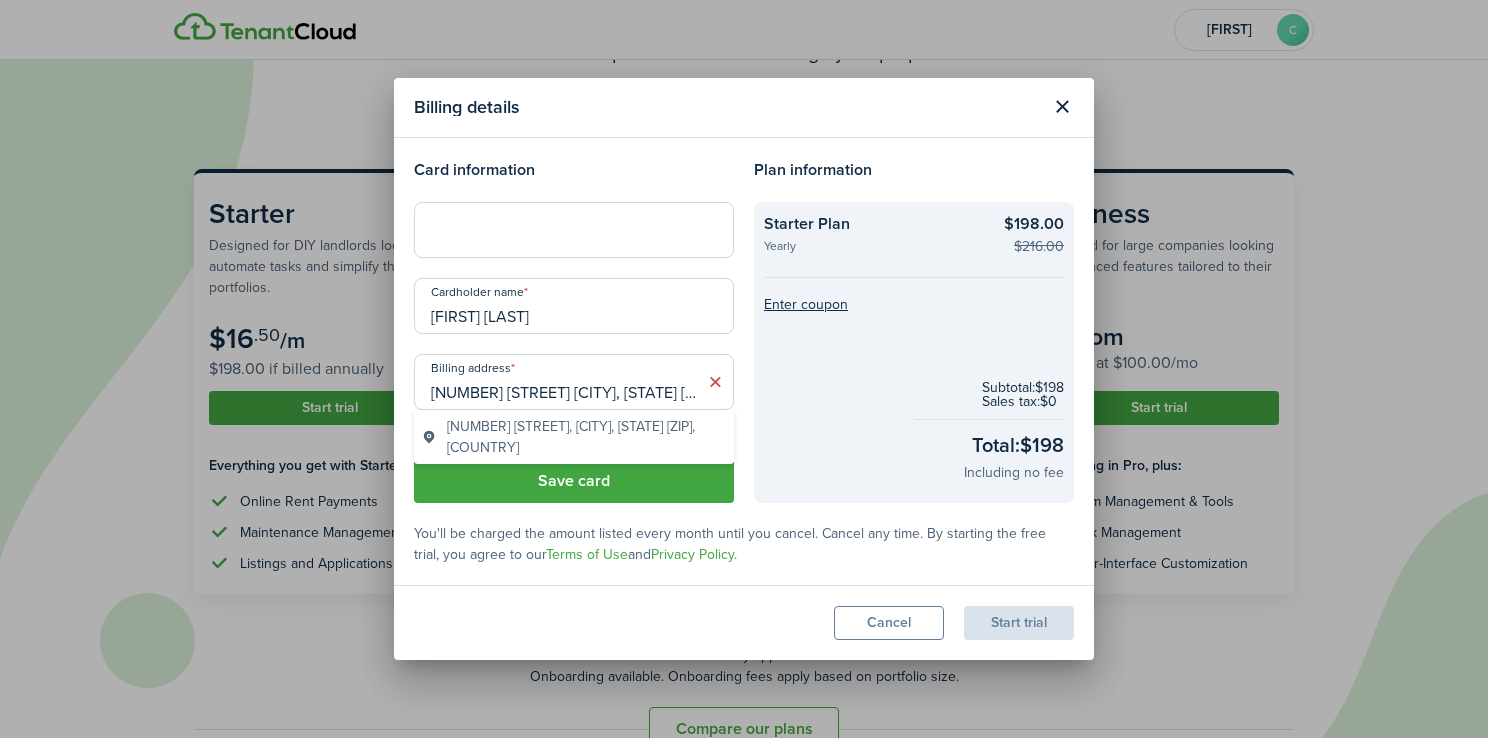 click at bounding box center (715, 382) 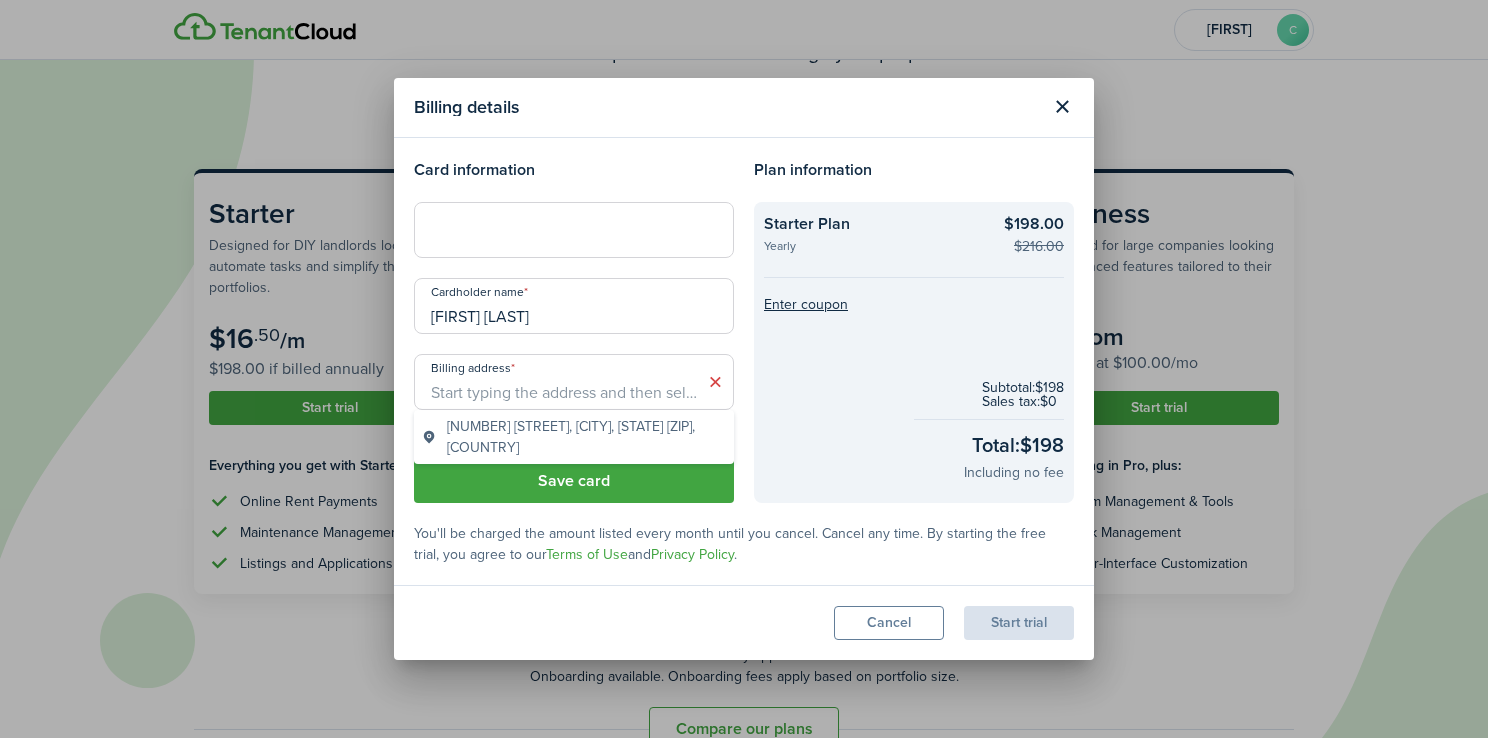 scroll, scrollTop: 0, scrollLeft: 0, axis: both 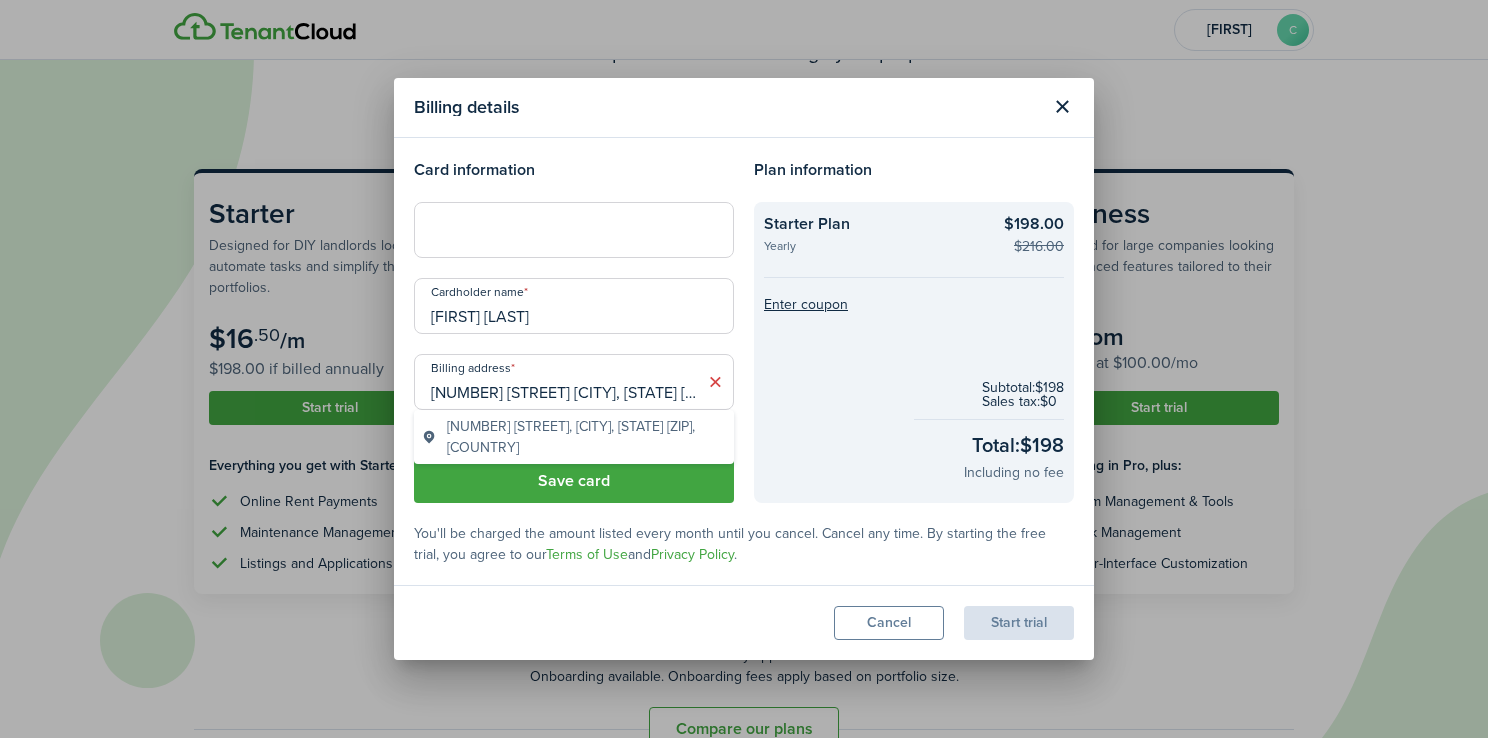 click at bounding box center [715, 382] 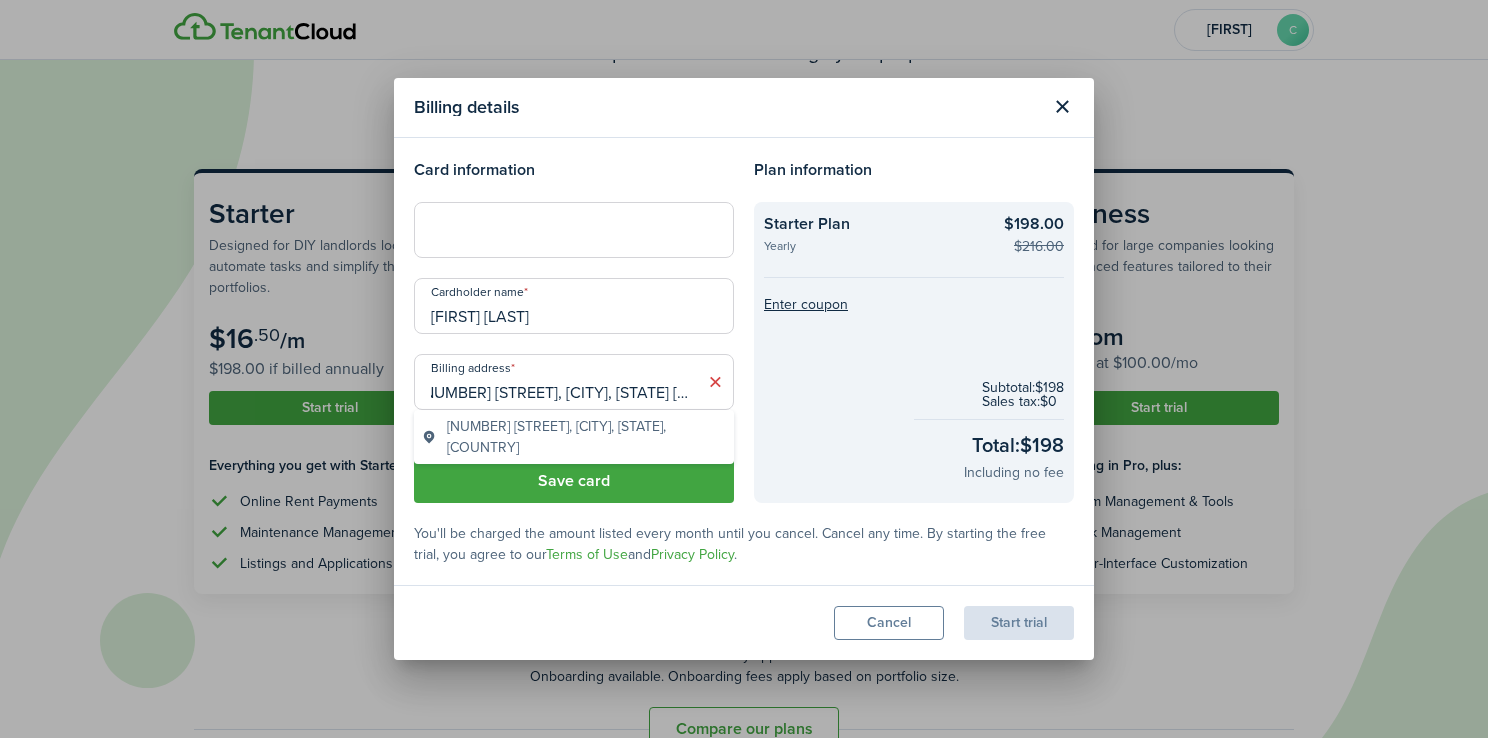 scroll, scrollTop: 0, scrollLeft: 56, axis: horizontal 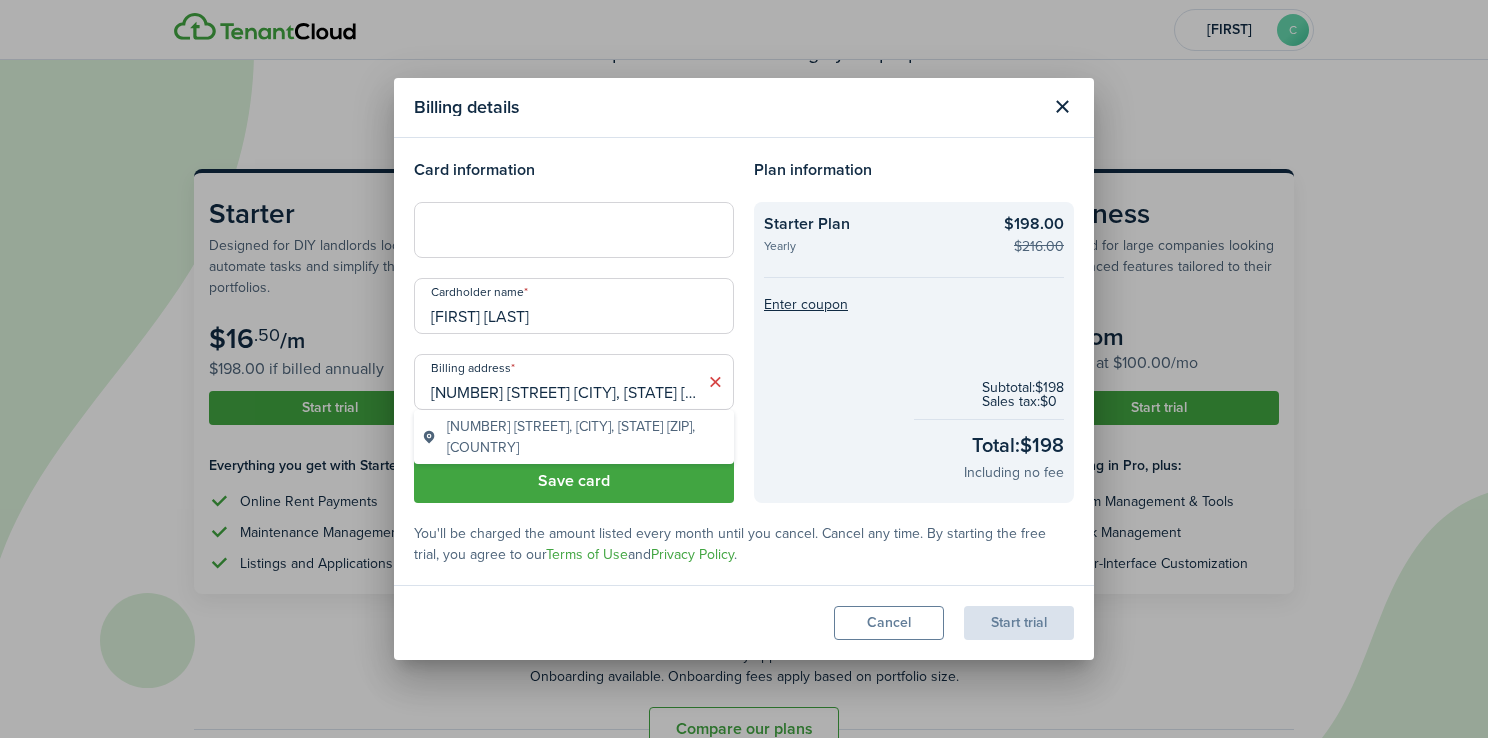 click at bounding box center (715, 382) 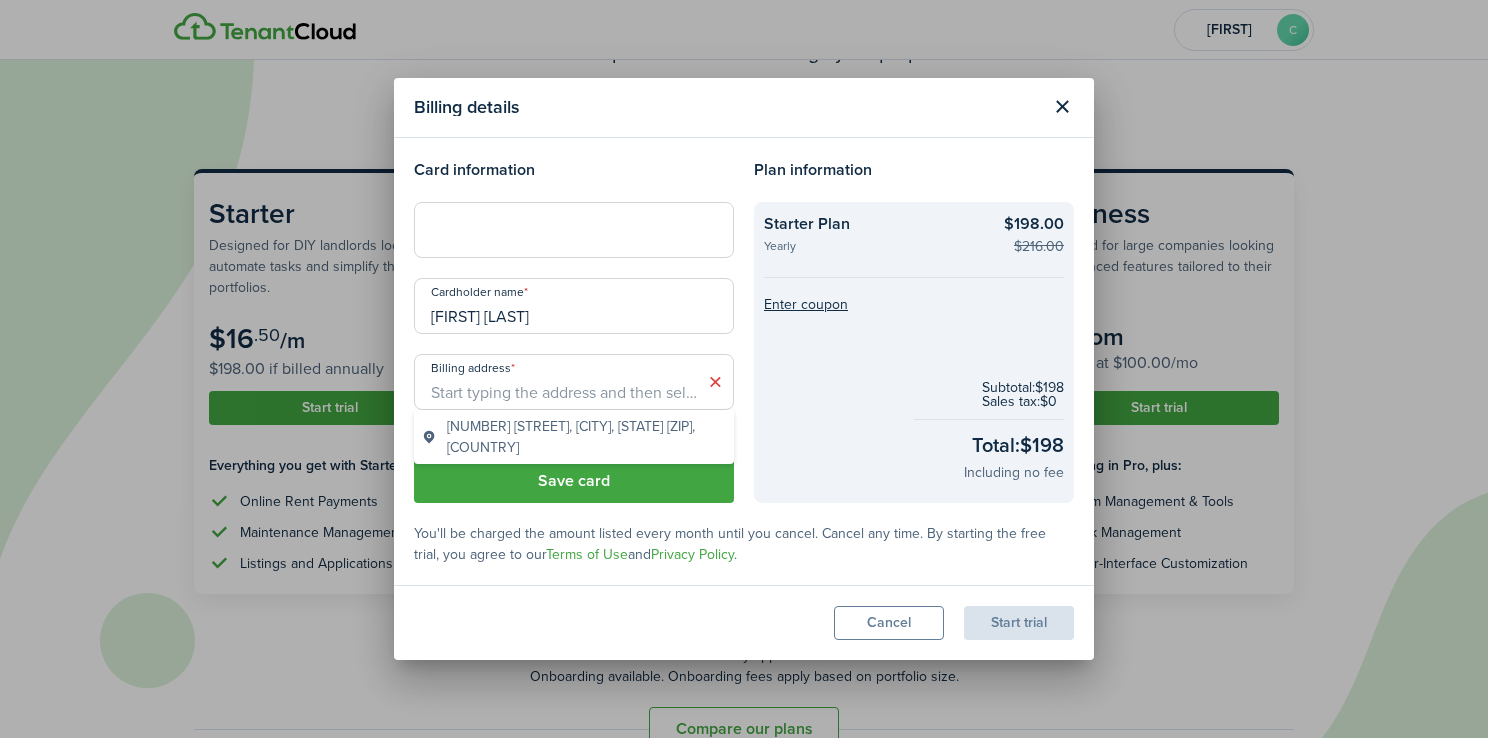 scroll, scrollTop: 0, scrollLeft: 0, axis: both 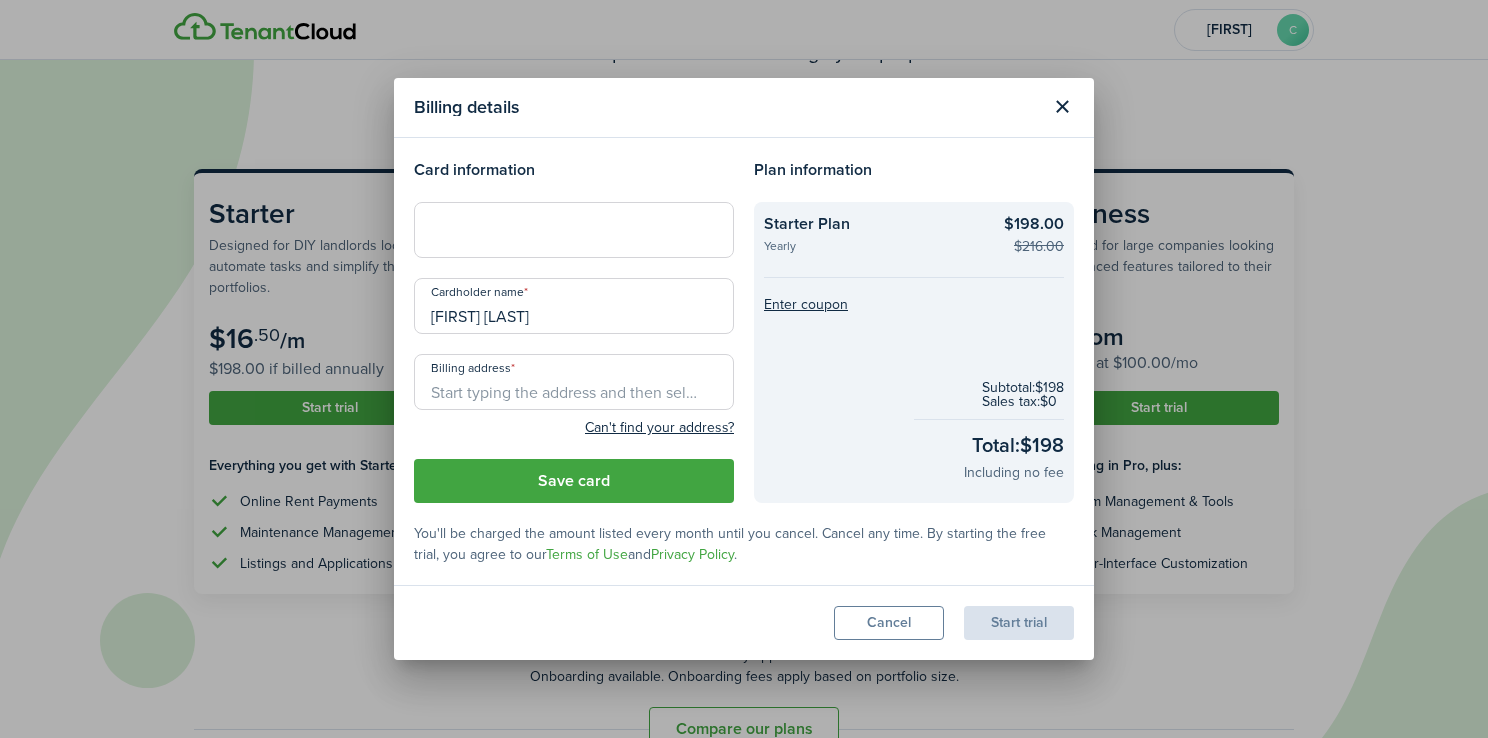 click on "Billing address" at bounding box center (574, 382) 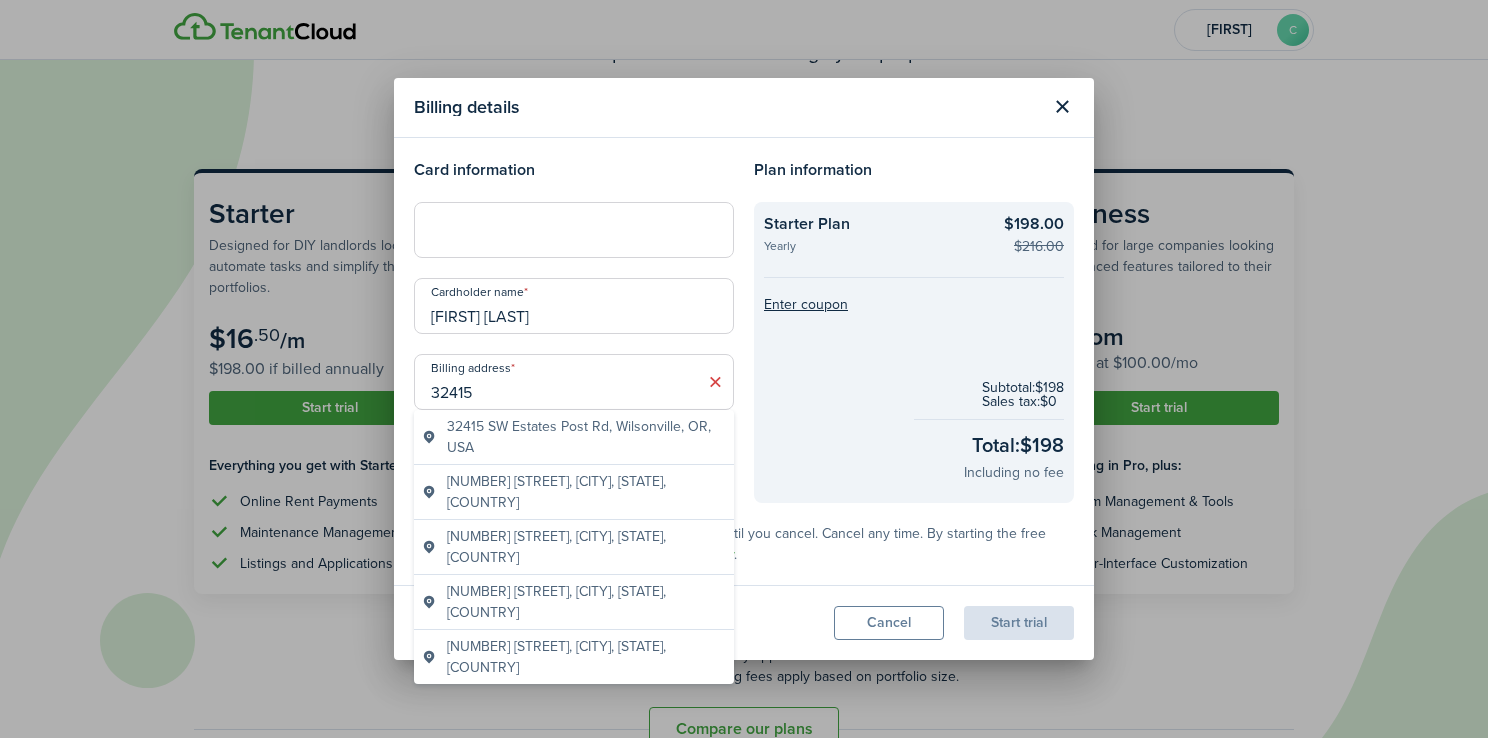 click on "32415" at bounding box center [574, 382] 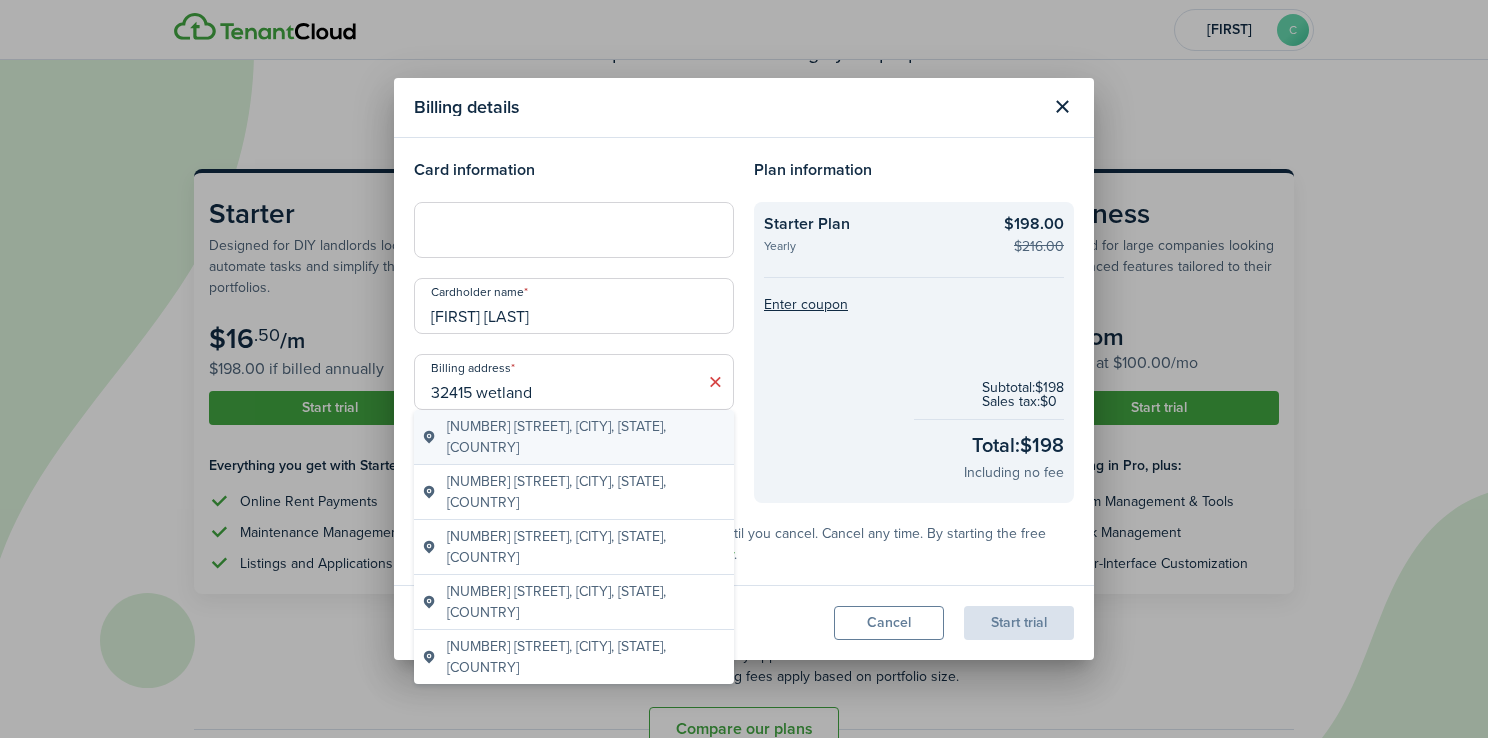 type on "32415 wetland" 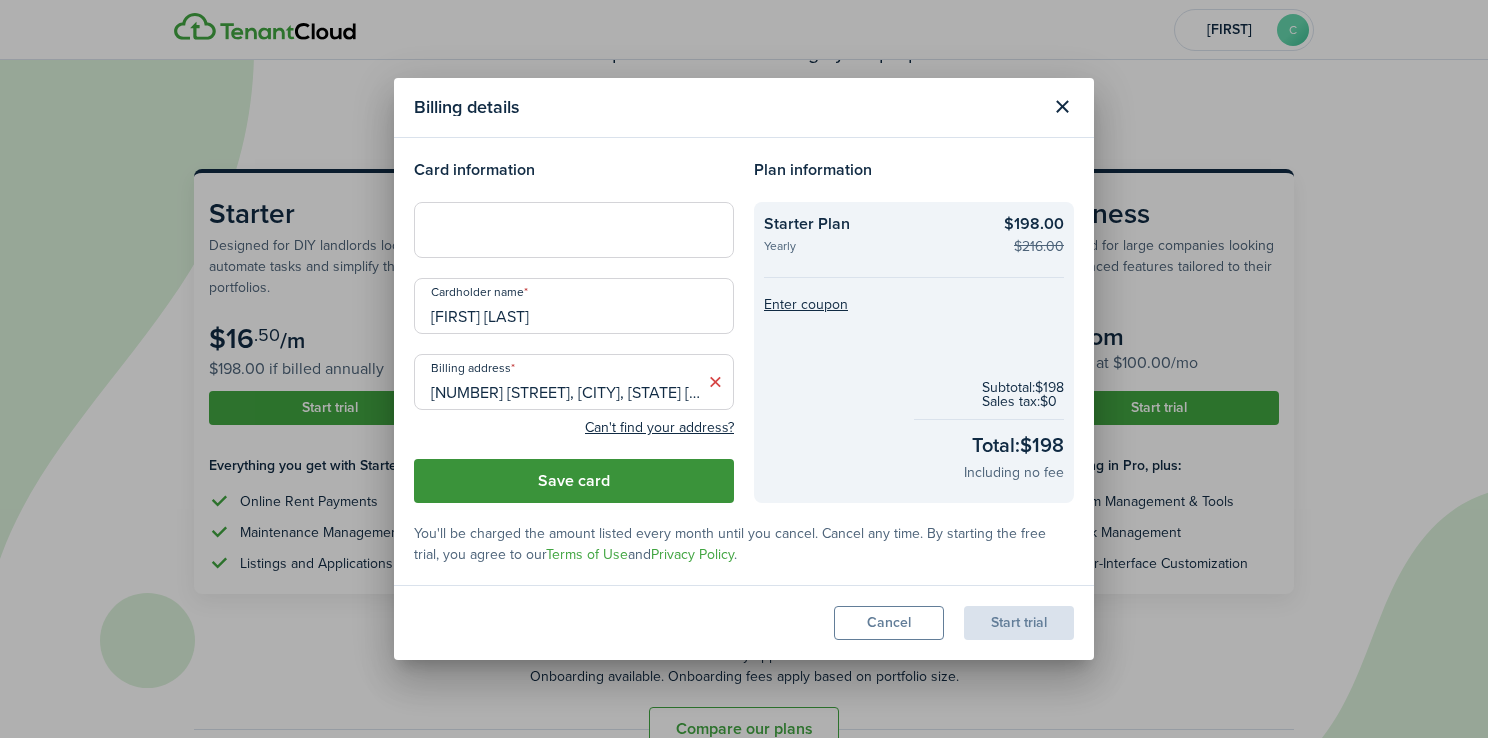 click on "Save card" at bounding box center (574, 481) 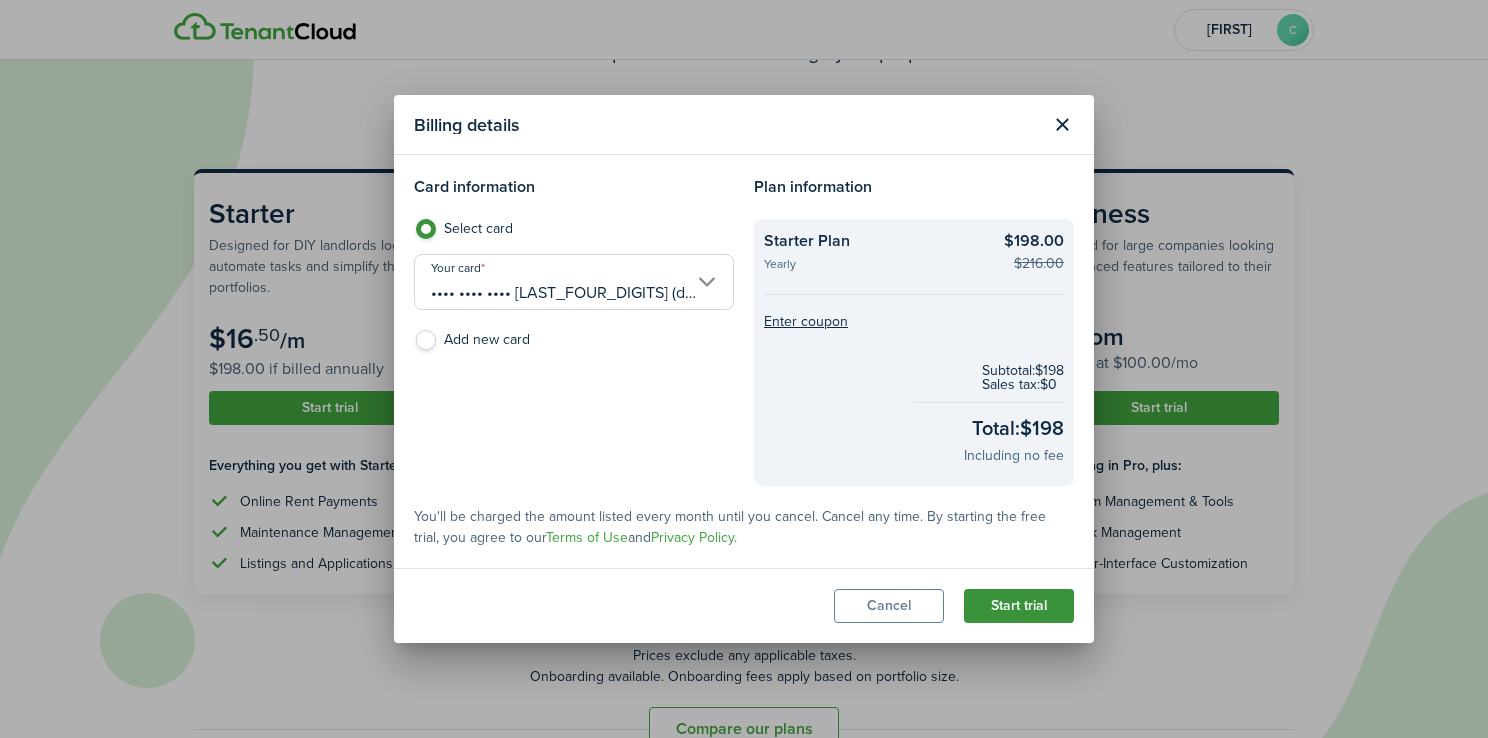 click on "Start trial" at bounding box center [1019, 606] 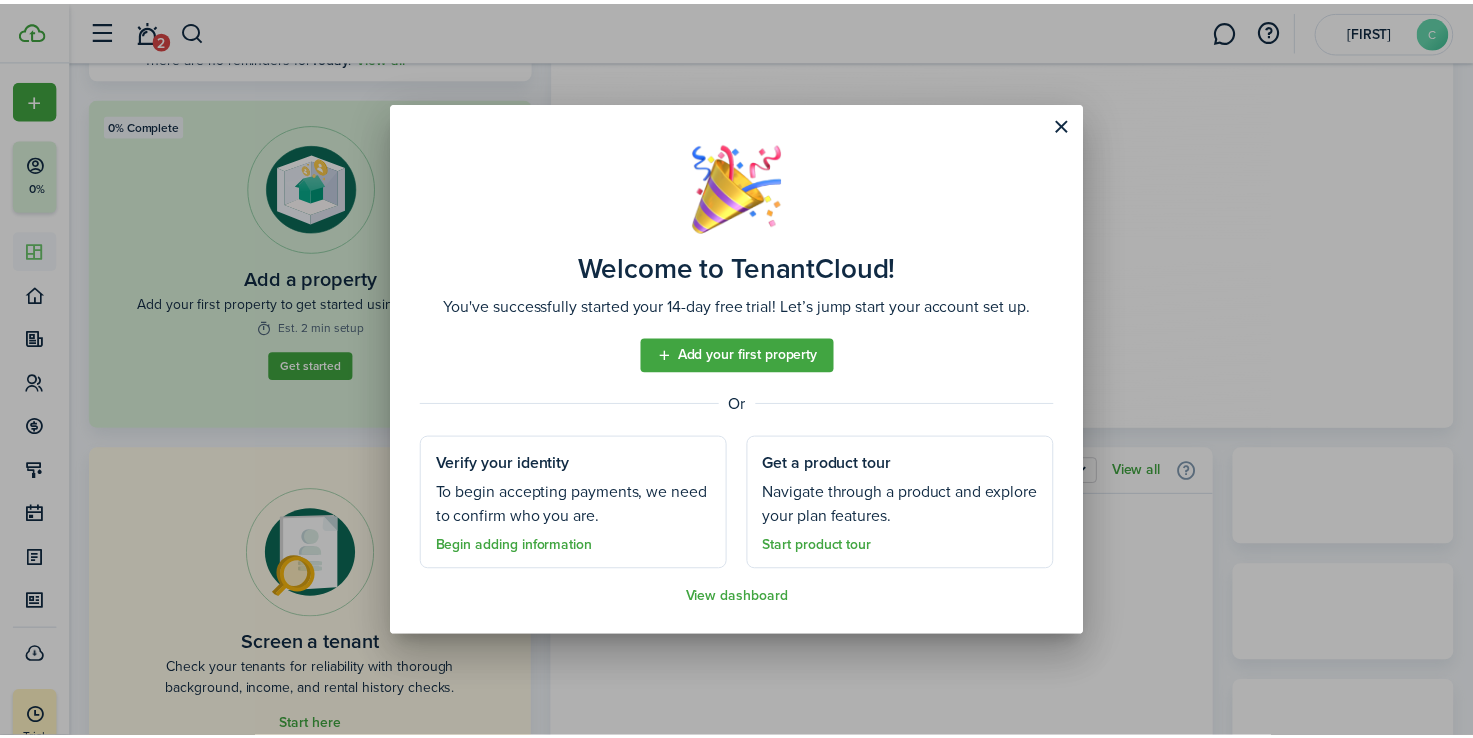 scroll, scrollTop: 0, scrollLeft: 0, axis: both 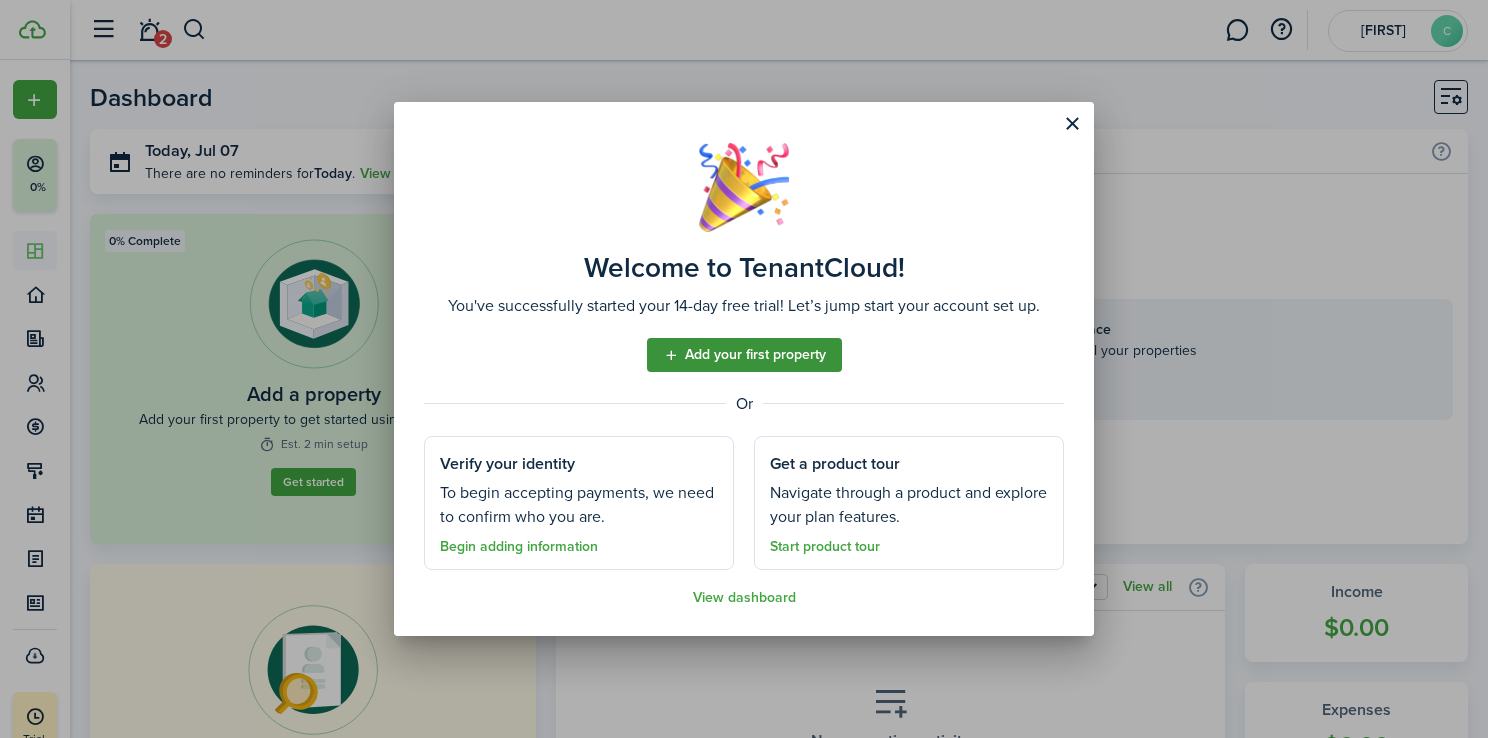 click on "Add your first property" at bounding box center [744, 355] 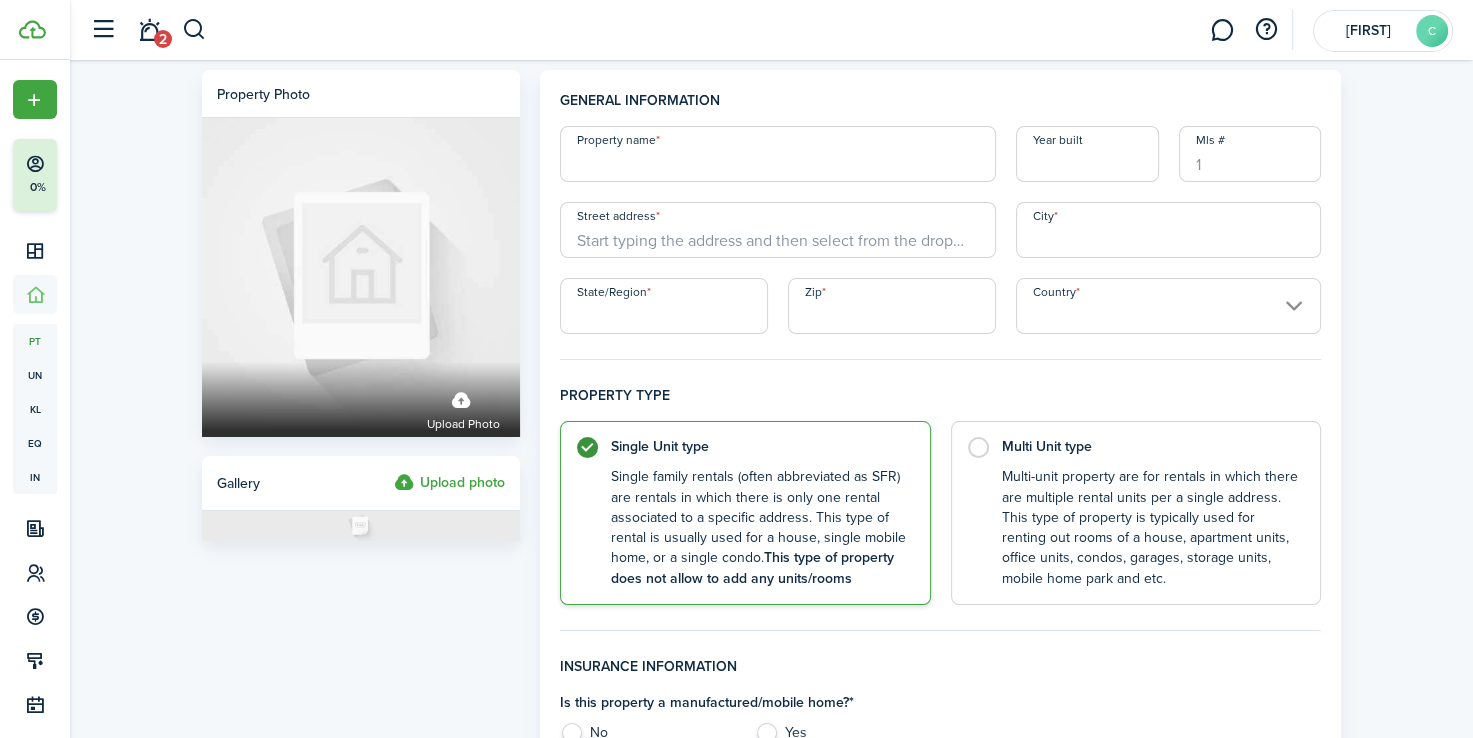 click on "Property name" at bounding box center [778, 154] 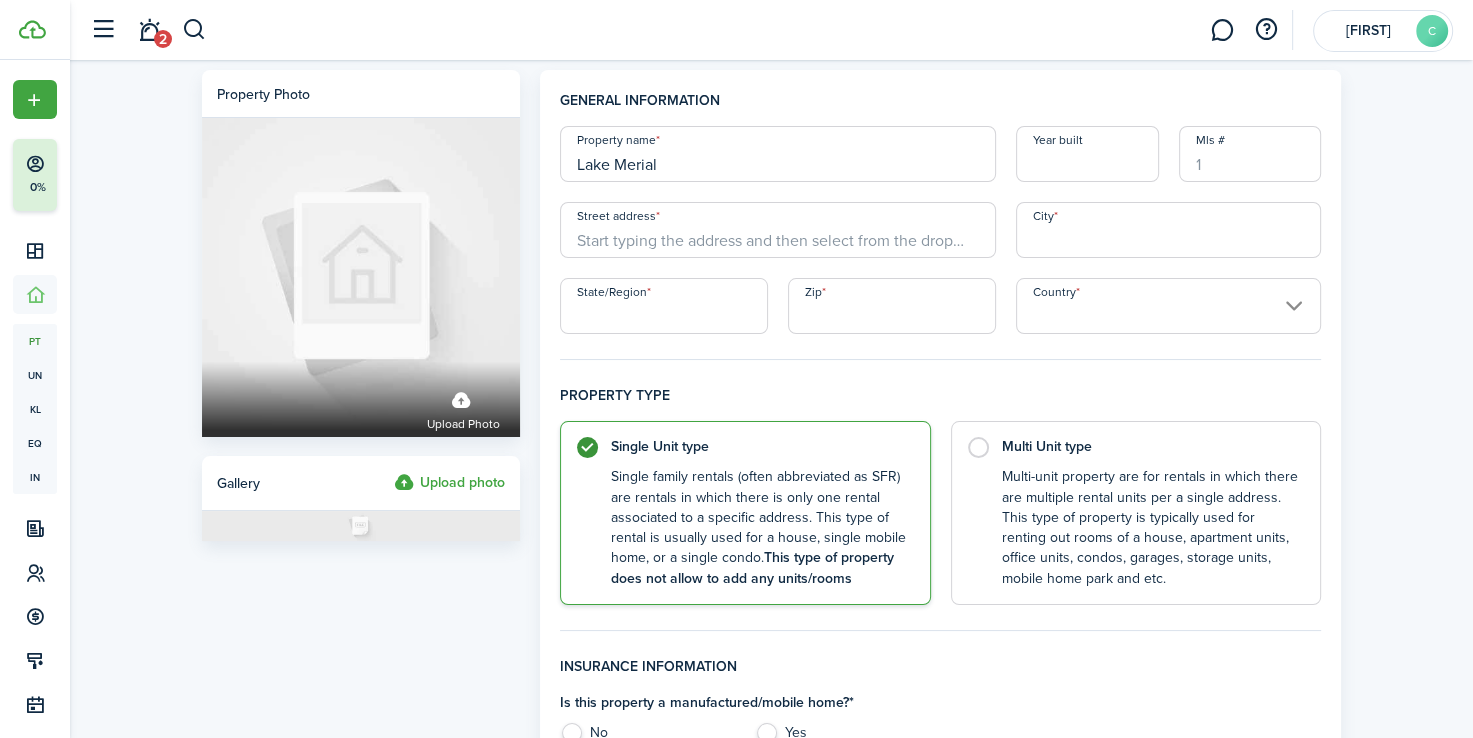type on "Lake Merial" 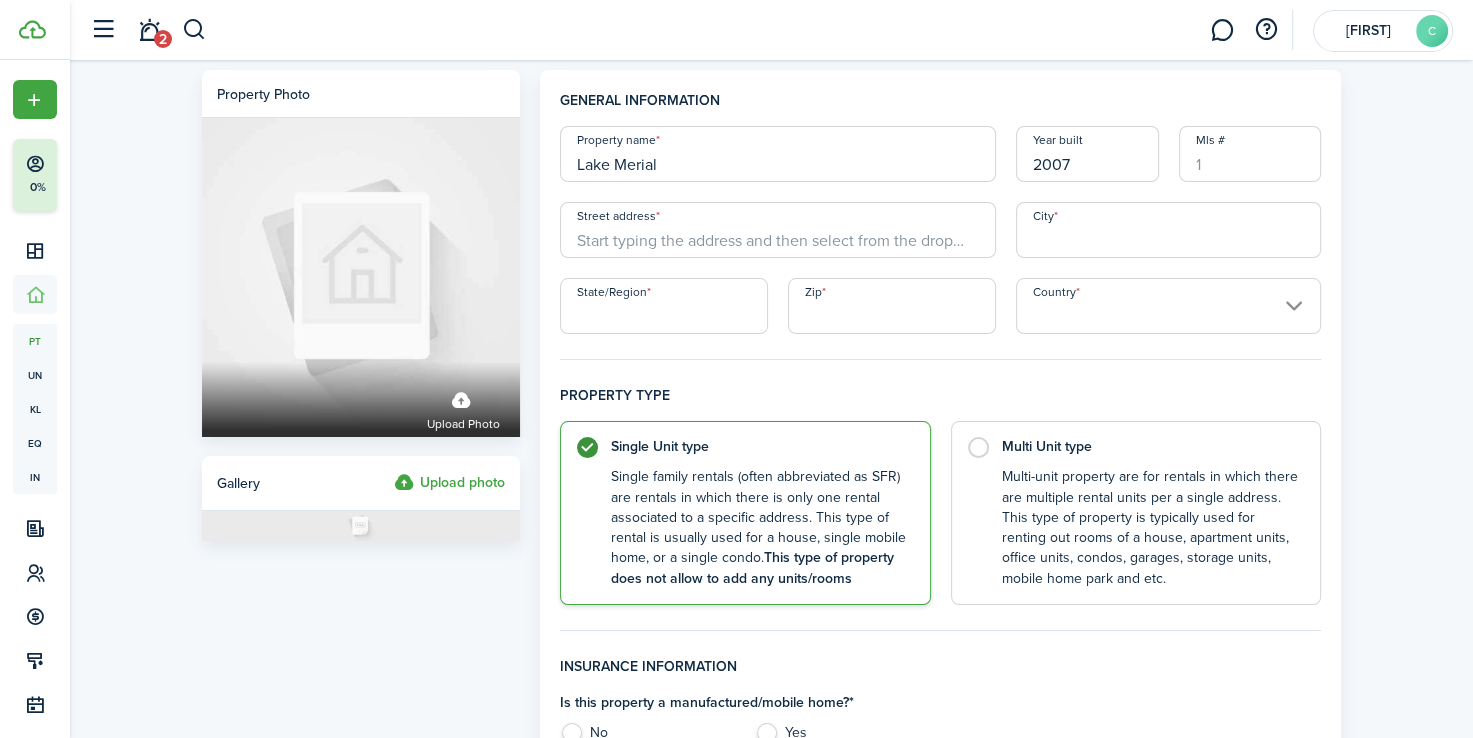 type on "2007" 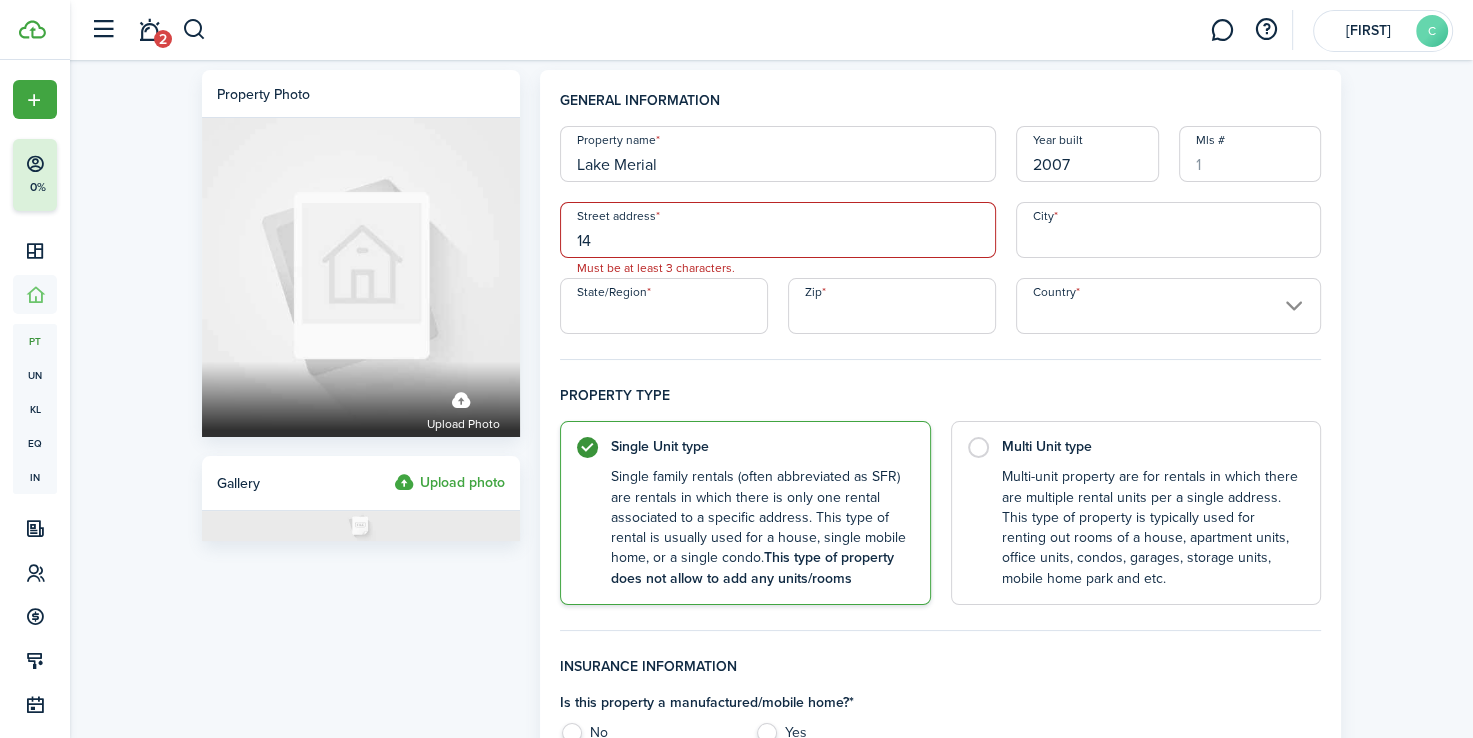 type on "140 Lake Merial Trl" 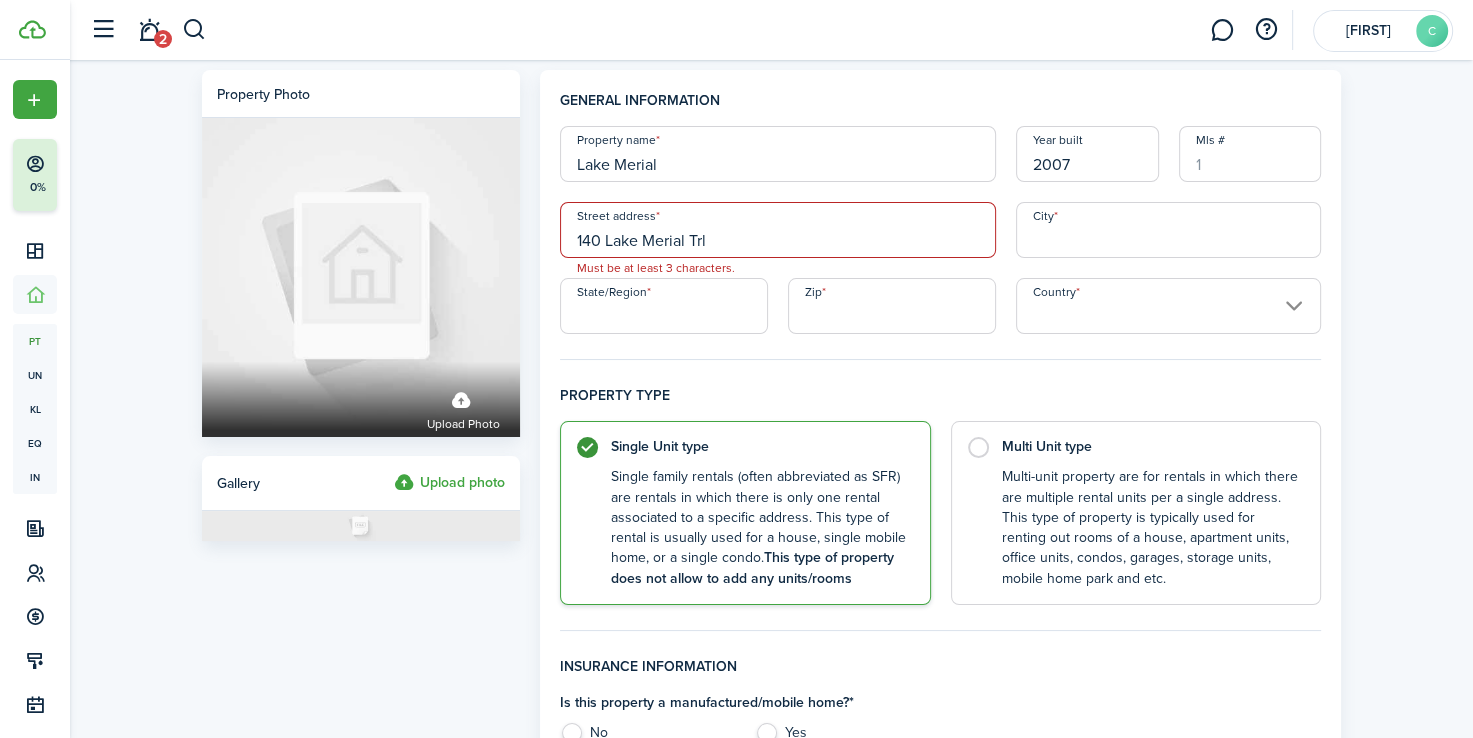 type on "[CITY]" 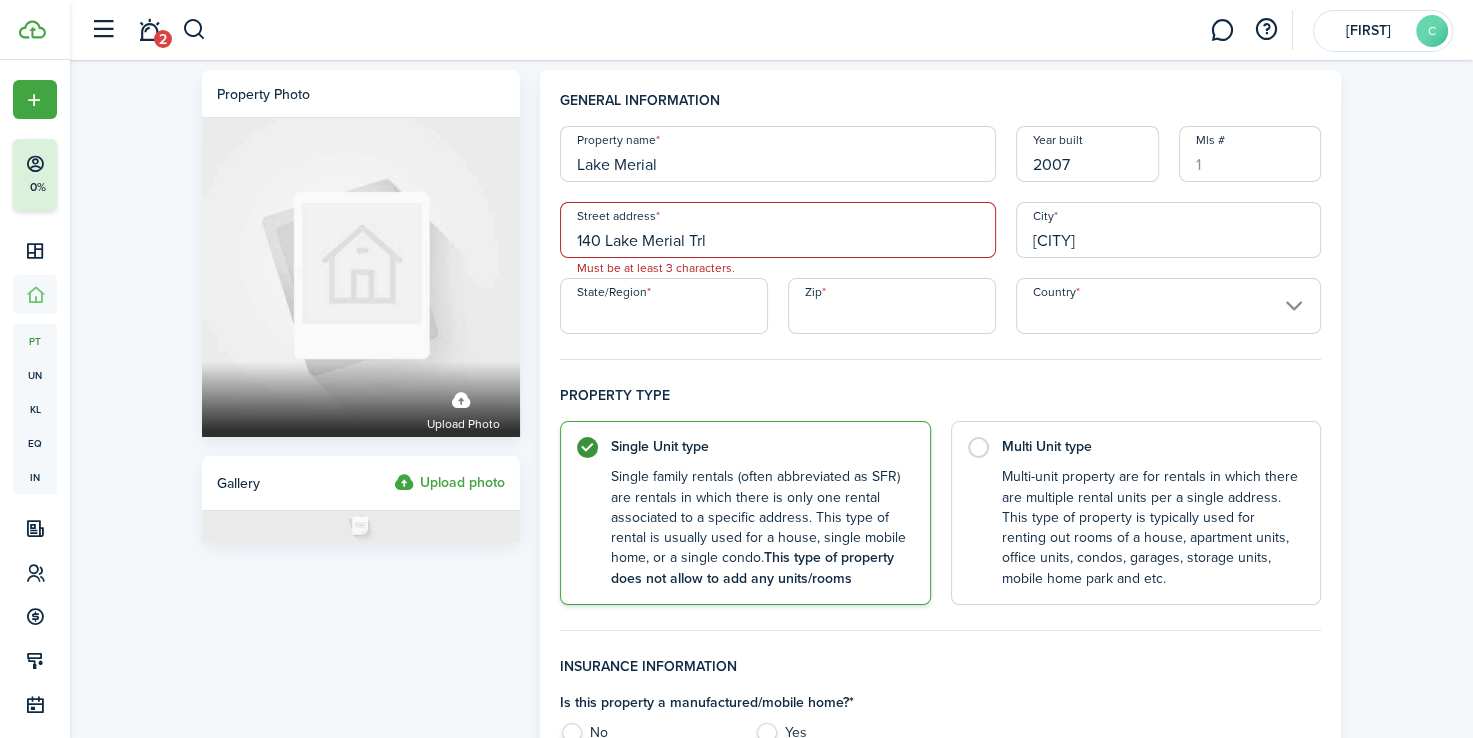 type on "[STATE]" 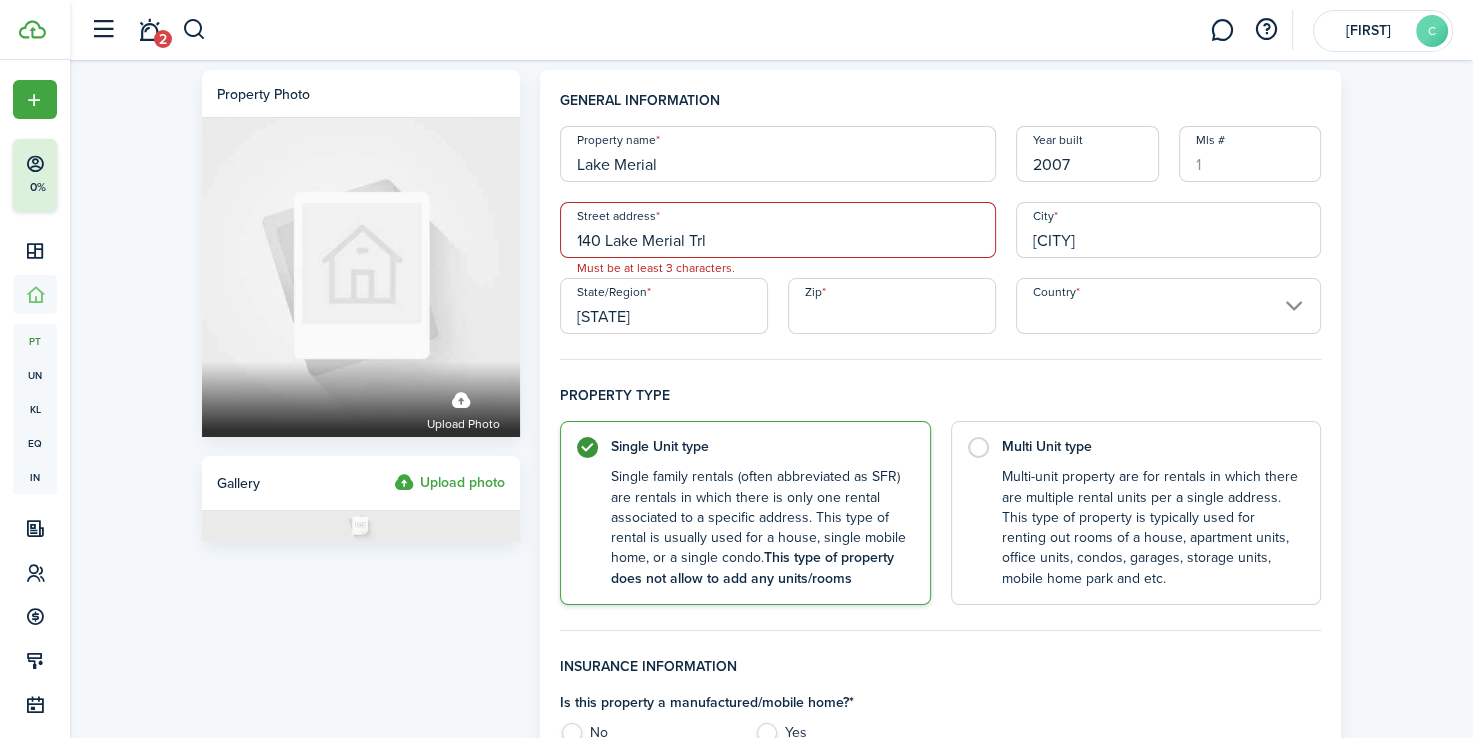 type on "32409" 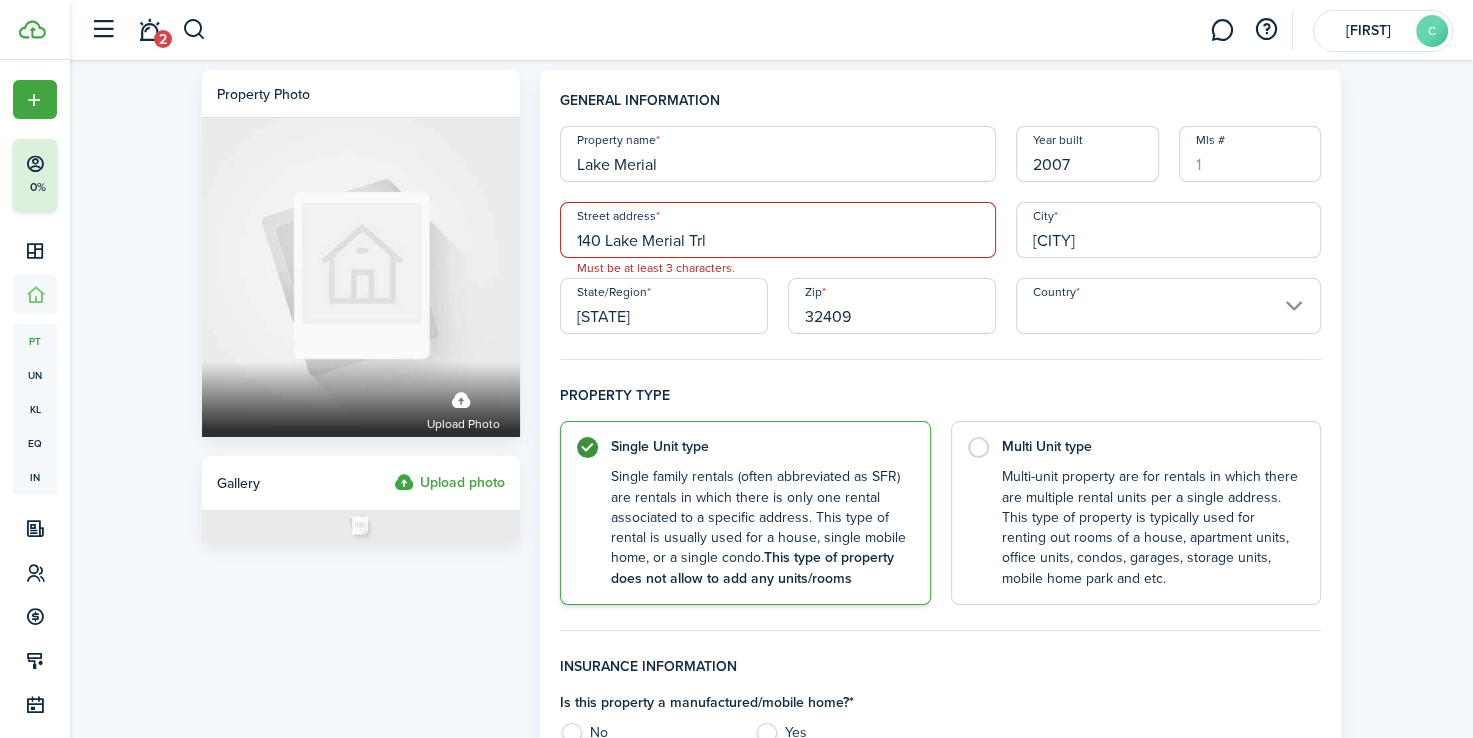 type on "United States" 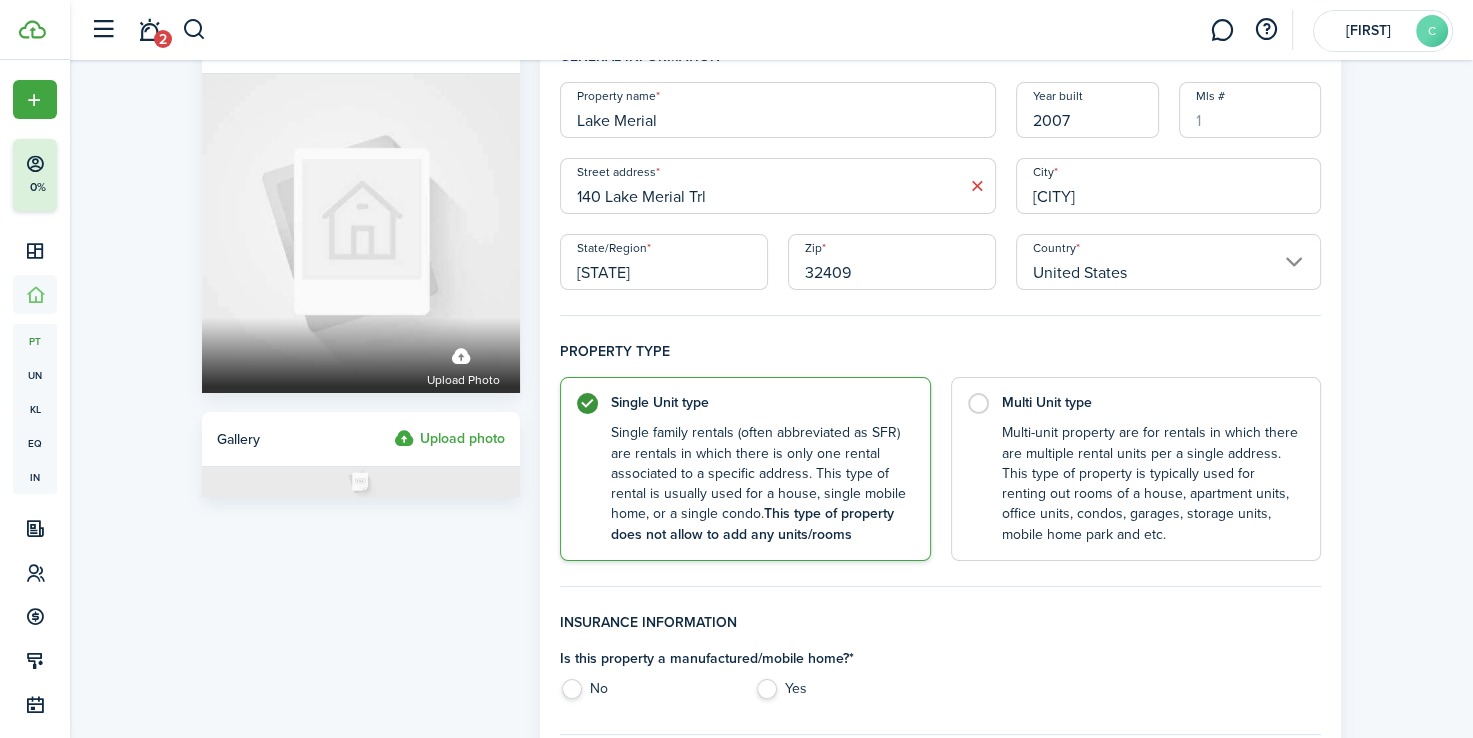 scroll, scrollTop: 0, scrollLeft: 0, axis: both 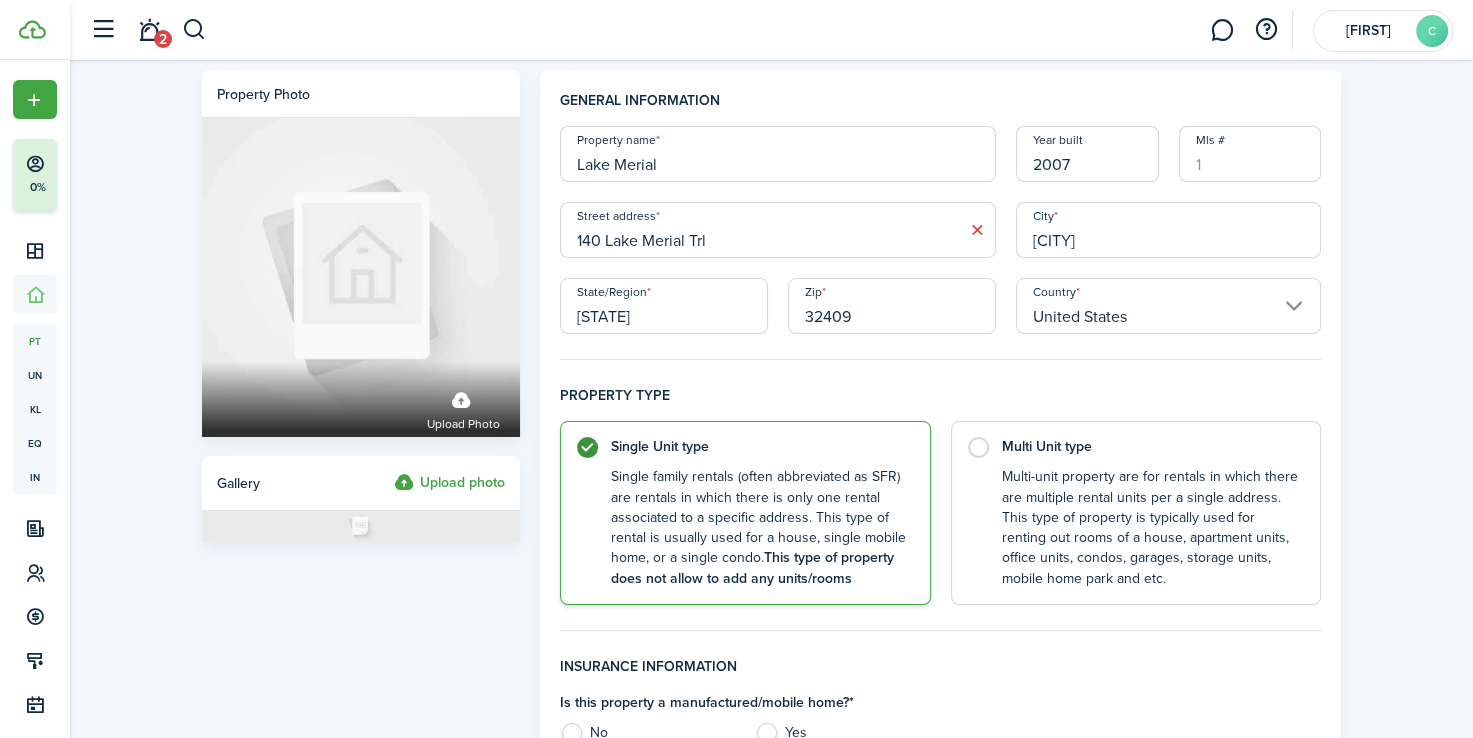 click on "Upload photo" at bounding box center (449, 483) 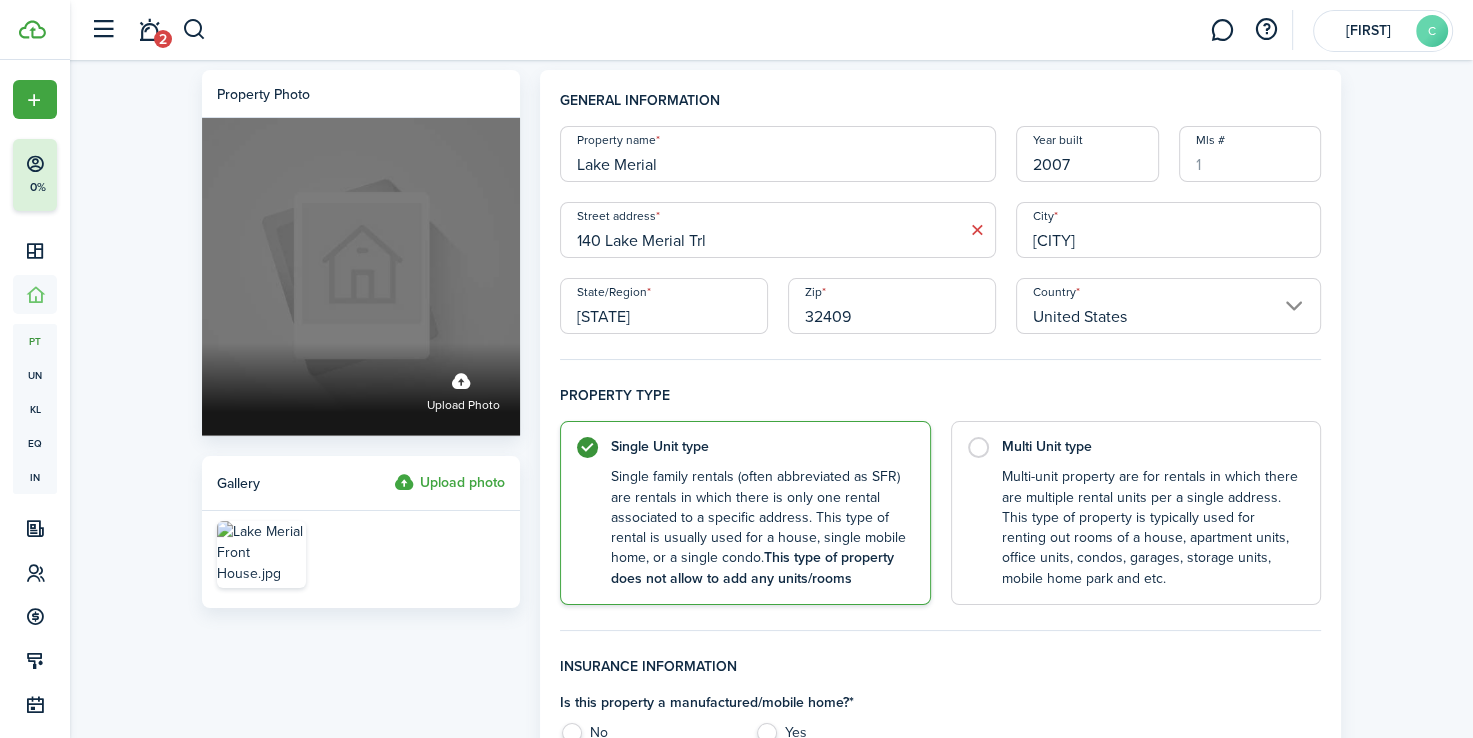 click on "Upload photo" at bounding box center [463, 389] 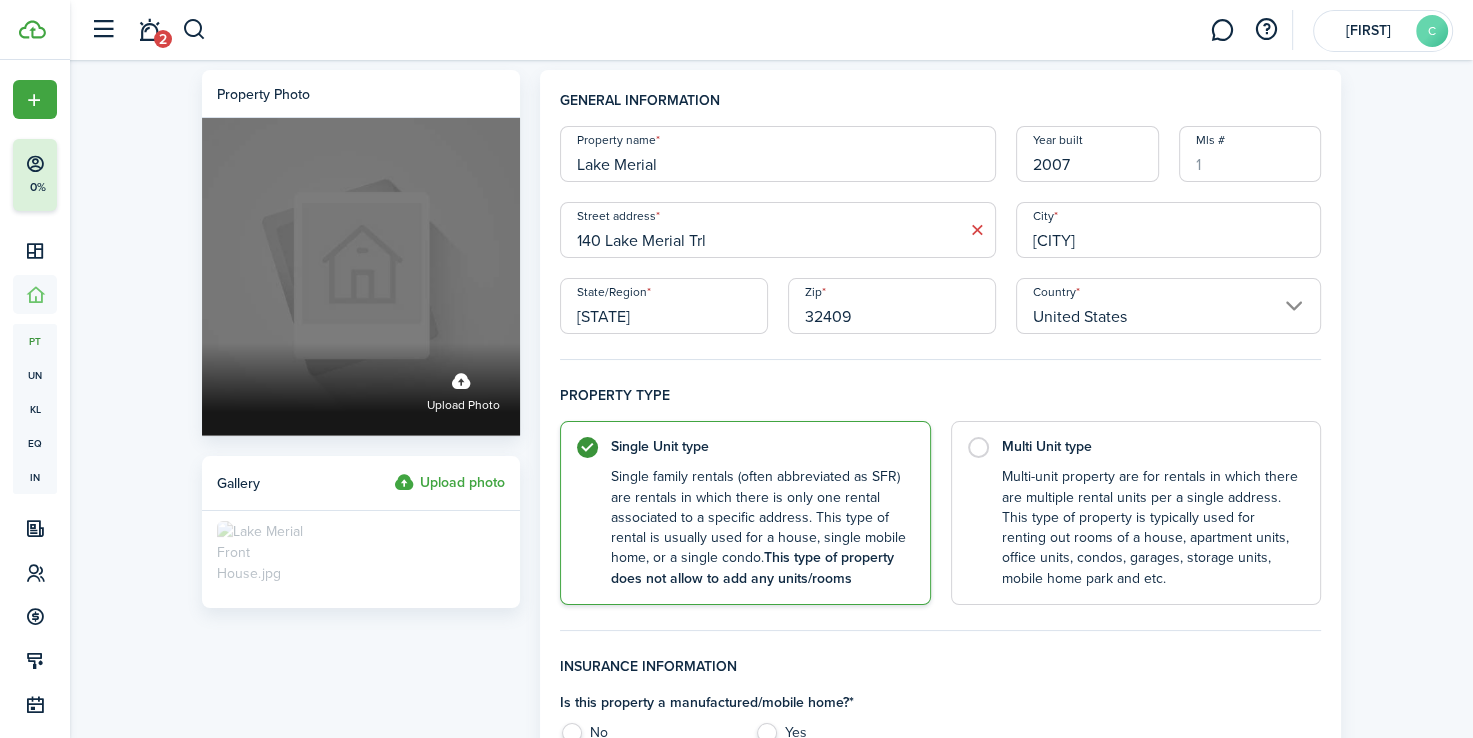 drag, startPoint x: 272, startPoint y: 550, endPoint x: 340, endPoint y: 324, distance: 236.00847 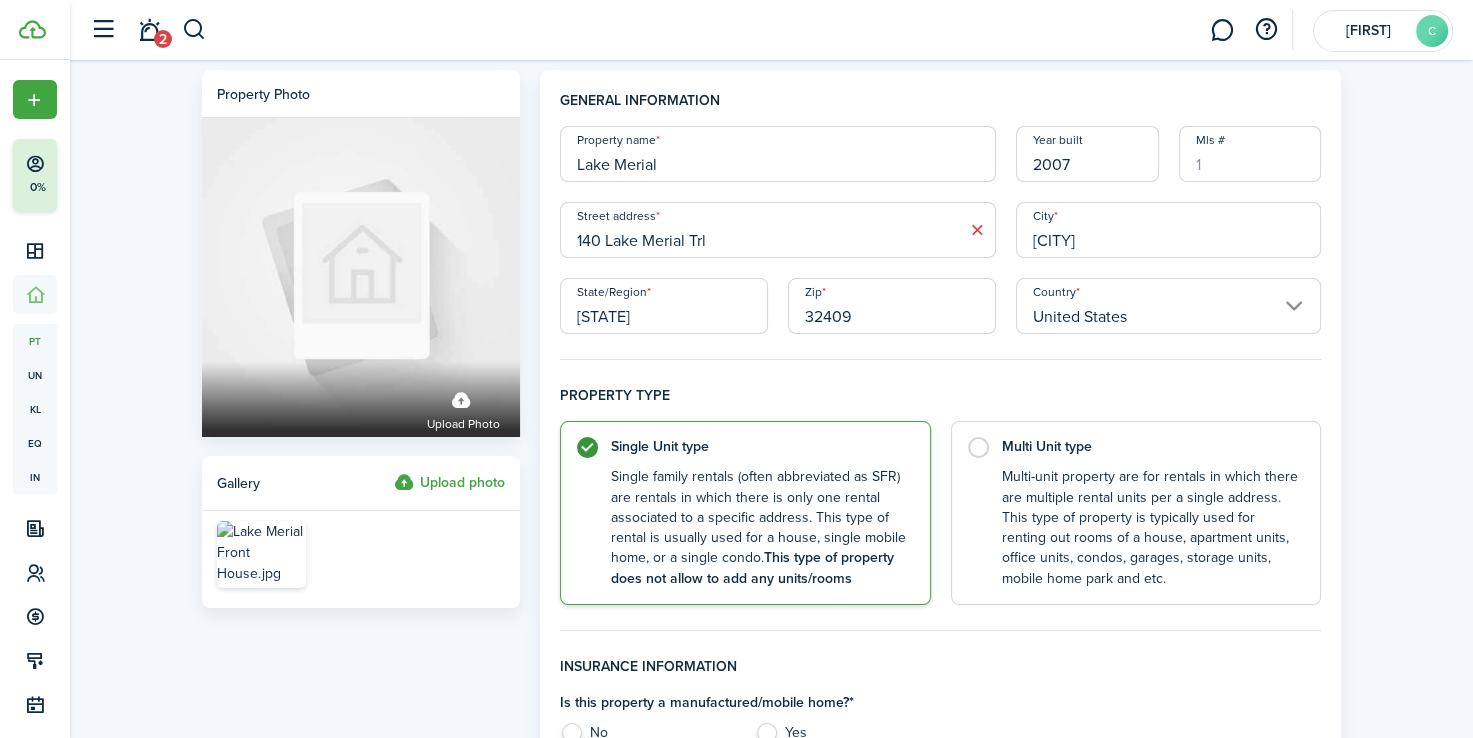 click on "Upload photo" at bounding box center [449, 483] 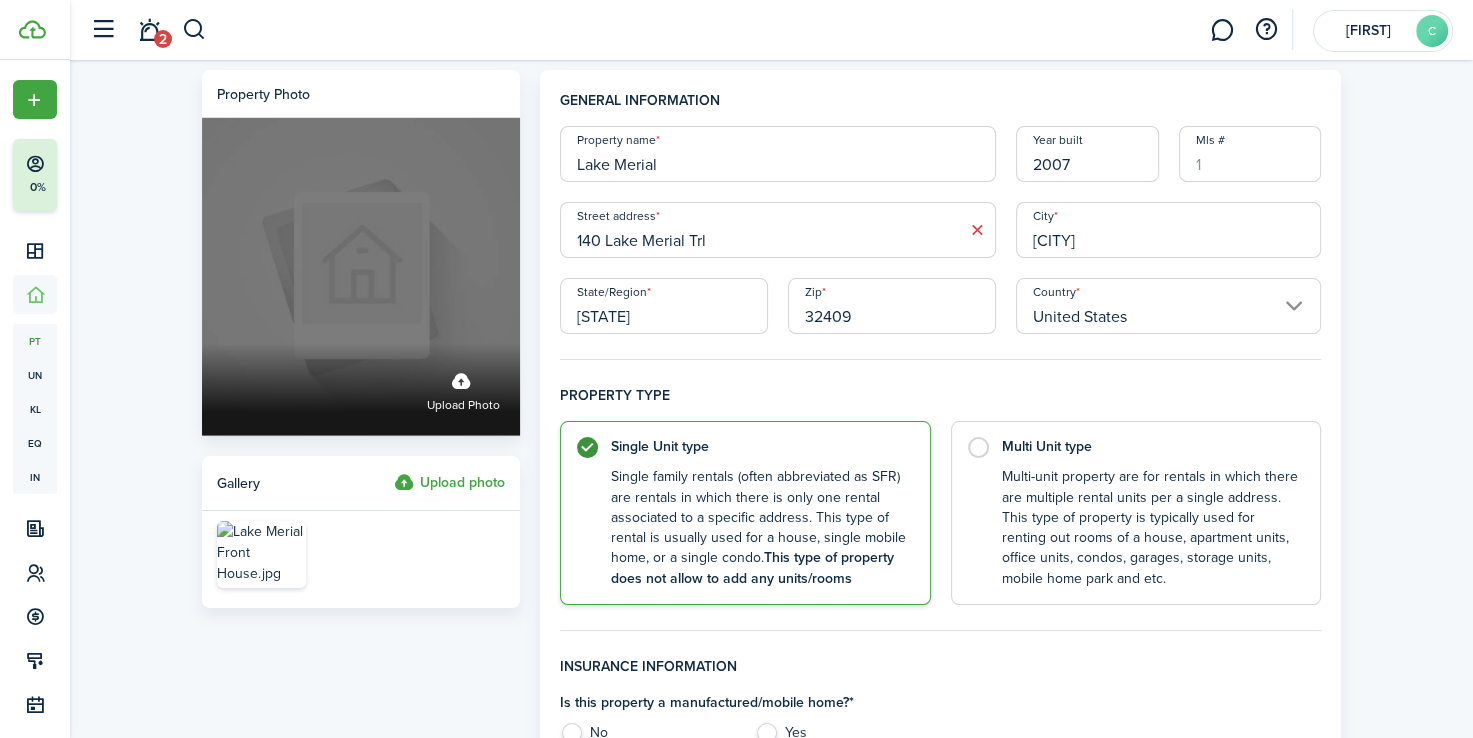 click on "Upload photo" at bounding box center (463, 389) 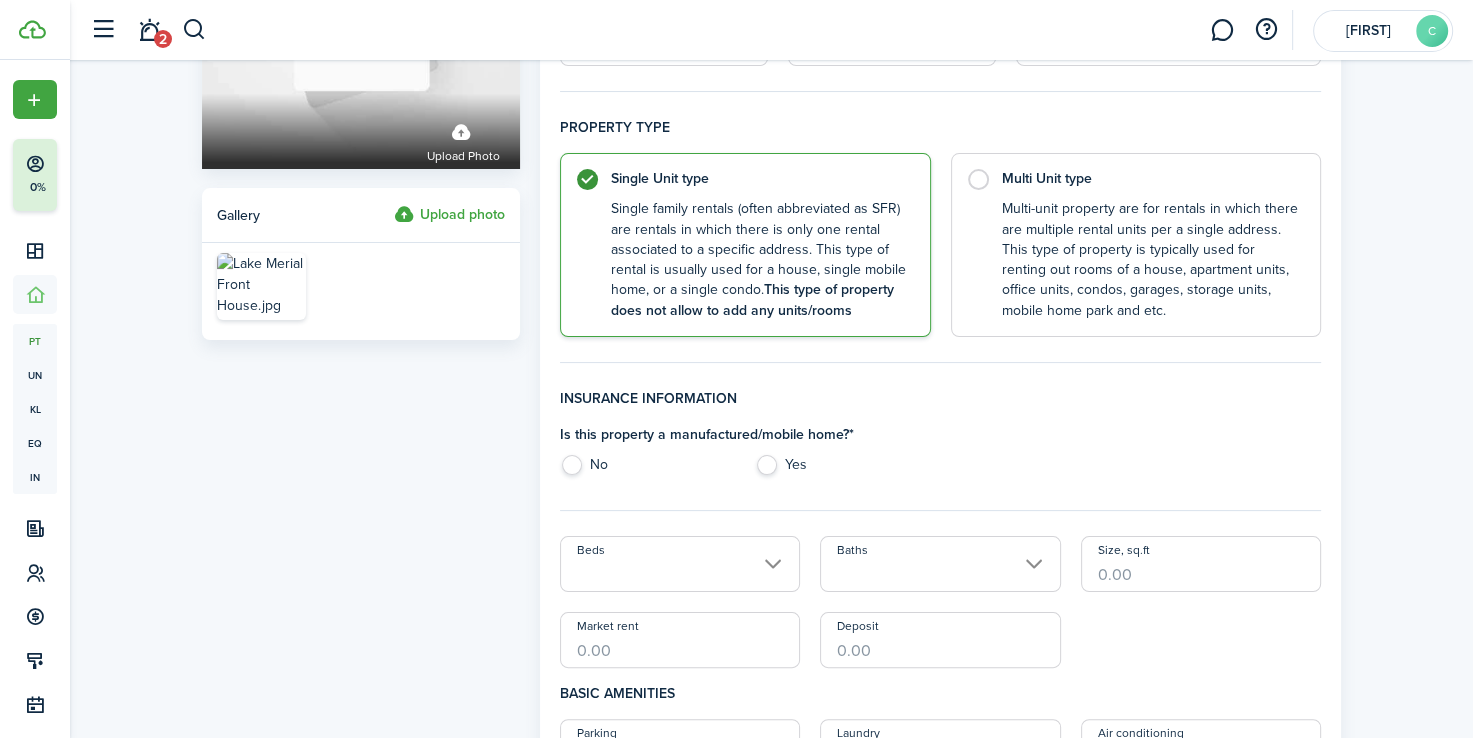 scroll, scrollTop: 282, scrollLeft: 0, axis: vertical 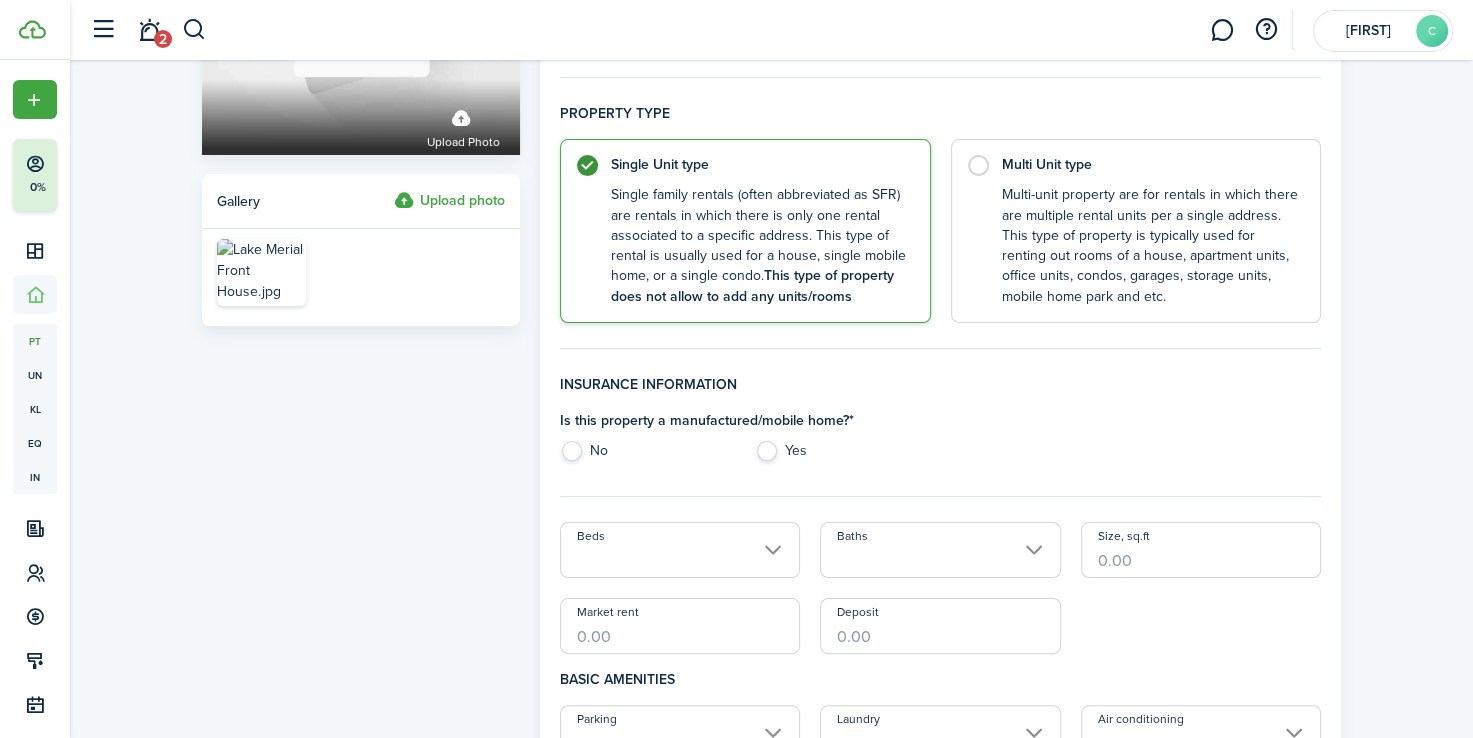 click on "No" at bounding box center [647, 456] 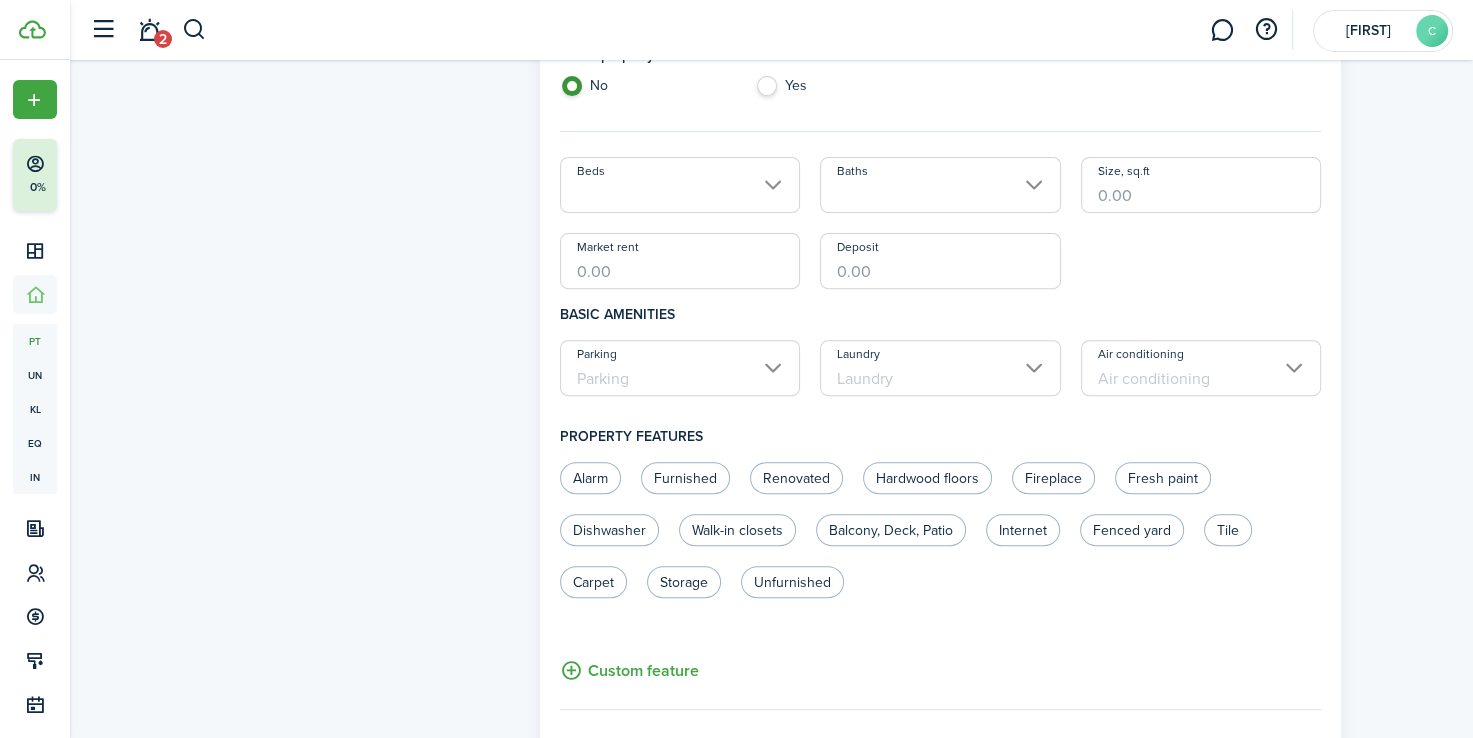 scroll, scrollTop: 644, scrollLeft: 0, axis: vertical 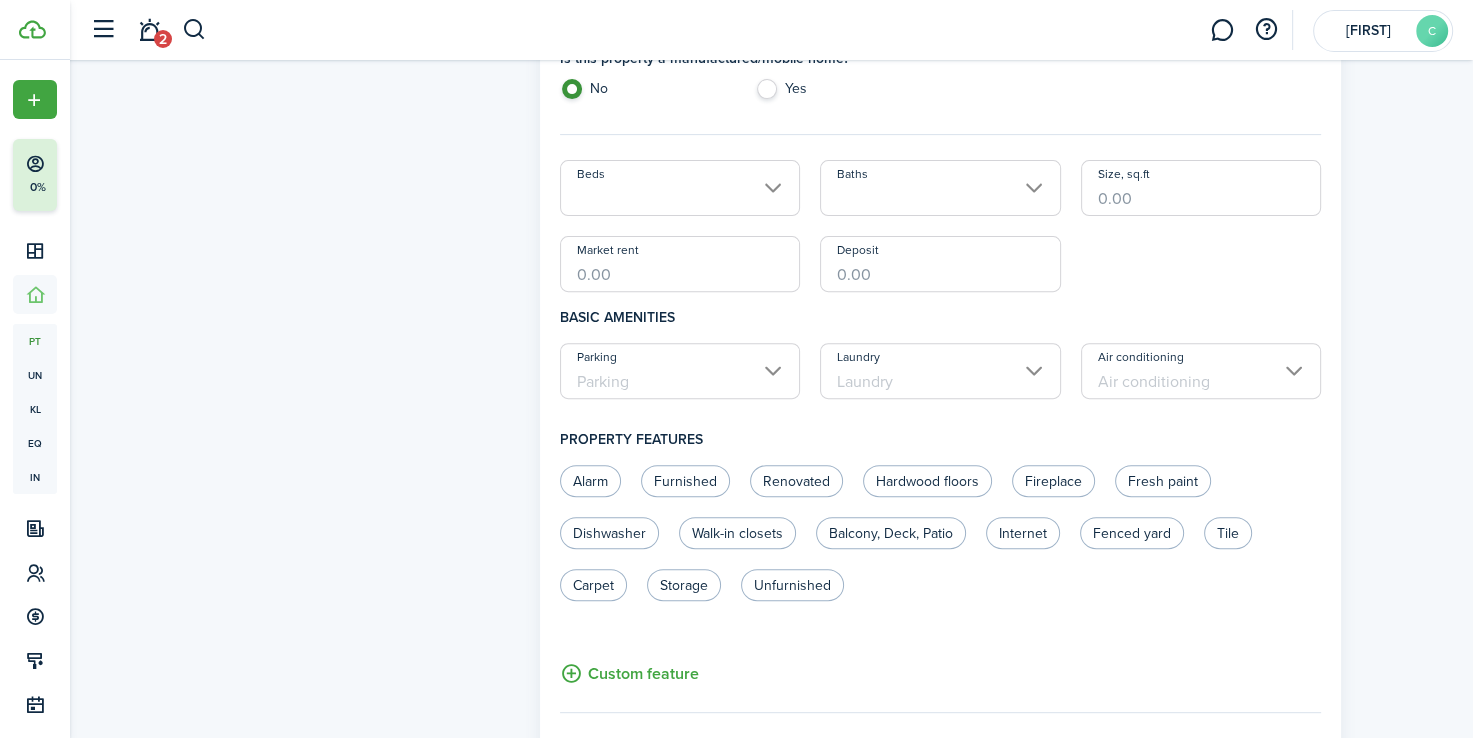 click on "Beds" at bounding box center (680, 188) 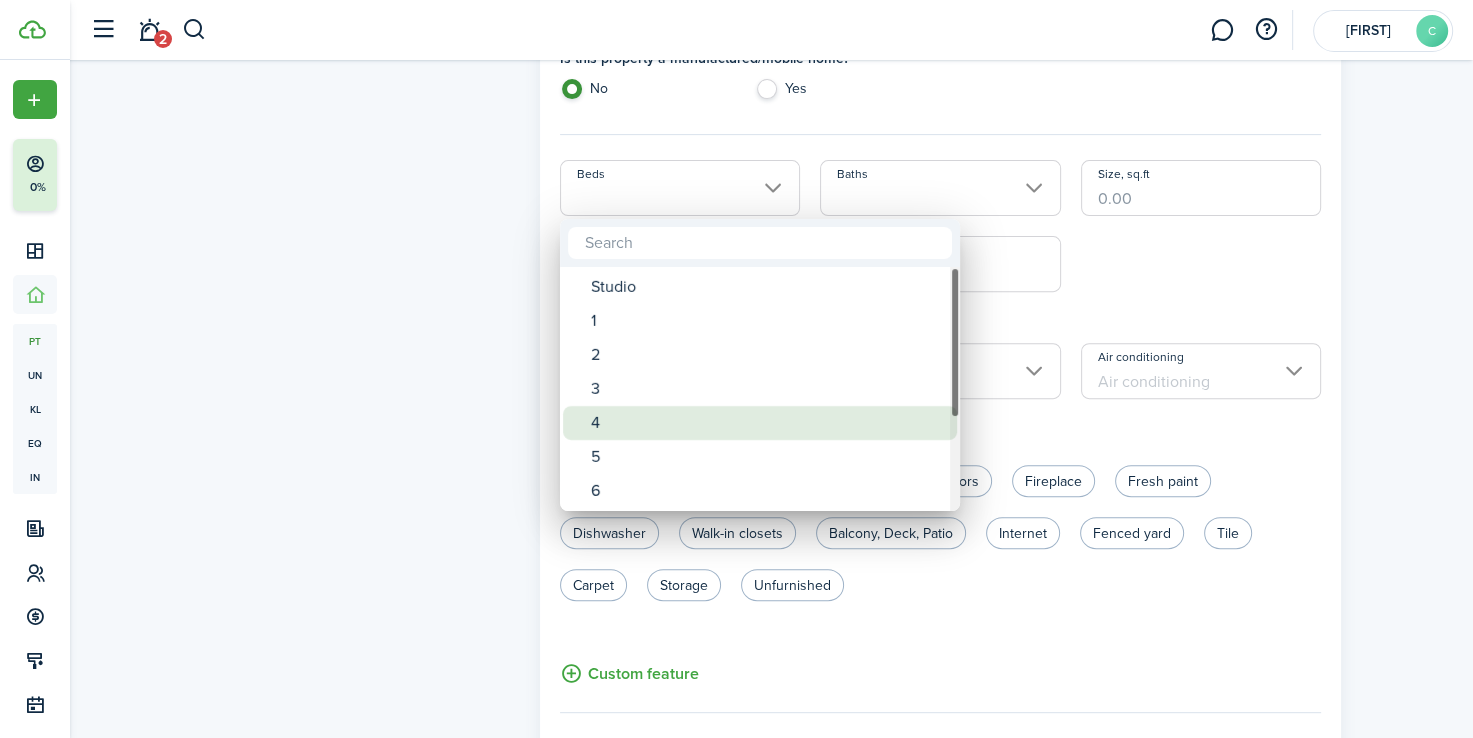 click on "4" at bounding box center [768, 423] 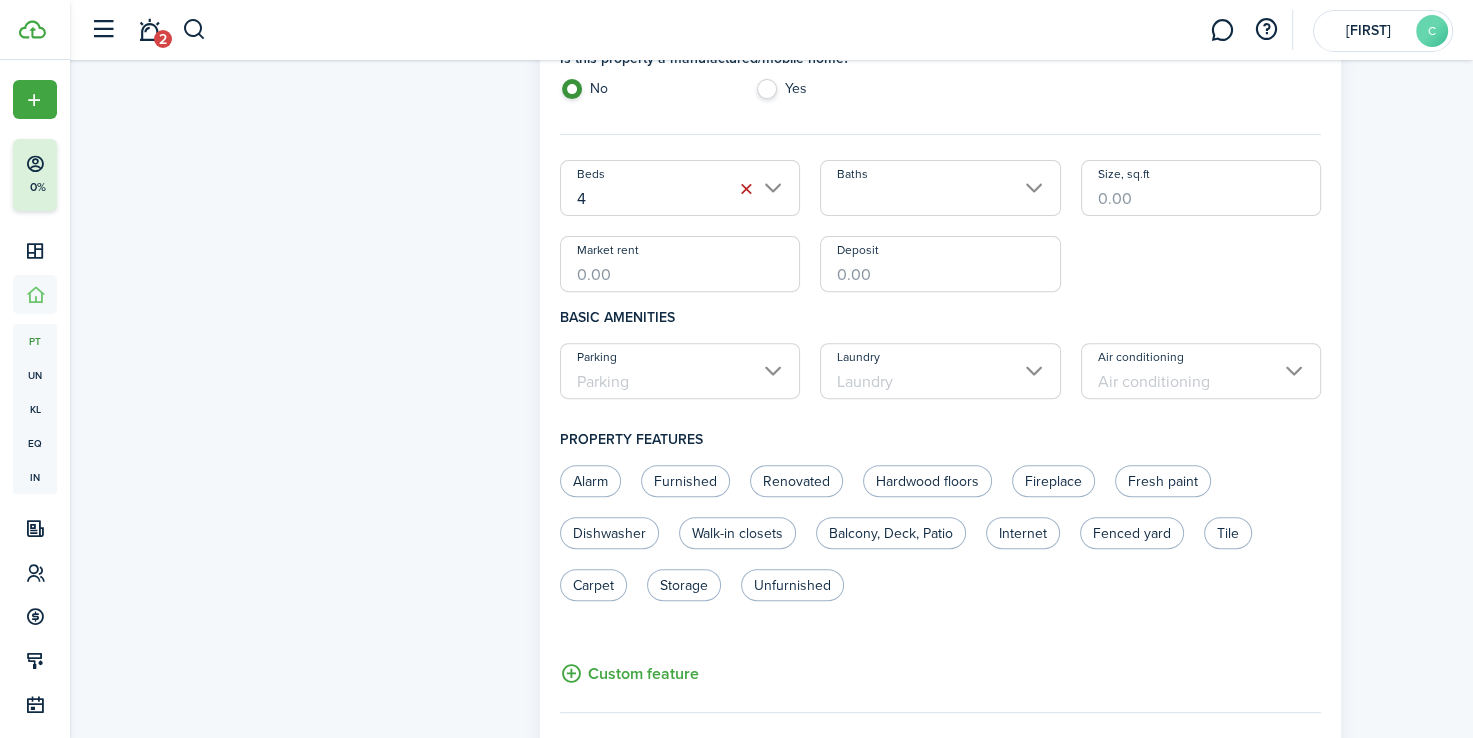 click on "Baths" at bounding box center (940, 188) 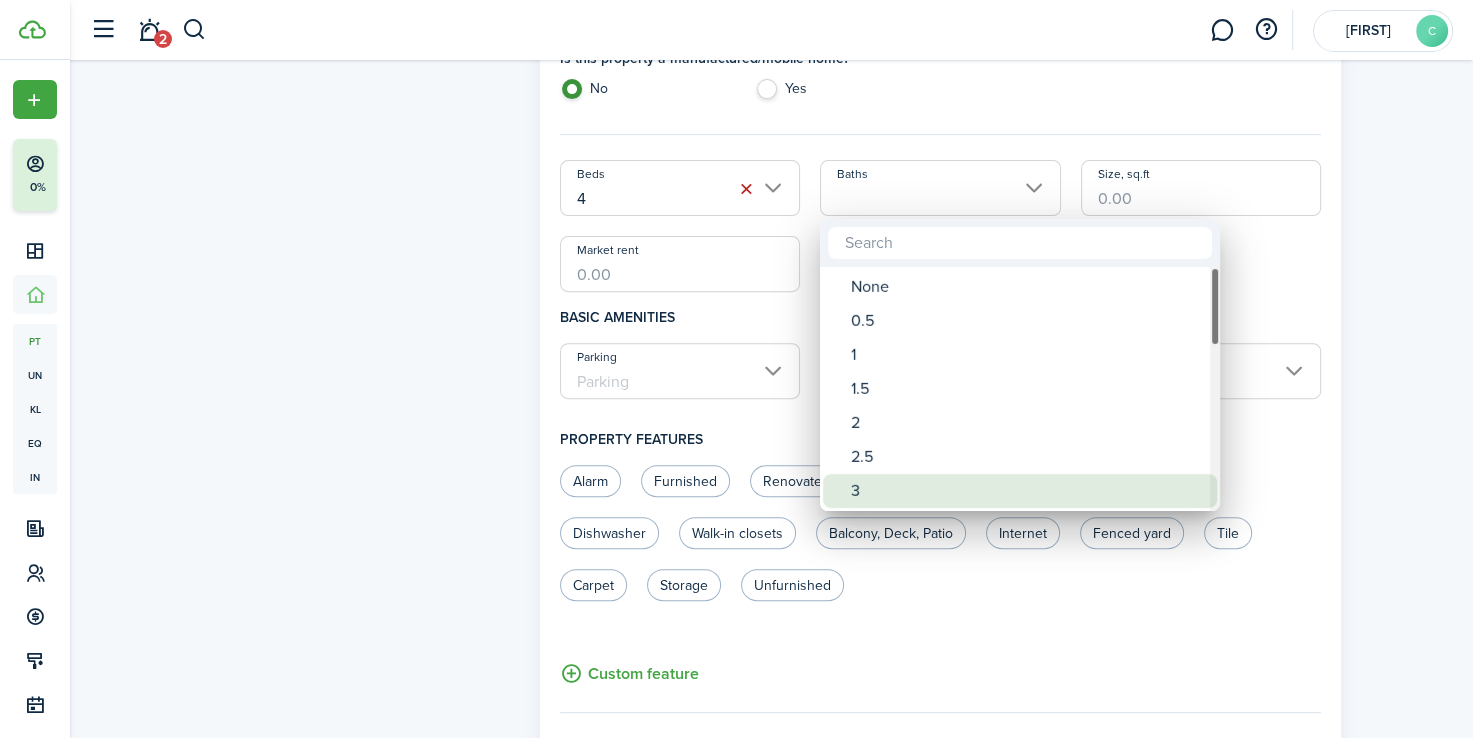 click on "3" at bounding box center (1028, 491) 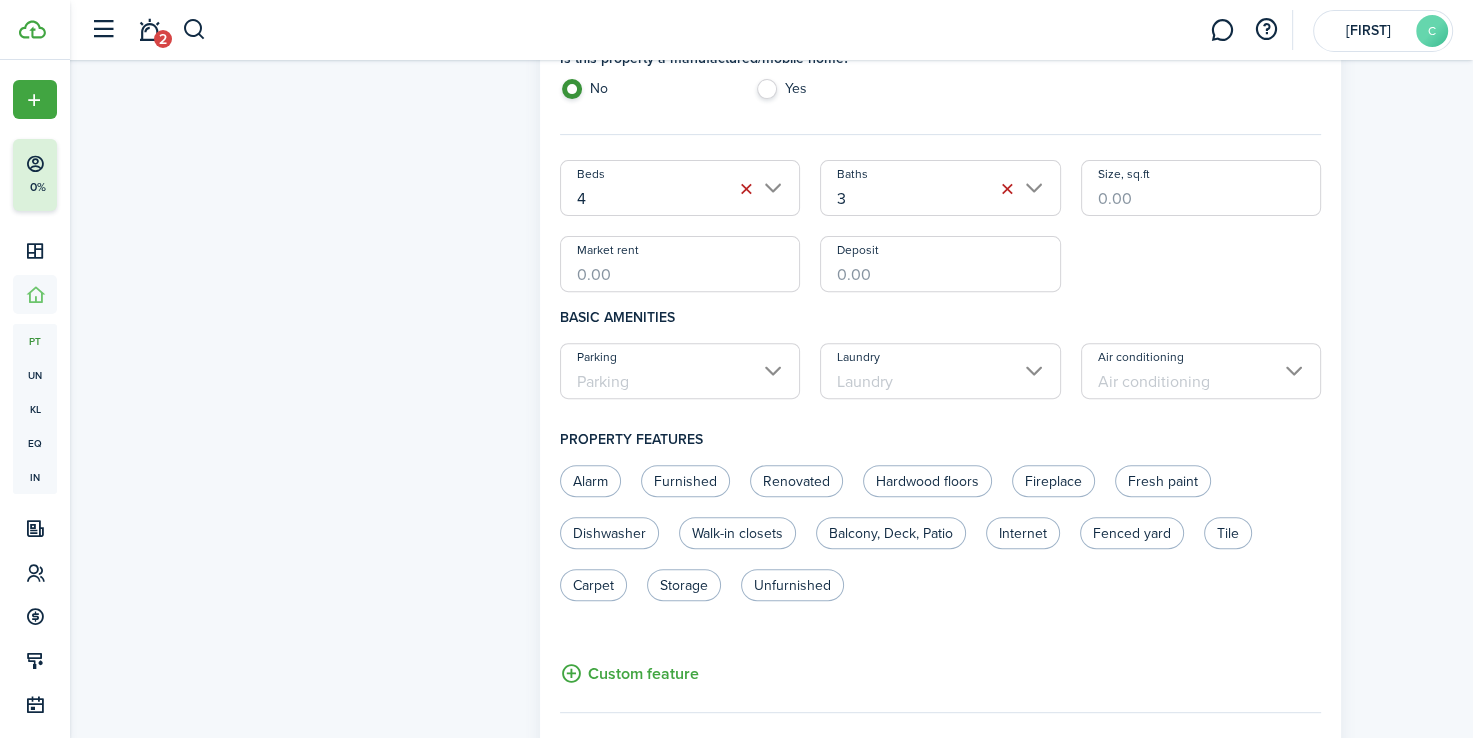 click on "Size, sq.ft" at bounding box center (1201, 188) 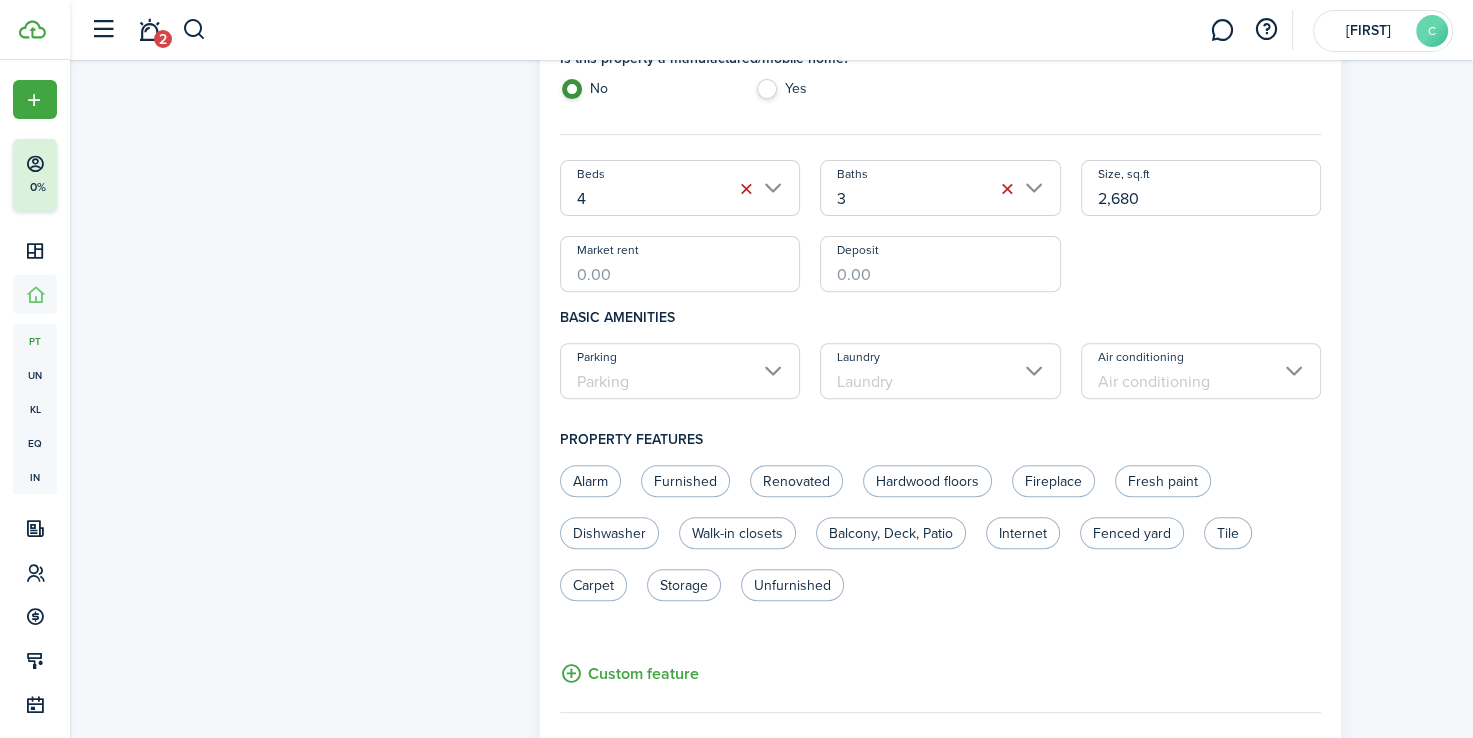 type on "2,680" 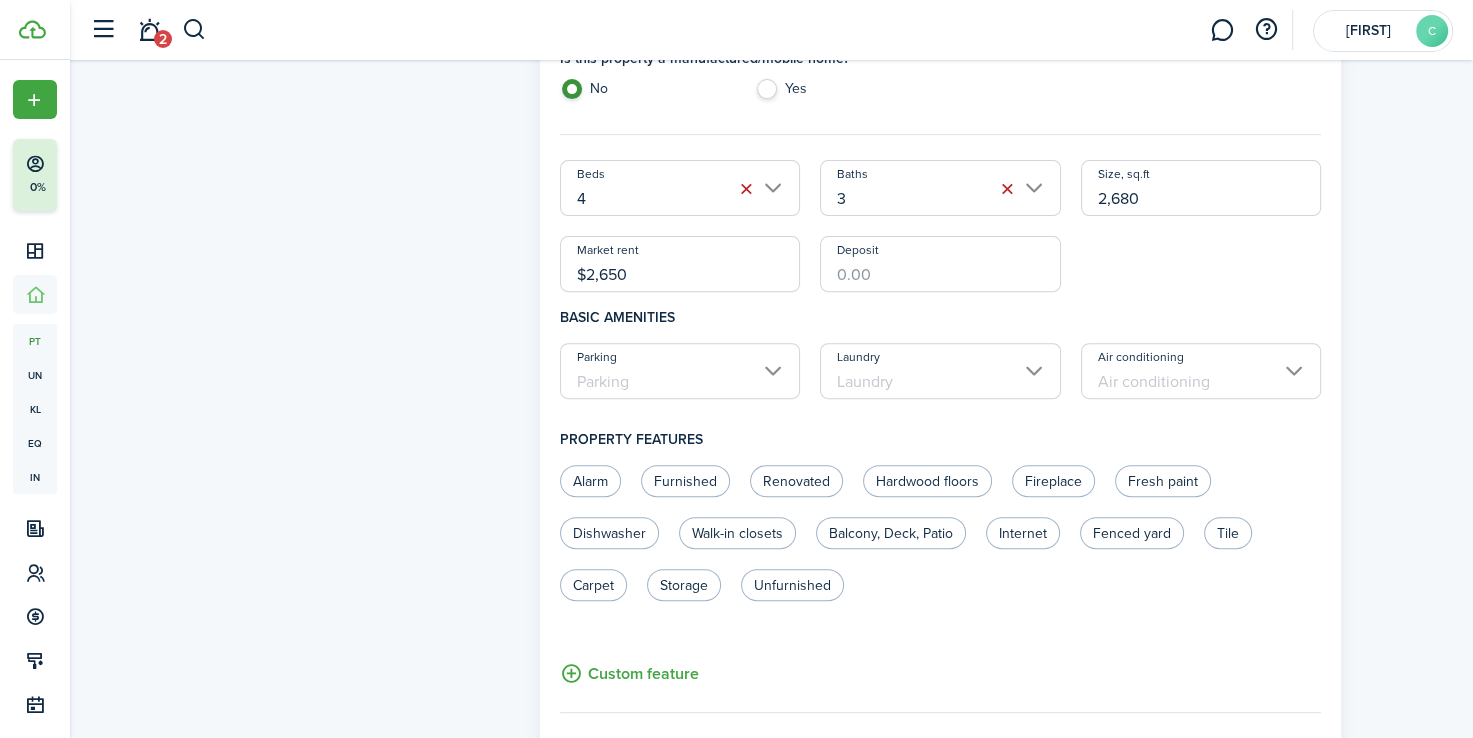type on "$2,650" 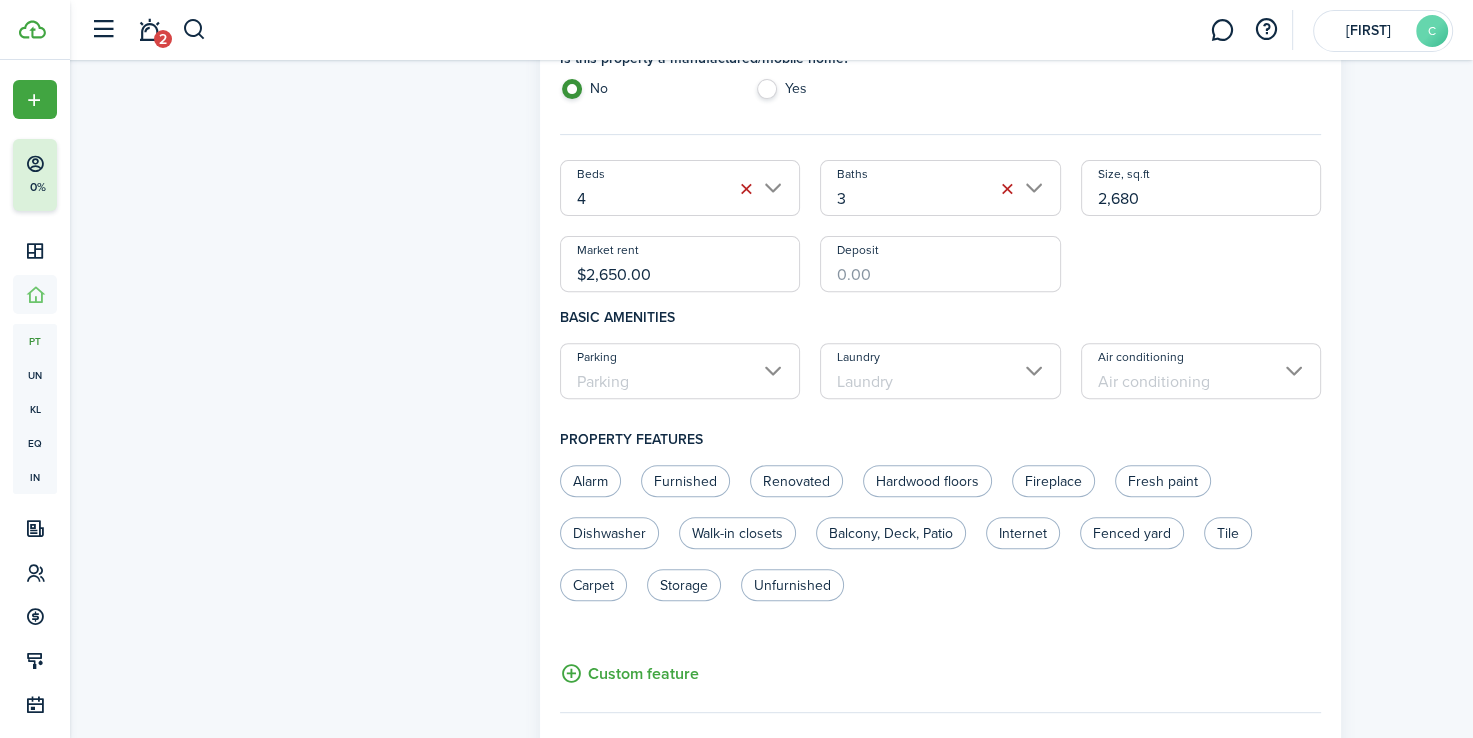 click on "Deposit" at bounding box center [940, 264] 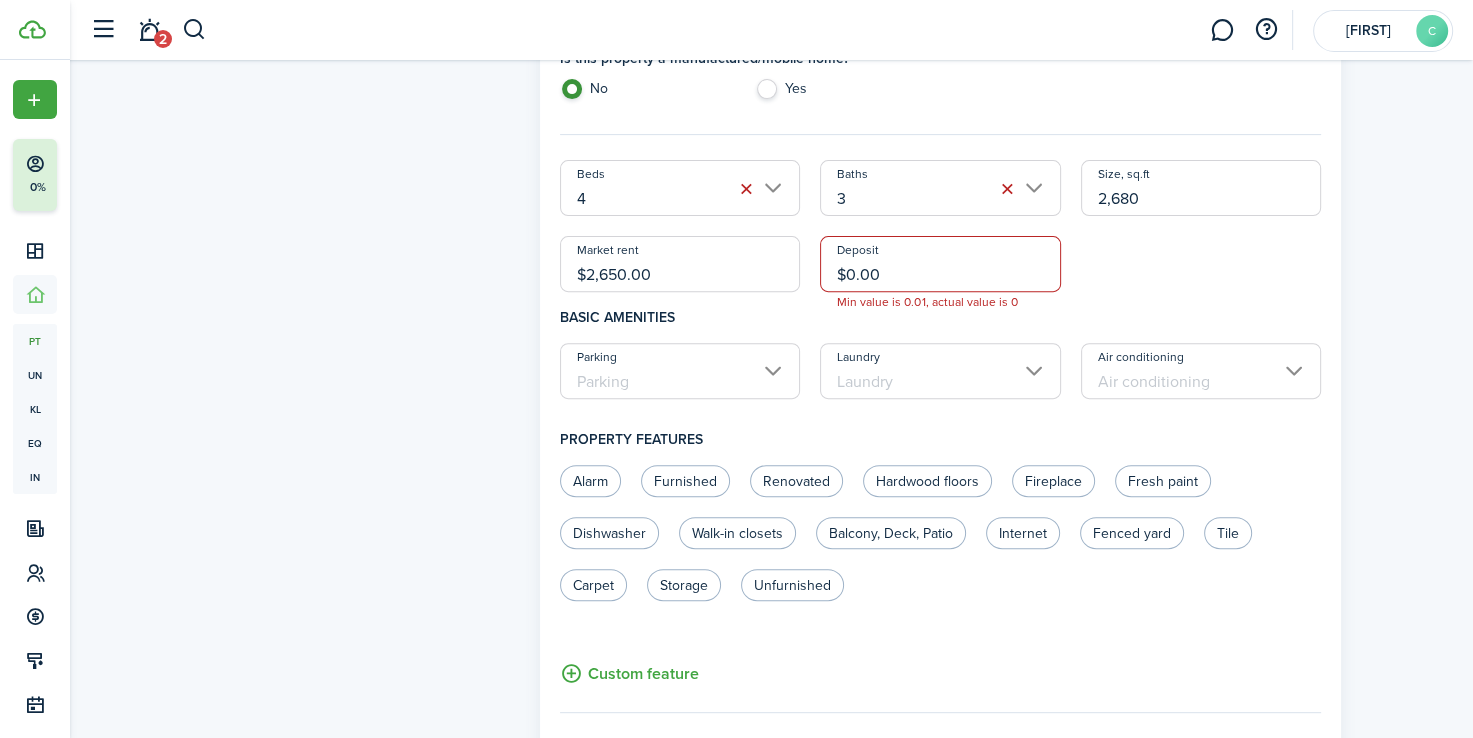 click on "Basic amenities" at bounding box center (941, 317) 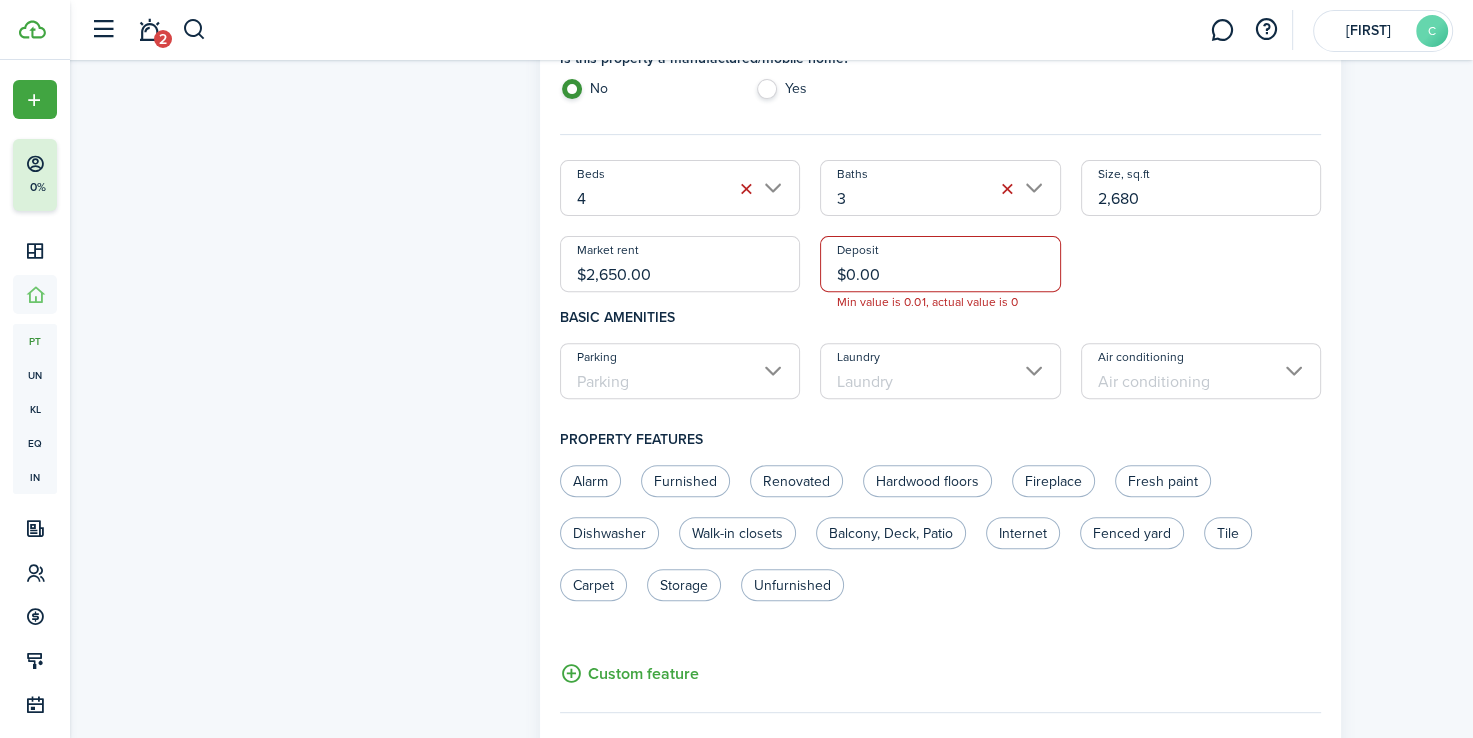 click on "$0.00" at bounding box center (940, 264) 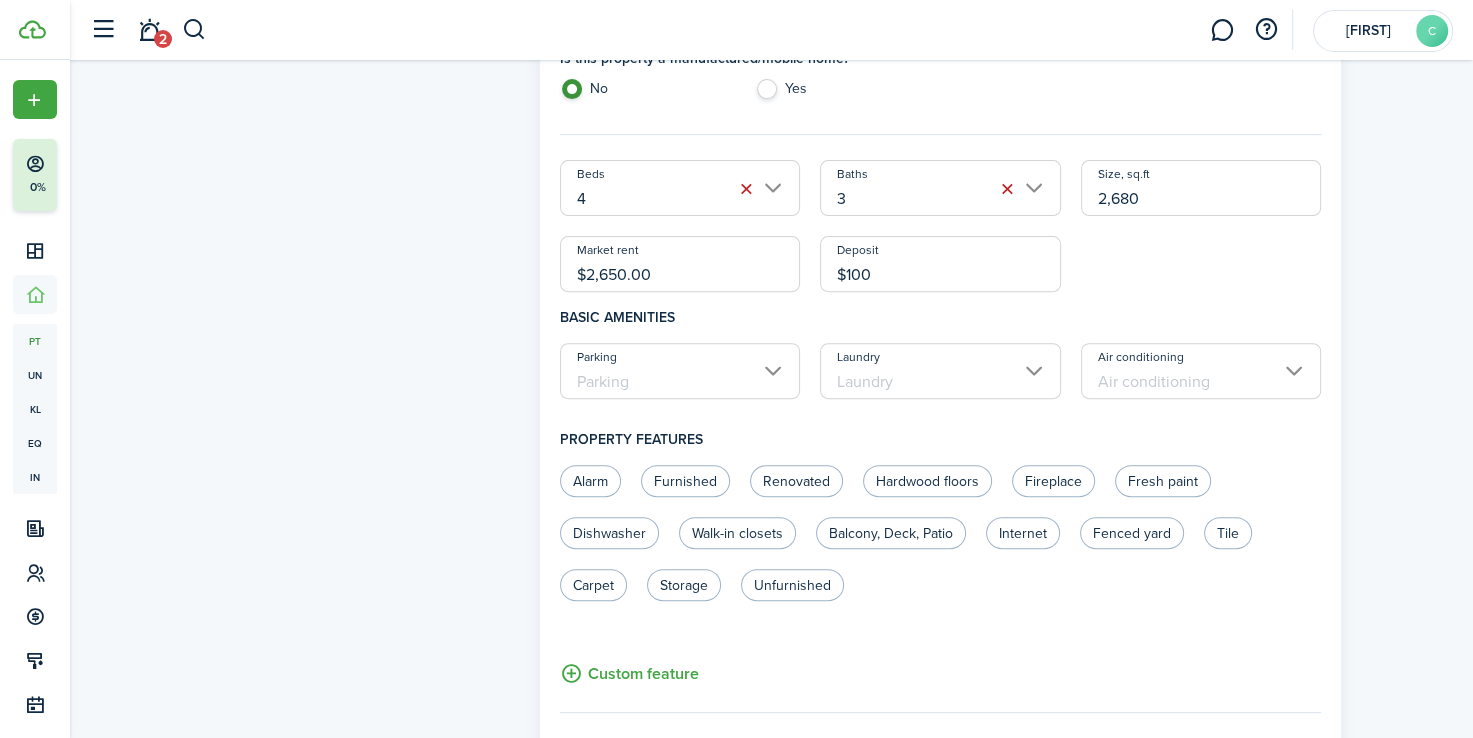 type on "$100" 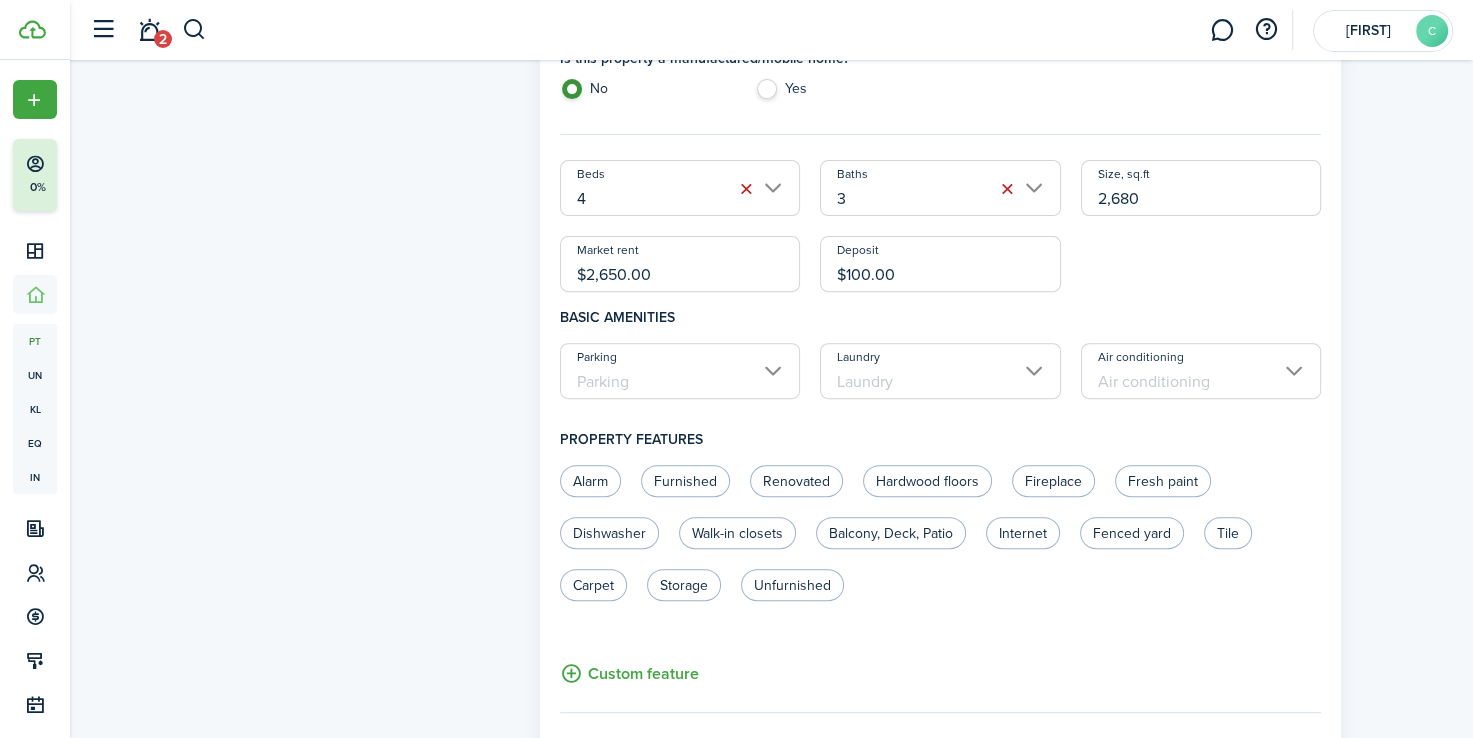 click on "Alarm   Furnished   Renovated   Hardwood floors   Fireplace   Fresh paint   Dishwasher   Walk-in closets   Balcony, Deck, Patio   Internet   Fenced yard   Tile   Carpet   Storage   Unfurnished      Save   Close   Custom feature" at bounding box center [941, 576] 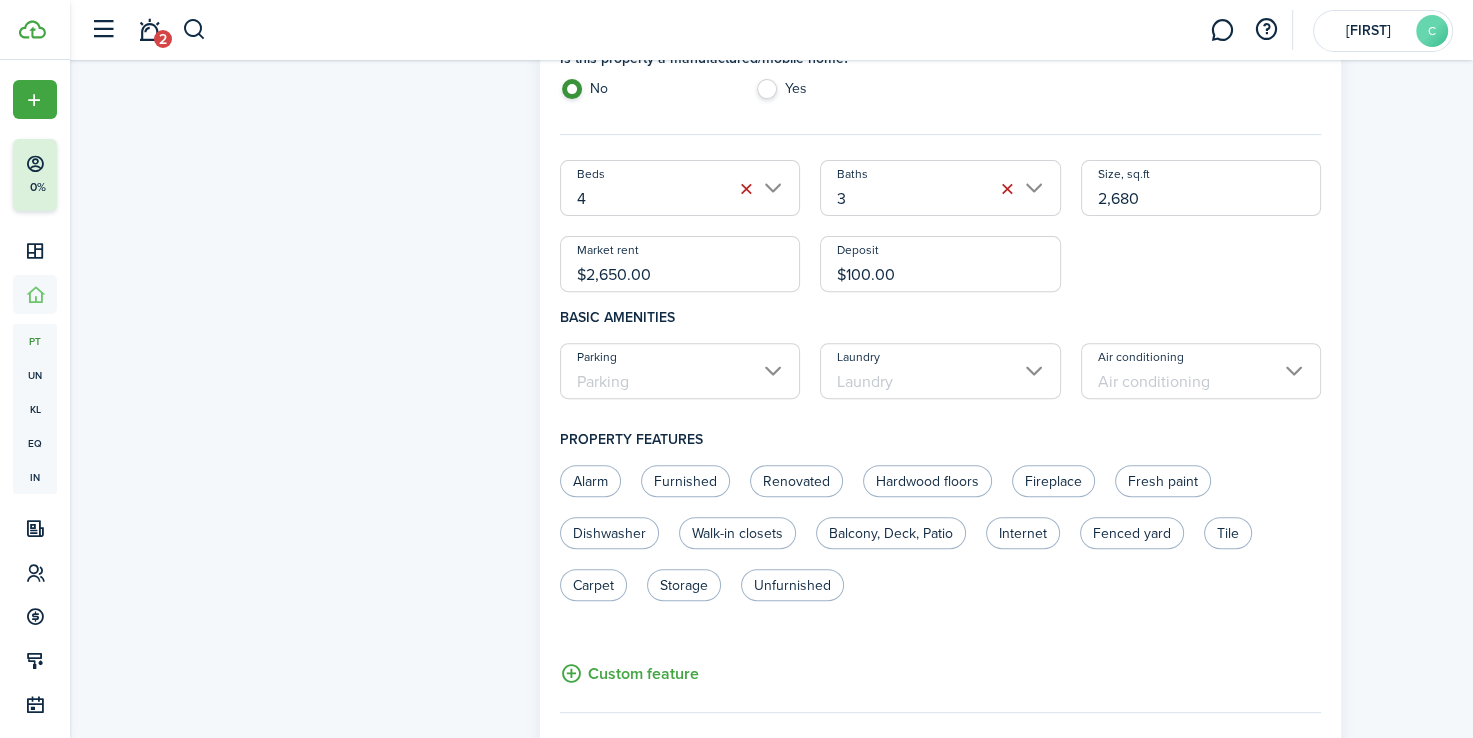 click on "Parking" at bounding box center [680, 371] 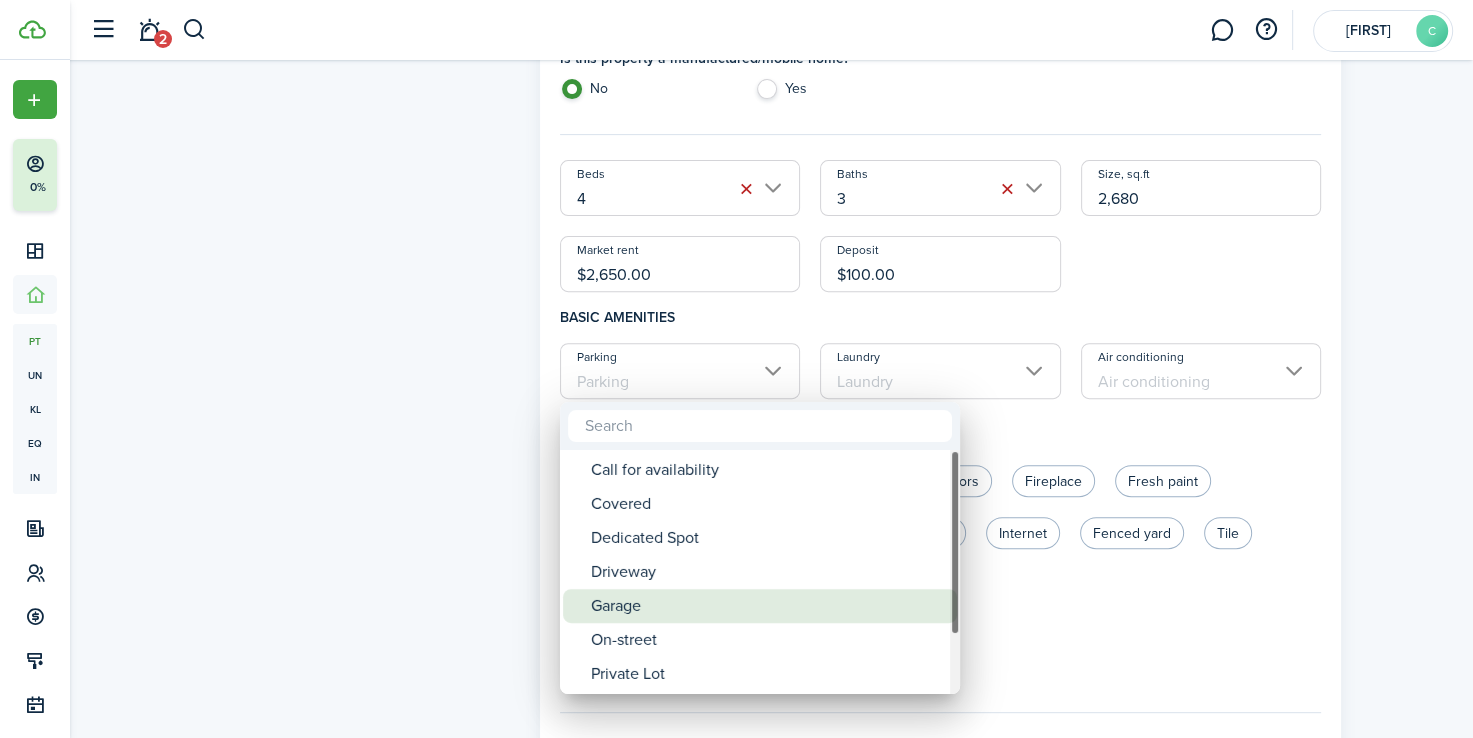 click on "Garage" at bounding box center [768, 606] 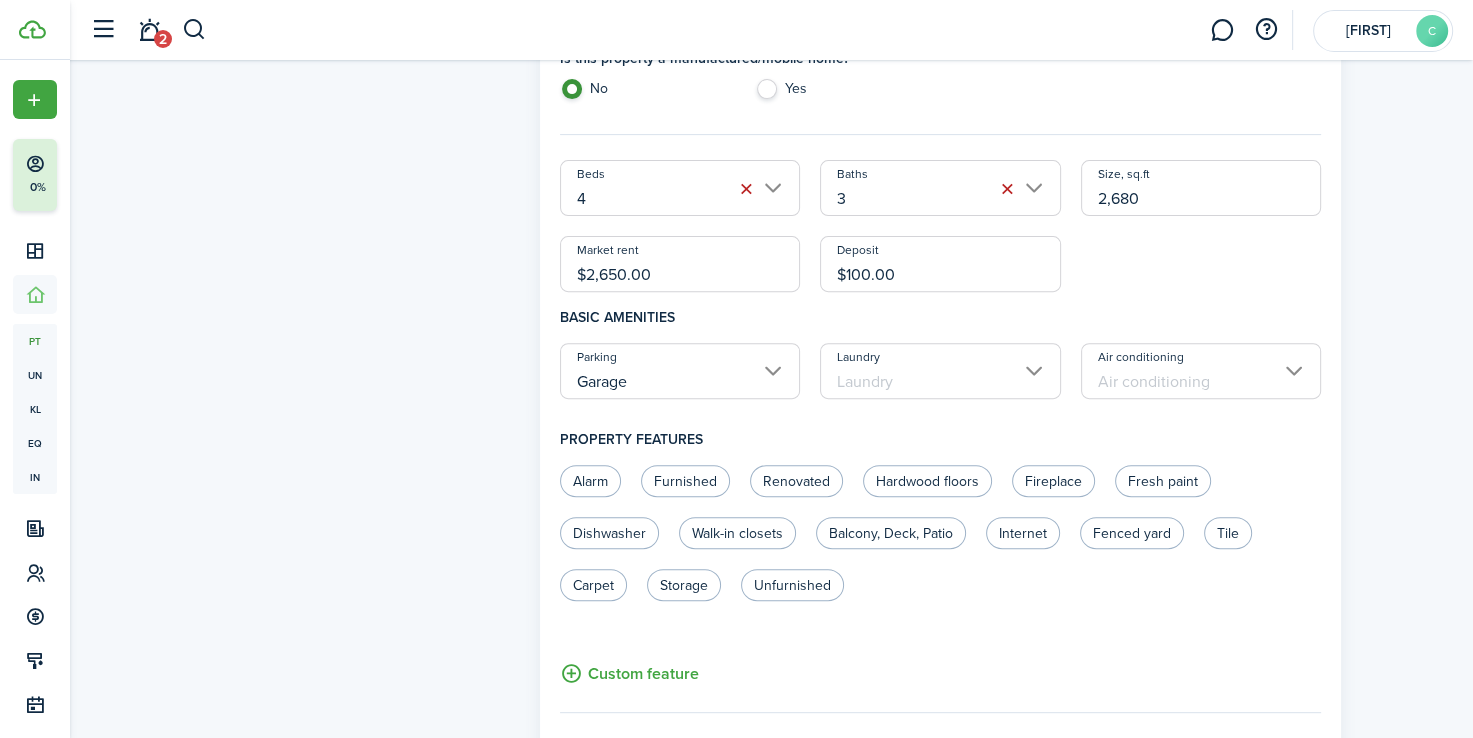 click on "Laundry" at bounding box center (940, 371) 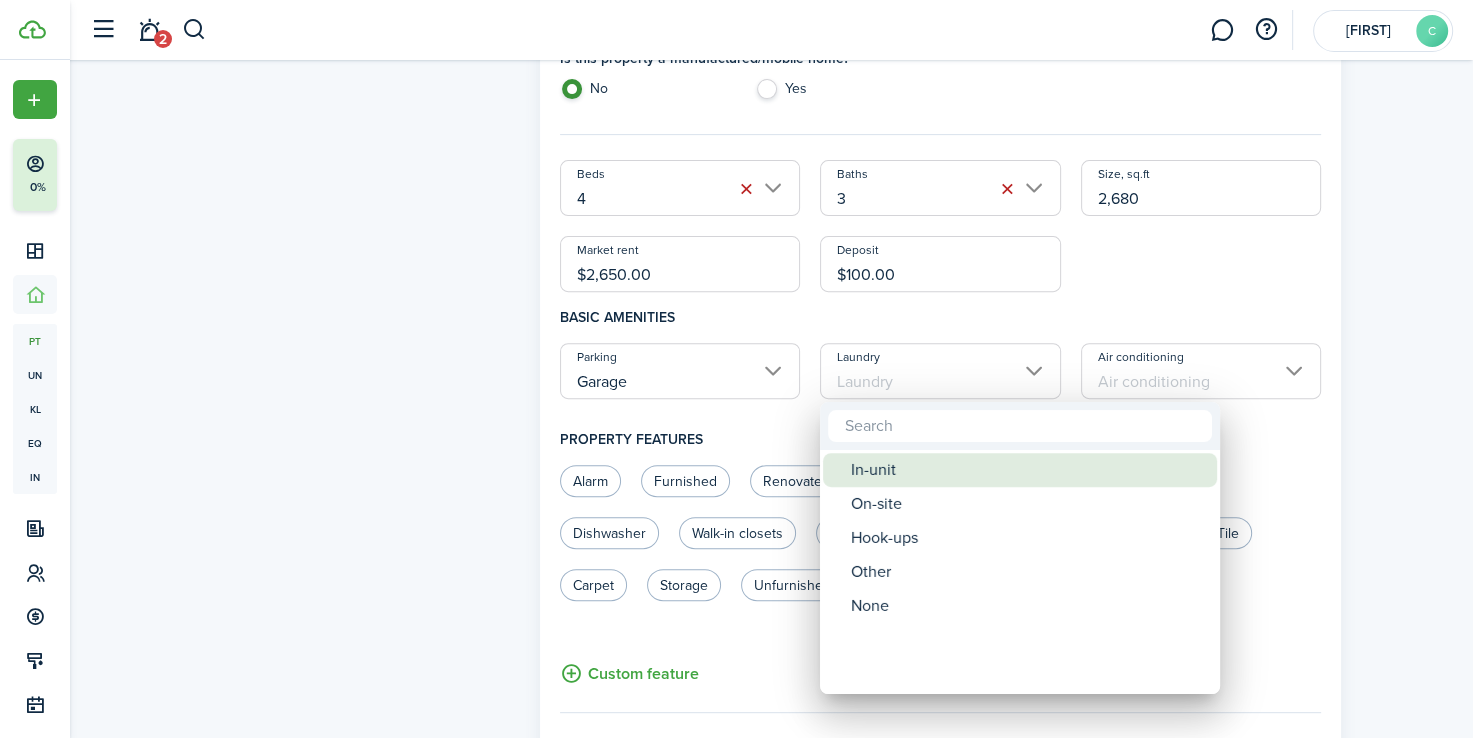 click on "In-unit" at bounding box center (1028, 470) 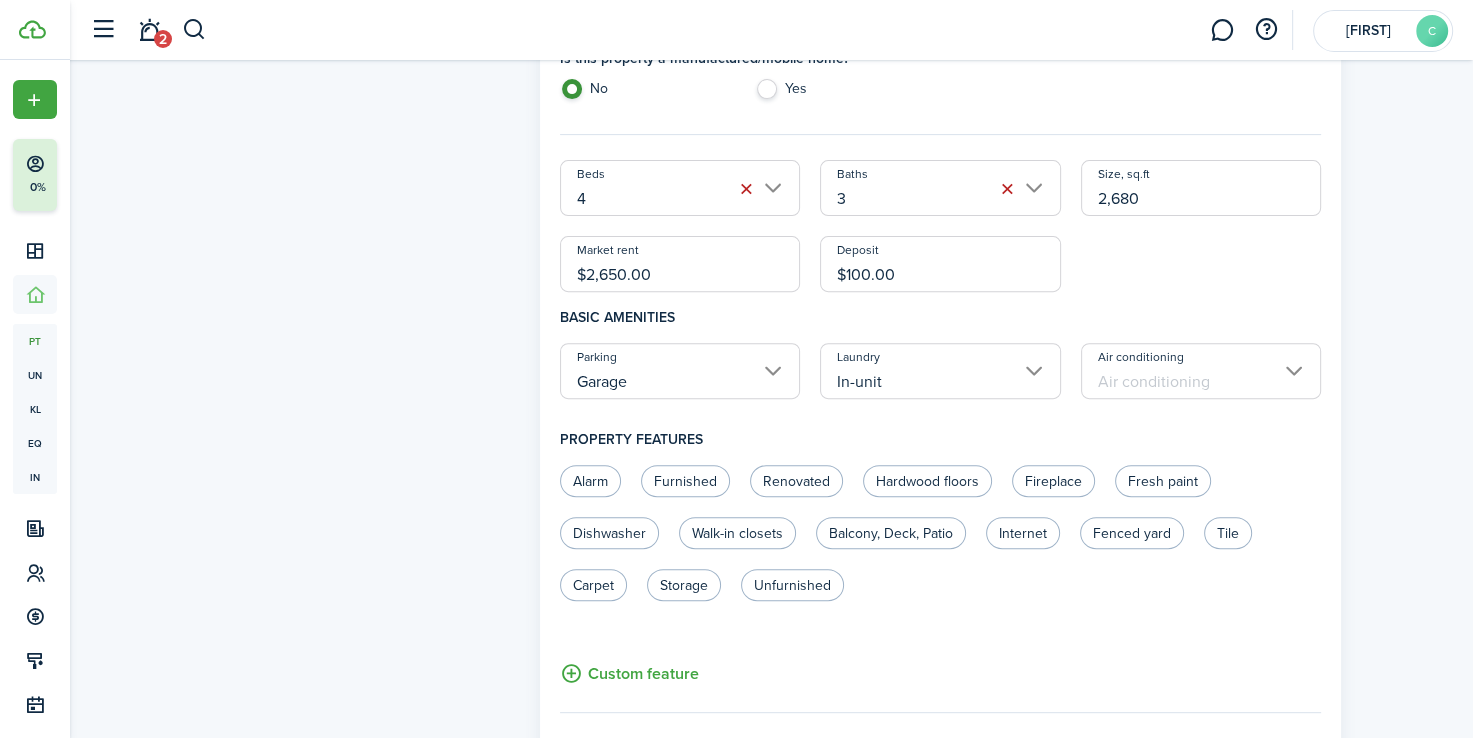 click on "Air conditioning" at bounding box center (1201, 371) 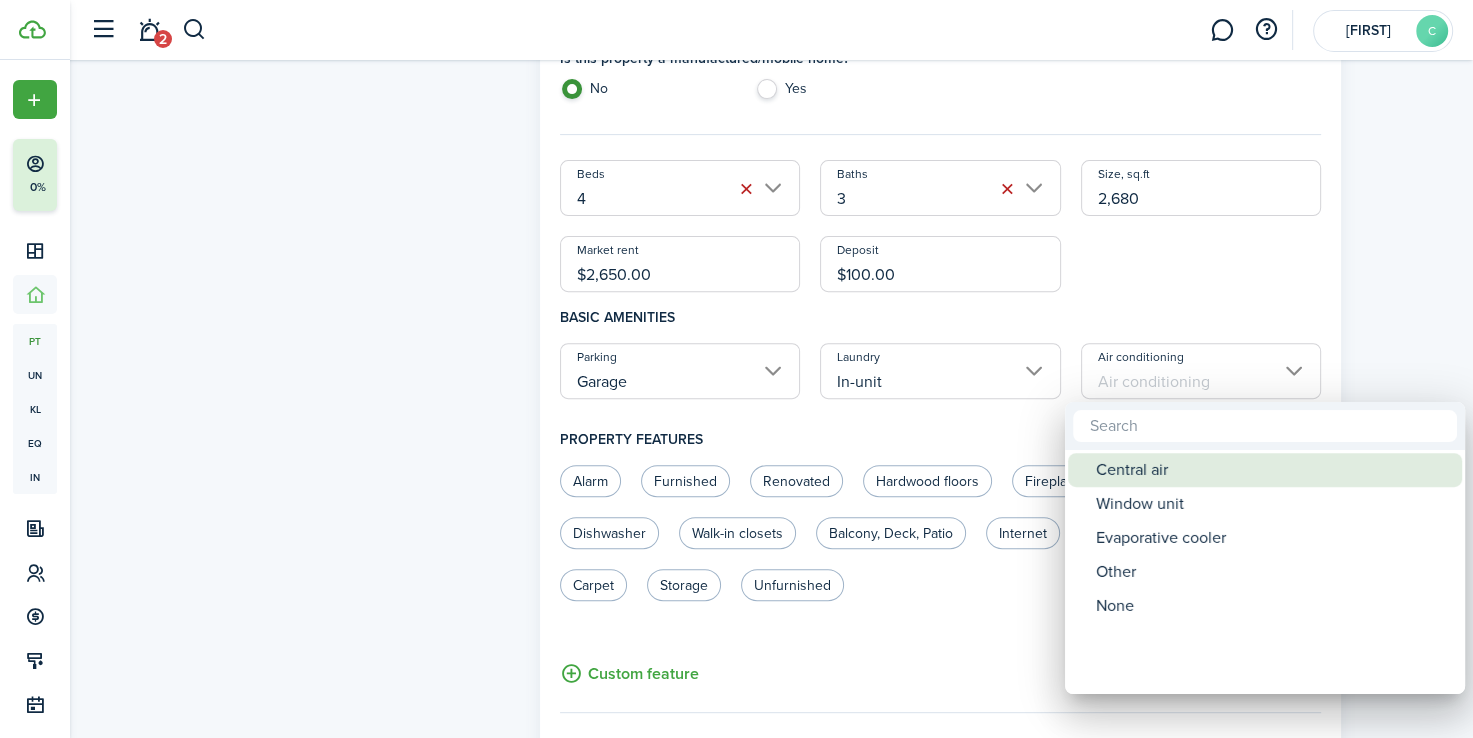 click on "Central air" at bounding box center (1273, 470) 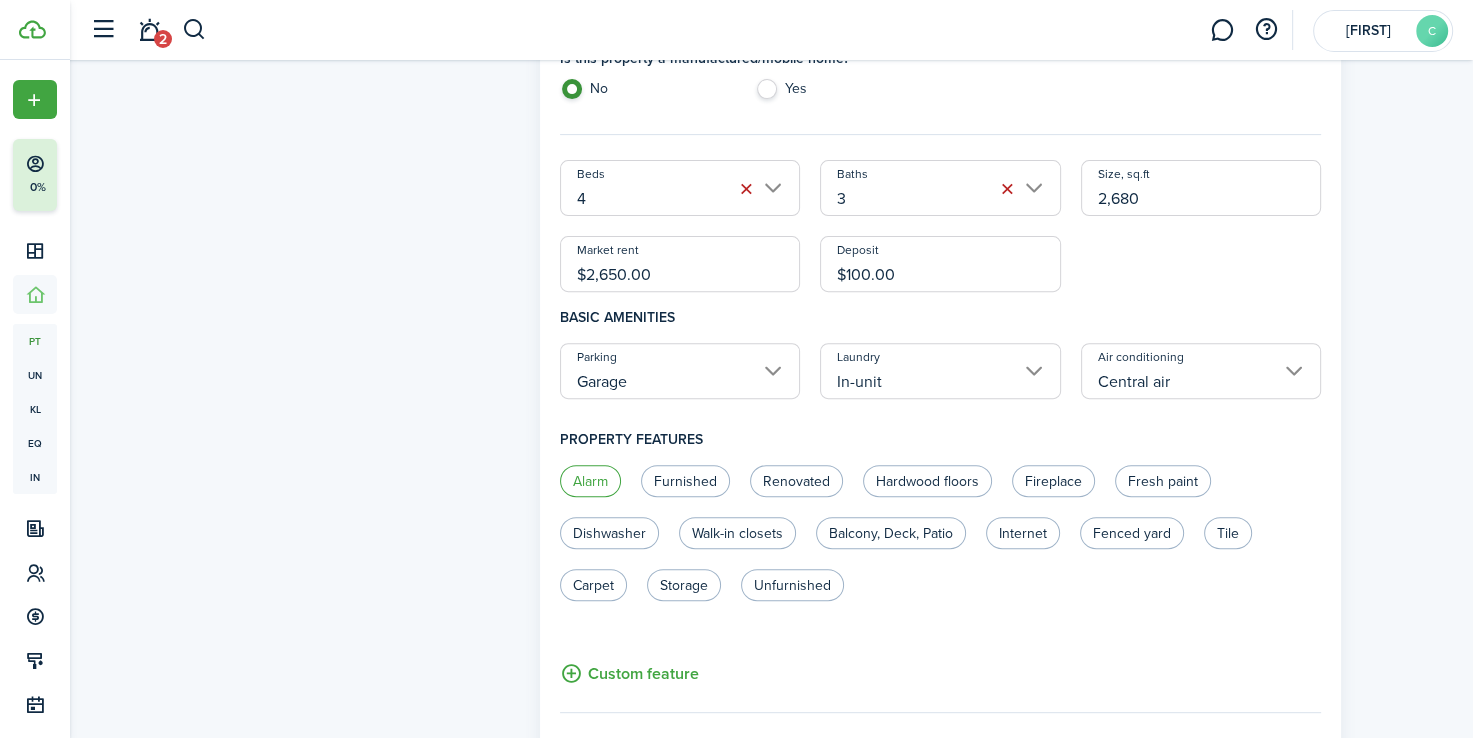 click on "Alarm" at bounding box center (590, 481) 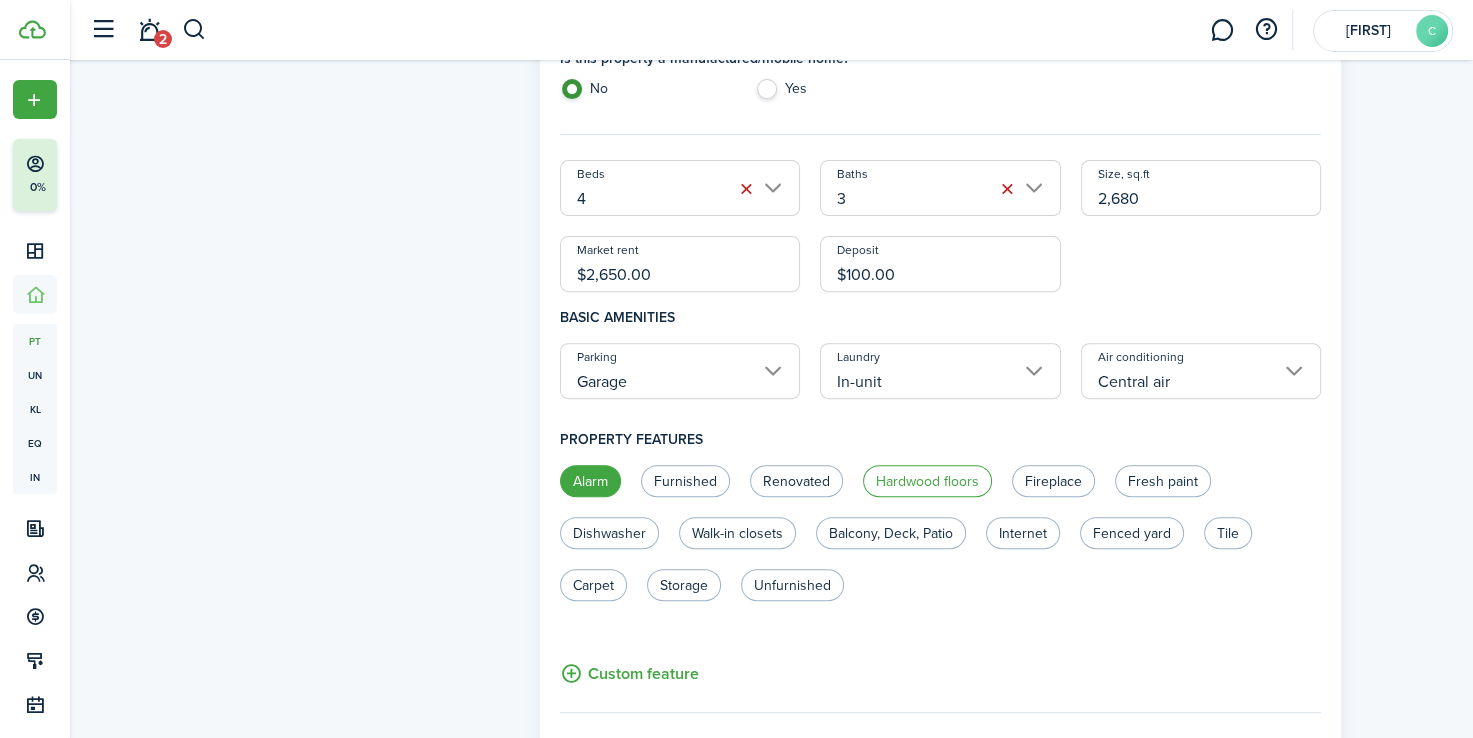 click on "Hardwood floors" at bounding box center [927, 481] 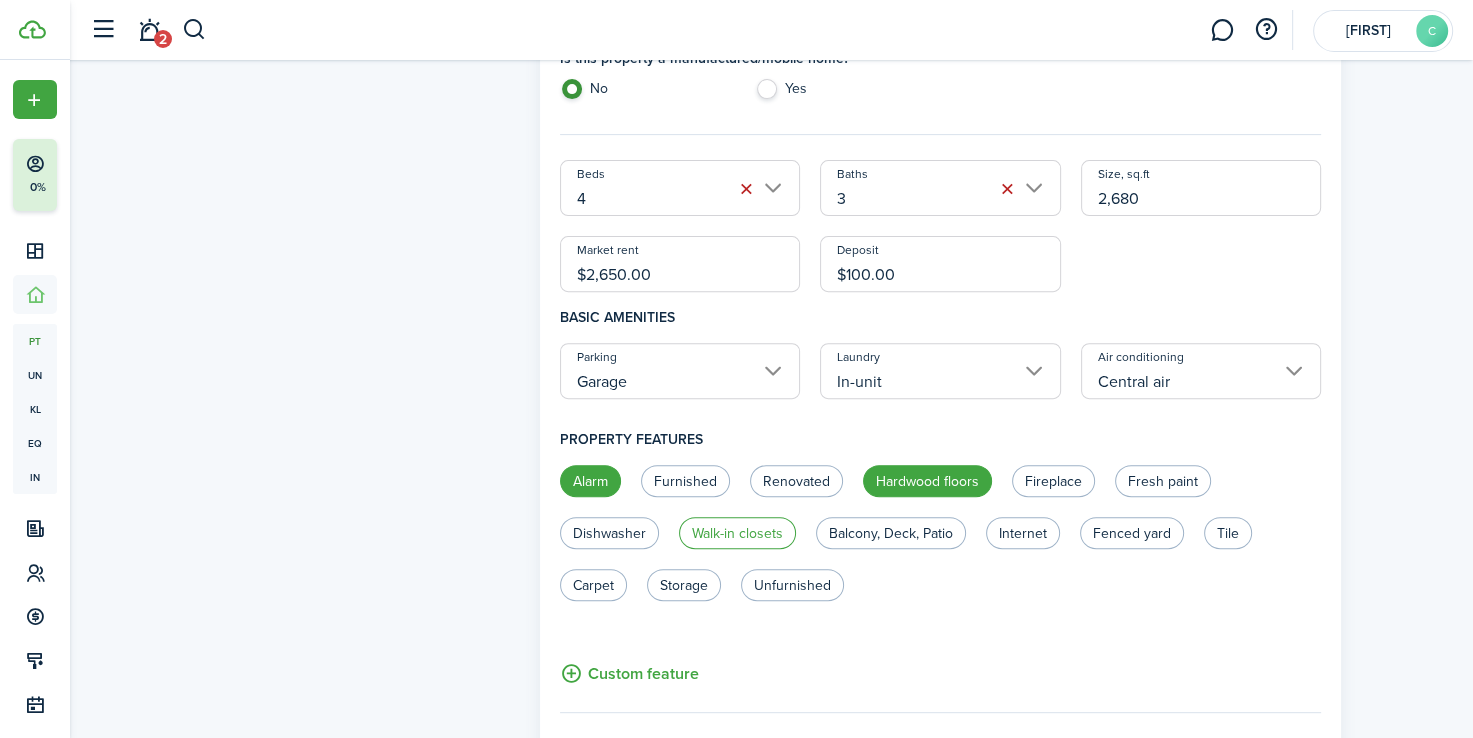 click on "Walk-in closets" at bounding box center (737, 533) 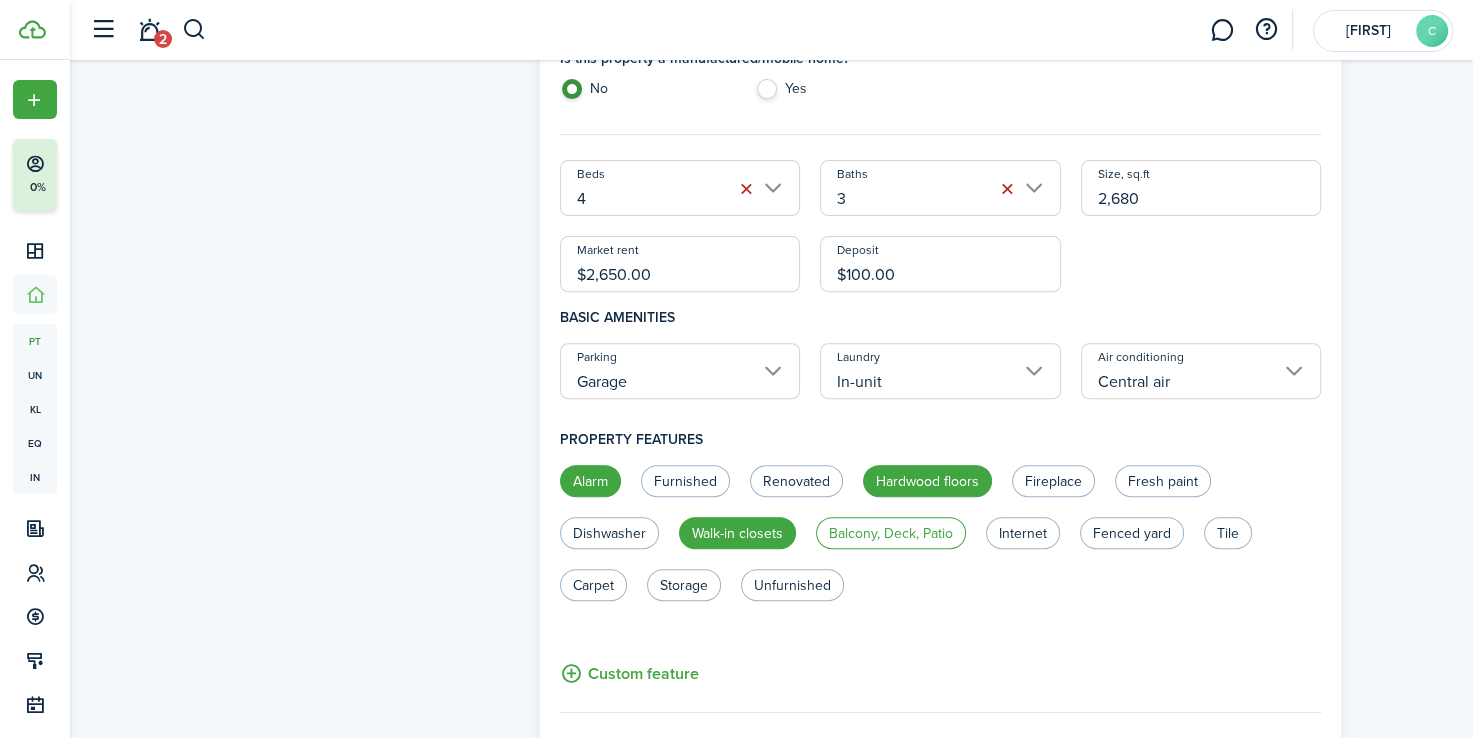 click on "Balcony, Deck, Patio" at bounding box center [891, 533] 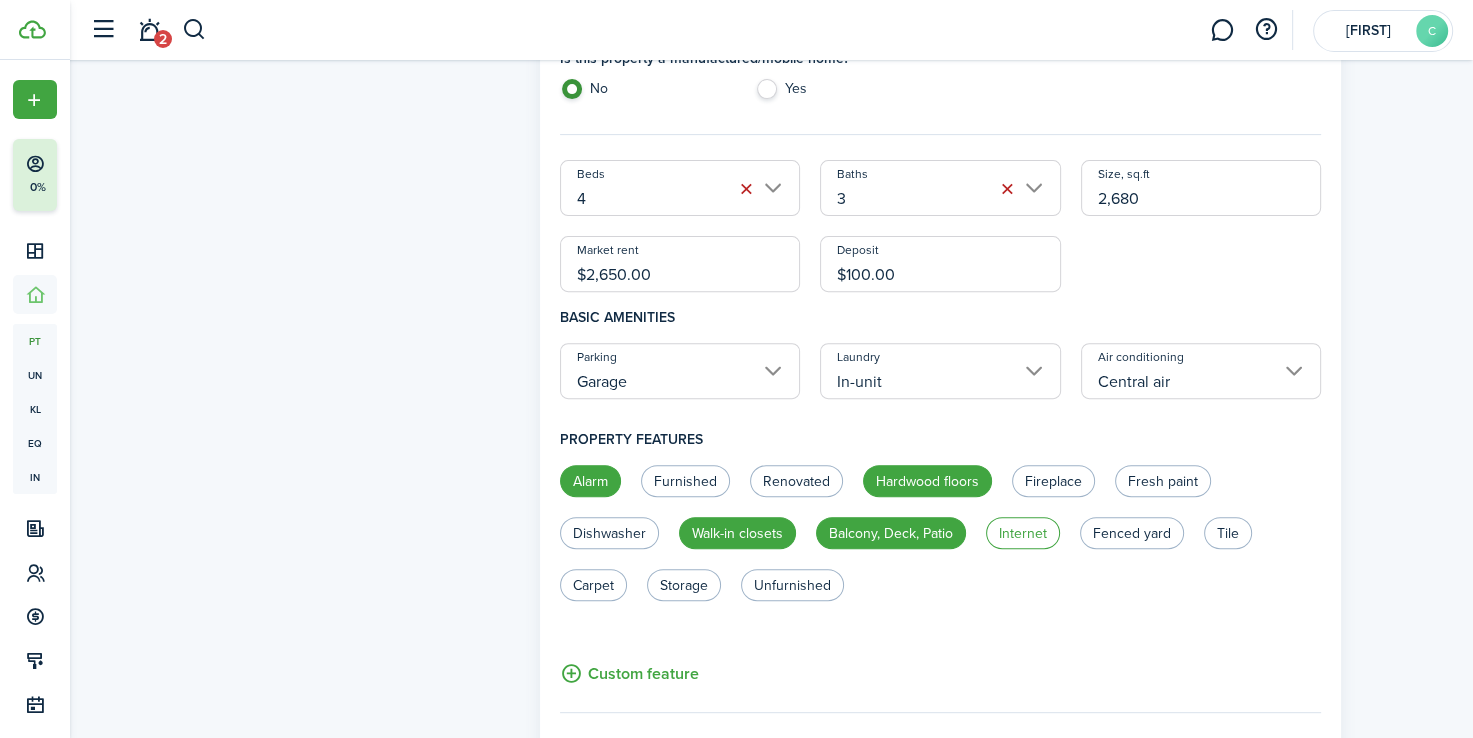 click on "Internet" at bounding box center [1023, 533] 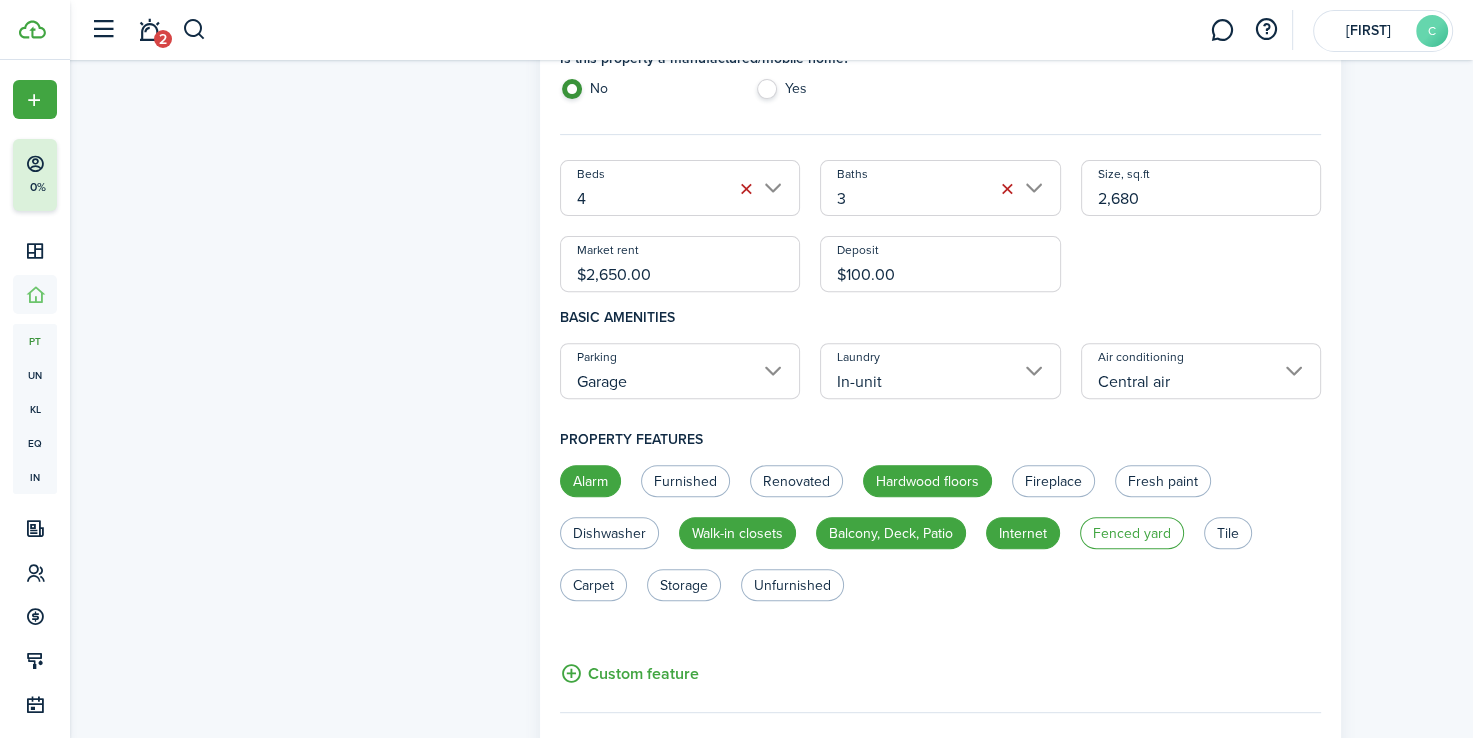 click on "Fenced yard" at bounding box center [1132, 533] 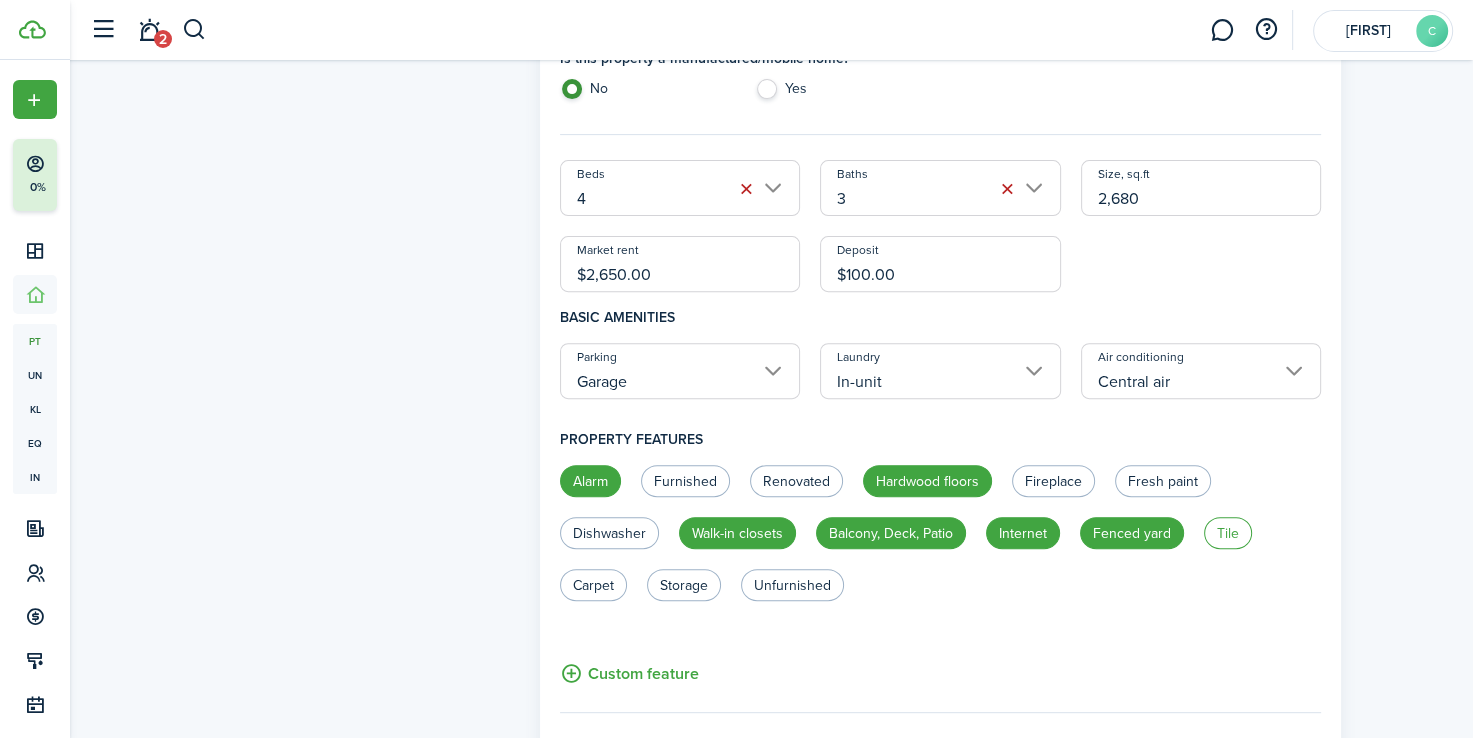 click on "Tile" at bounding box center (1228, 533) 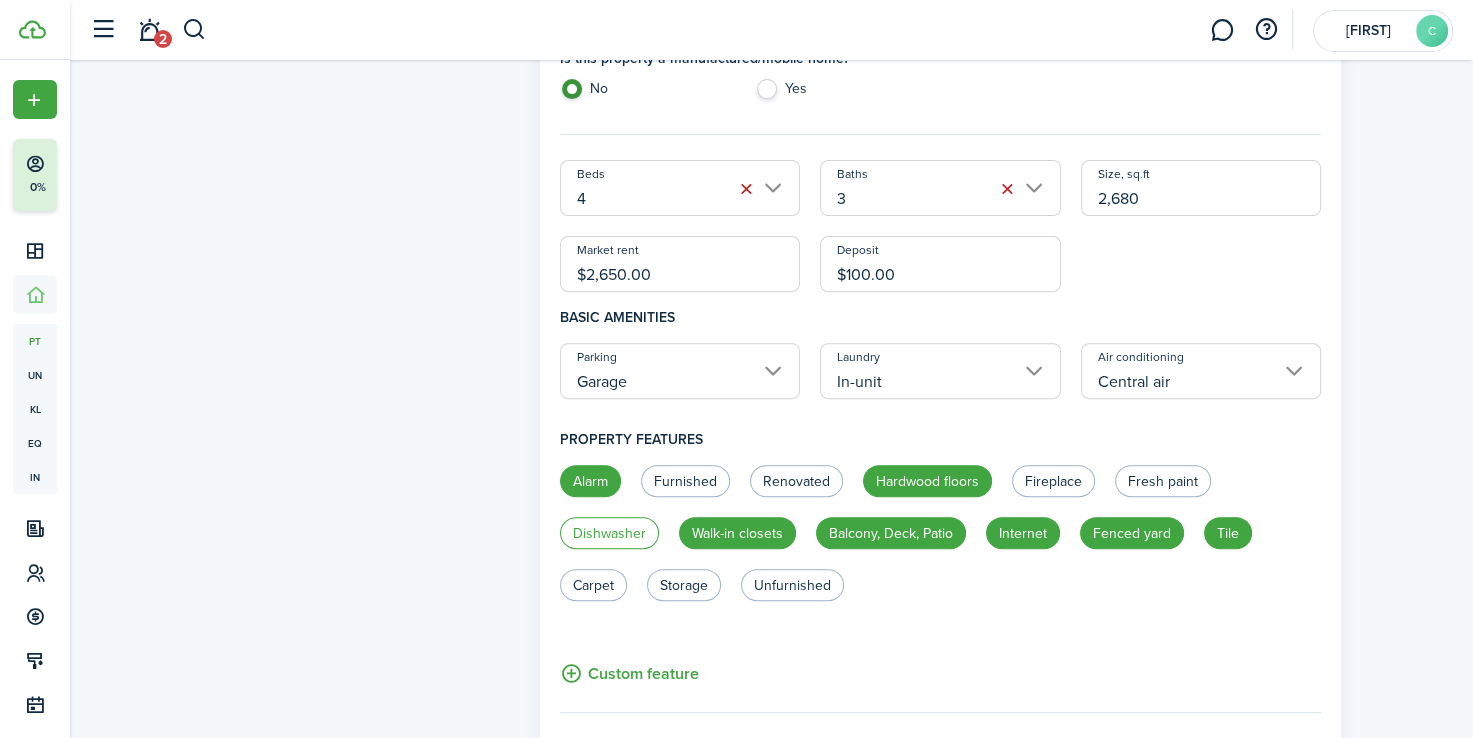 click on "Dishwasher" at bounding box center (609, 533) 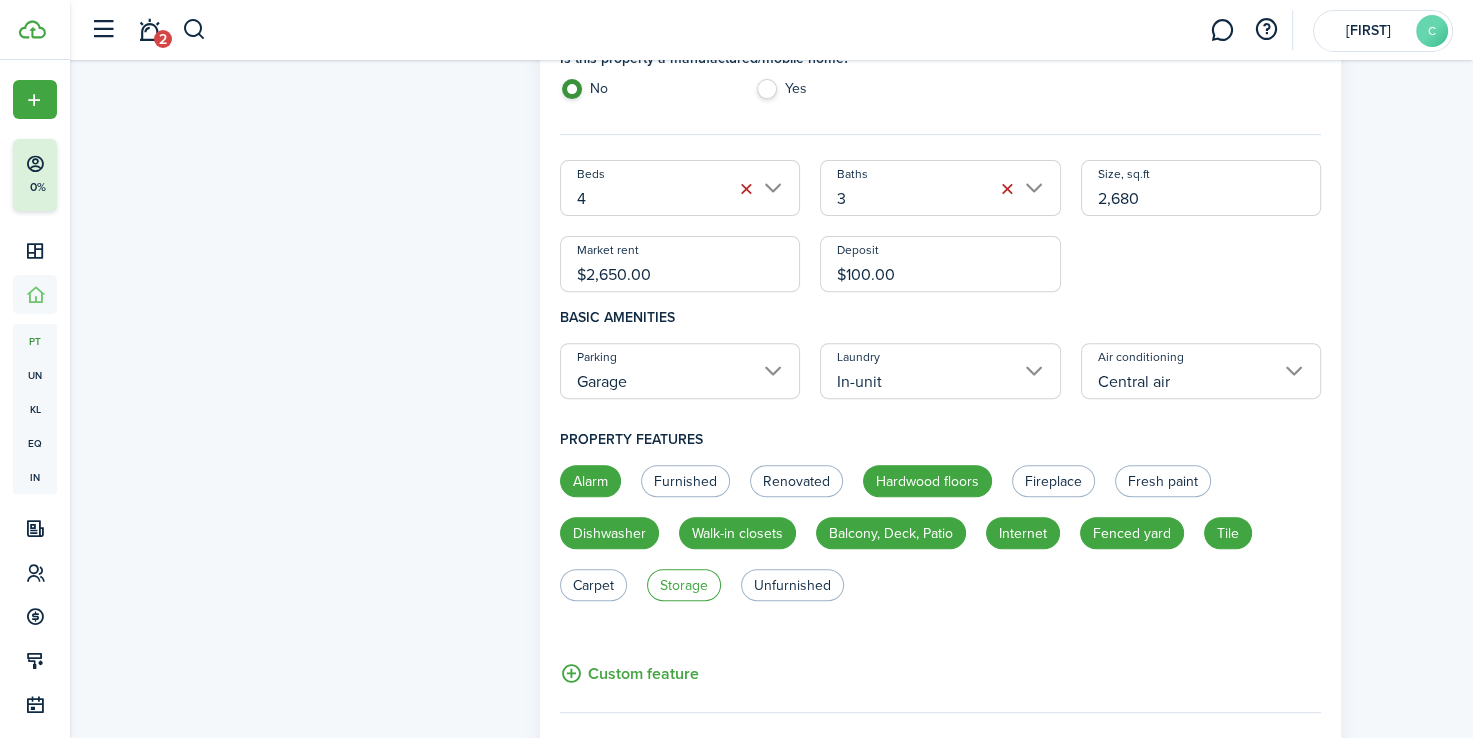 click on "Storage" at bounding box center (684, 585) 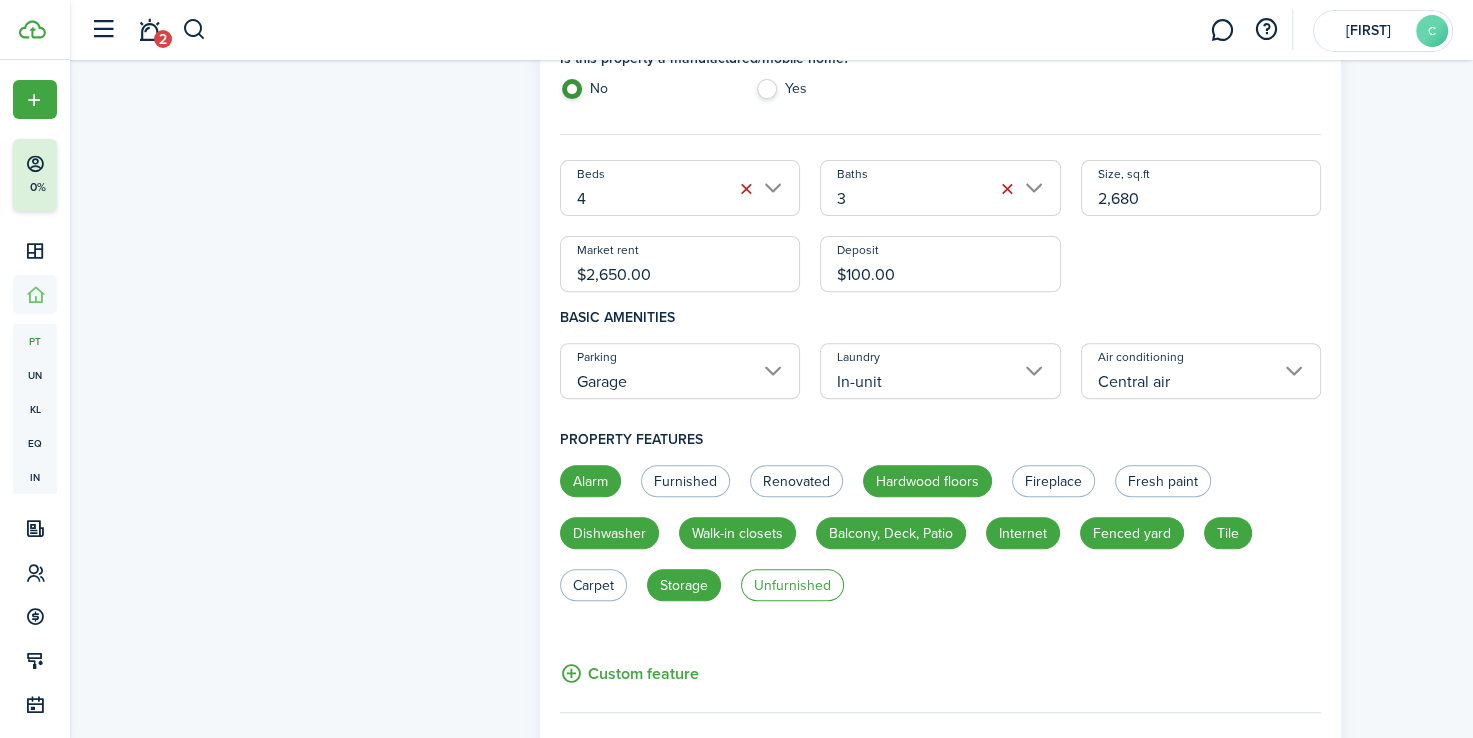 click on "Unfurnished" at bounding box center (792, 585) 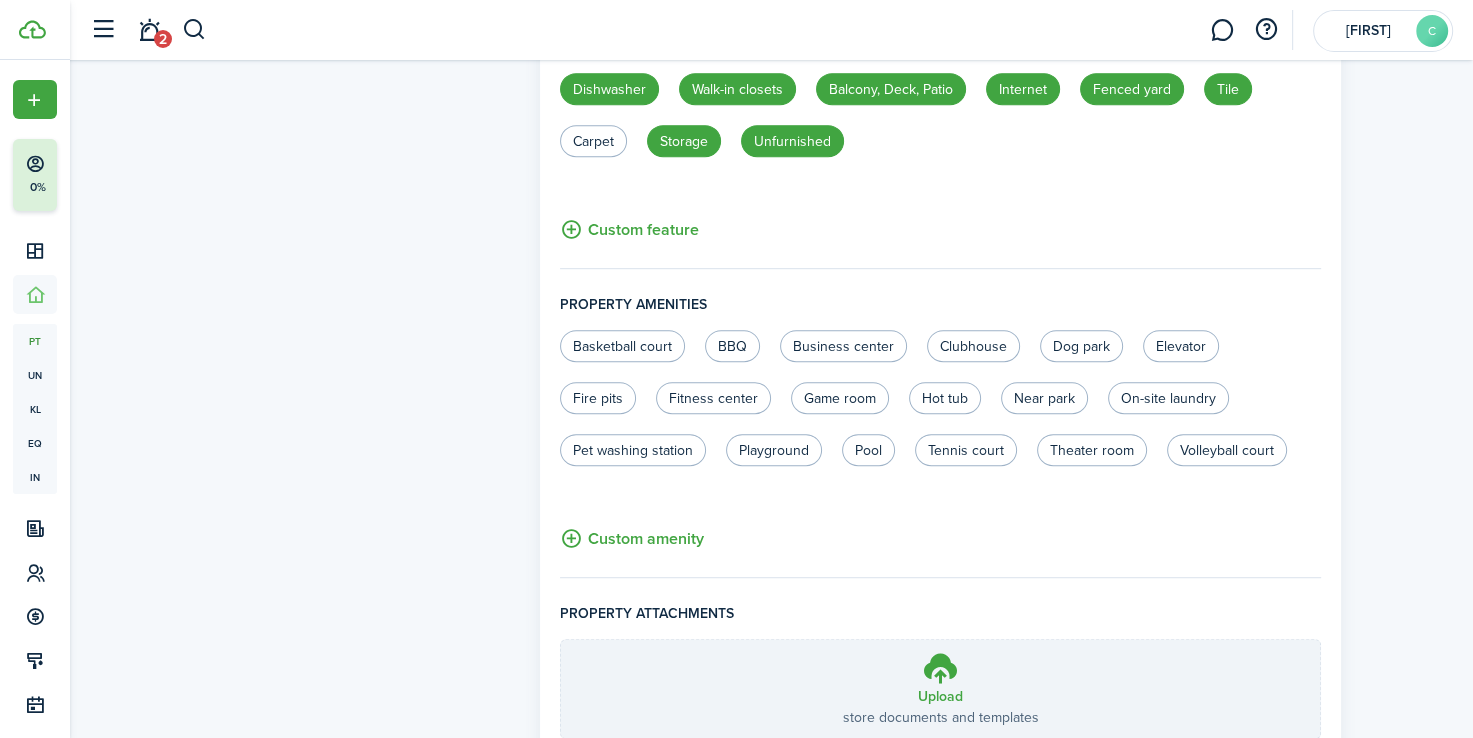 scroll, scrollTop: 1124, scrollLeft: 0, axis: vertical 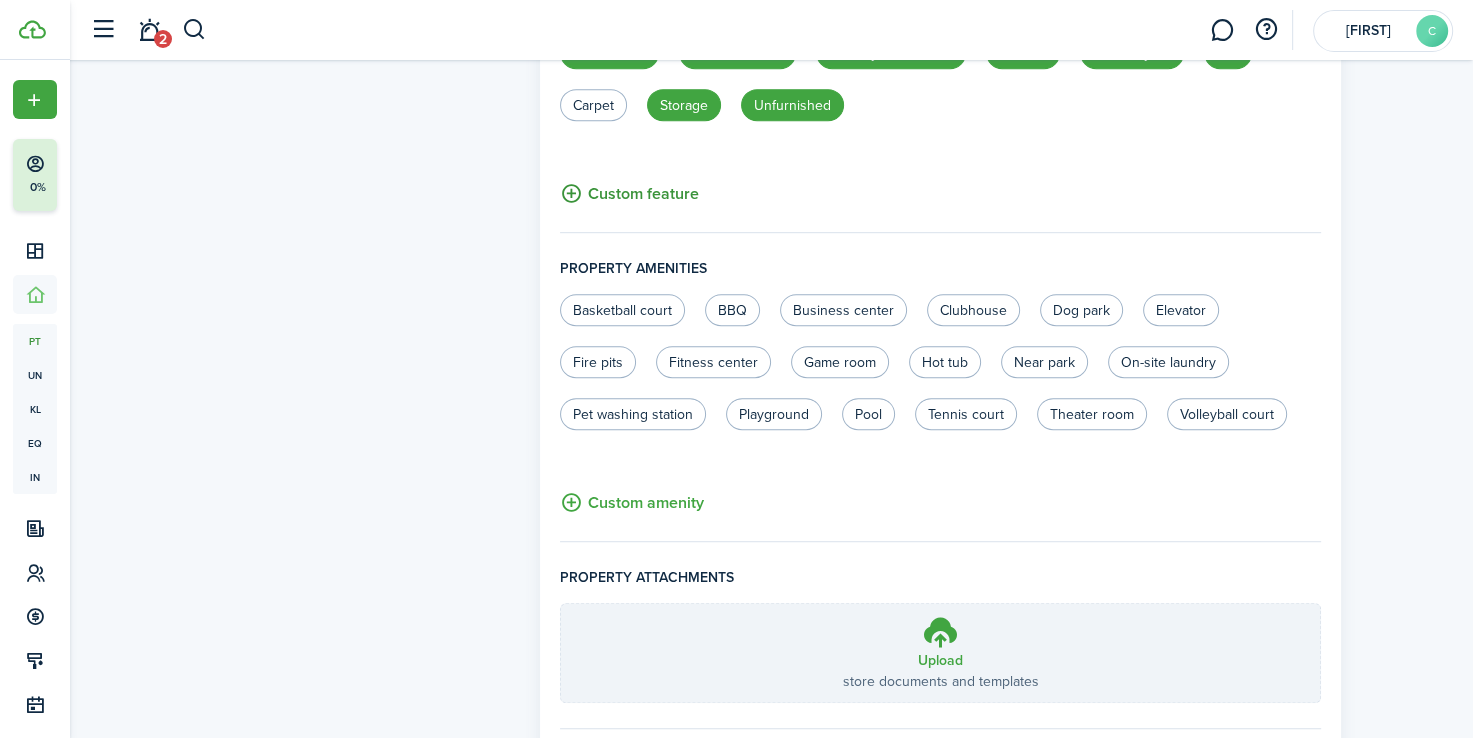 click on "Custom feature" at bounding box center (629, 193) 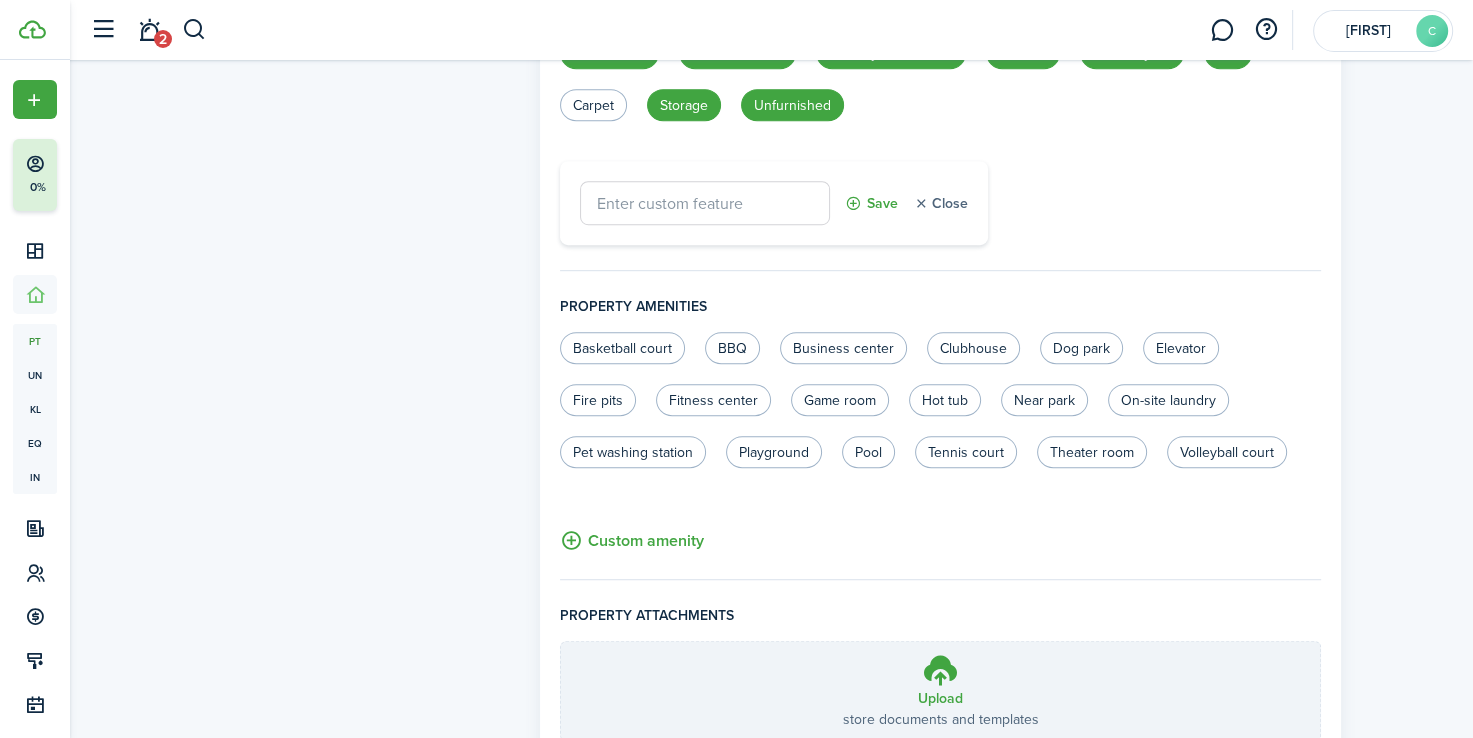 click on "Close" at bounding box center (940, 203) 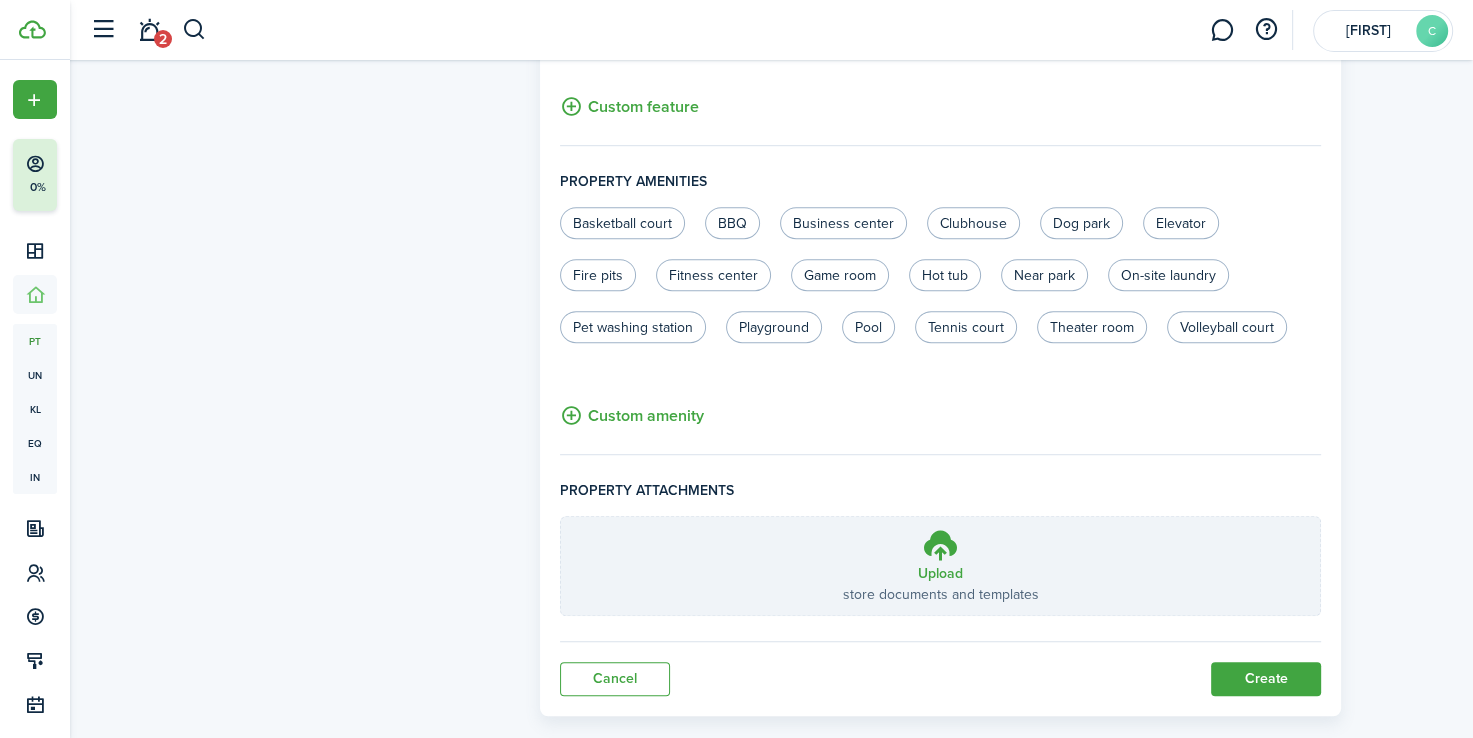 scroll, scrollTop: 1240, scrollLeft: 0, axis: vertical 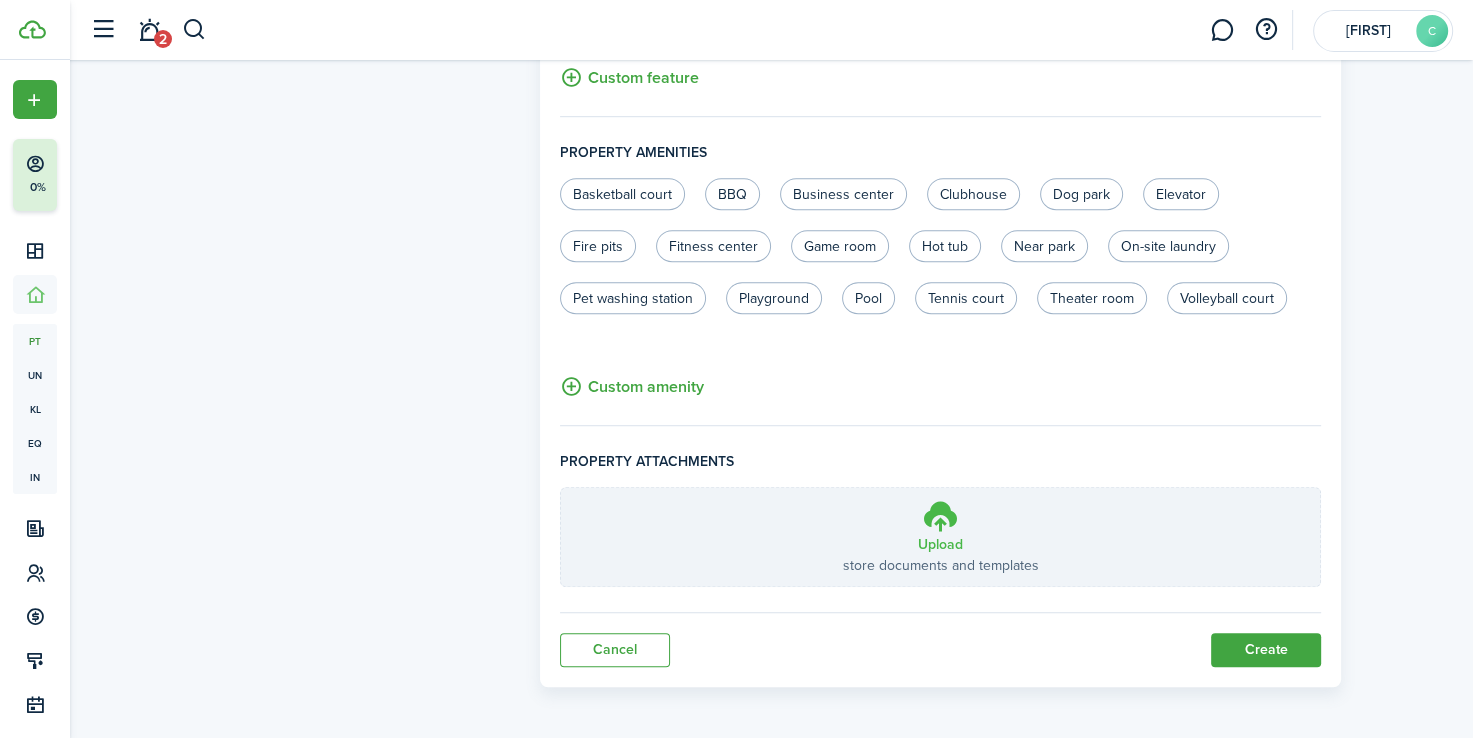 click at bounding box center (941, 516) 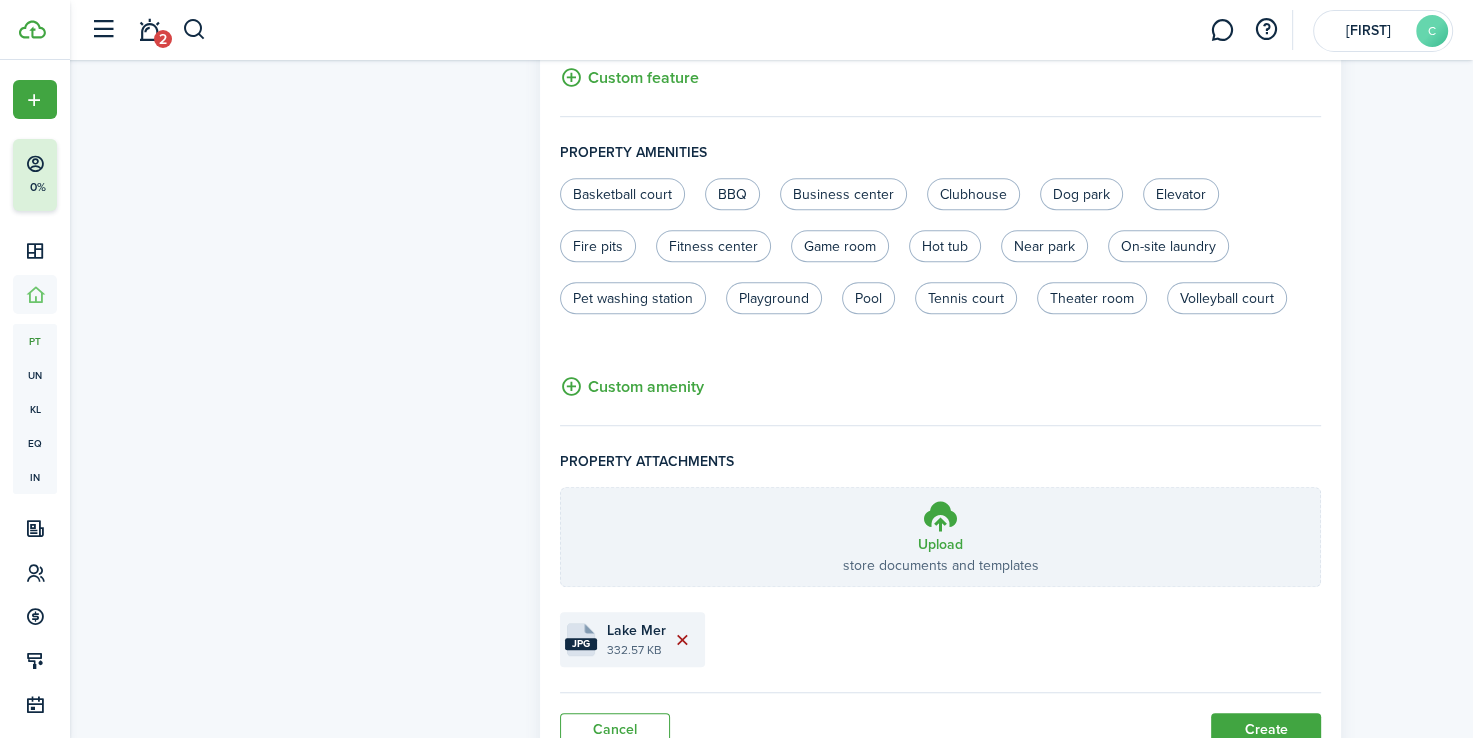 click at bounding box center [683, 640] 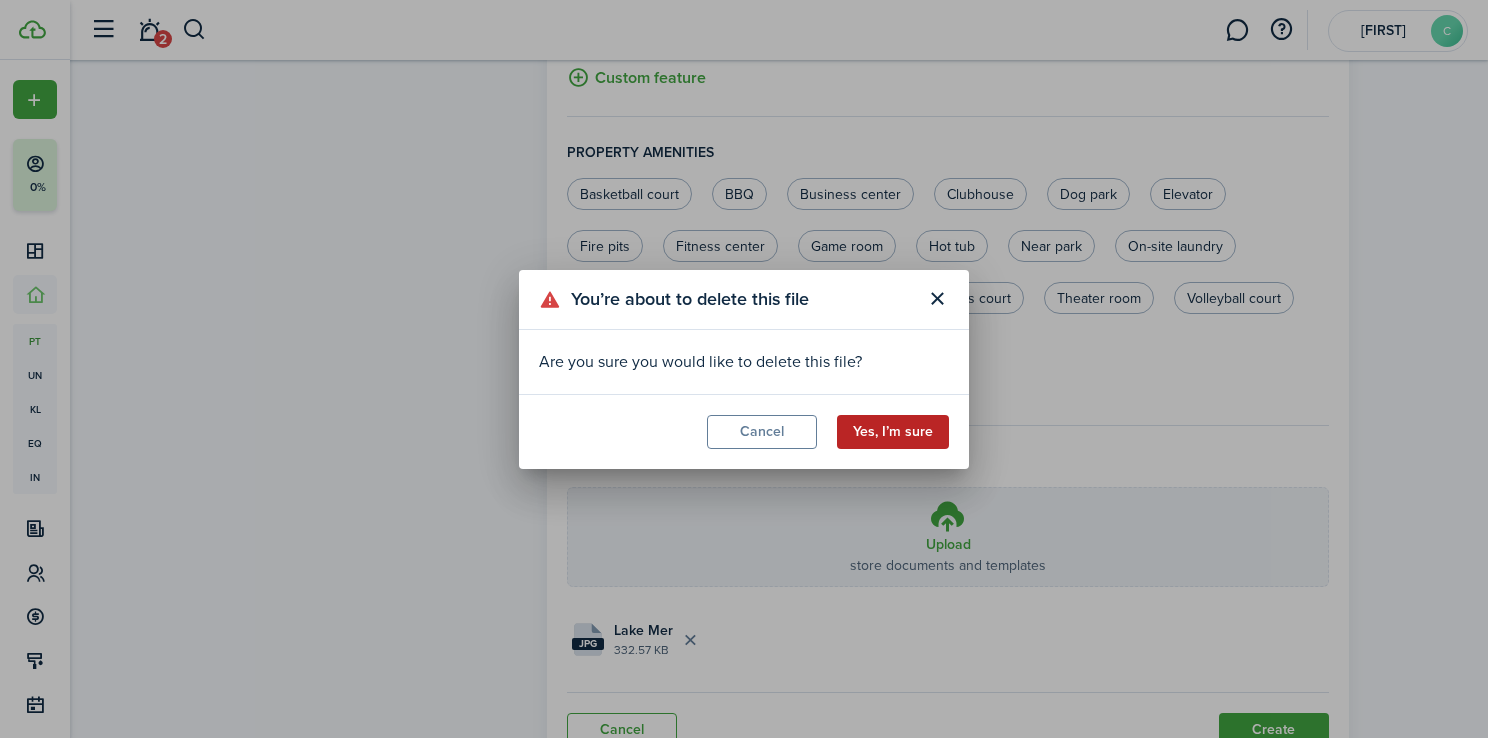click on "Yes, I’m sure" at bounding box center (893, 432) 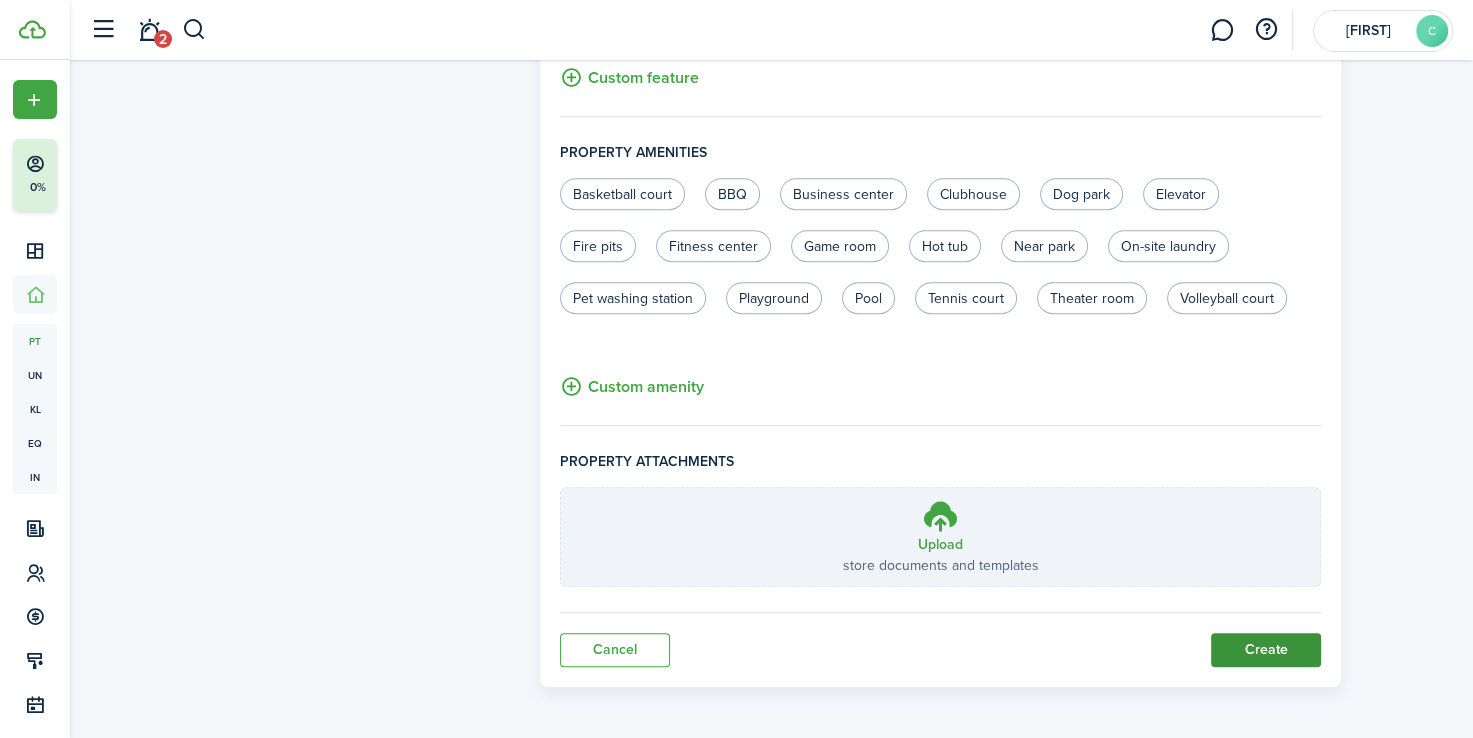 click on "Create" at bounding box center [1266, 650] 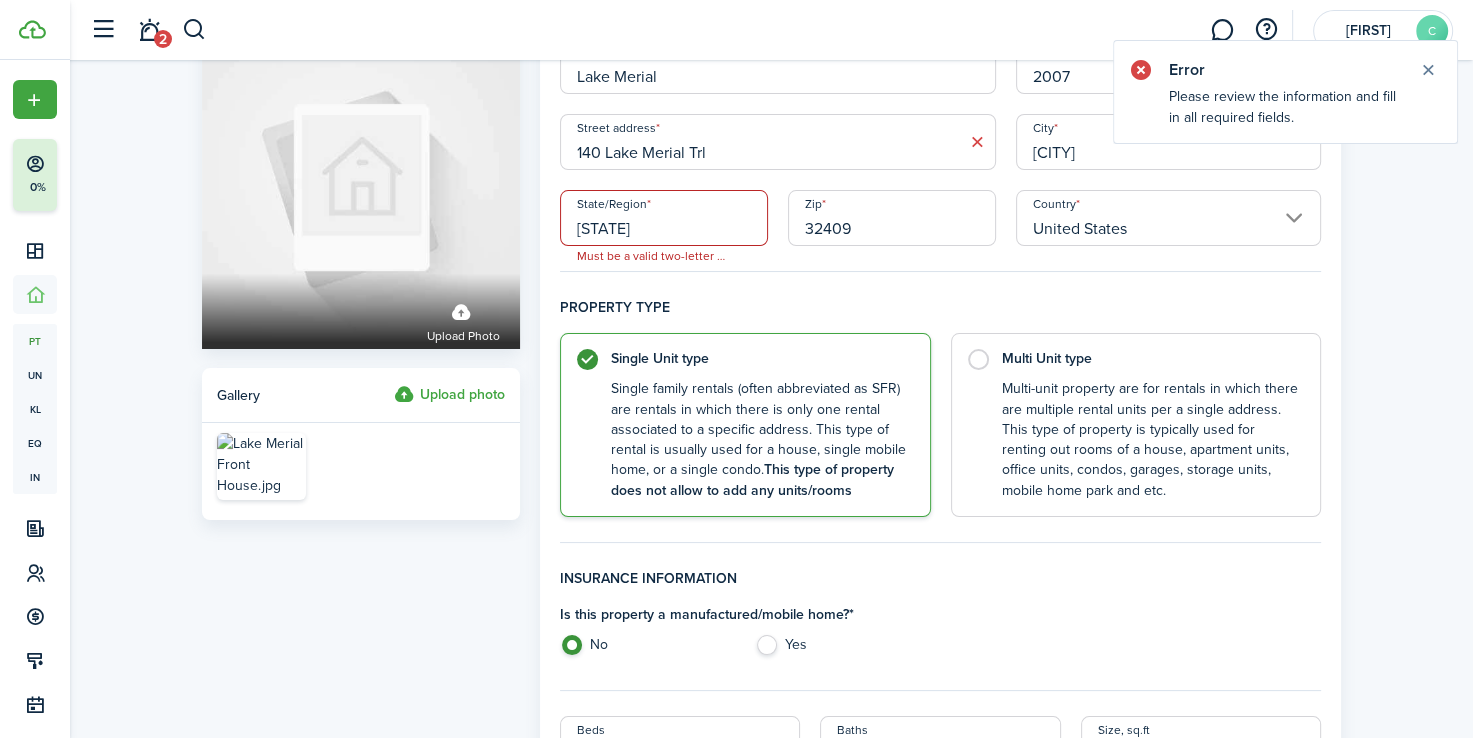 scroll, scrollTop: 0, scrollLeft: 0, axis: both 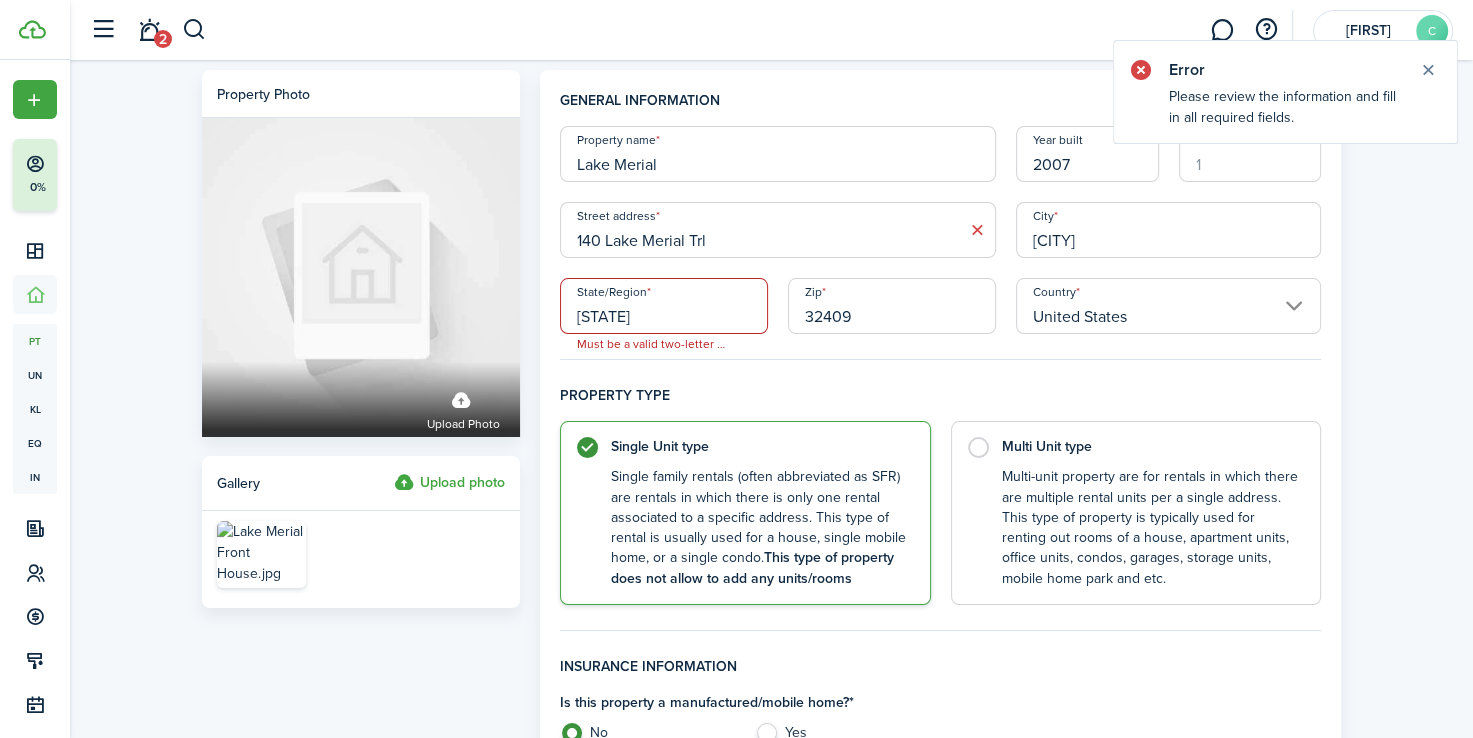 click on "General information  Property name  Lake Merial  Year built  2007  Mls #   Street address  [NUMBER] [STREET]  City  [CITY]  State/Region  [STATE] Must be a valid two-letter US state code  Zip  [ZIP]  Country  [COUNTRY] Property type  Single Unit type   Single family rentals (often abbreviated as SFR) are rentals in which there is only one rental associated to a specific address. This type of rental is usually used for a house, single mobile home, or a single condo.   This type of property does not allow to add any units/rooms   Multi Unit type   Multi-unit property are for rentals in which there are multiple rental units per a single address. This type of property is typically used for renting out rooms of a house, apartment units, office units, condos, garages, storage units, mobile home park and etc.  Insurance information Is this property a manufactured/mobile home?  *   No   Yes   Beds  4  Baths  3  Size, sq.ft  2,680  Market rent  $2,650.00  Deposit  $100.00 Basic amenities  Parking  Garage" at bounding box center (941, 981) 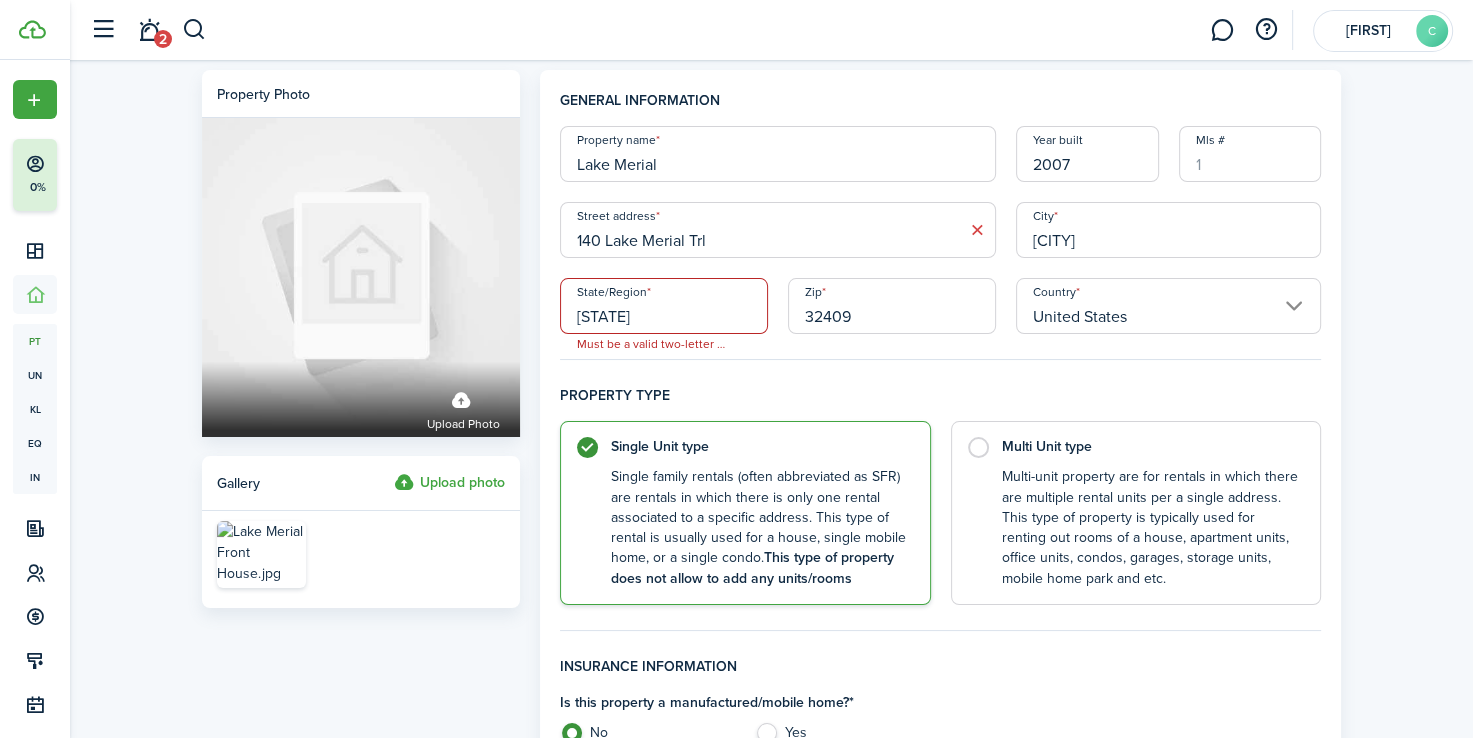 click on "[STATE]" at bounding box center (664, 306) 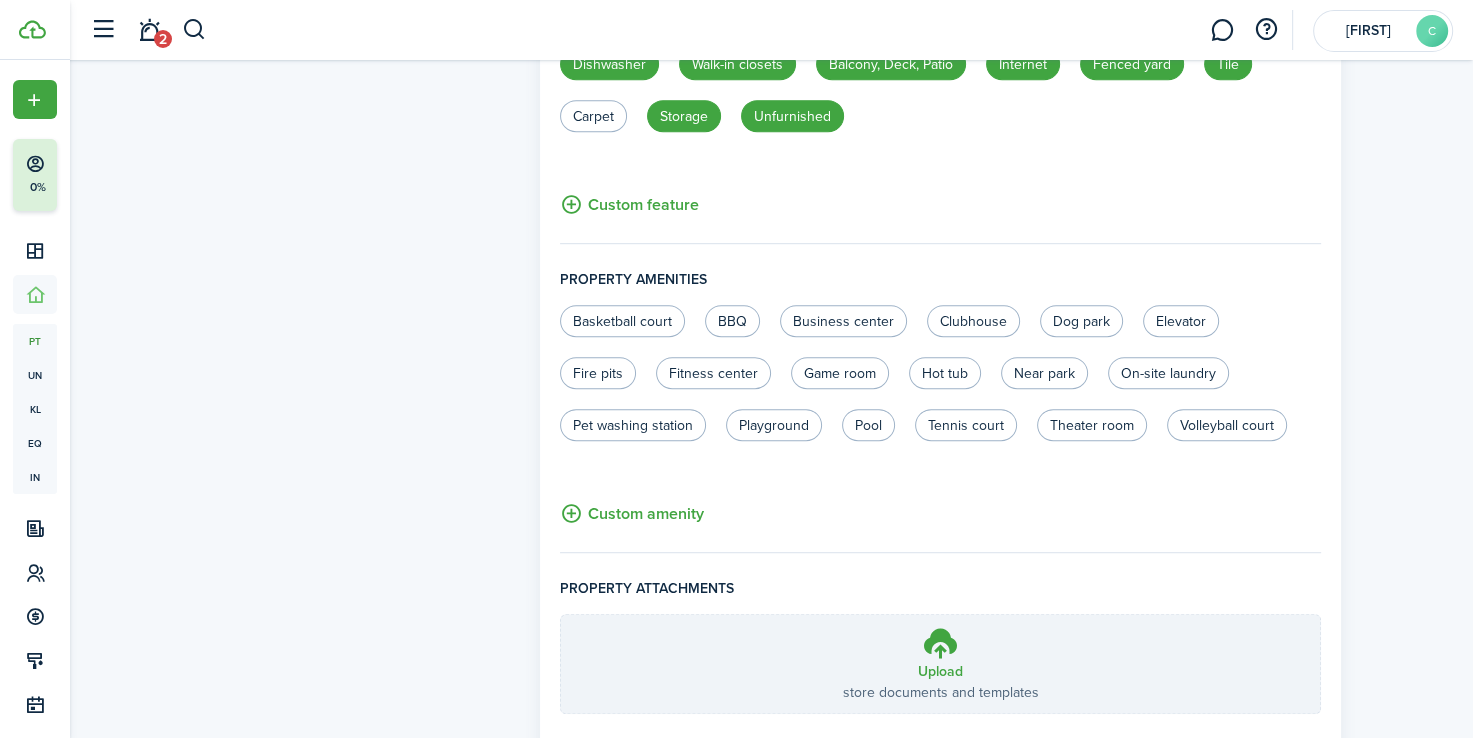 scroll, scrollTop: 1240, scrollLeft: 0, axis: vertical 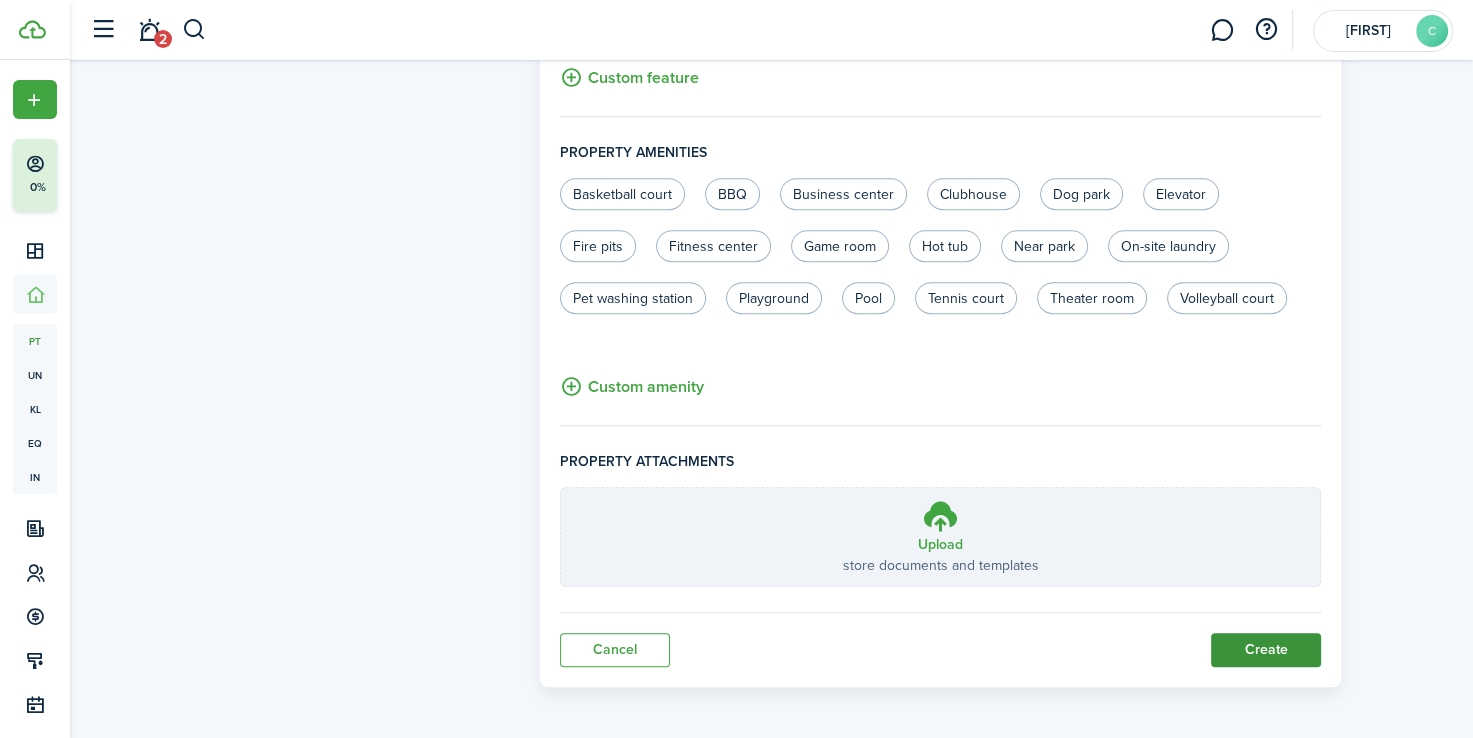 click on "Create" at bounding box center [1266, 650] 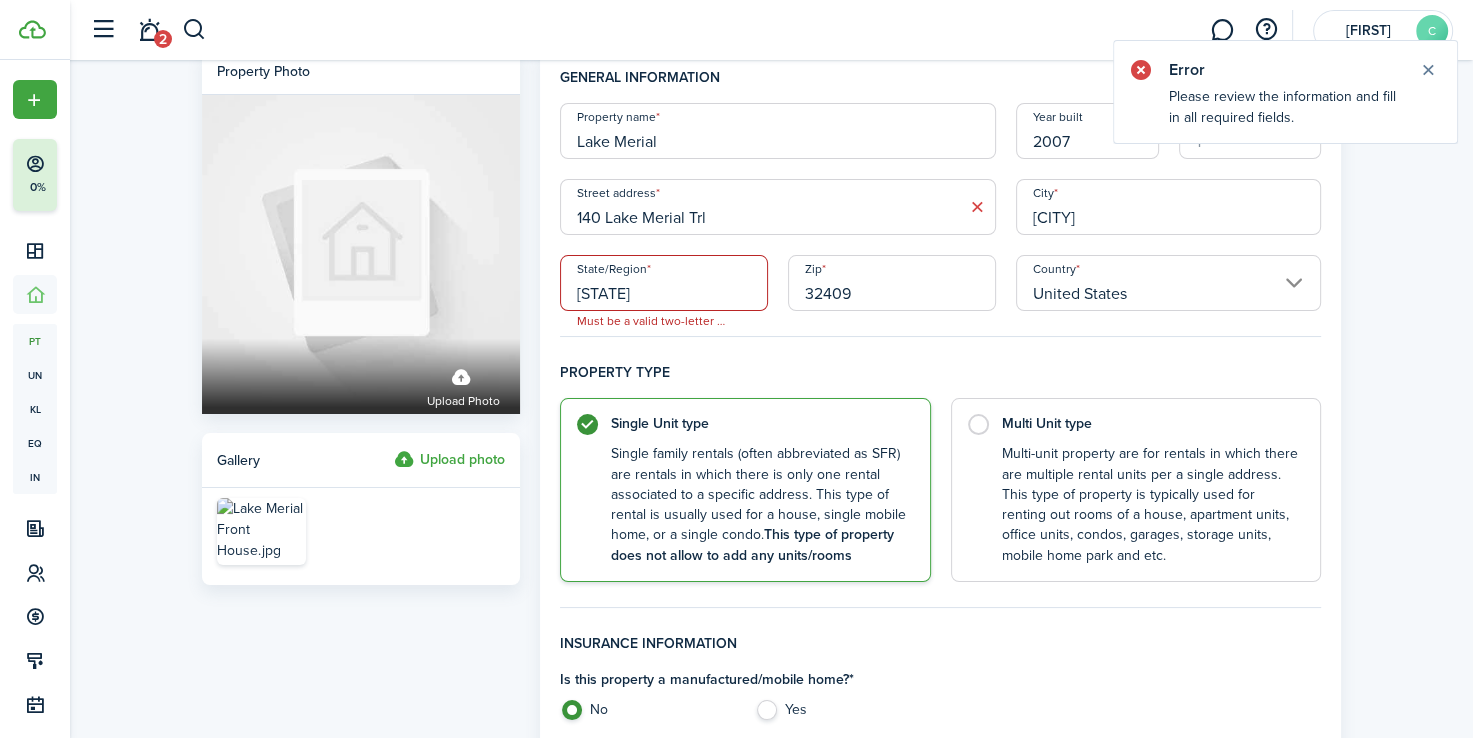 scroll, scrollTop: 0, scrollLeft: 0, axis: both 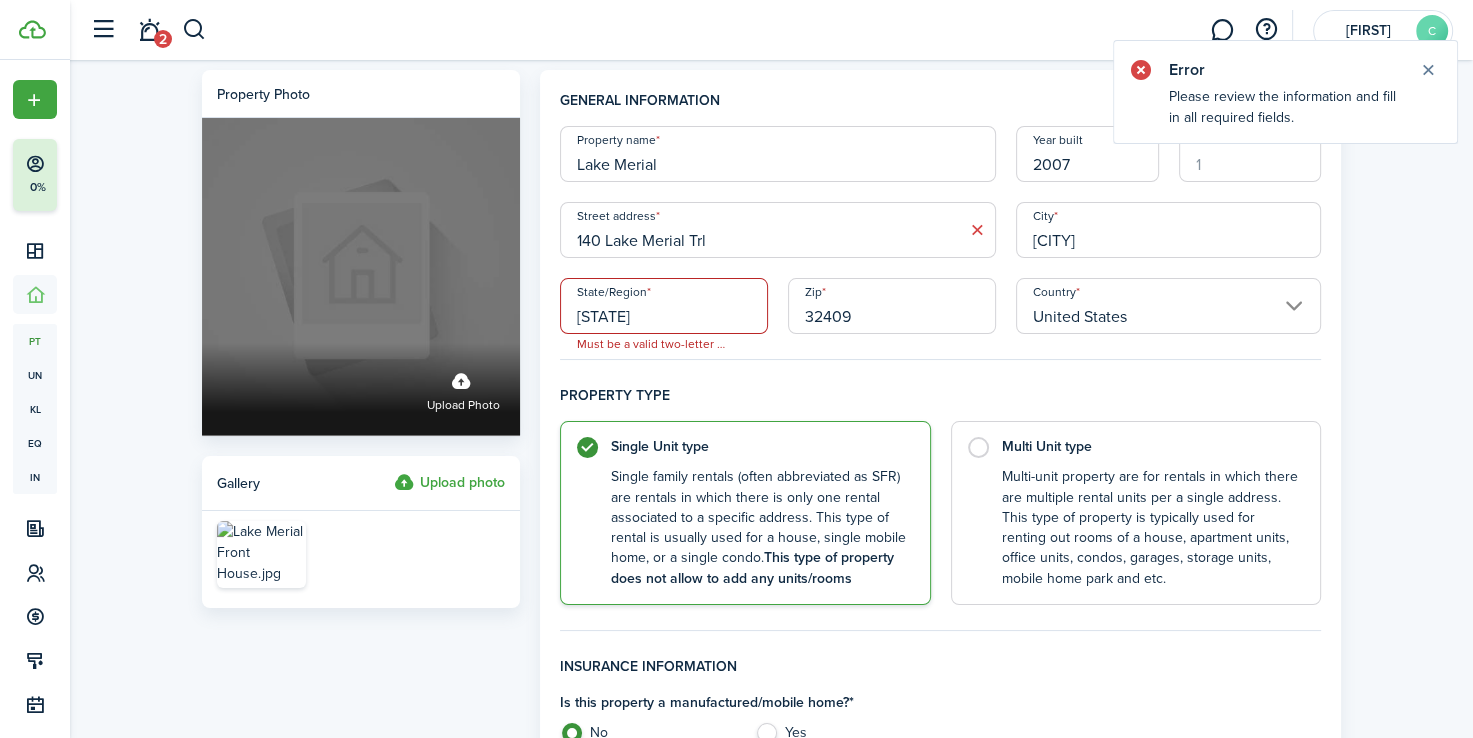 drag, startPoint x: 660, startPoint y: 311, endPoint x: 420, endPoint y: 309, distance: 240.00833 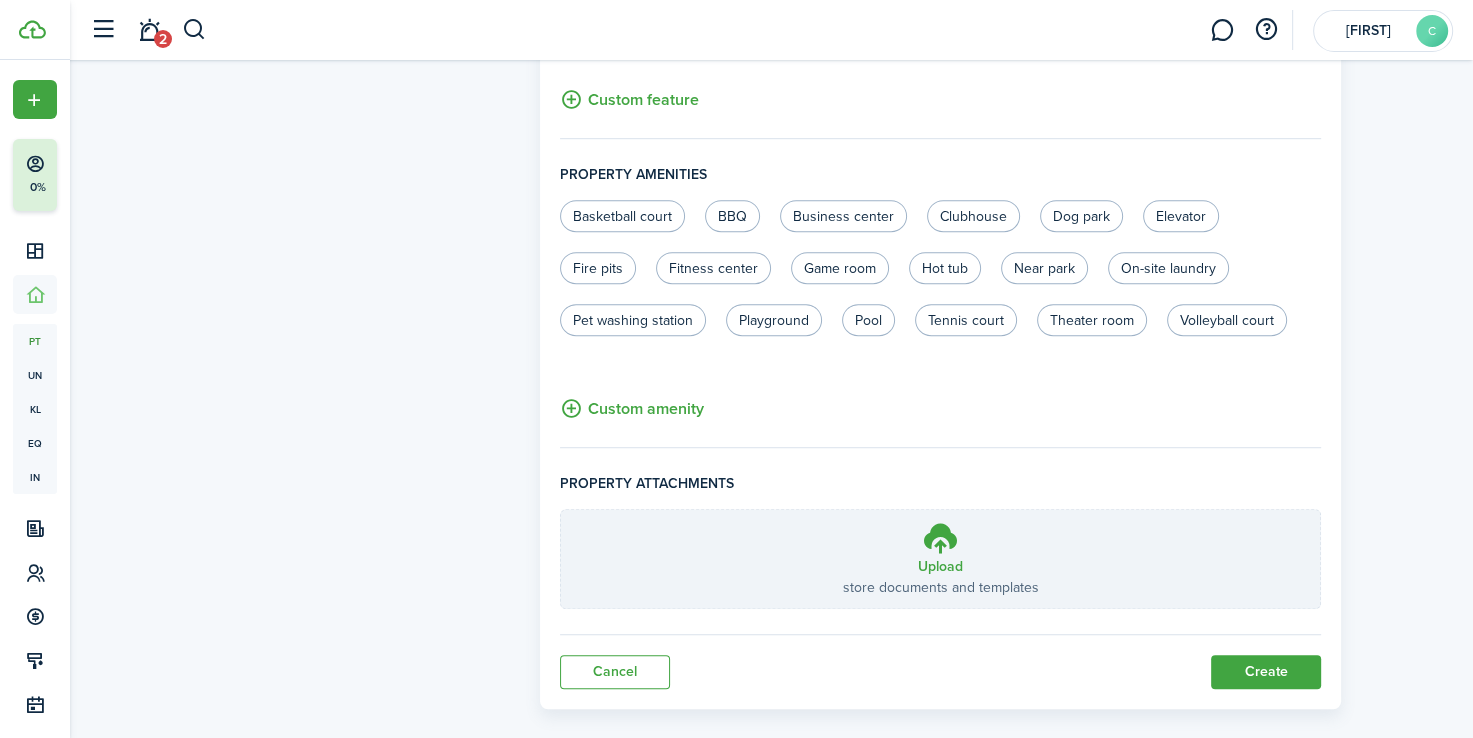 scroll, scrollTop: 1240, scrollLeft: 0, axis: vertical 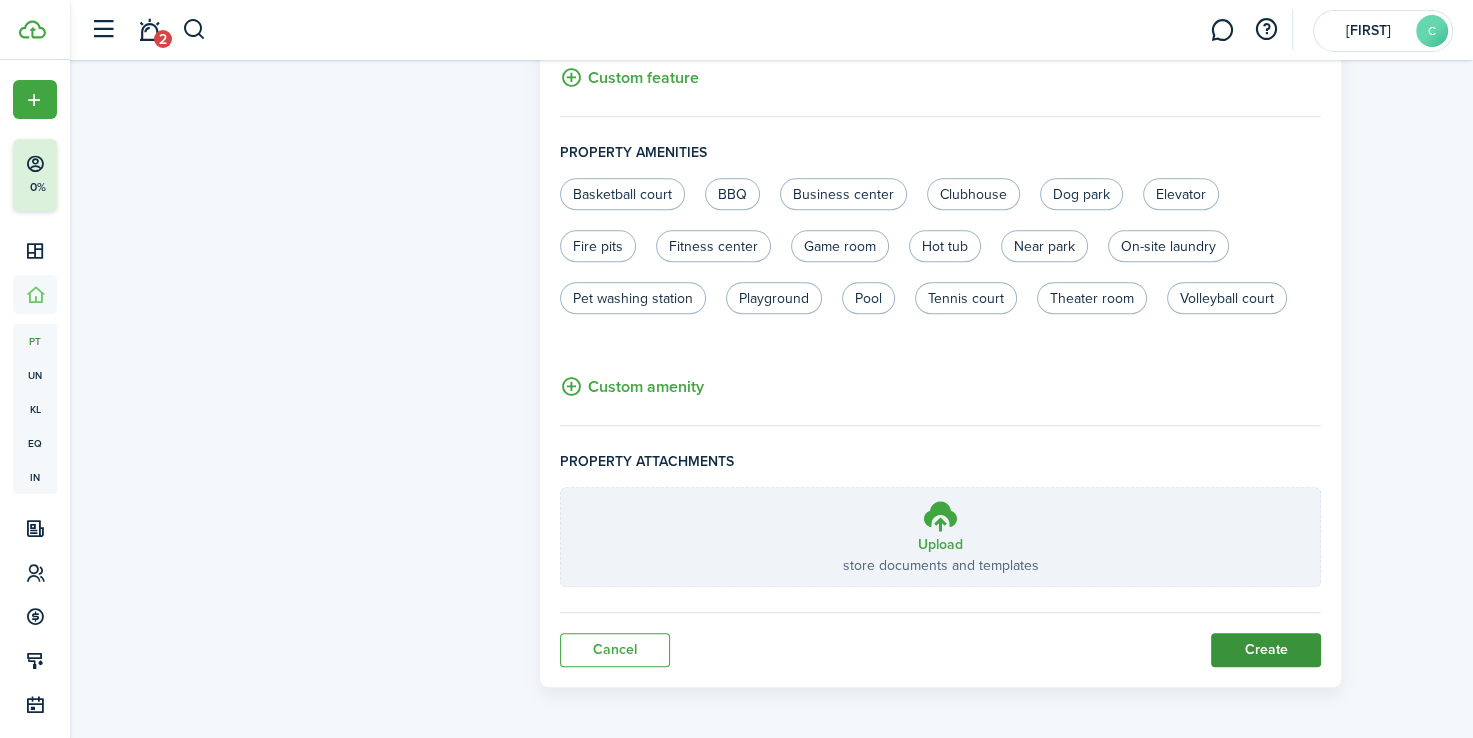 type on "FL" 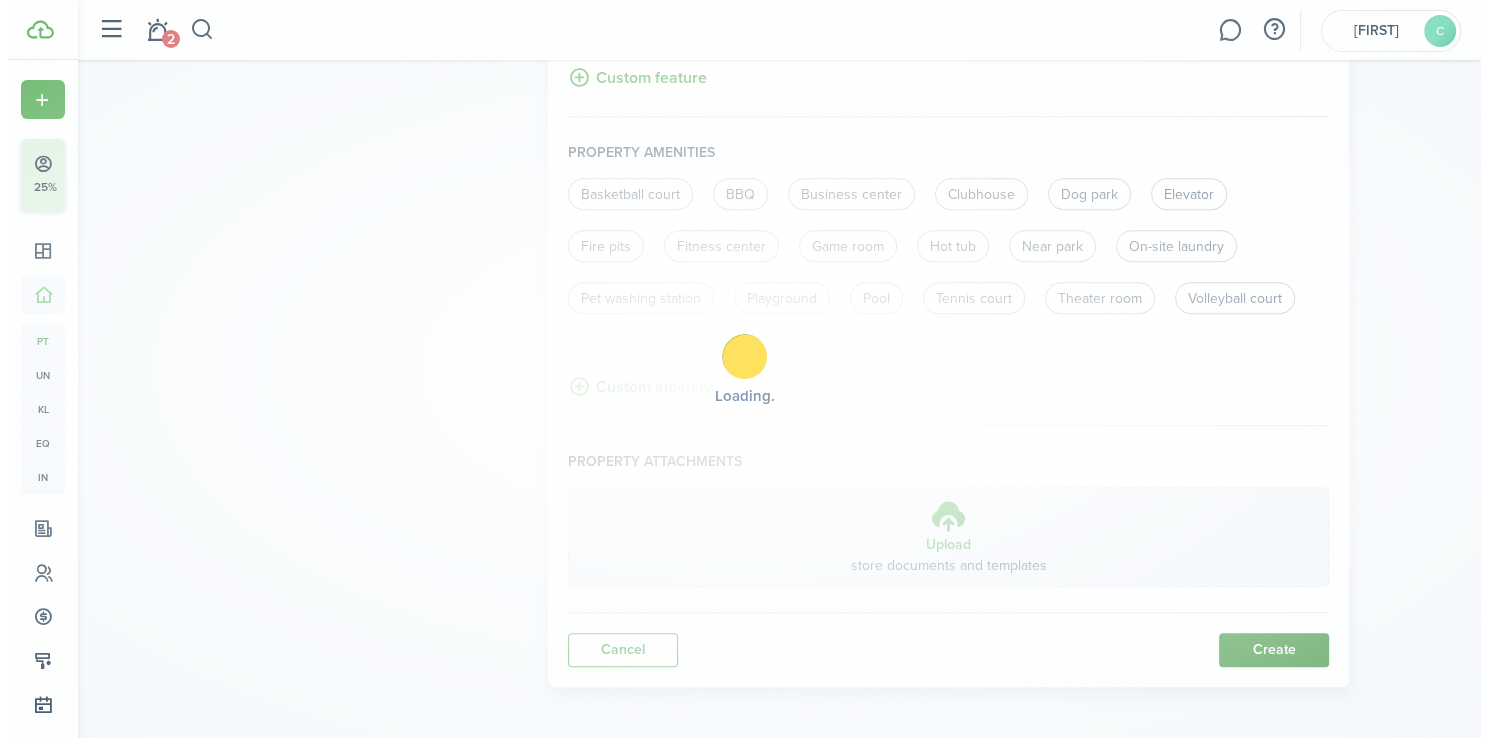 scroll, scrollTop: 0, scrollLeft: 0, axis: both 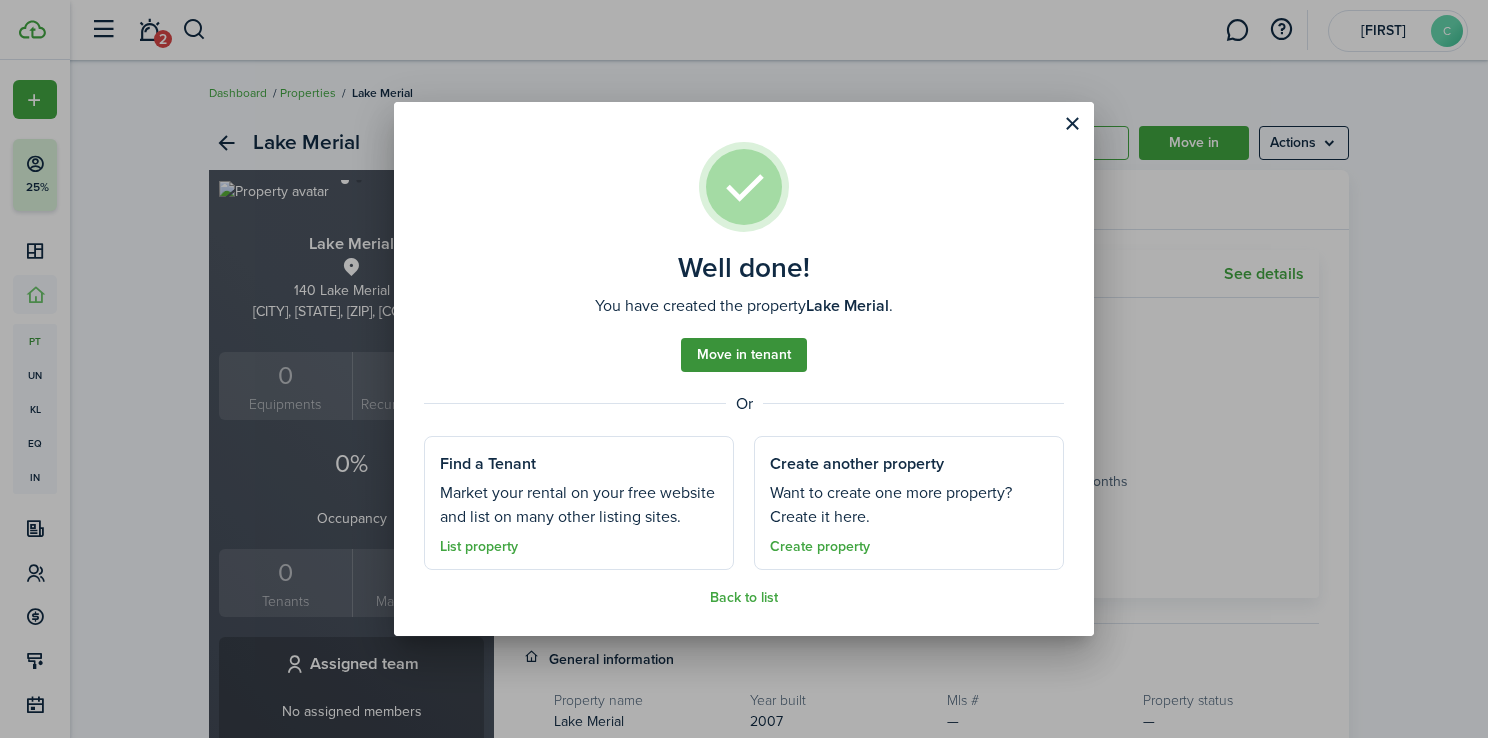 click on "Move in tenant" at bounding box center [744, 355] 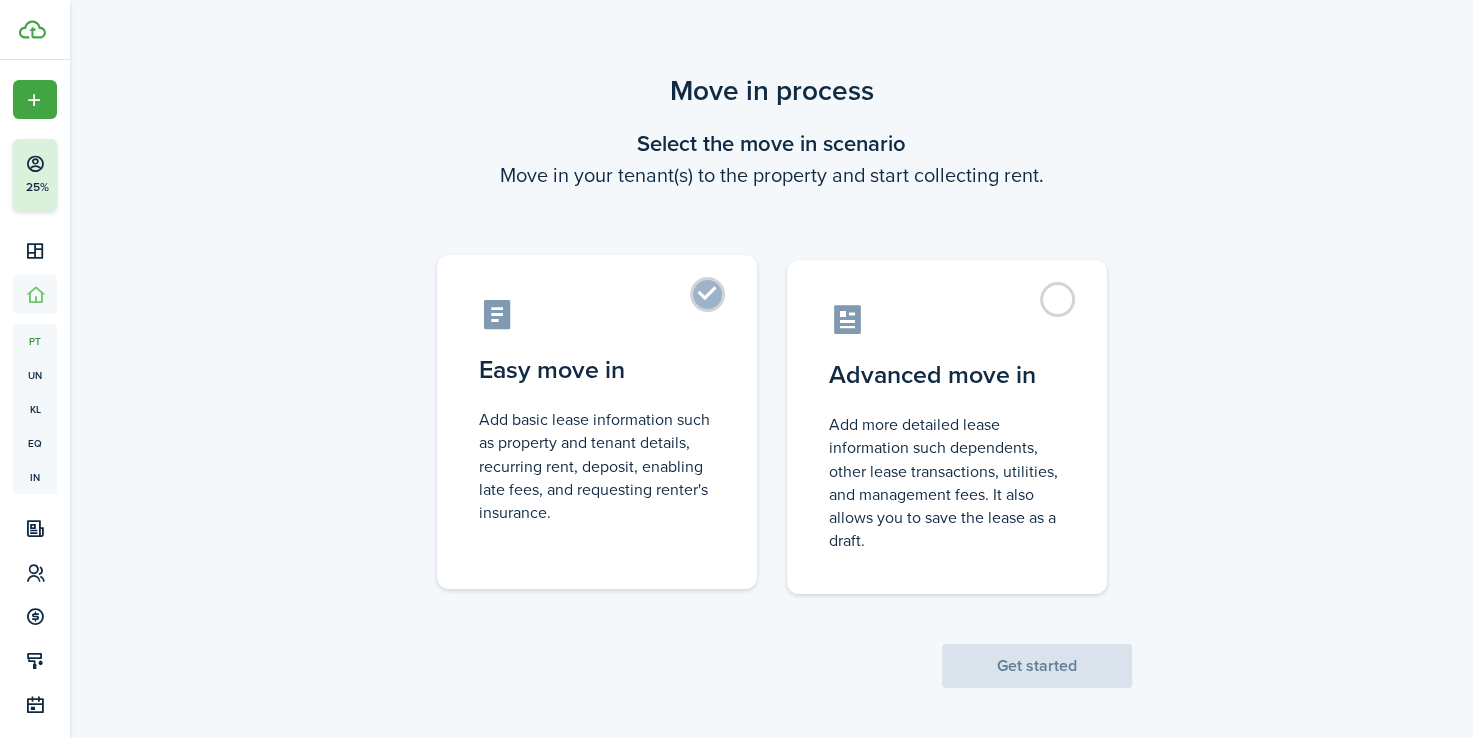 click on "Add basic lease information such as property and tenant details, recurring rent, deposit, enabling late fees, and requesting renter's insurance." at bounding box center (597, 466) 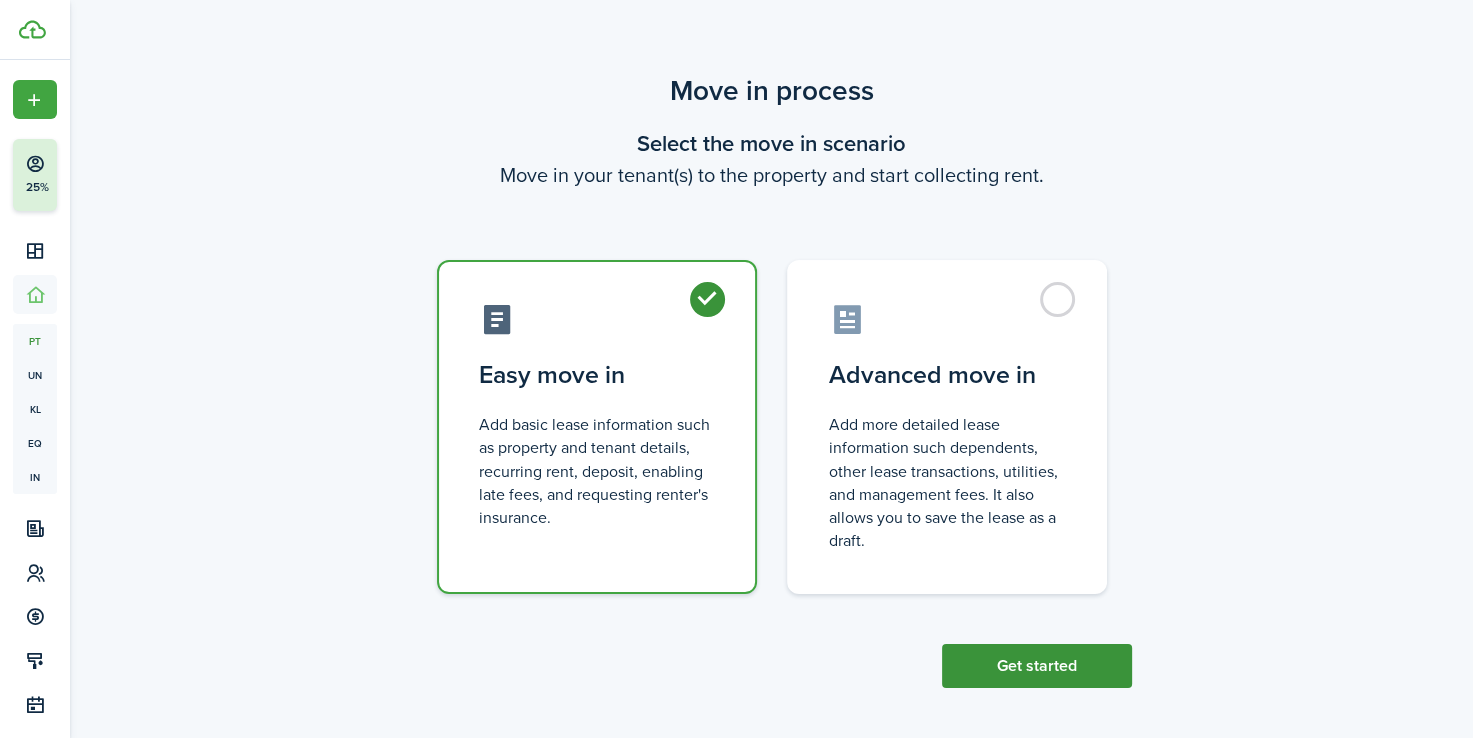 click on "Get started" at bounding box center (1037, 666) 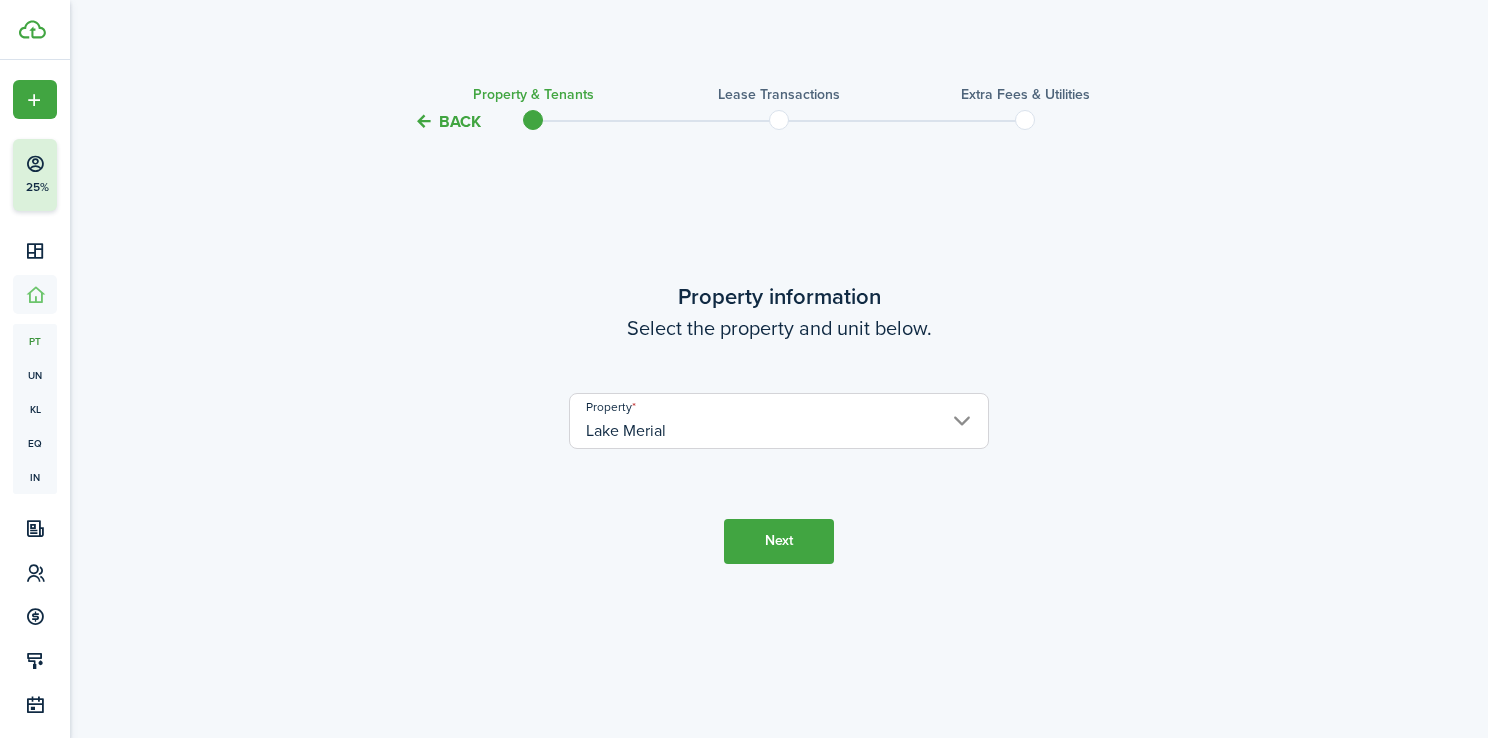 click on "Next" at bounding box center [779, 541] 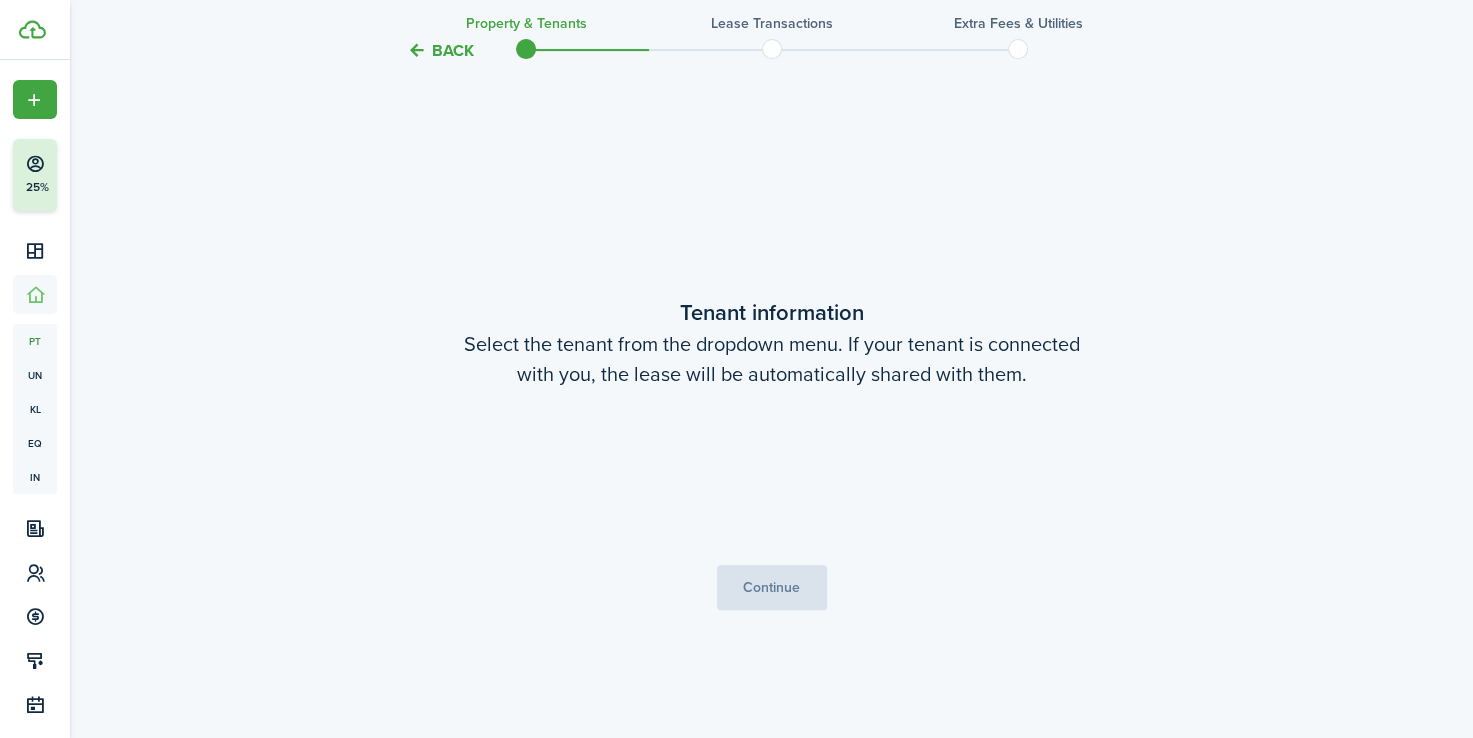 scroll, scrollTop: 604, scrollLeft: 0, axis: vertical 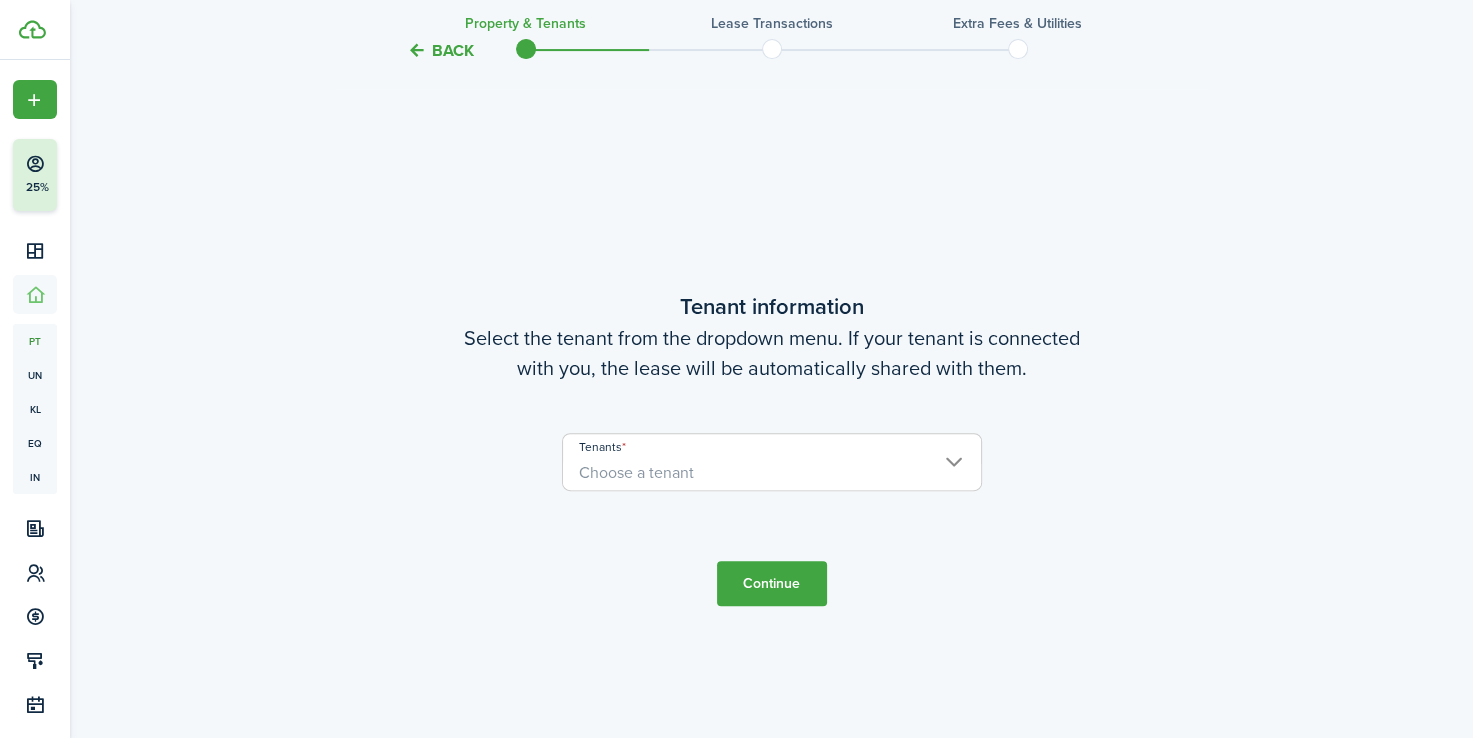 click on "Choose a tenant" at bounding box center (772, 473) 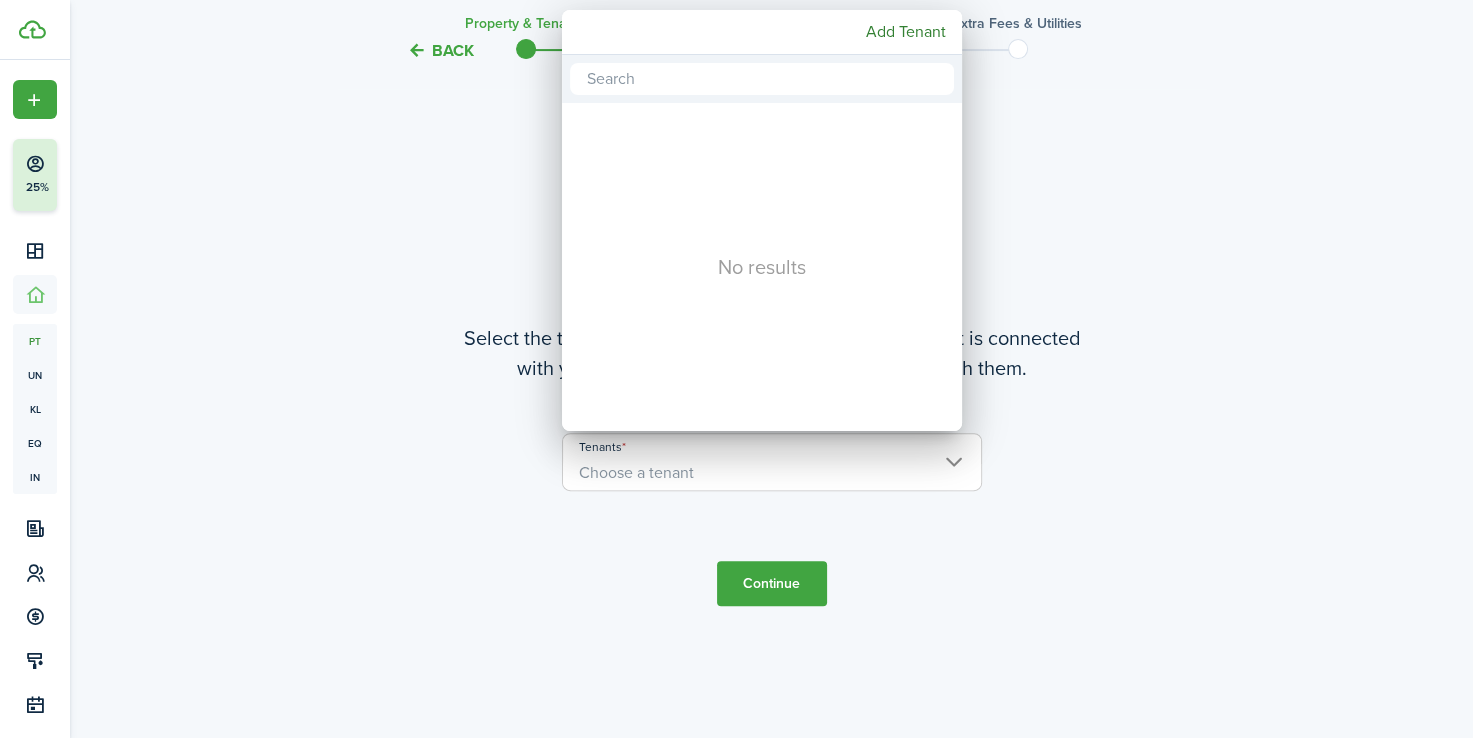 click at bounding box center [762, 79] 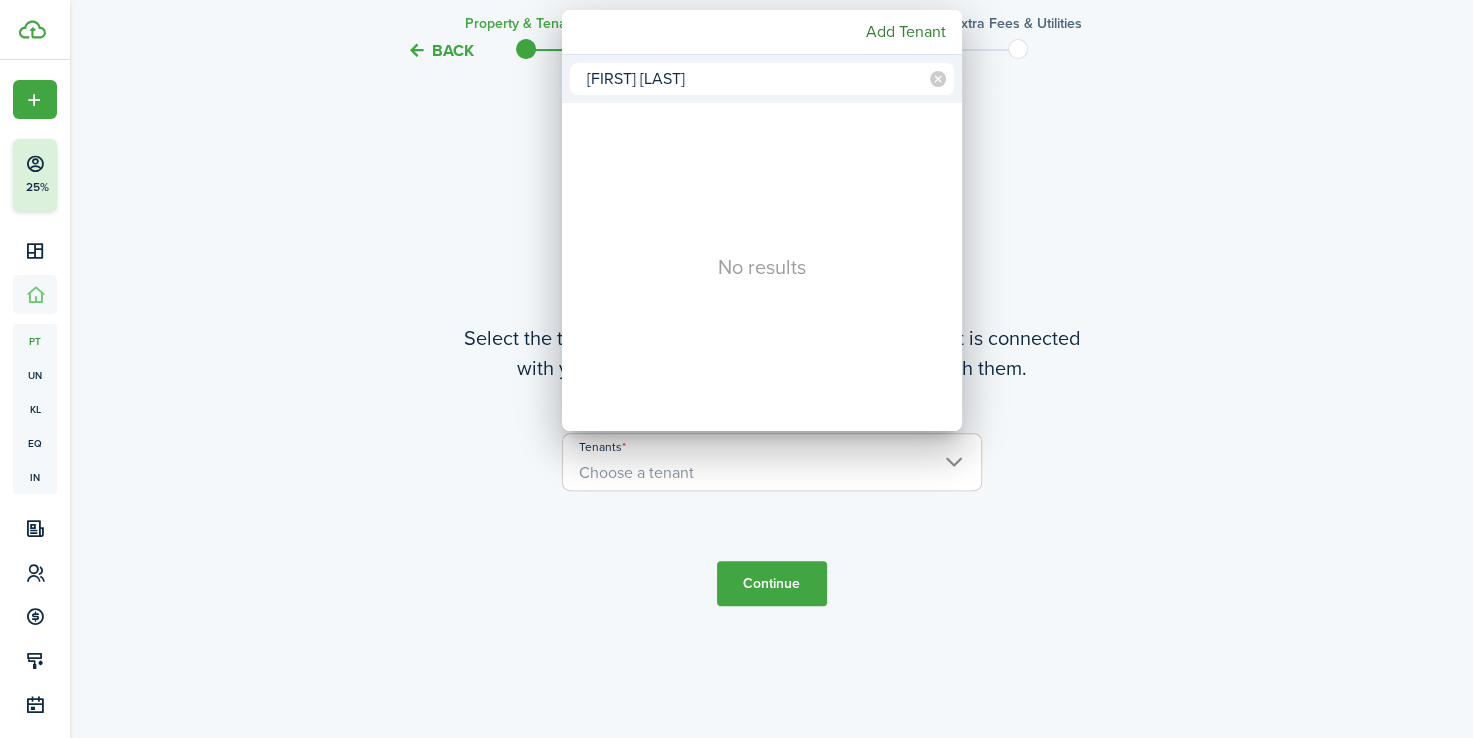 type on "[FIRST] [LAST]" 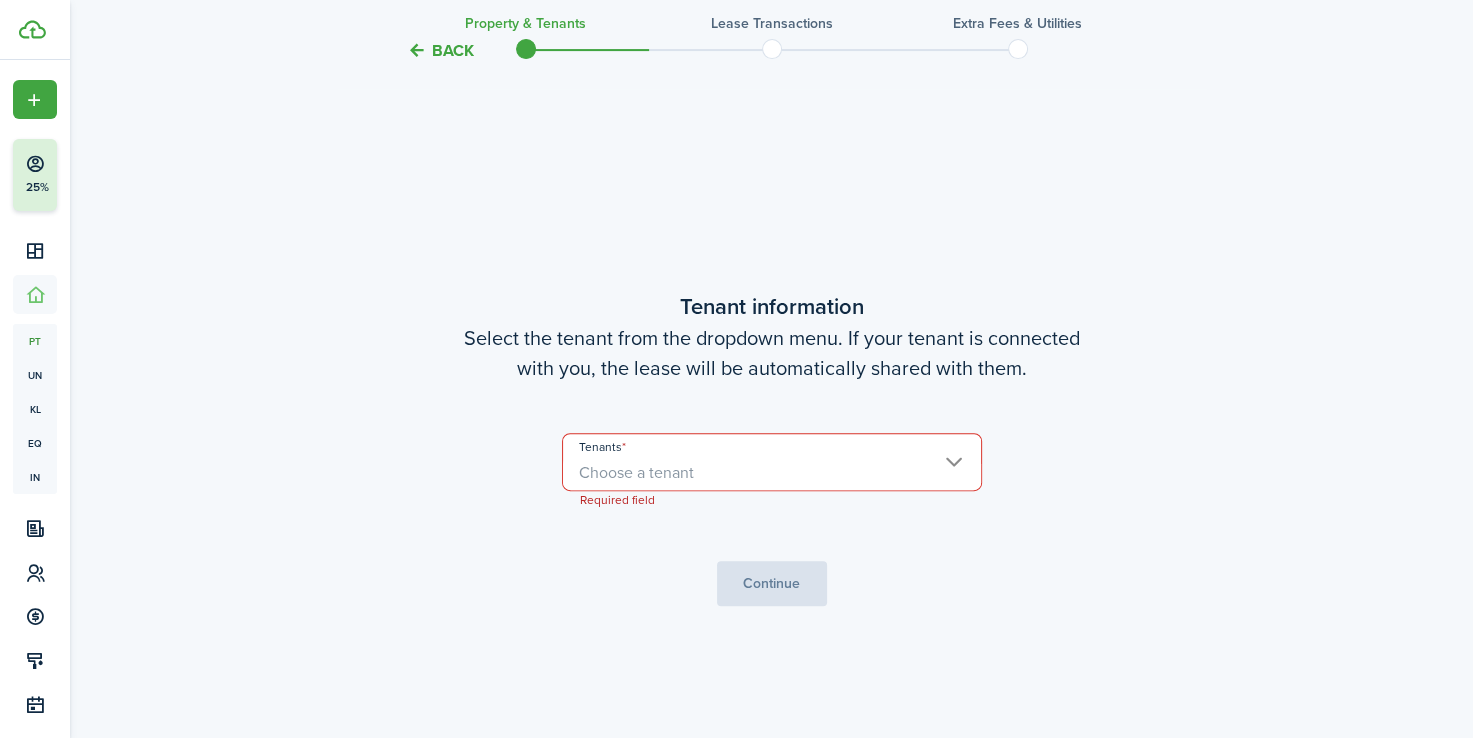 click on "Tenants" at bounding box center [772, 446] 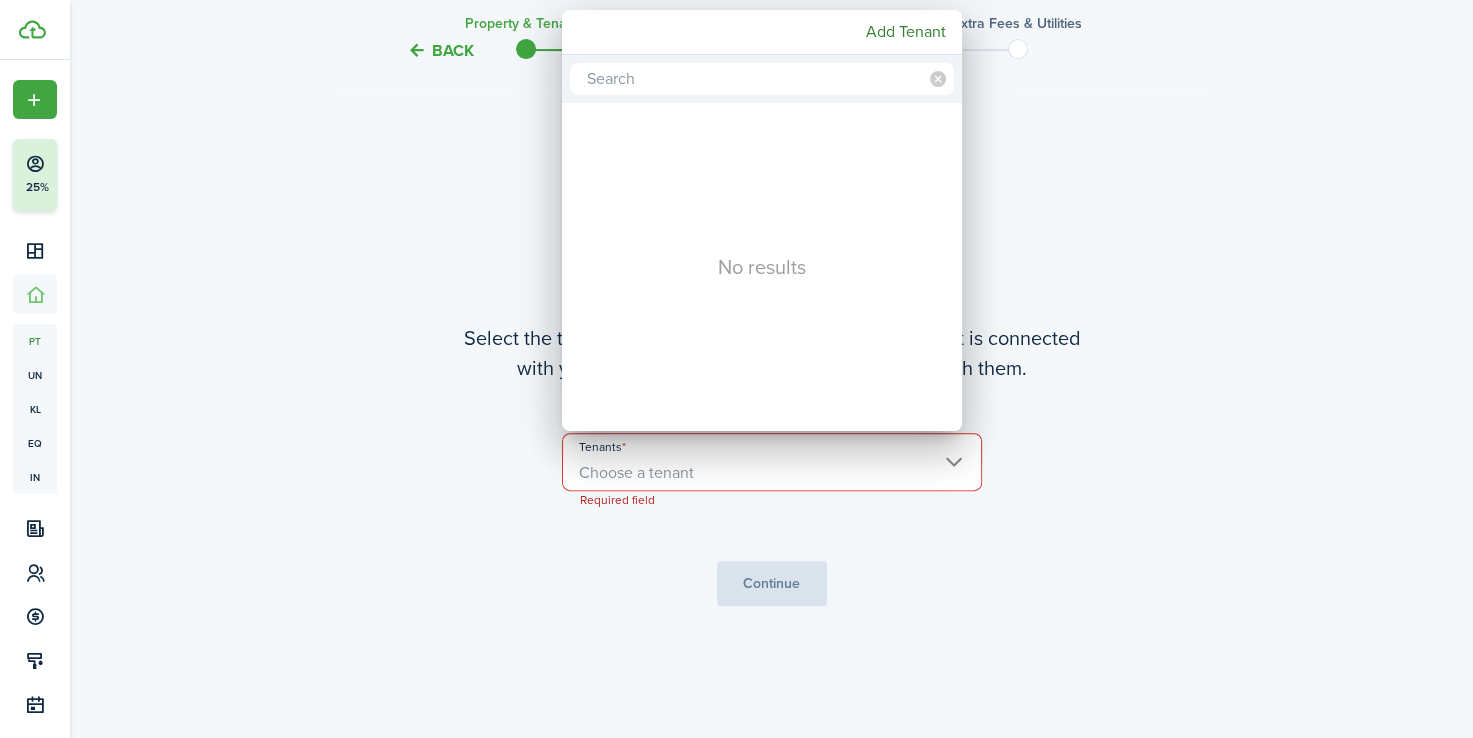 click at bounding box center [736, 369] 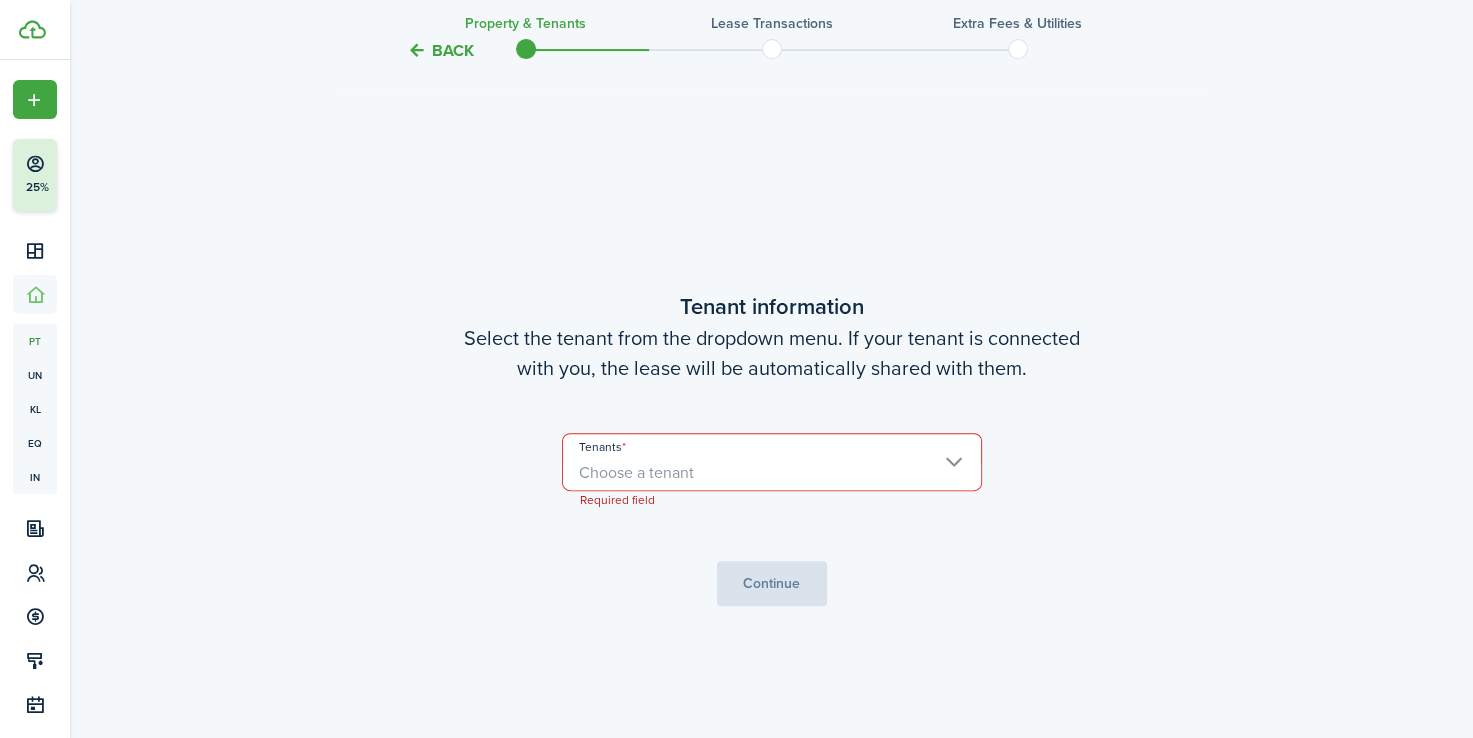 click on "Back" at bounding box center [440, 50] 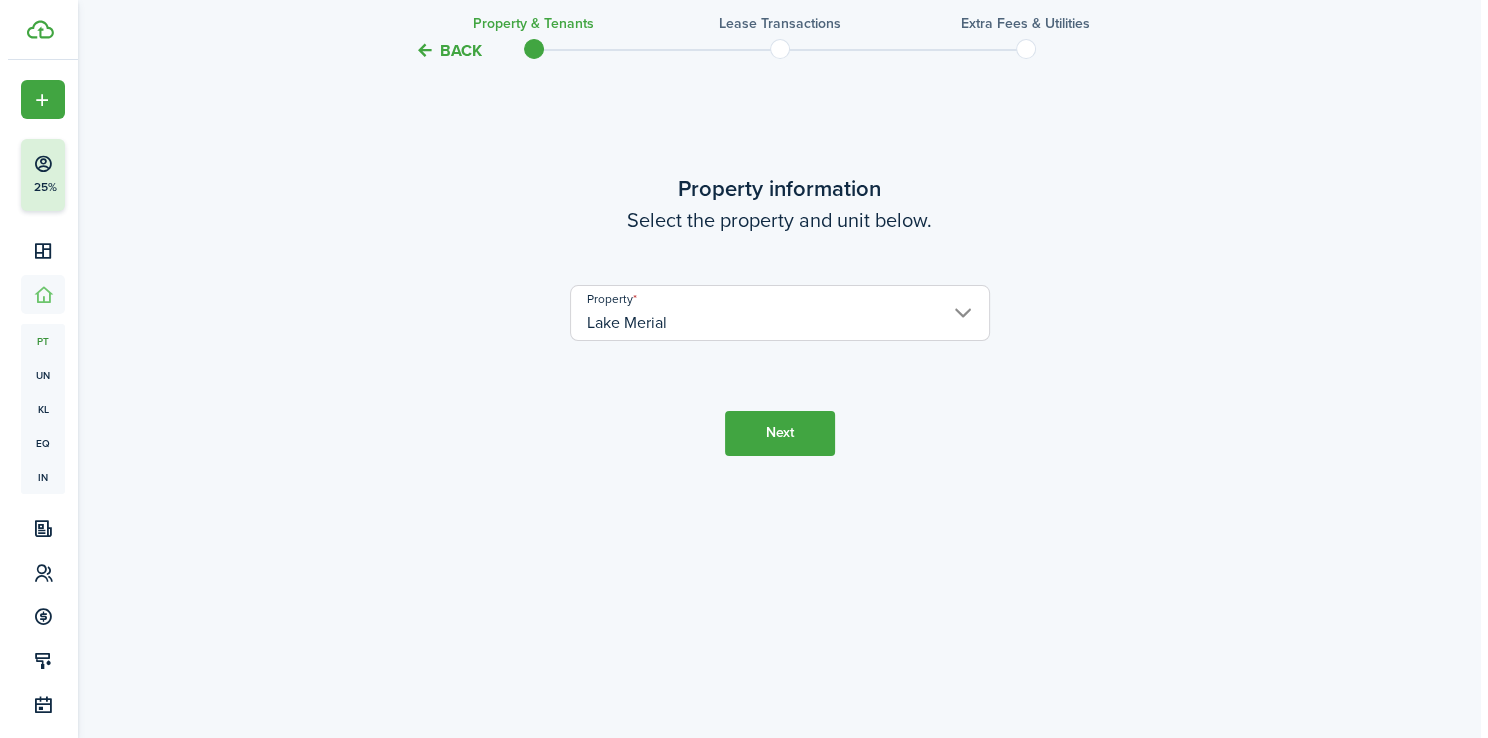 scroll, scrollTop: 0, scrollLeft: 0, axis: both 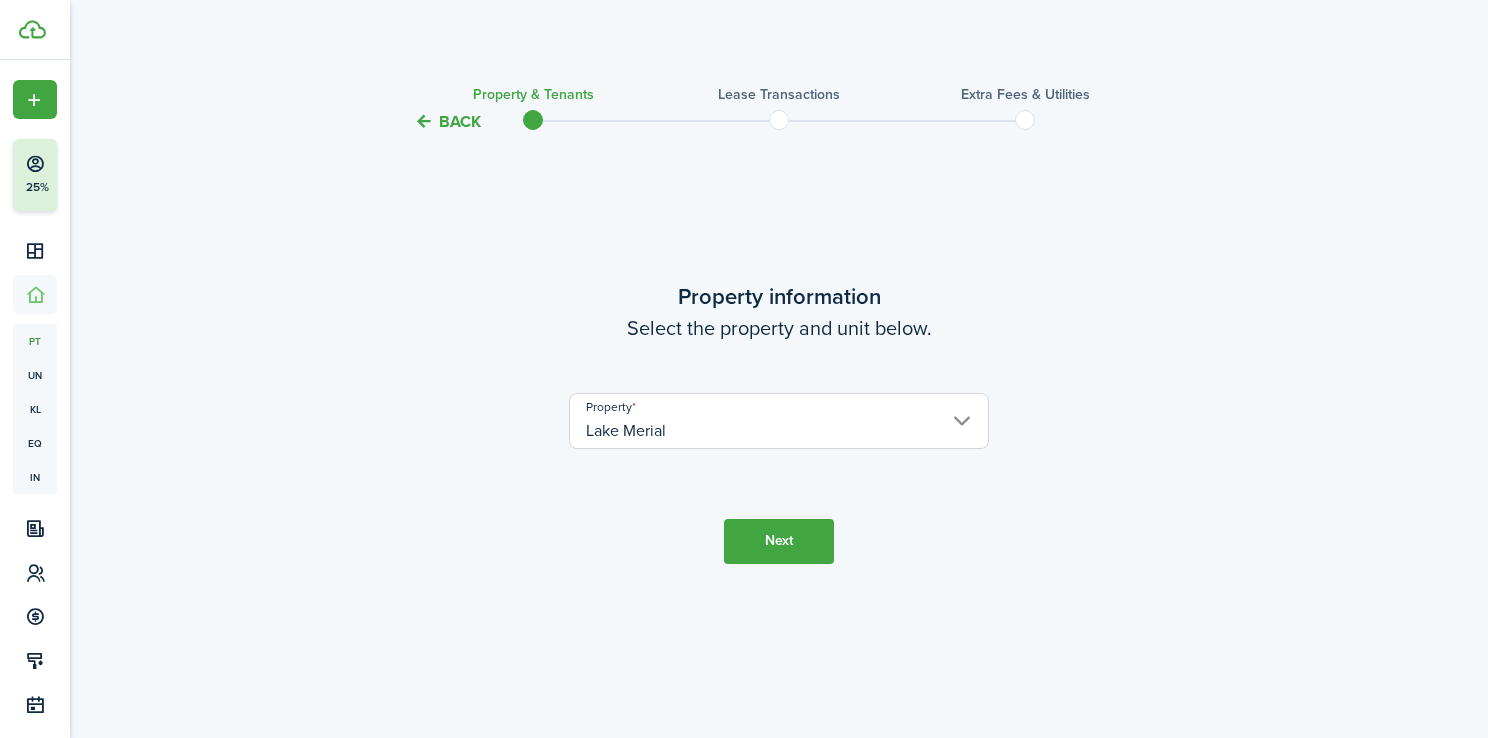 click on "Back" at bounding box center (447, 121) 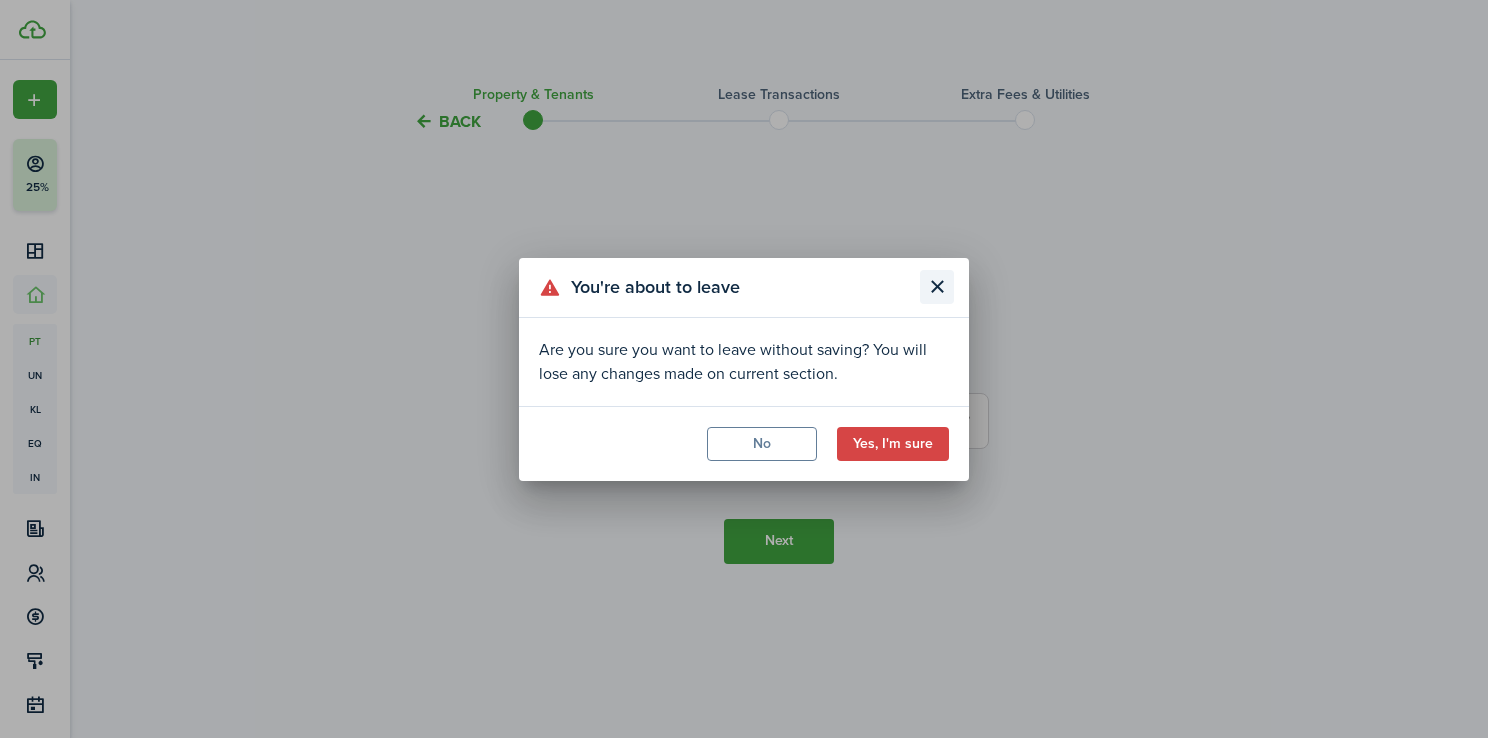 click at bounding box center [937, 287] 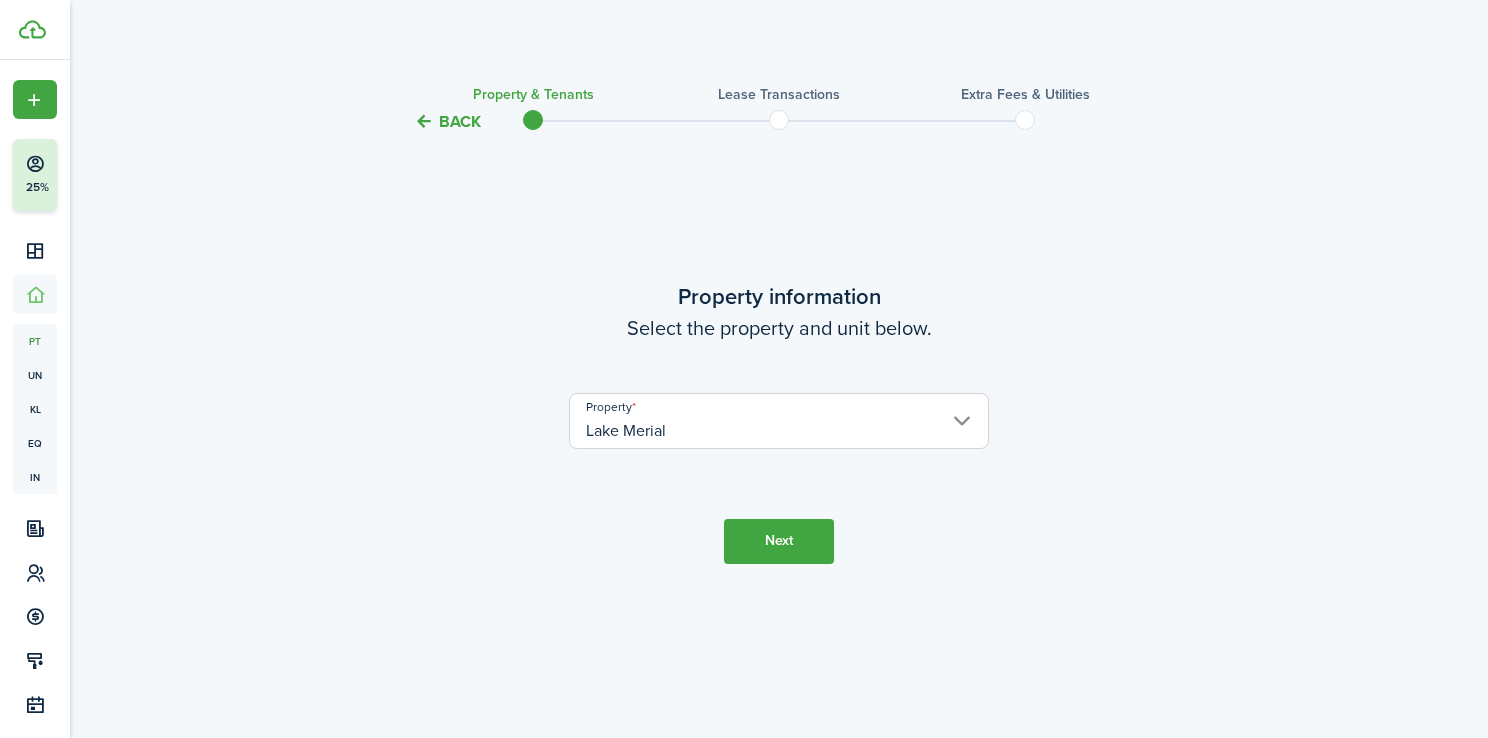 click on "Next" at bounding box center [779, 541] 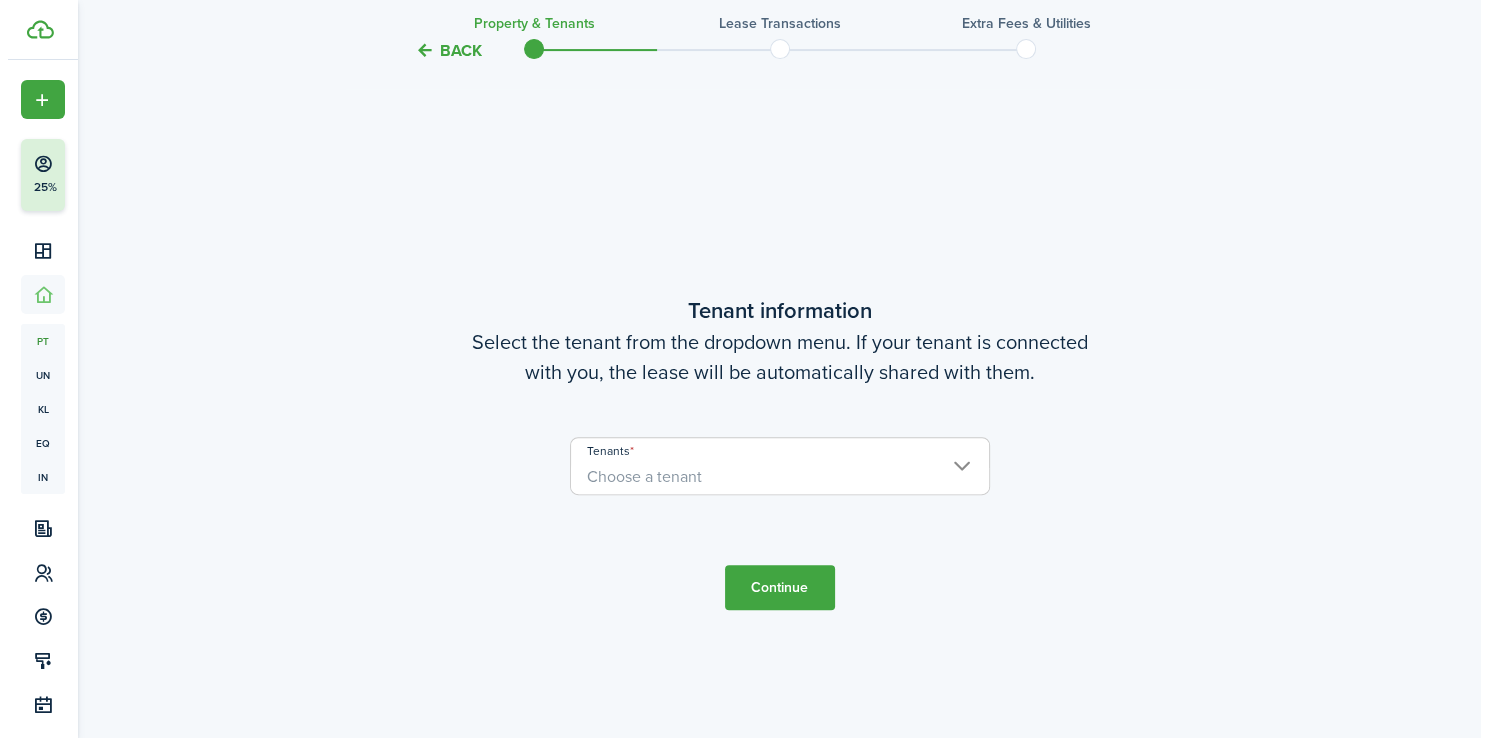 scroll, scrollTop: 604, scrollLeft: 0, axis: vertical 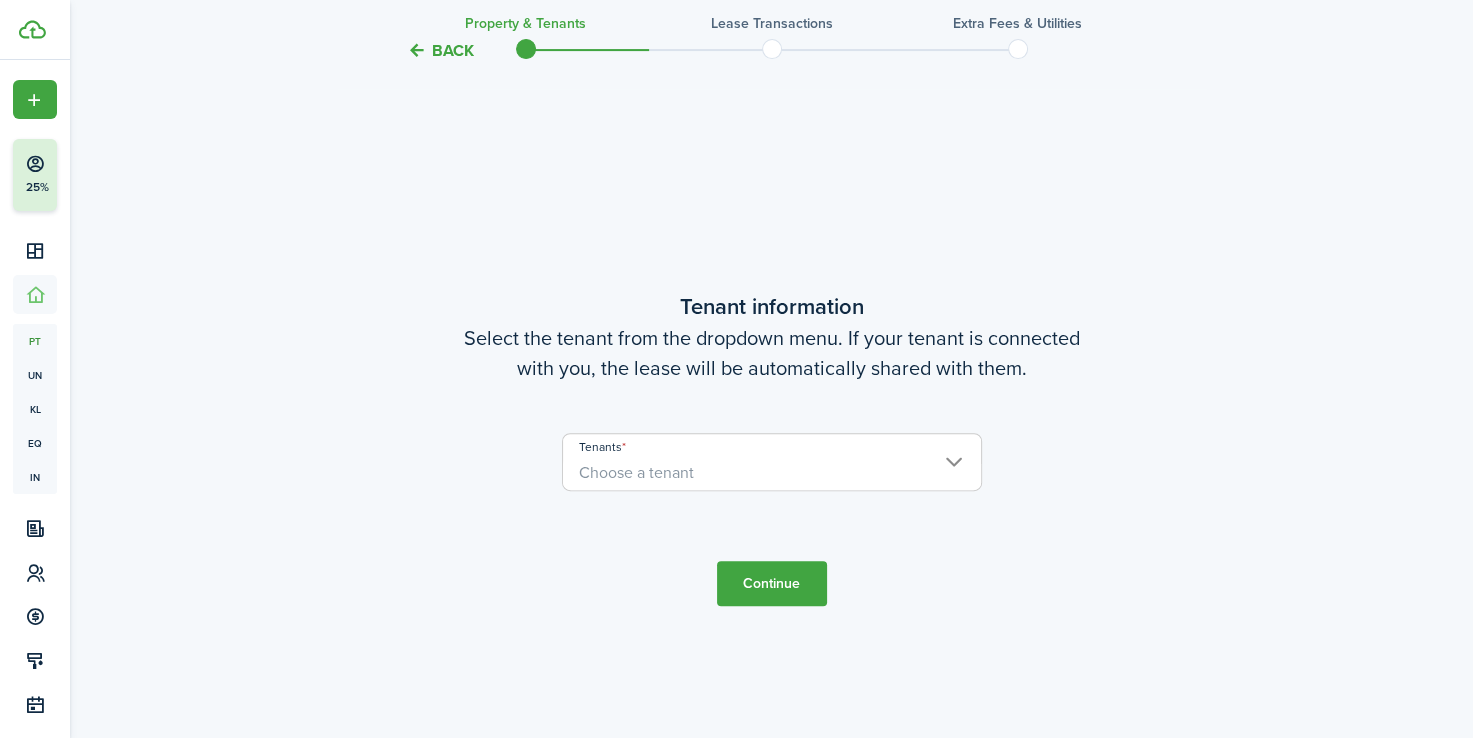 click on "Choose a tenant" at bounding box center [772, 473] 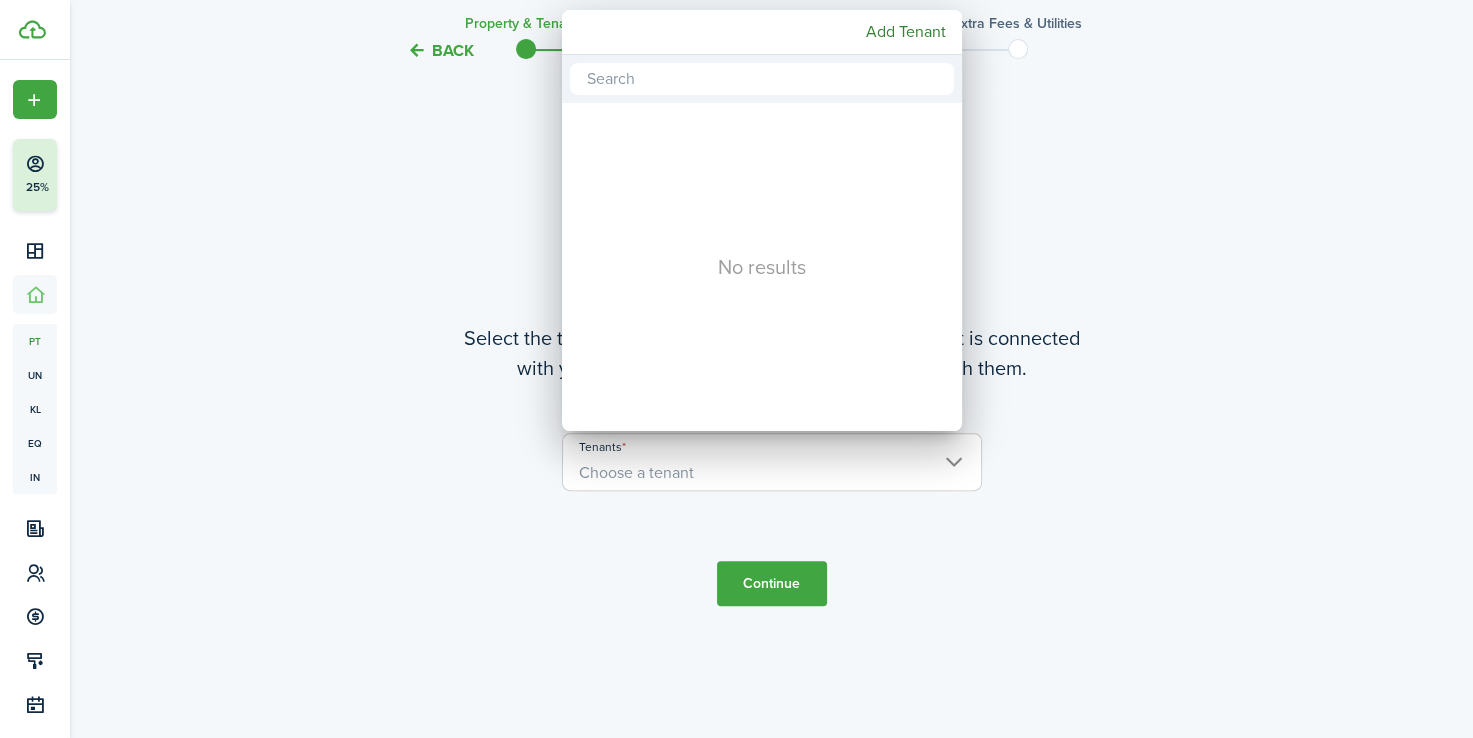 click at bounding box center (762, 79) 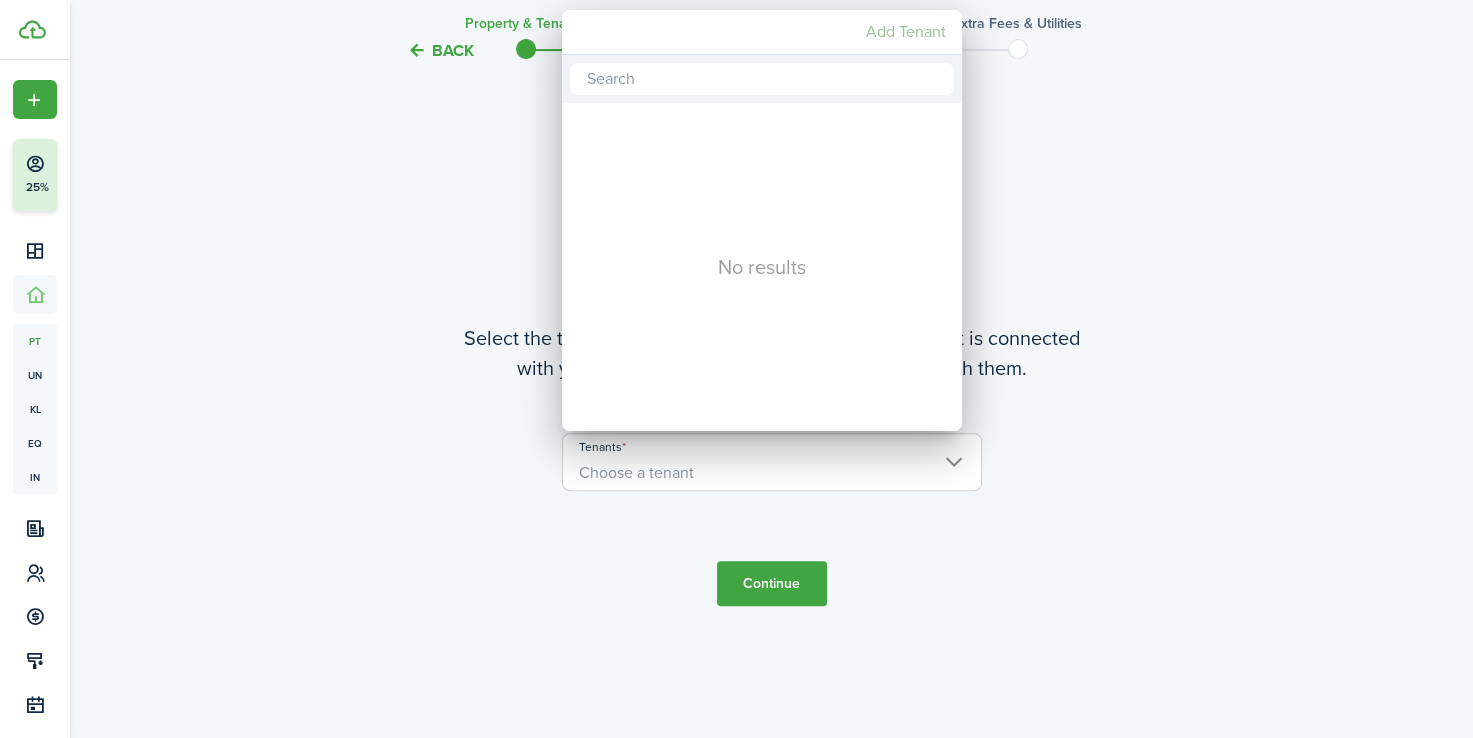 click on "Add Tenant" at bounding box center [906, 32] 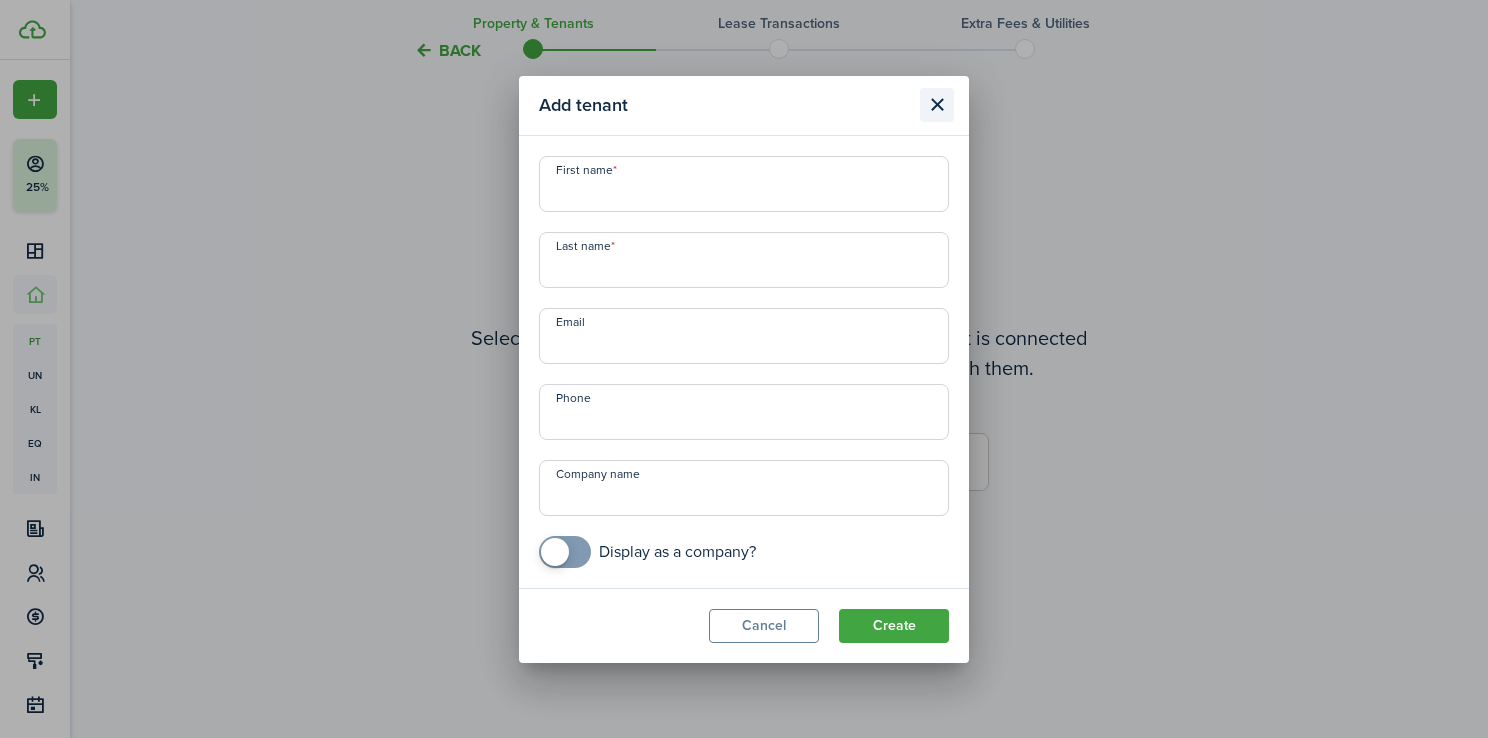 click at bounding box center (937, 105) 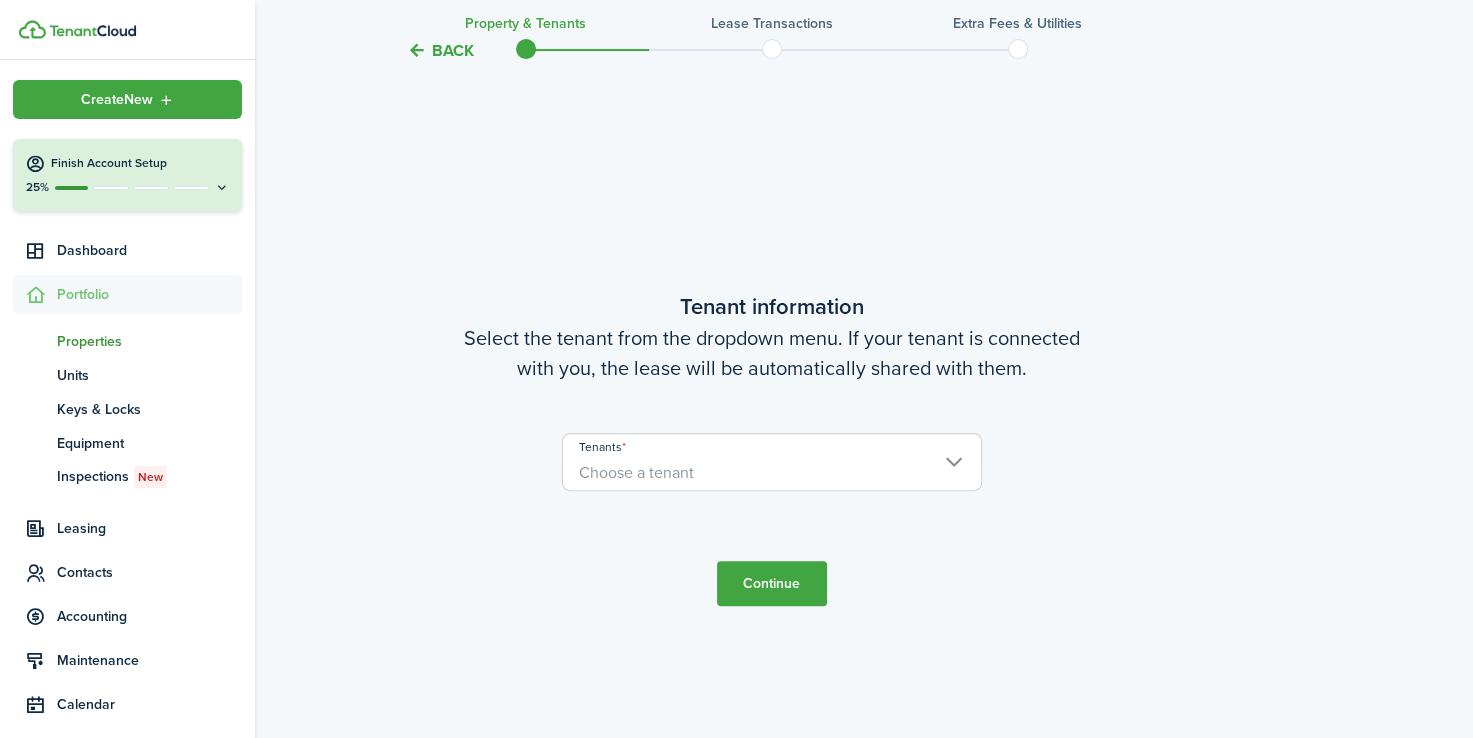 click at bounding box center (110, 188) 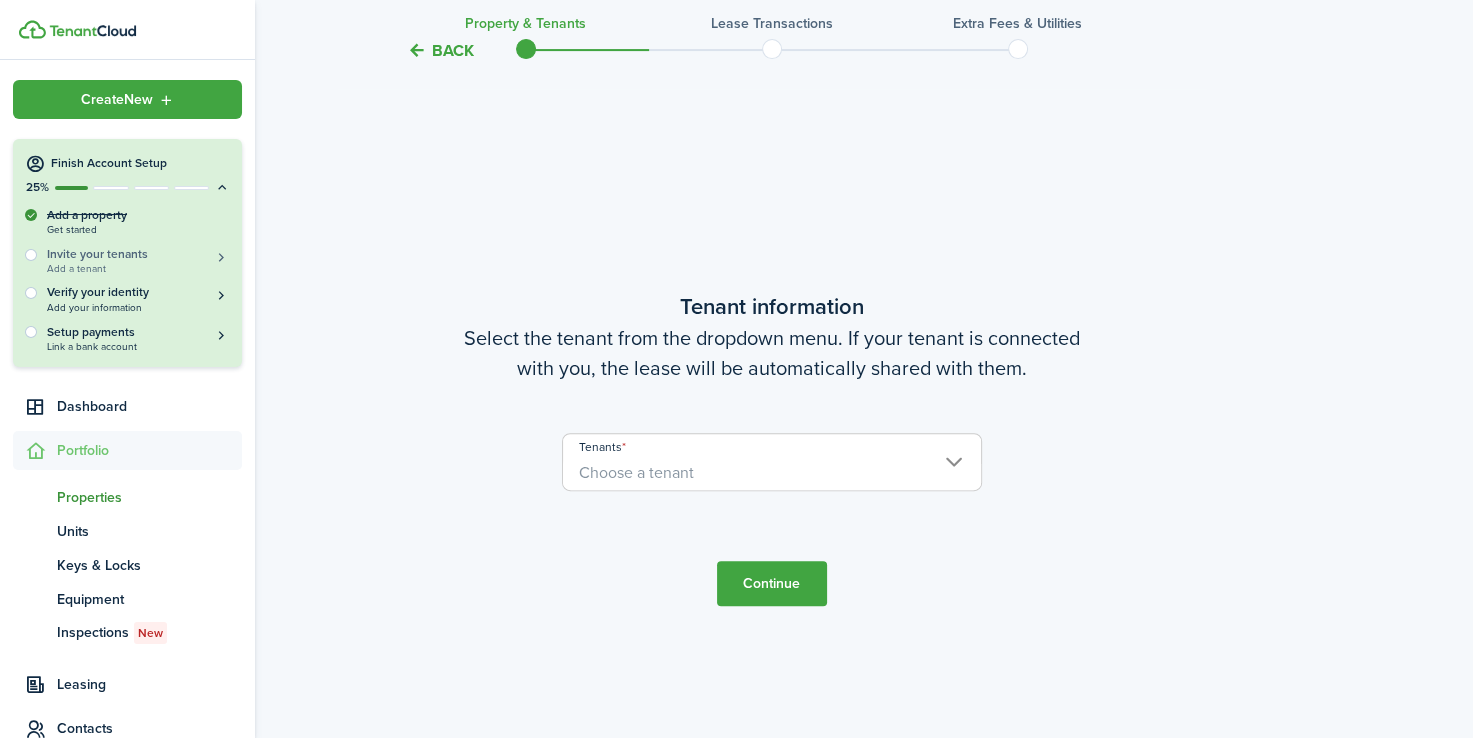 click on "Invite your tenants" at bounding box center (138, 254) 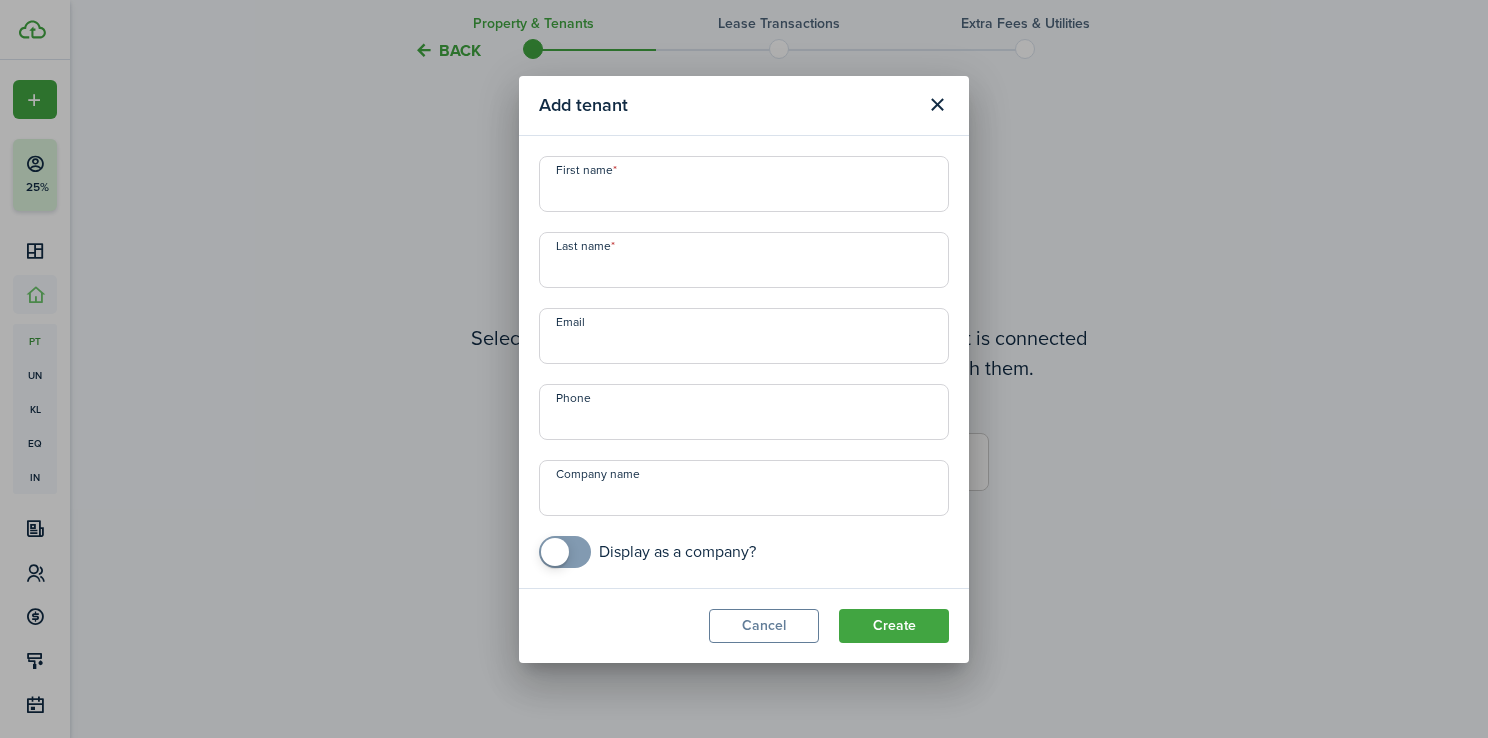 click on "First name" at bounding box center (744, 184) 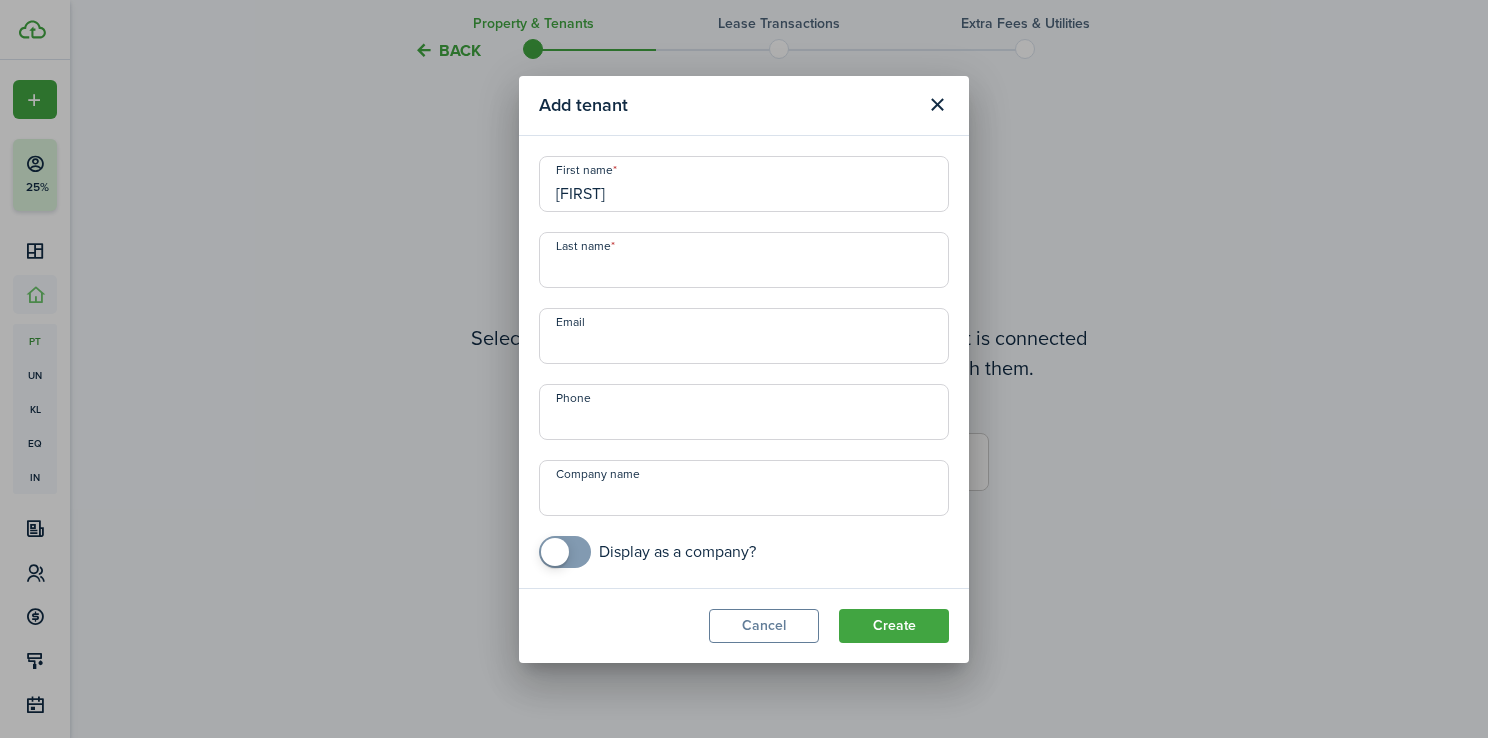 type on "[FIRST]" 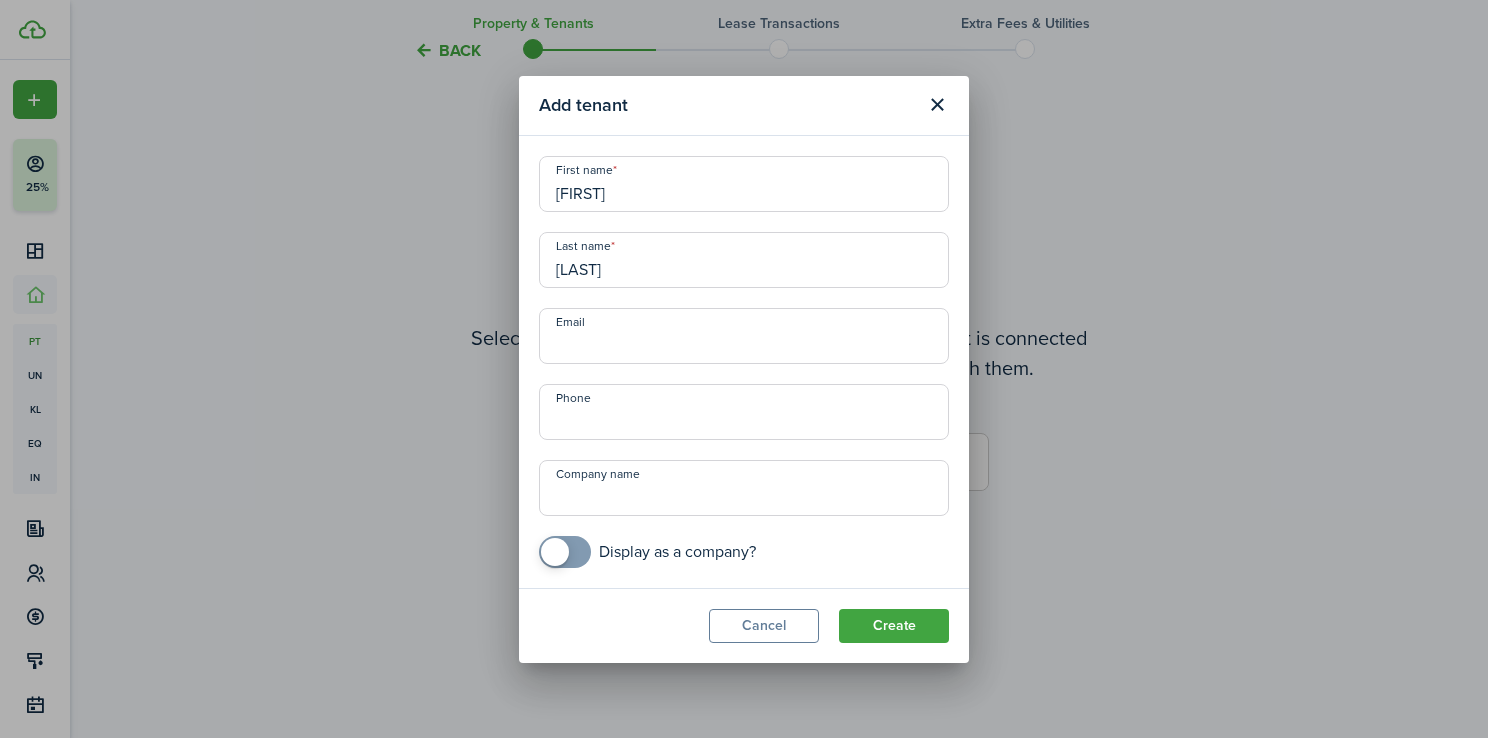 type on "[LAST]" 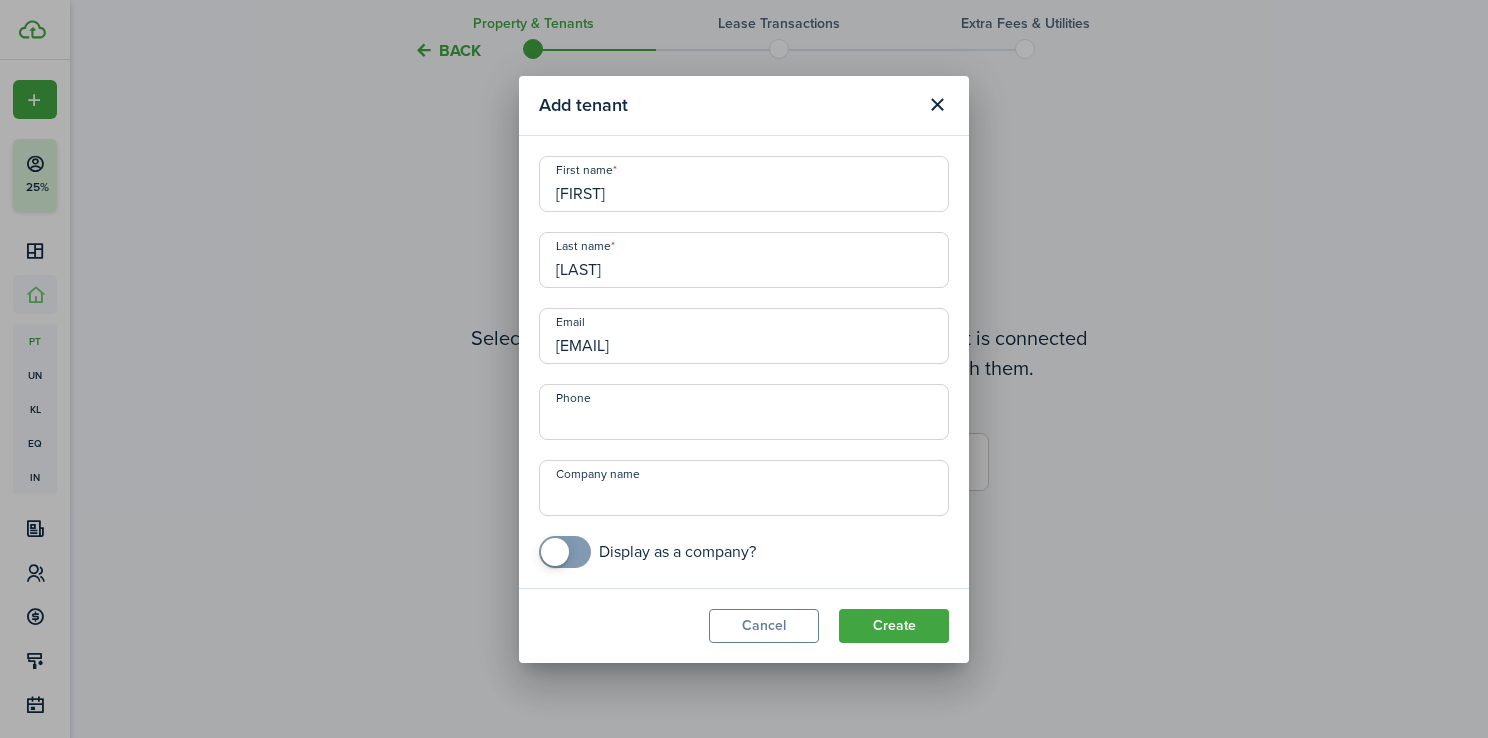 type on "[EMAIL]" 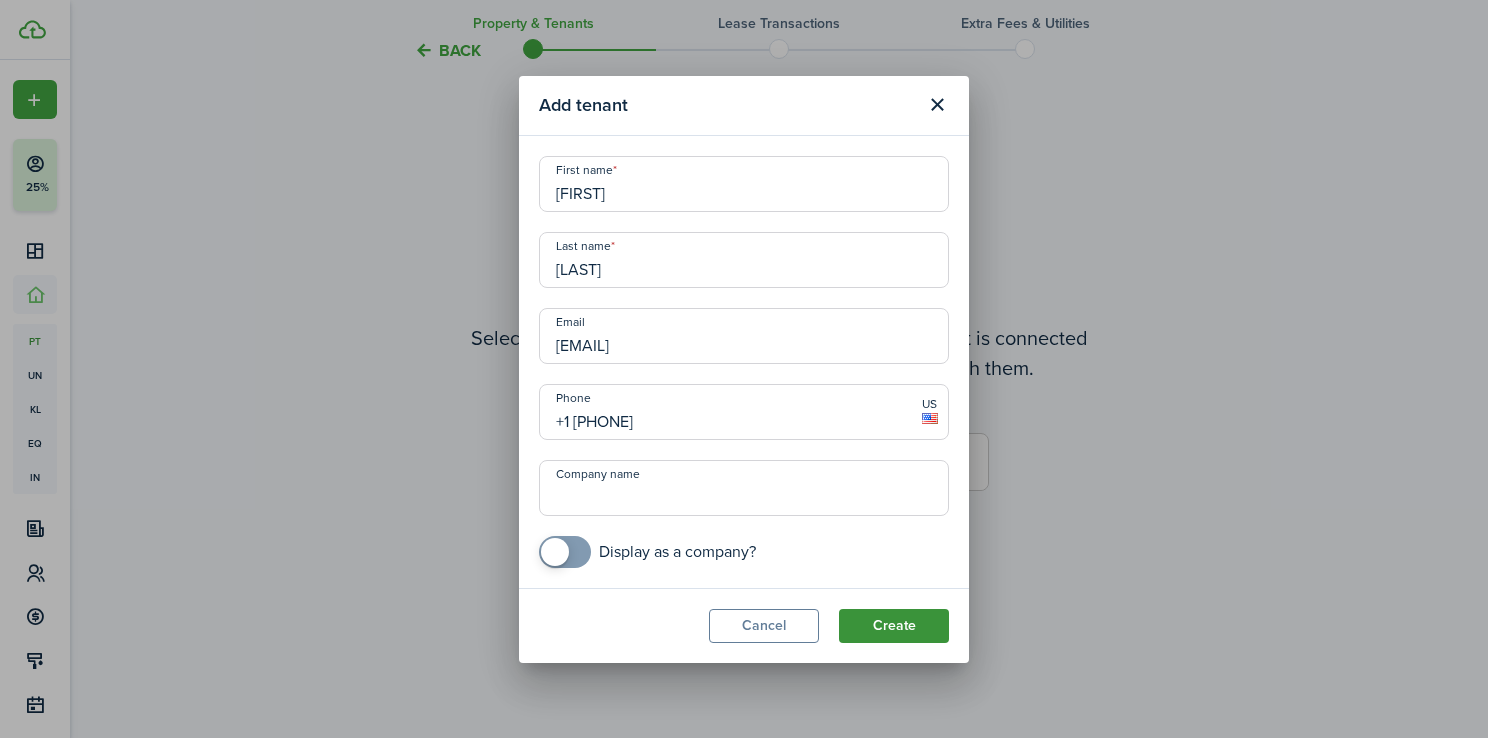 type on "+1 [PHONE]" 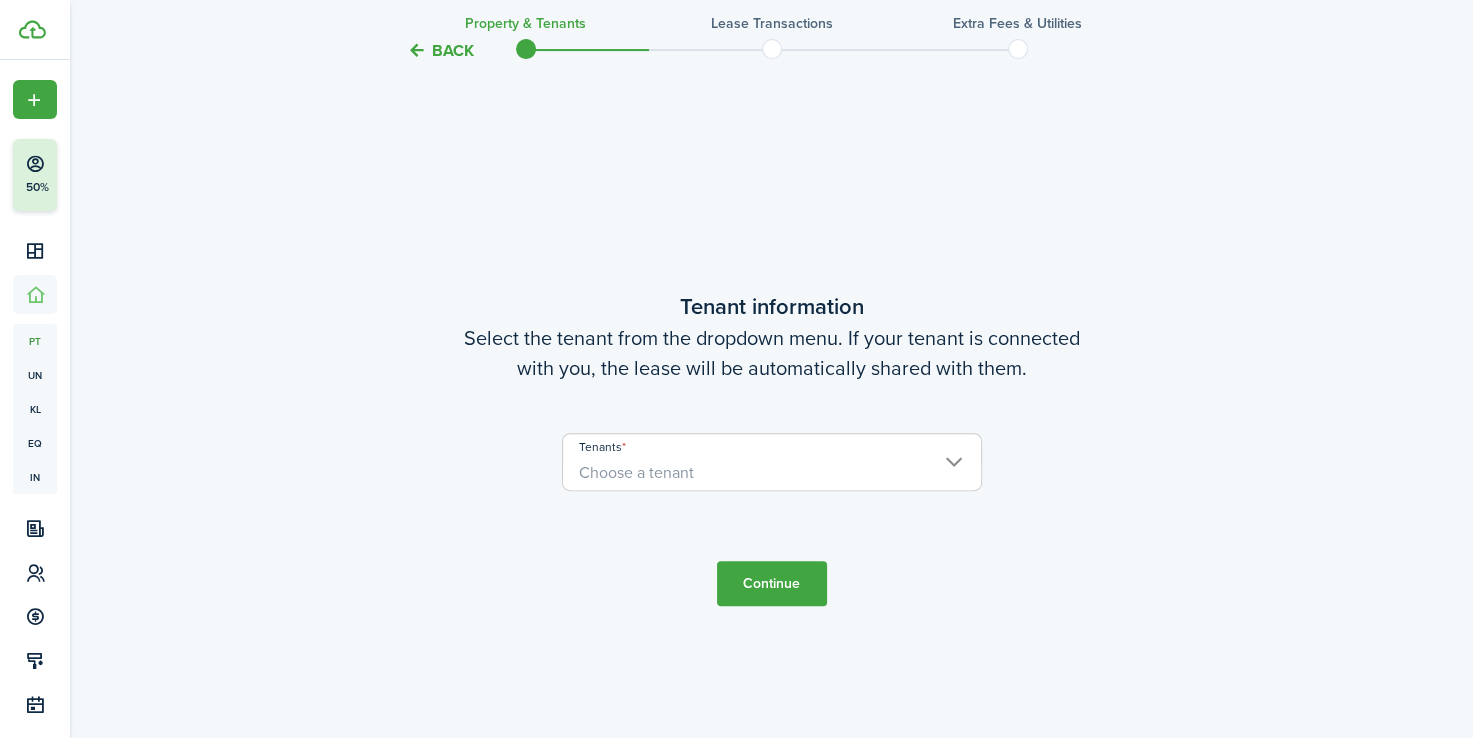 click on "Choose a tenant" at bounding box center (772, 473) 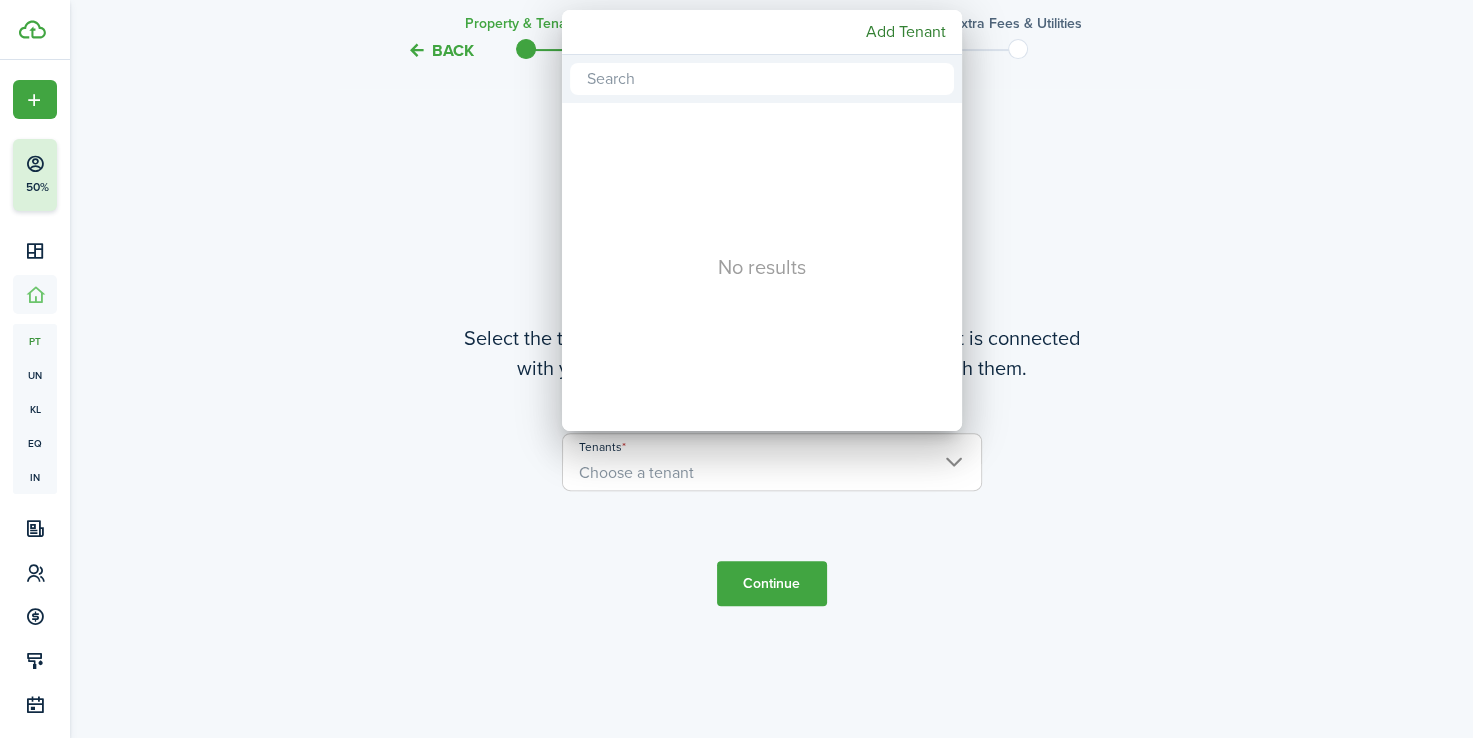 click at bounding box center [736, 369] 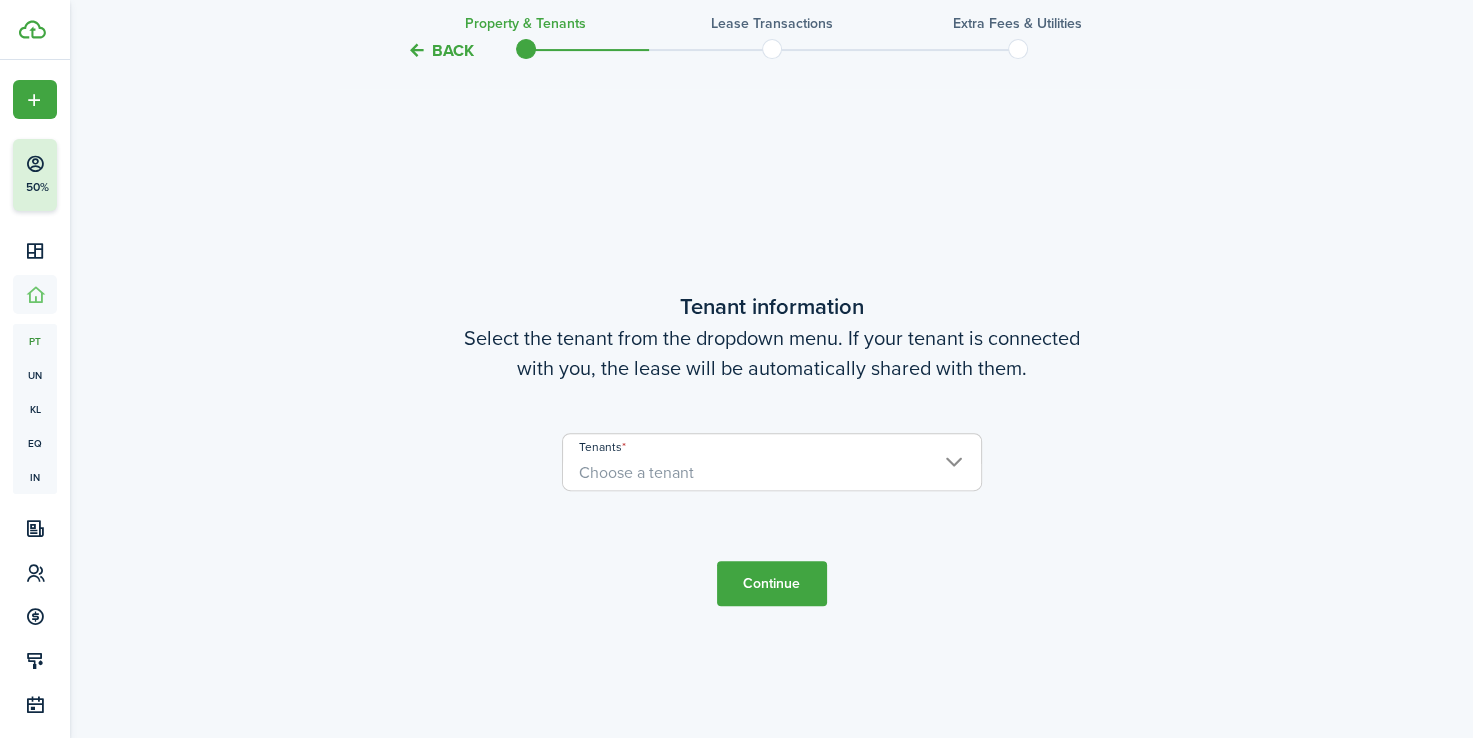 click on "Choose a tenant" at bounding box center (772, 473) 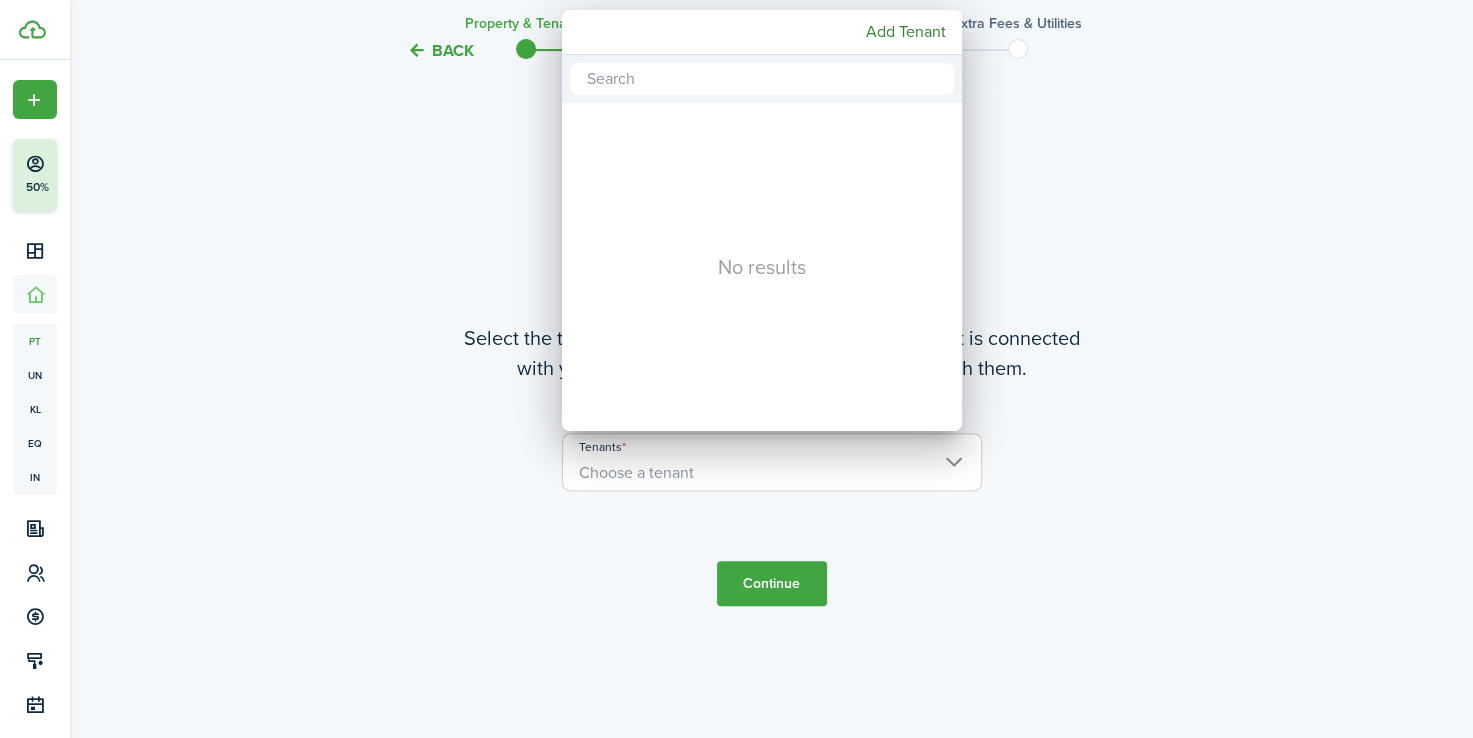 click at bounding box center (762, 79) 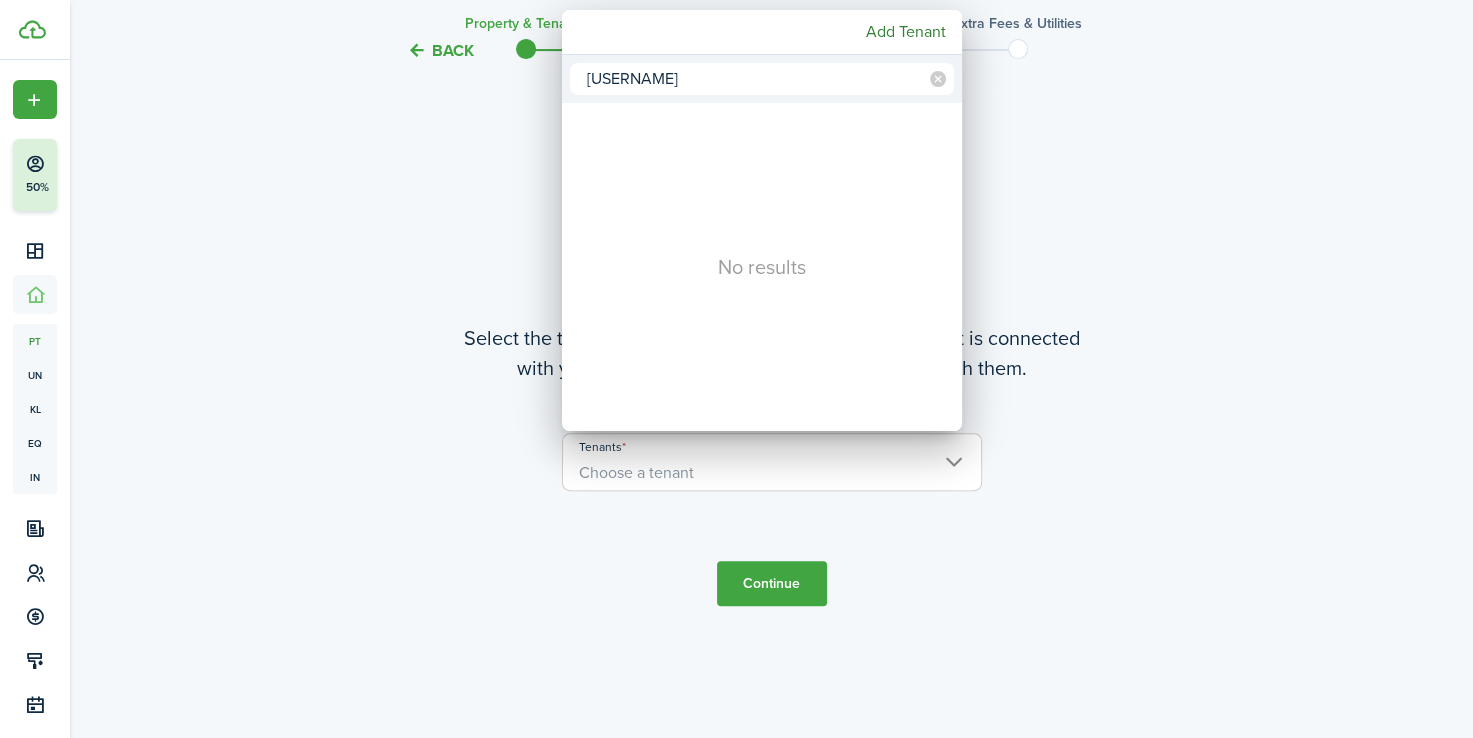 type on "[USERNAME]" 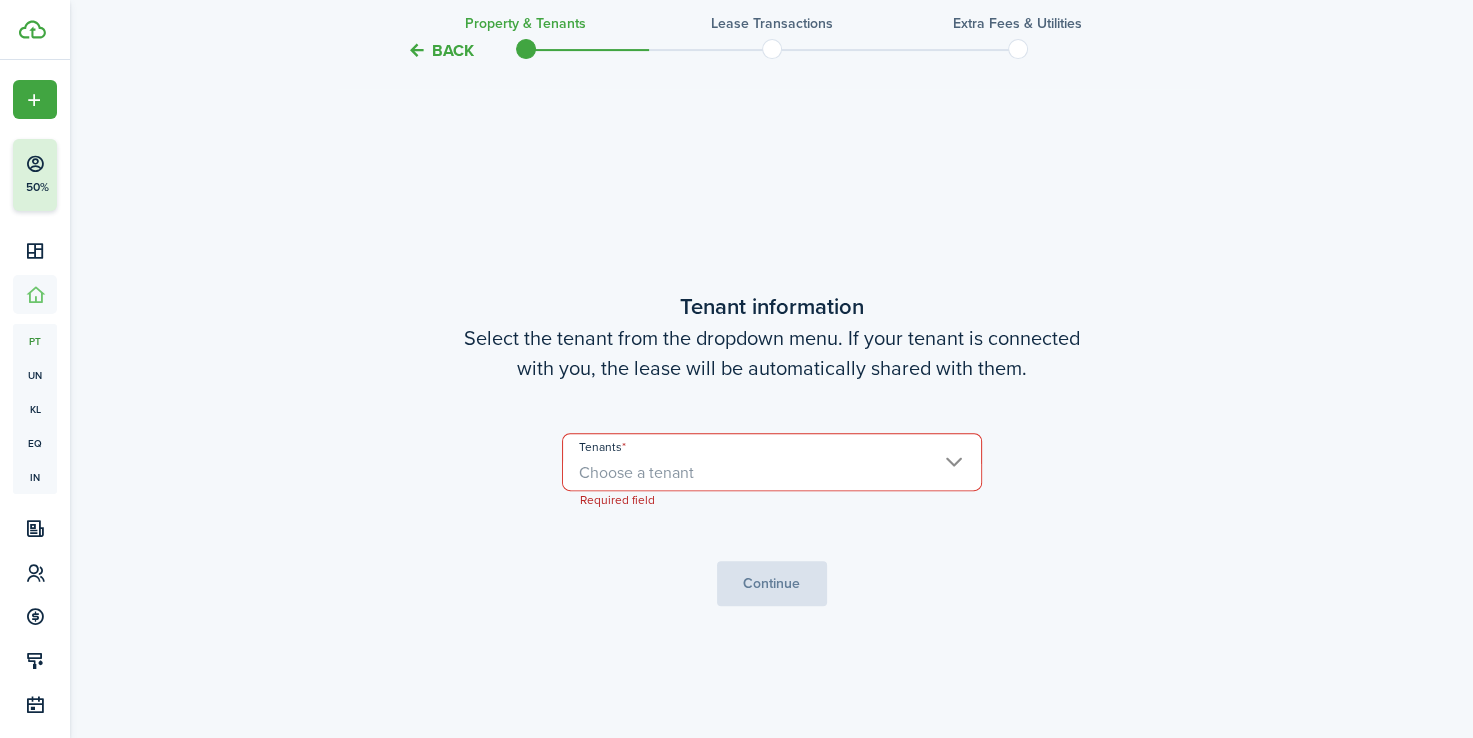 click on "Tenants  Choose a tenant Required field" at bounding box center (772, 472) 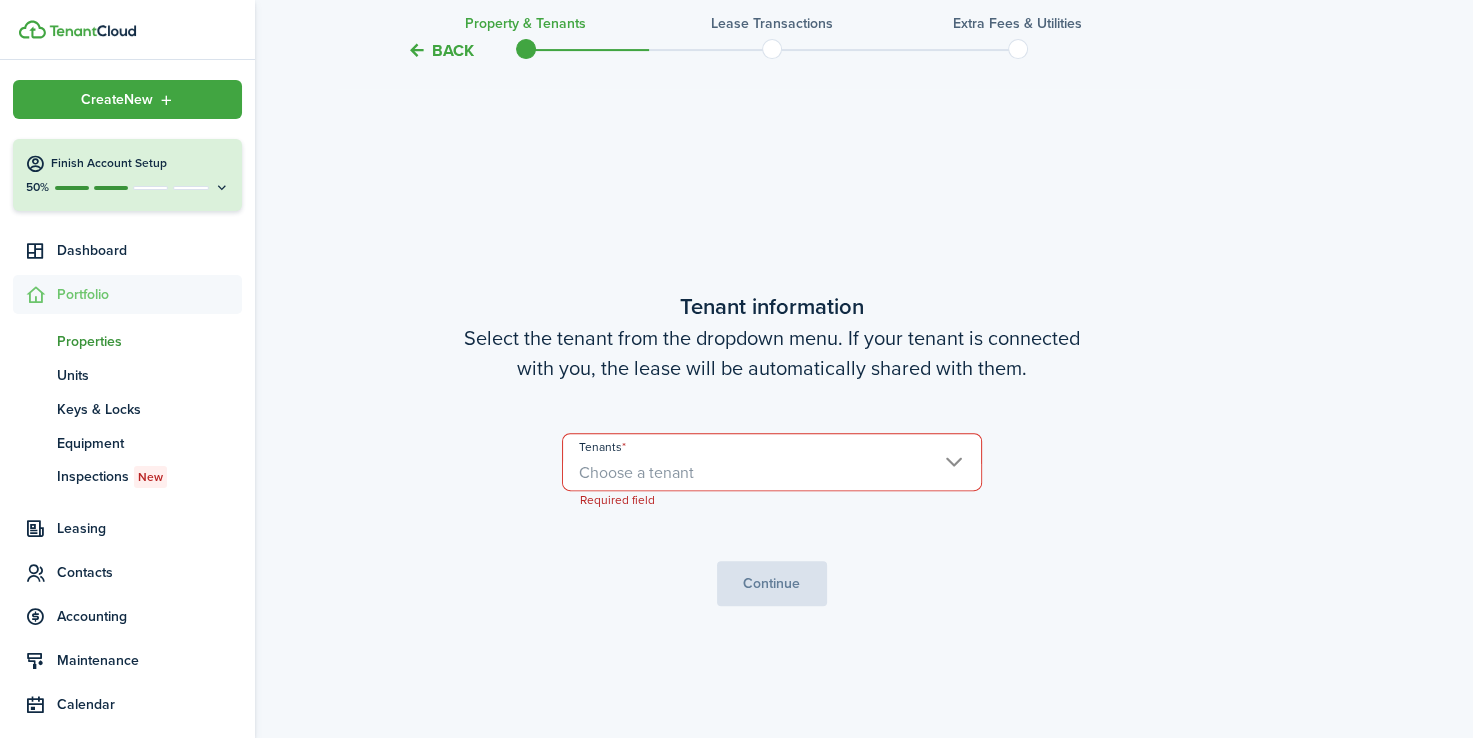 click at bounding box center (222, 187) 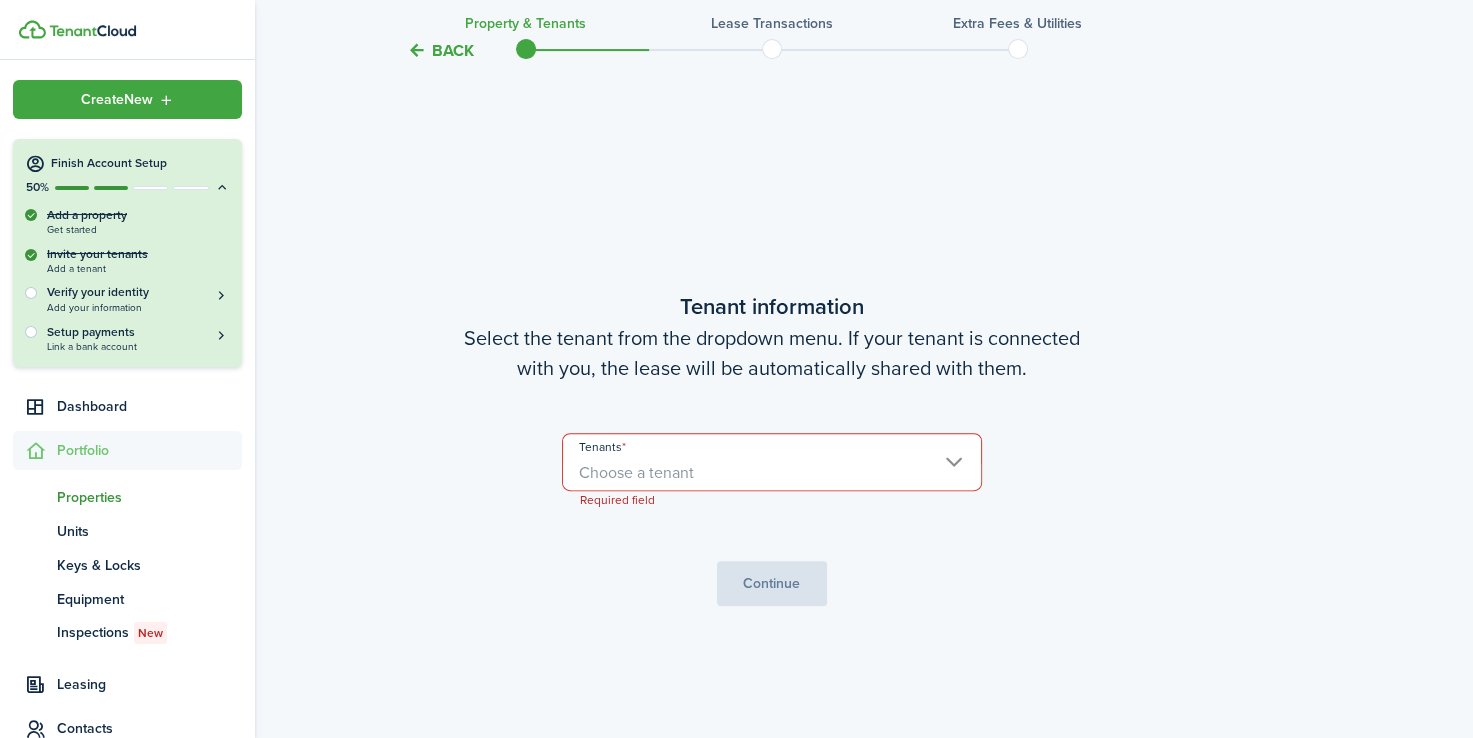 click at bounding box center (222, 187) 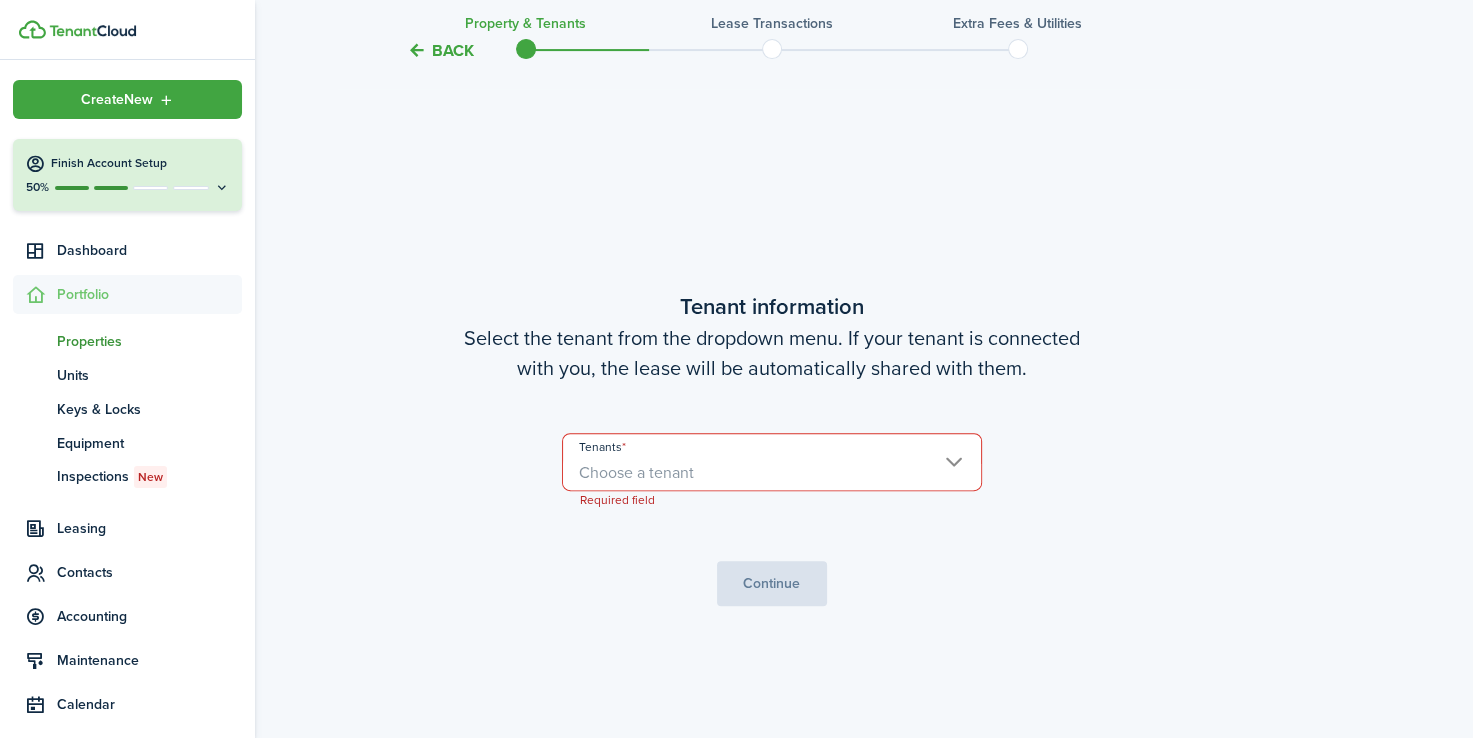 click at bounding box center (222, 187) 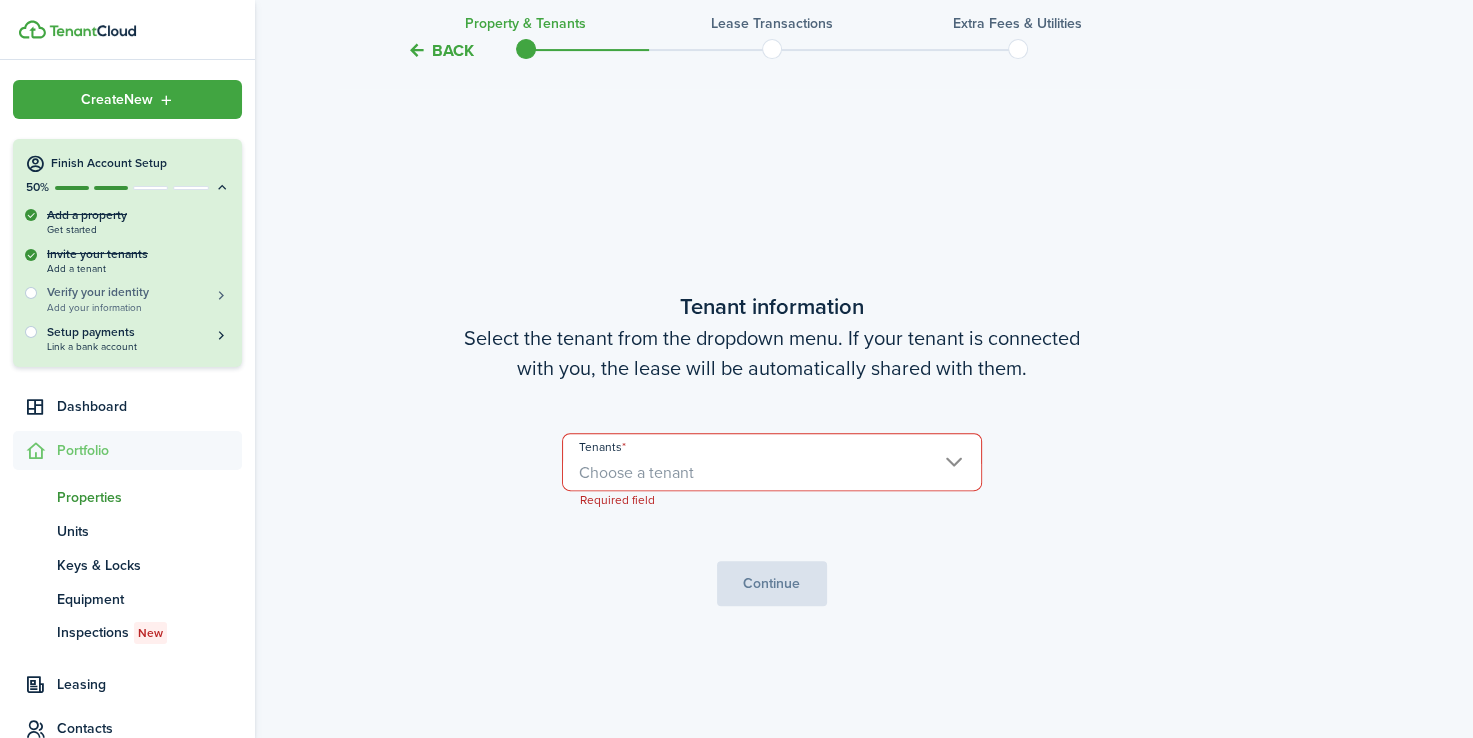 click on "Verify your identity" at bounding box center (138, 254) 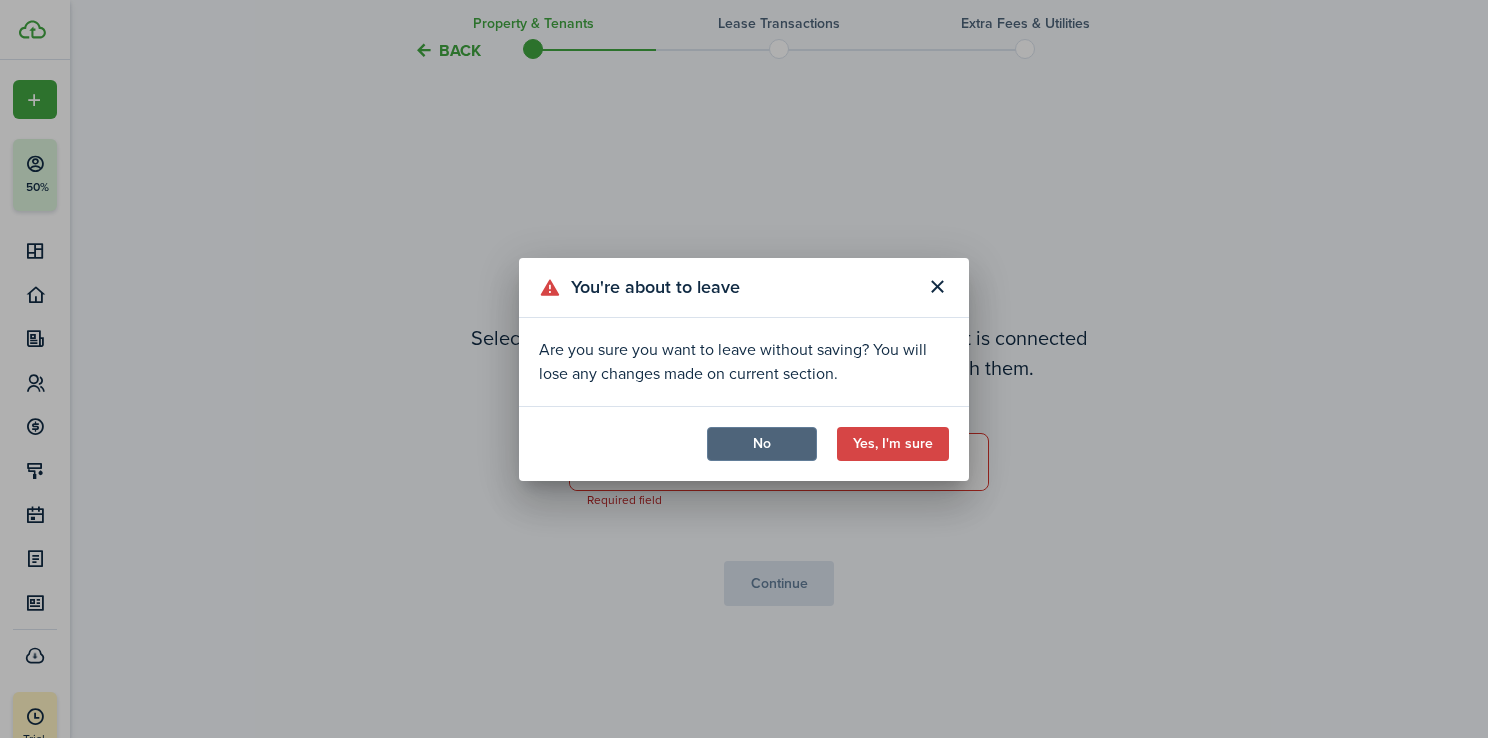 click on "No" at bounding box center (762, 444) 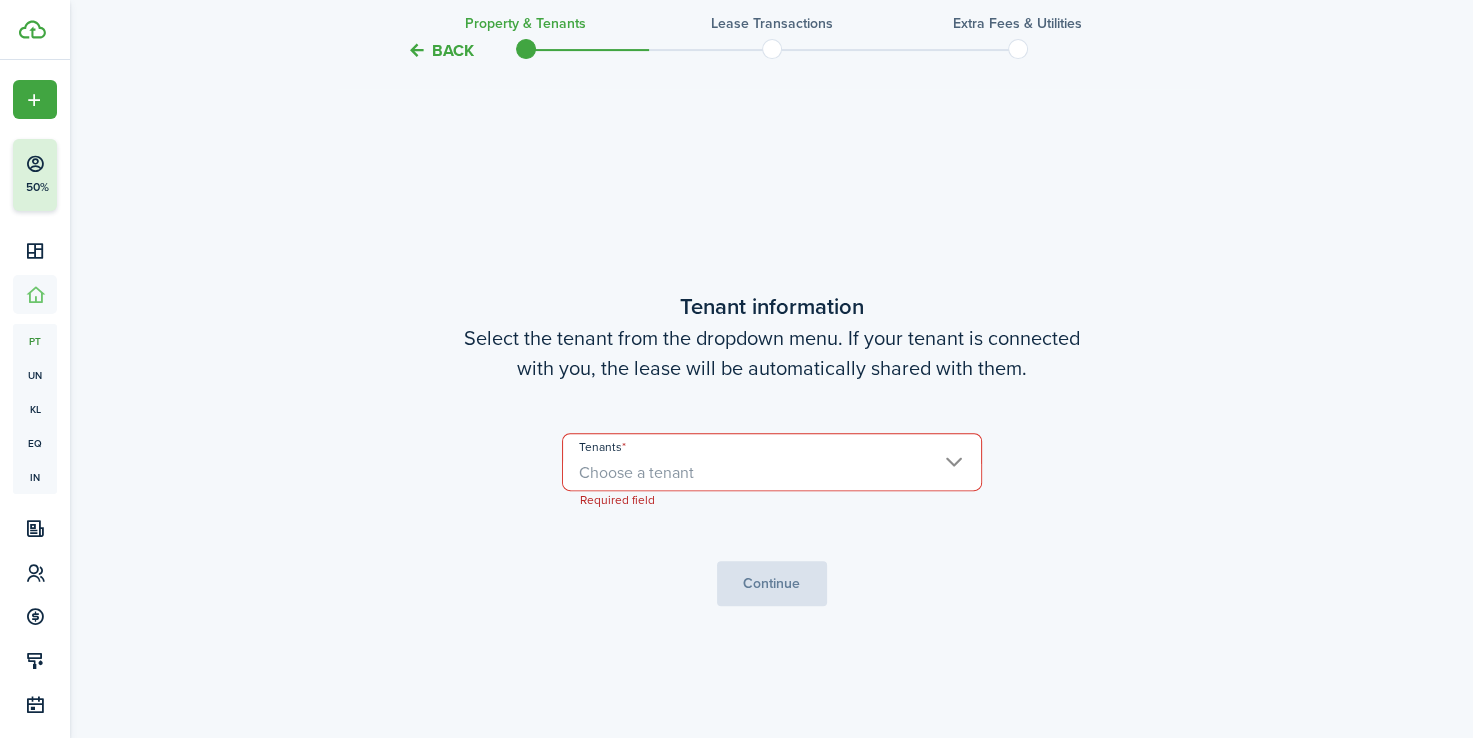 click on "Choose a tenant" at bounding box center [772, 473] 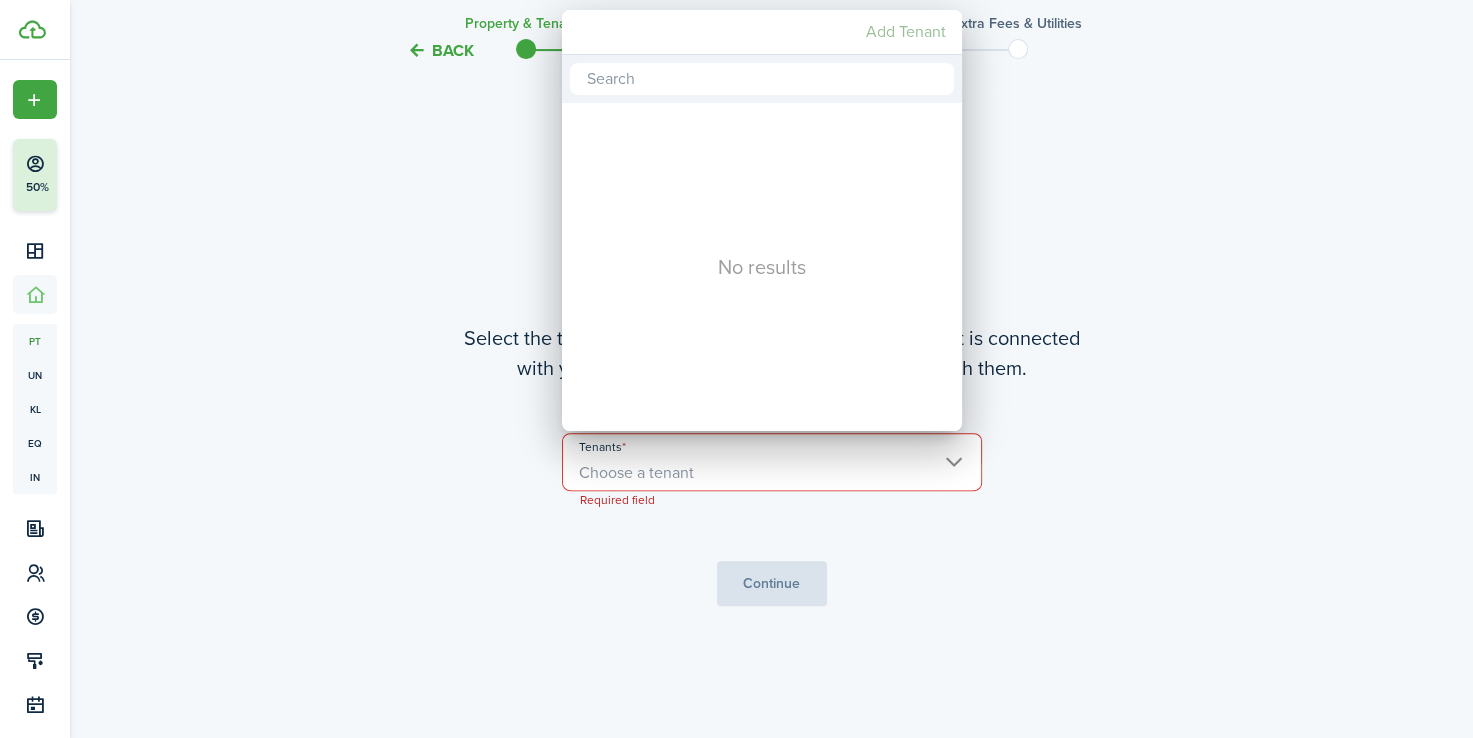 click on "Add Tenant" at bounding box center (906, 32) 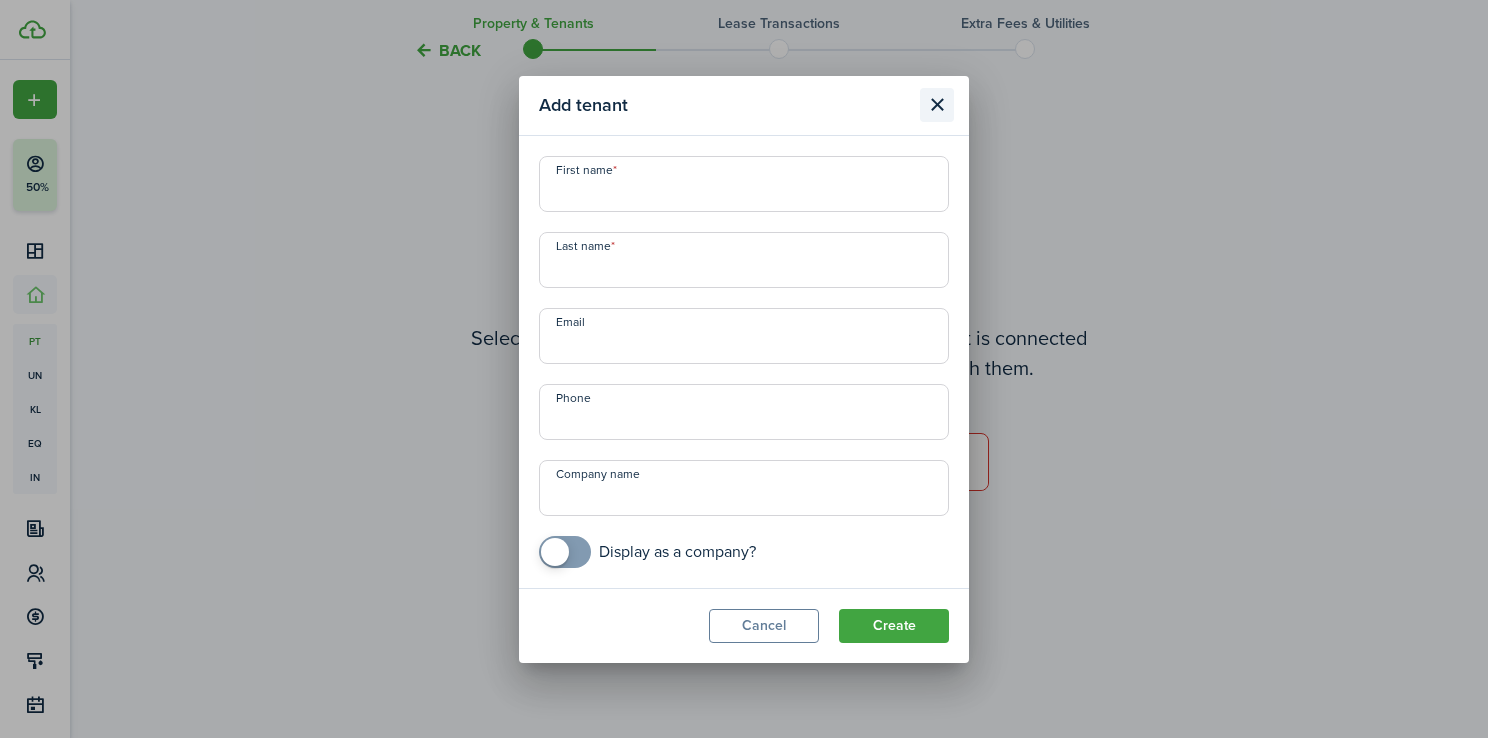 click at bounding box center [937, 105] 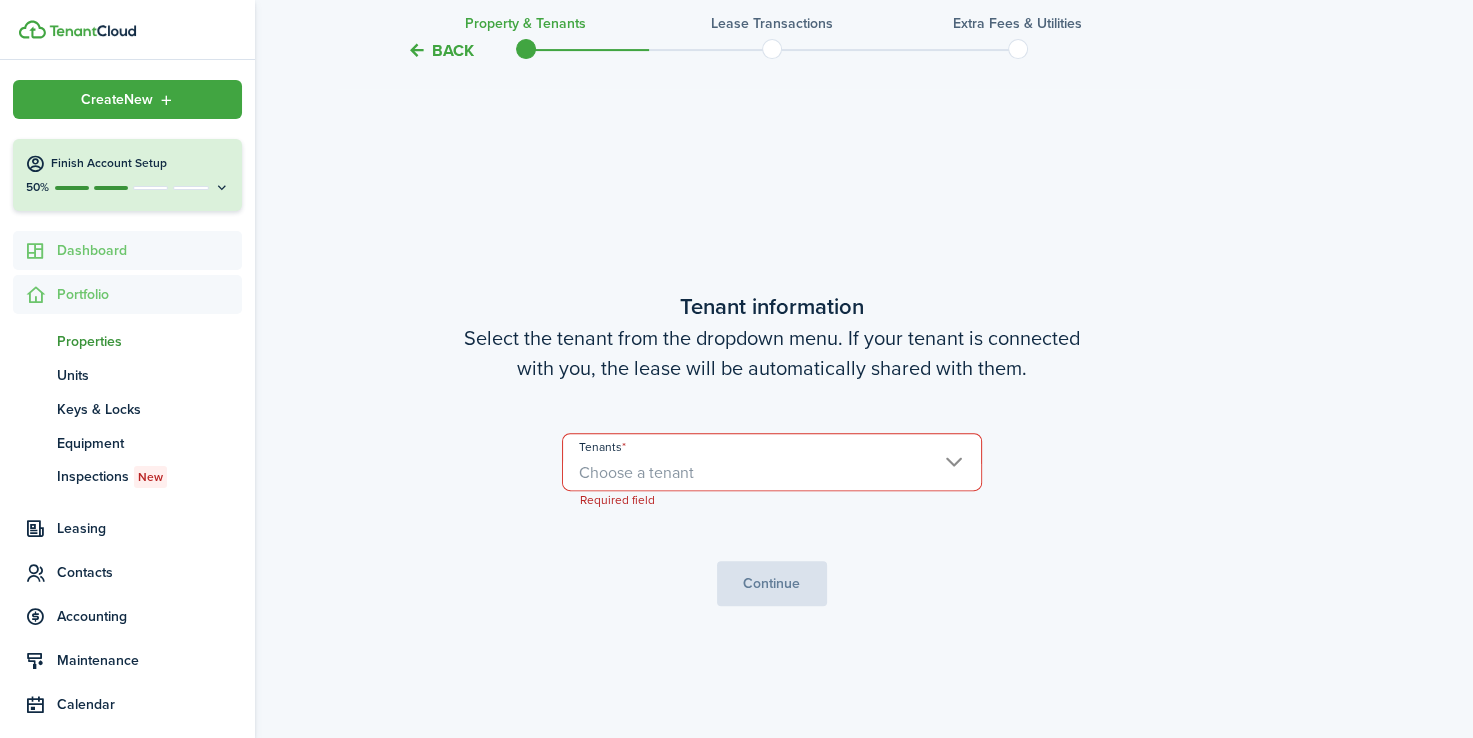 click on "Dashboard" at bounding box center (149, 250) 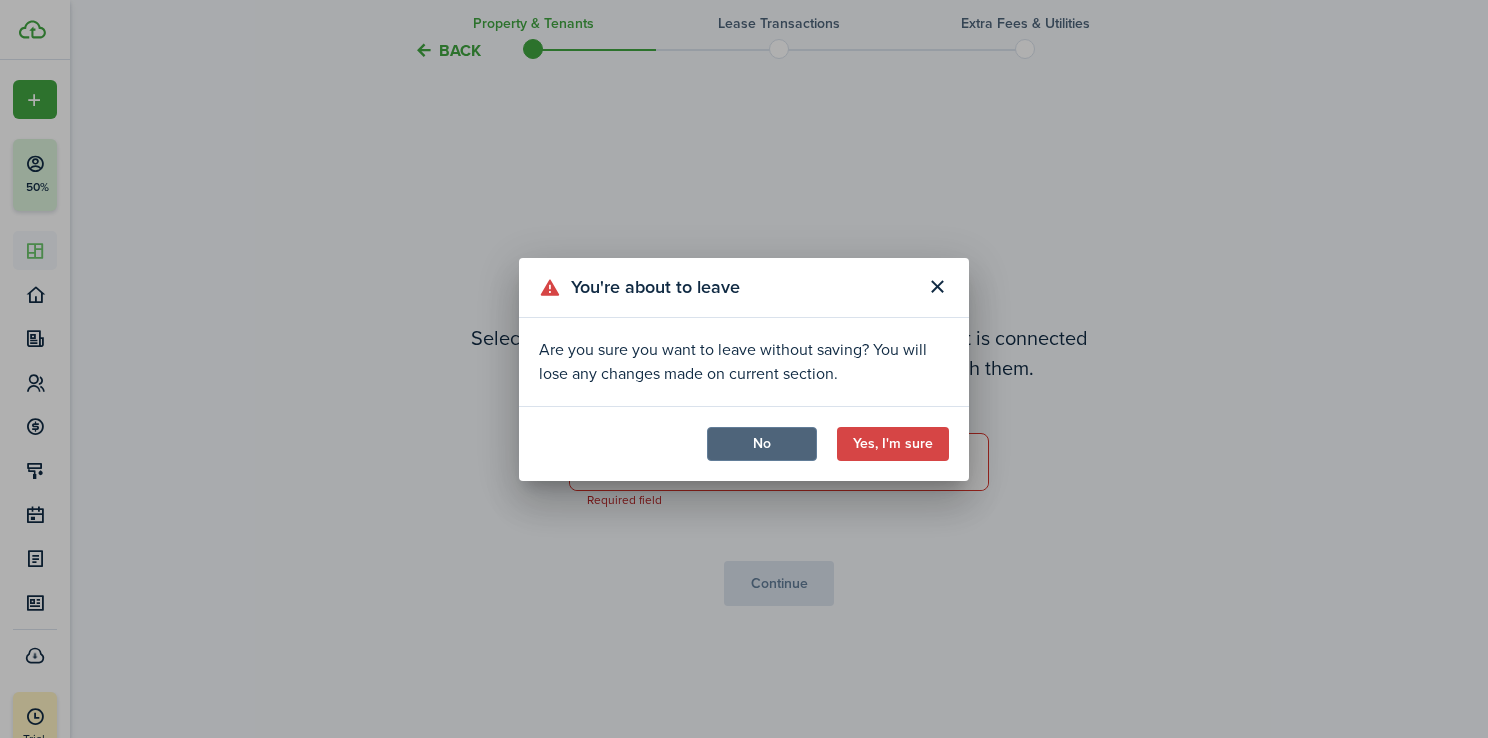 click on "No" at bounding box center [762, 444] 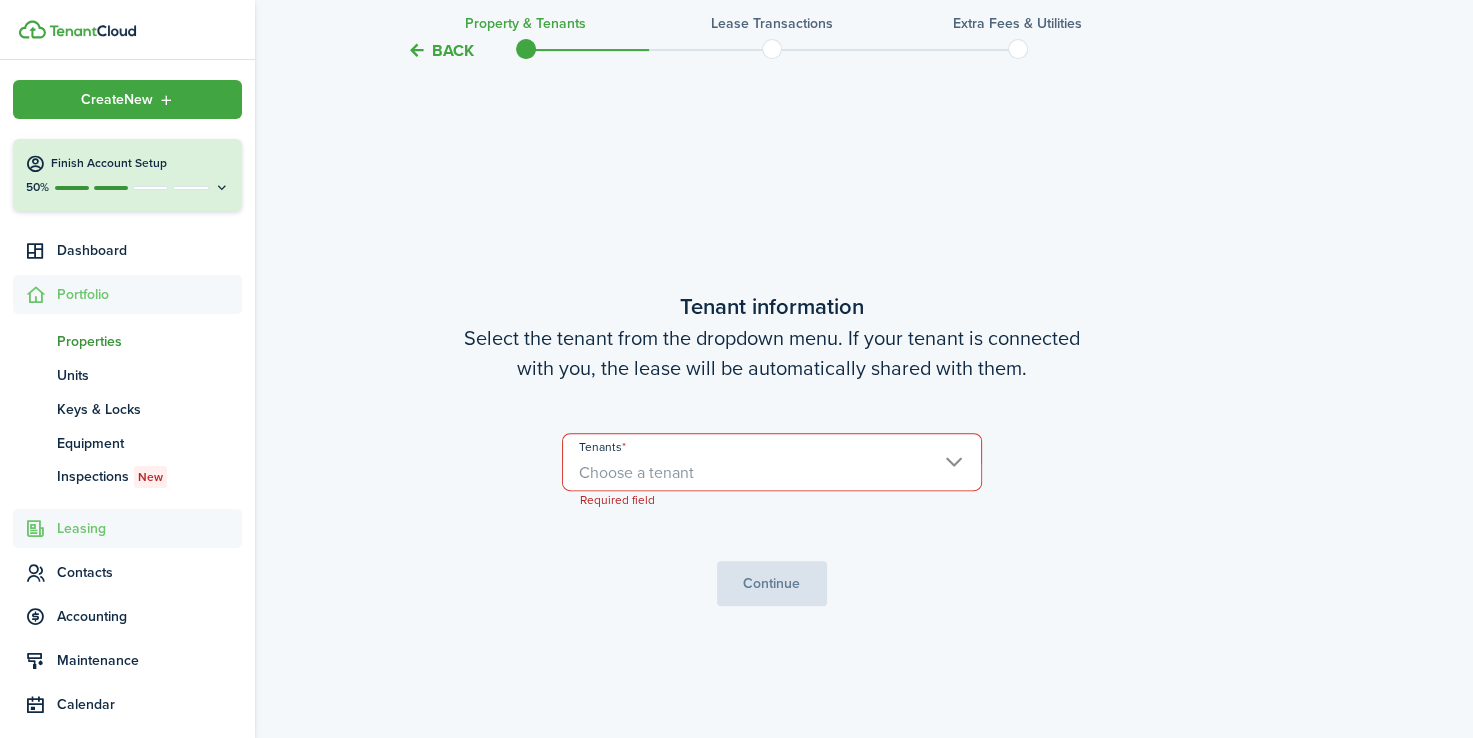 click on "Leasing" at bounding box center [149, 528] 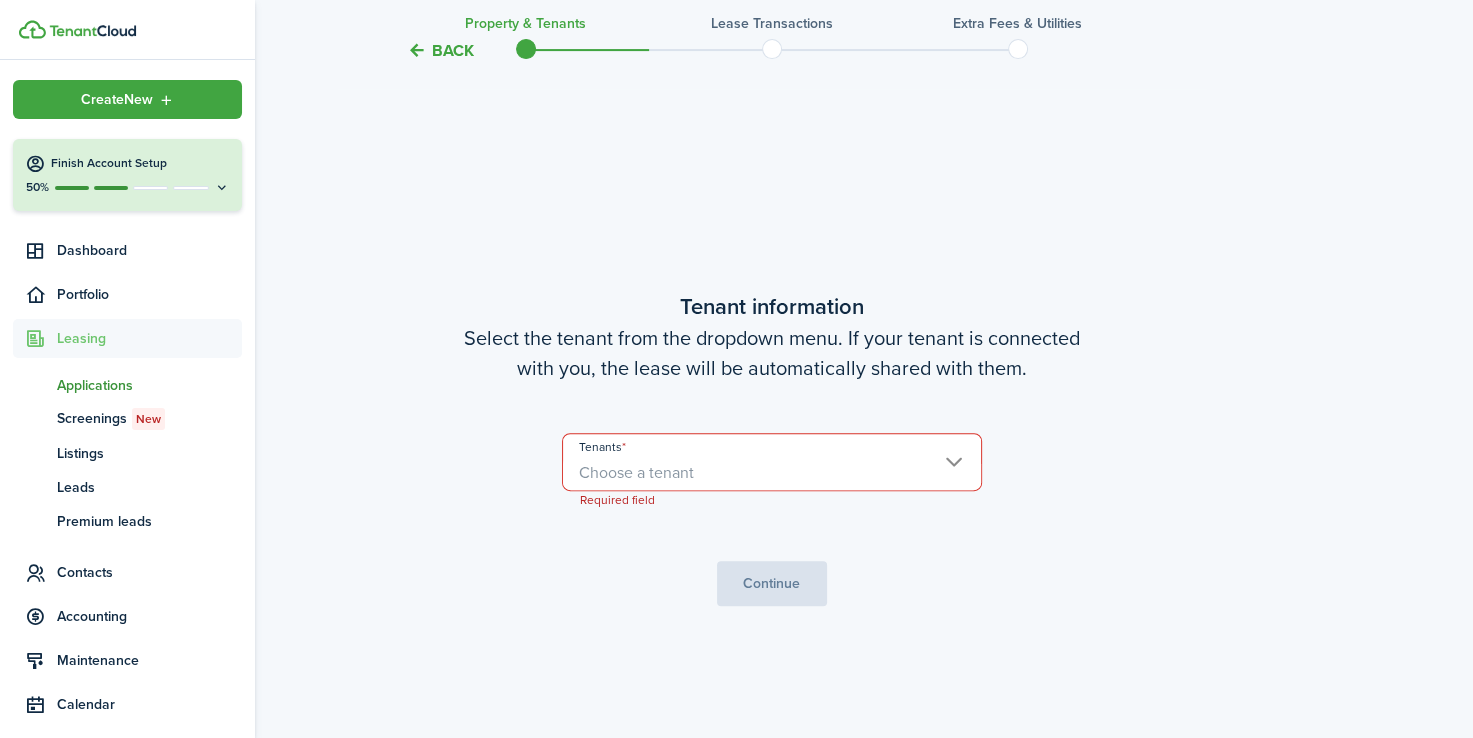 click on "Applications" at bounding box center (149, 385) 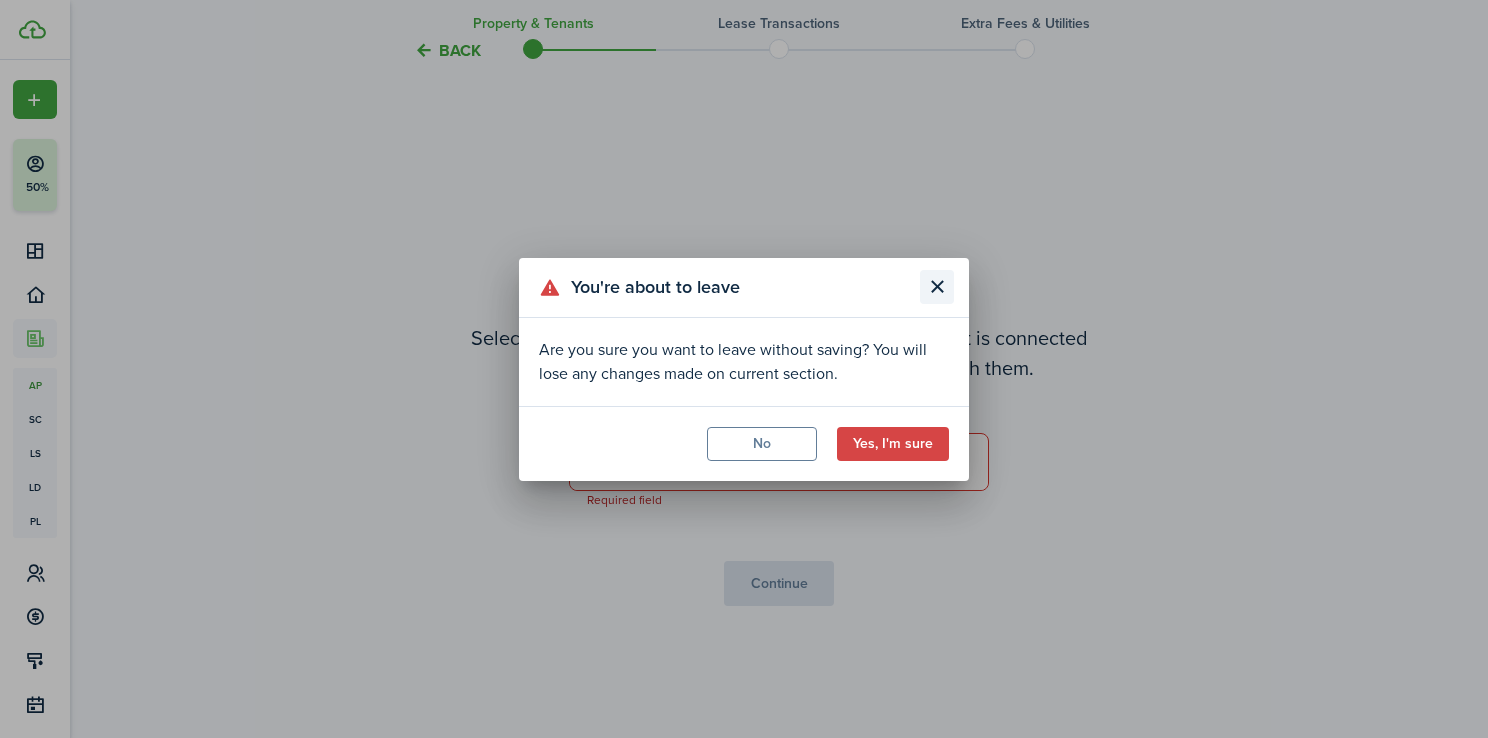 click at bounding box center (937, 287) 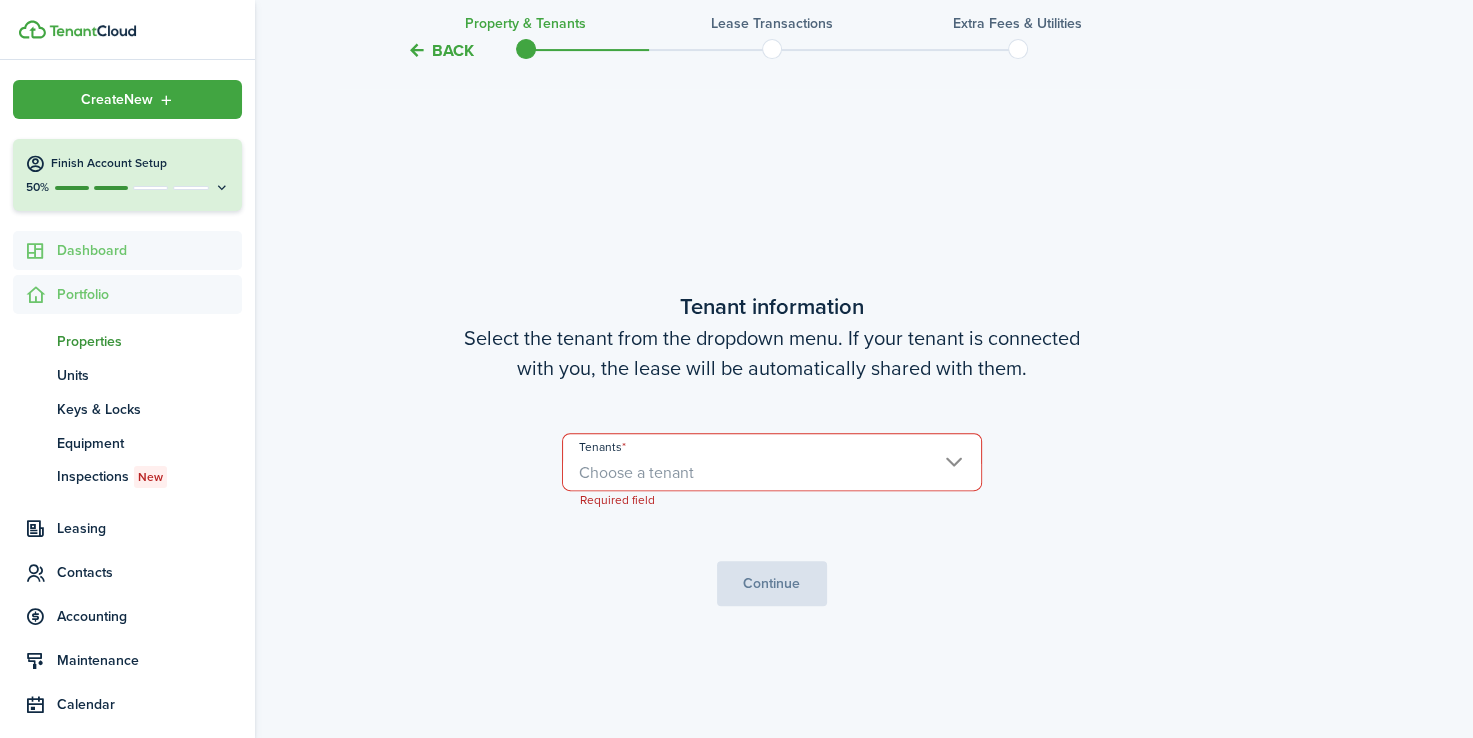 click on "Dashboard" at bounding box center (149, 250) 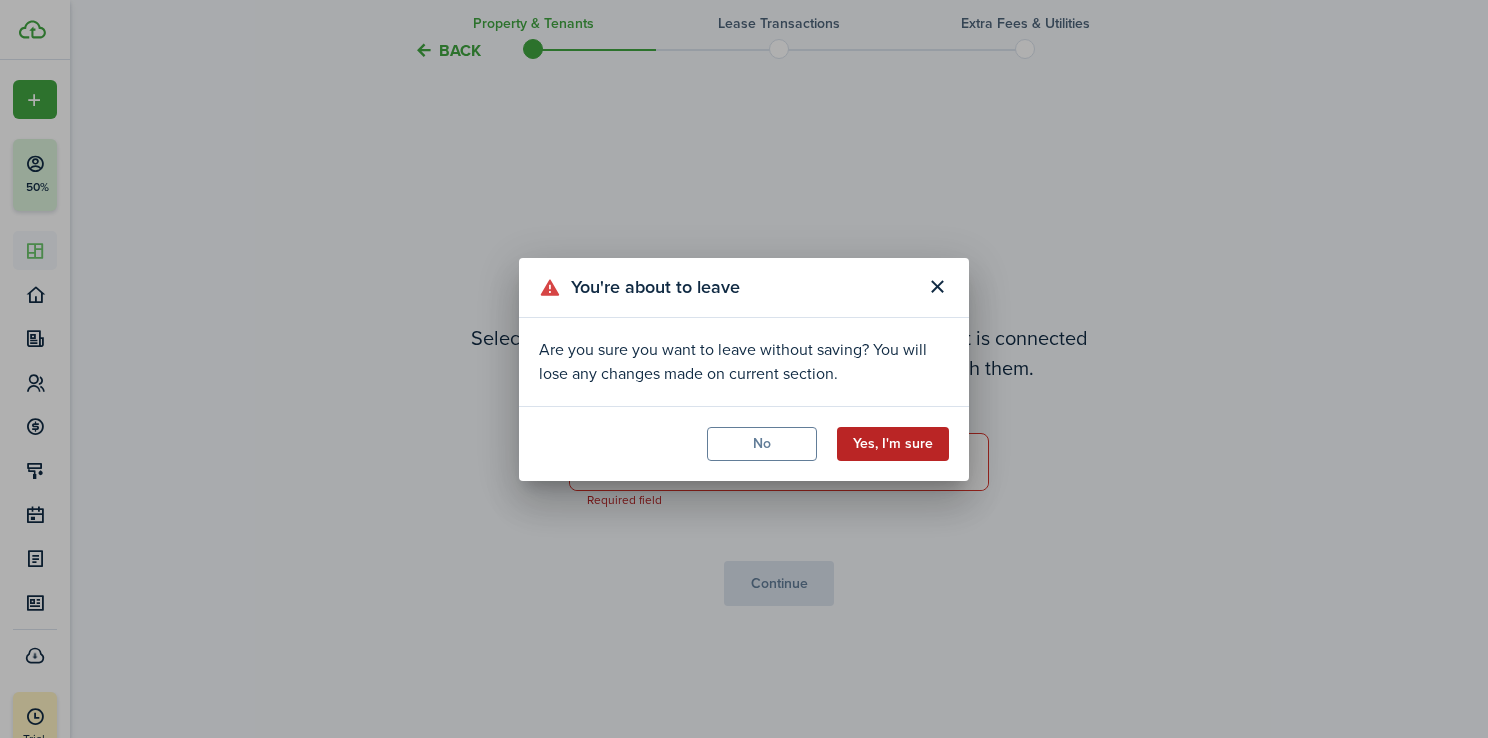 click on "Yes, I'm sure" at bounding box center [893, 444] 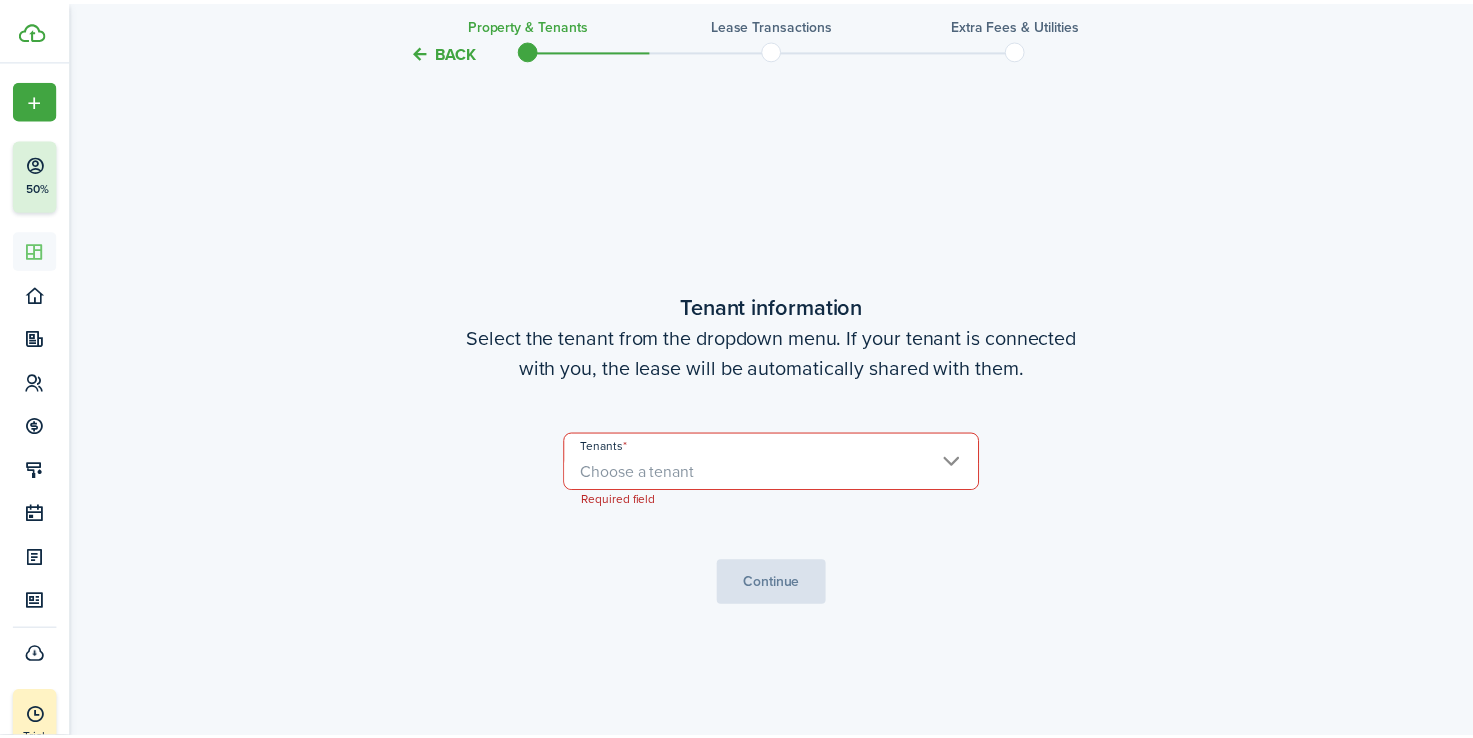 scroll, scrollTop: 0, scrollLeft: 0, axis: both 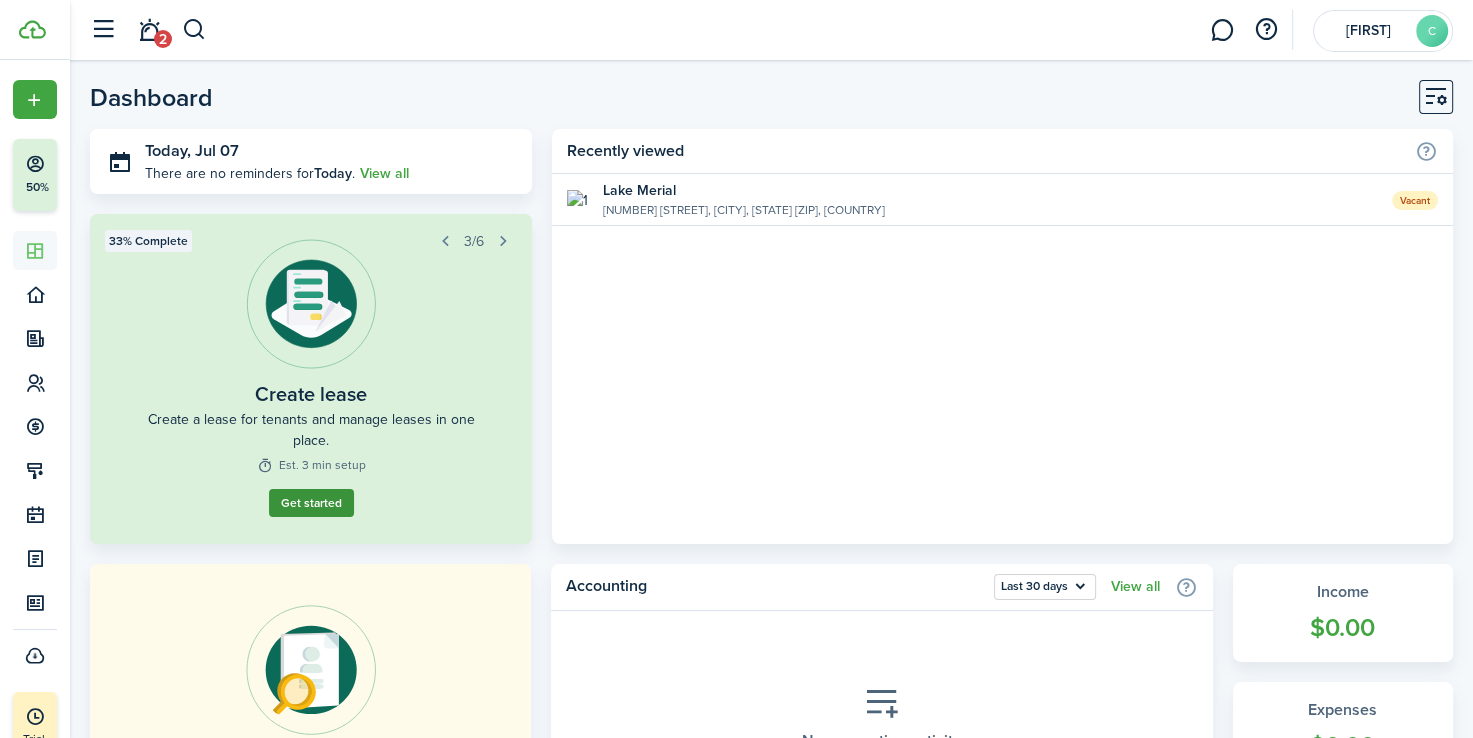 click on "Get started" at bounding box center [311, 503] 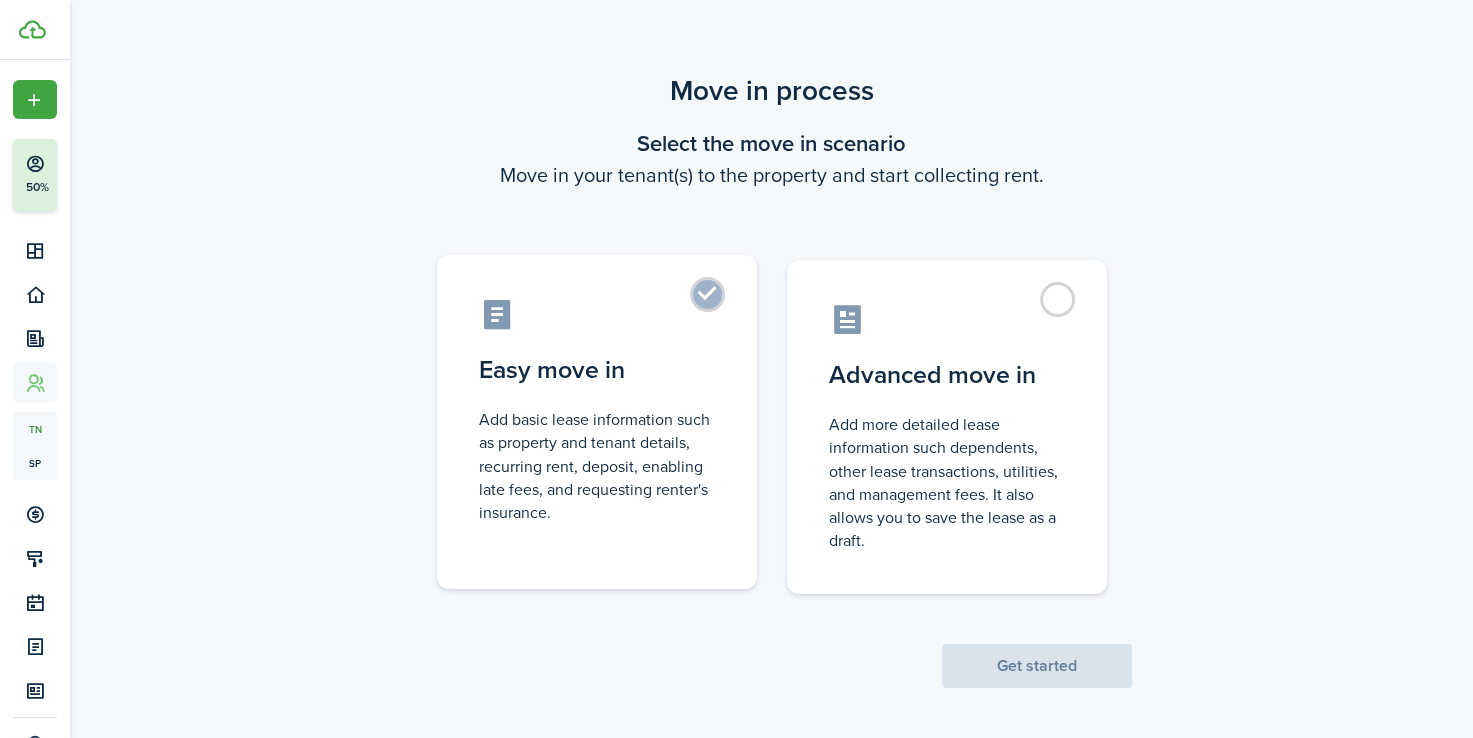 click on "Easy move in  Add basic lease information such as property and tenant details, recurring rent, deposit, enabling late fees, and requesting renter's insurance." at bounding box center [597, 422] 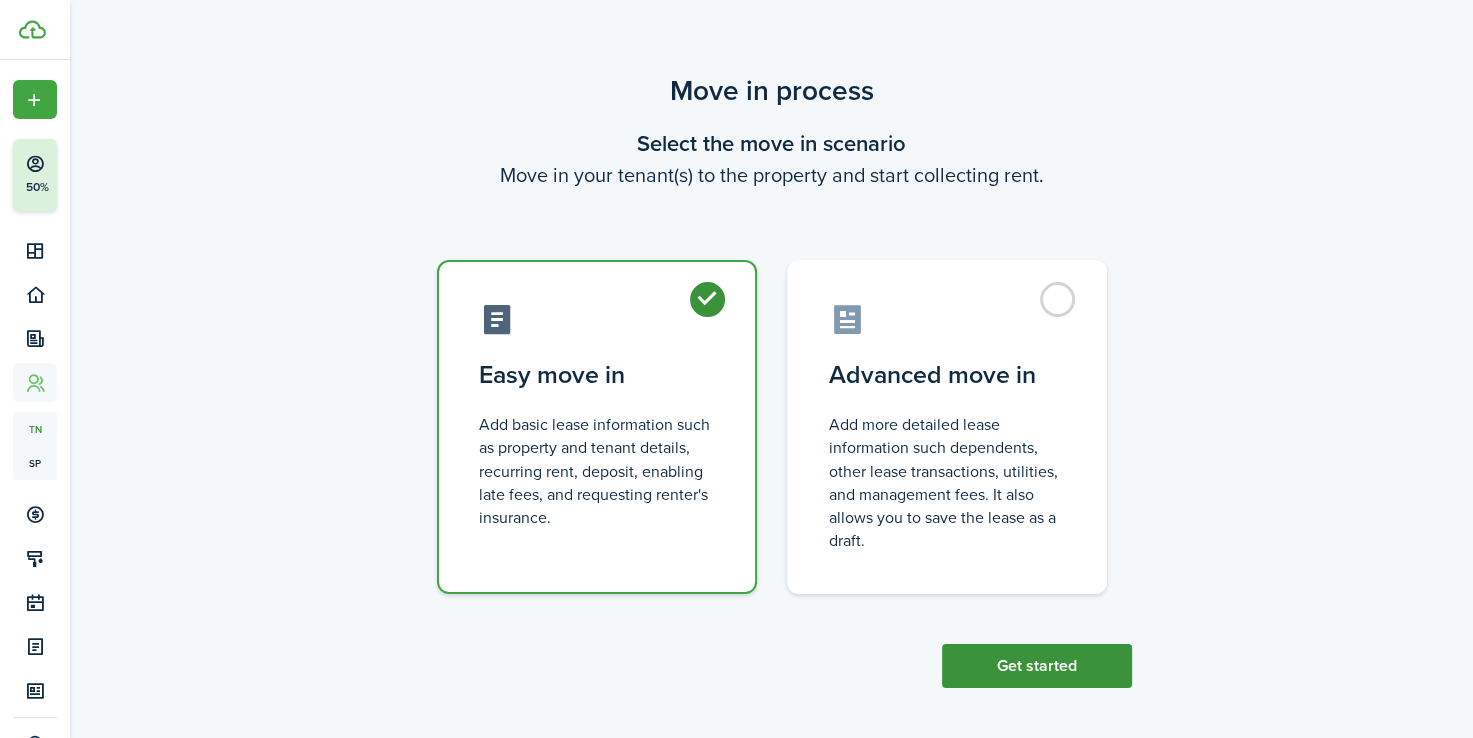 click on "Get started" at bounding box center [1037, 666] 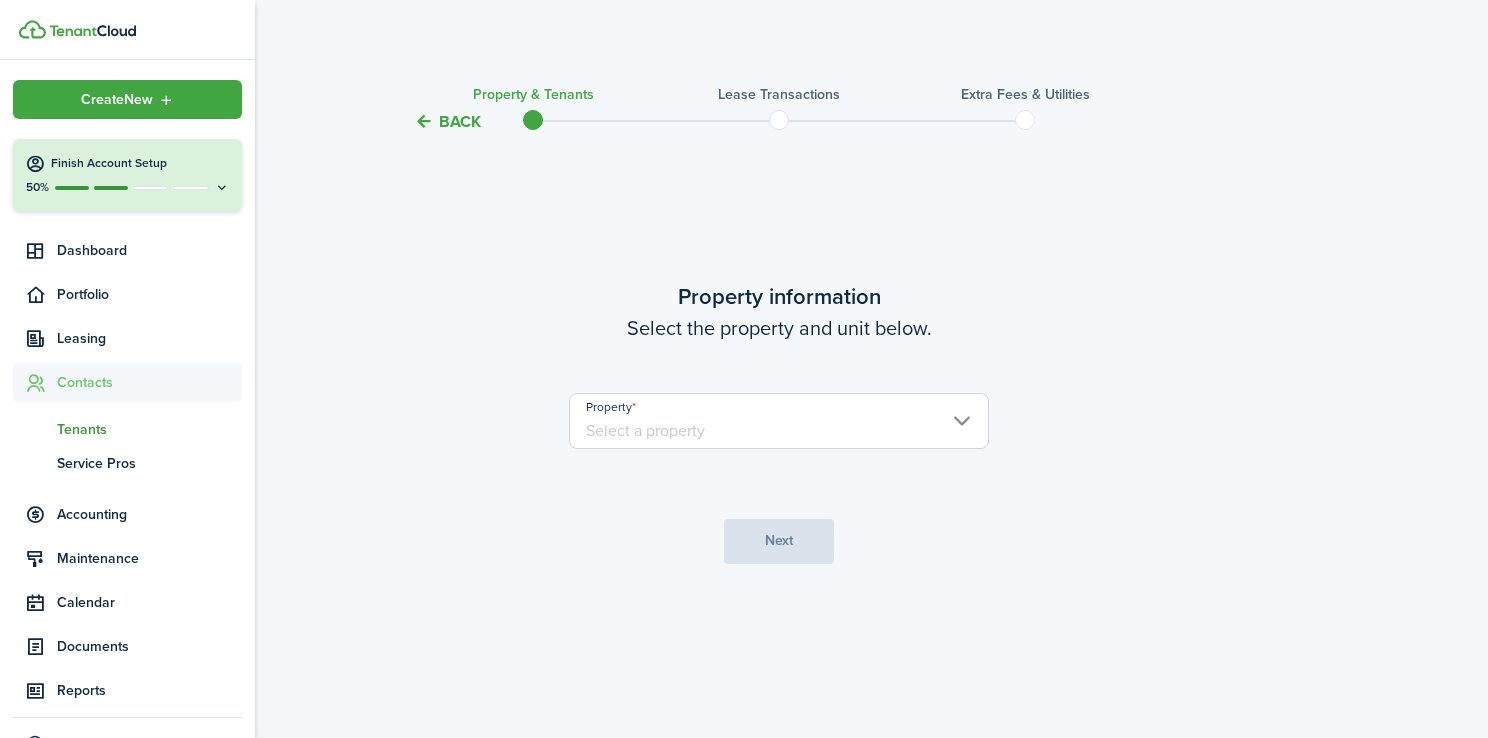 click at bounding box center (222, 187) 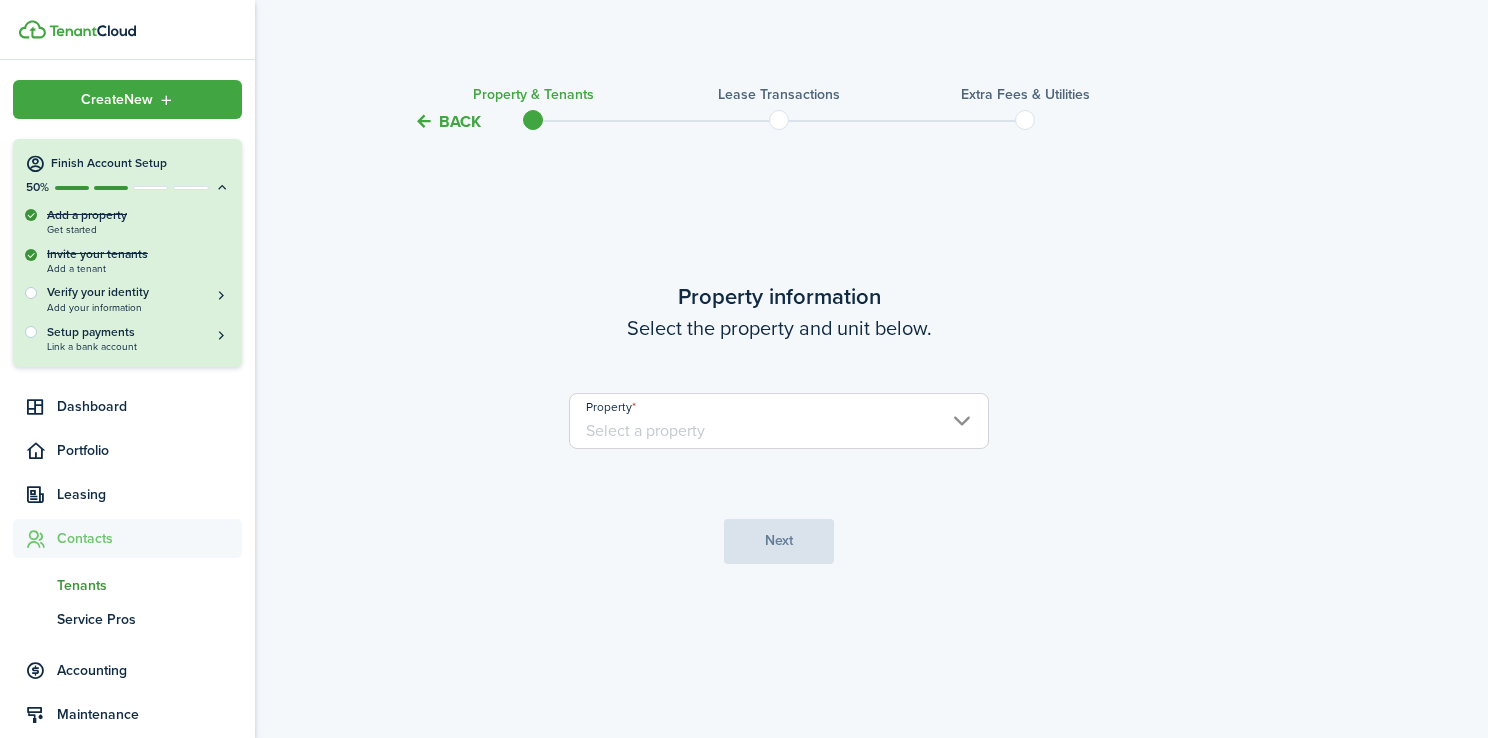 click on "Contacts" at bounding box center (149, 538) 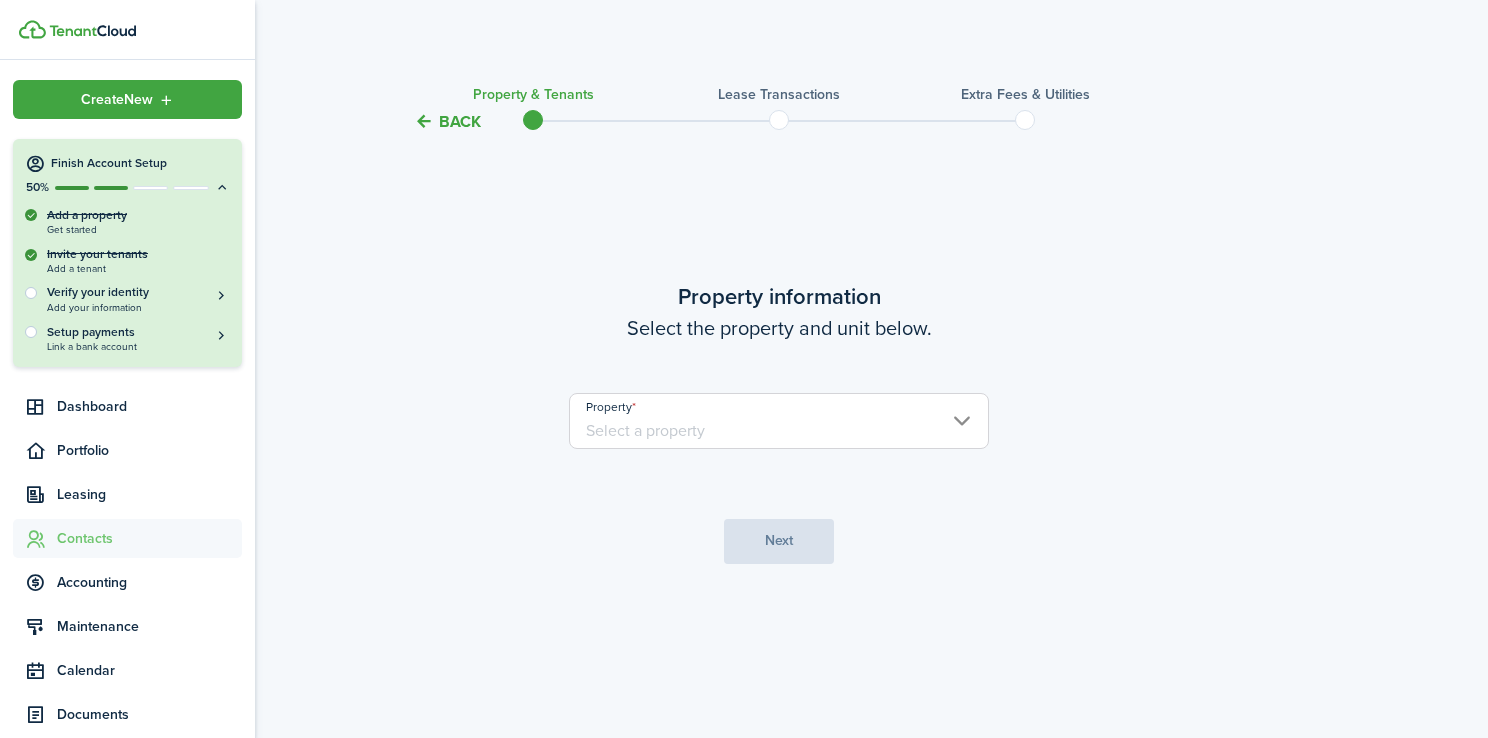 click on "Contacts" at bounding box center (149, 538) 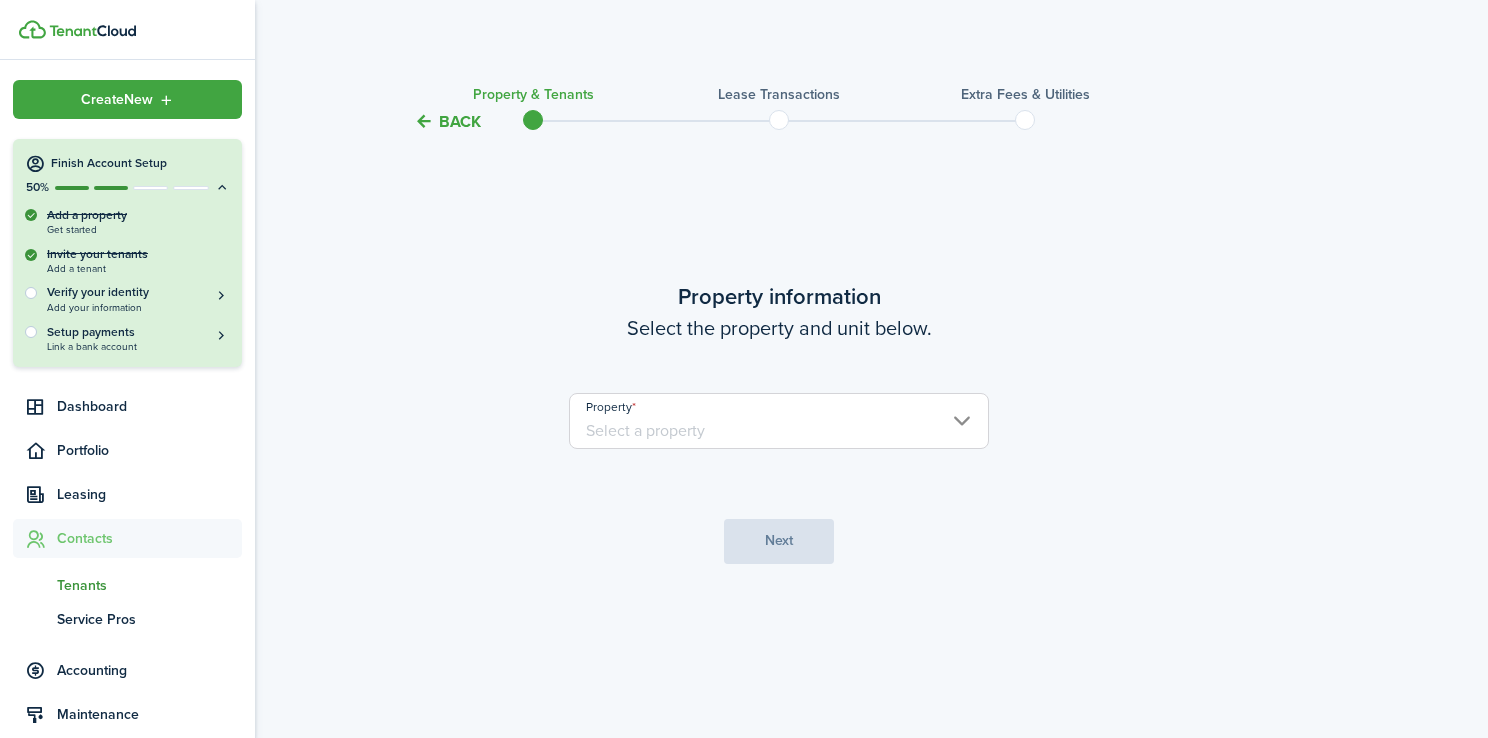 click on "Tenants" at bounding box center [149, 585] 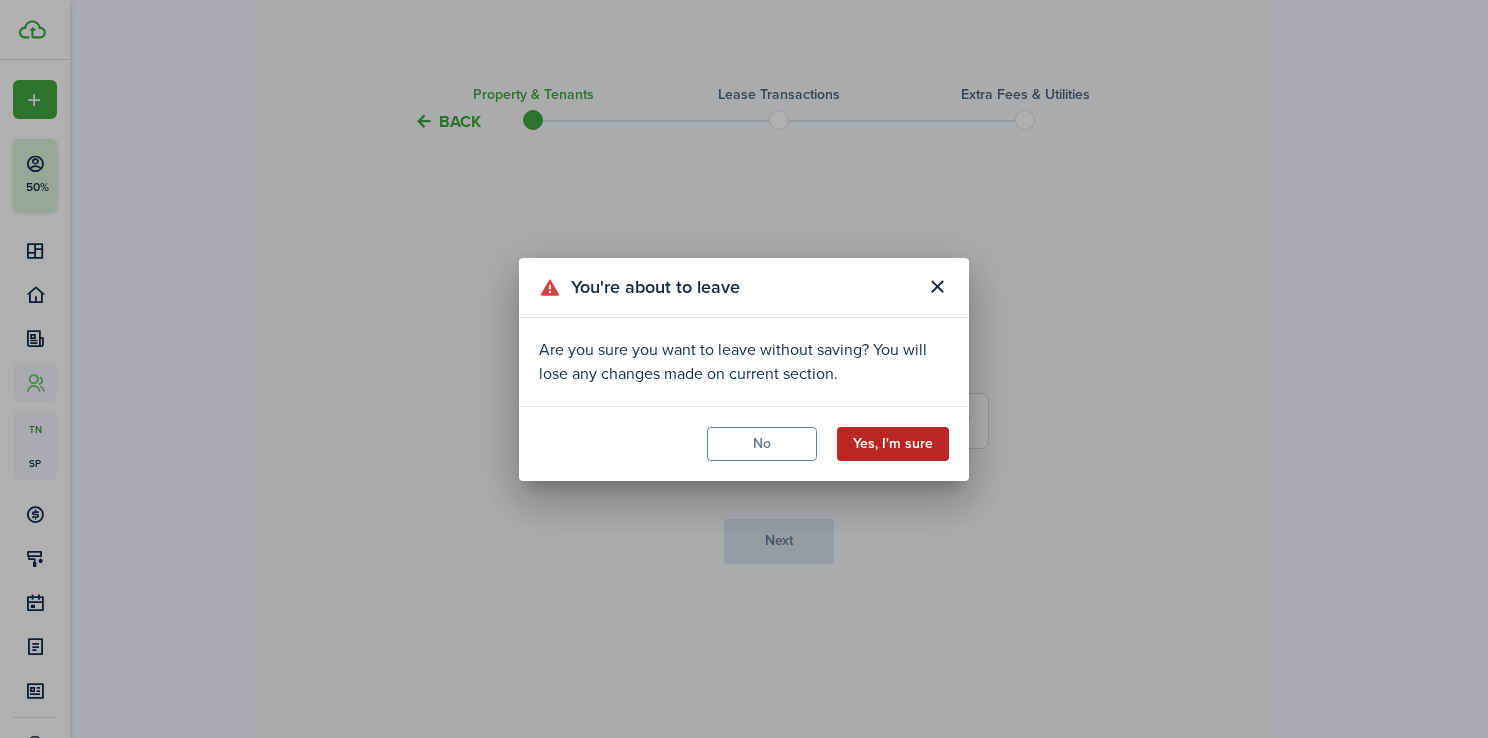 click on "Yes, I'm sure" at bounding box center [893, 444] 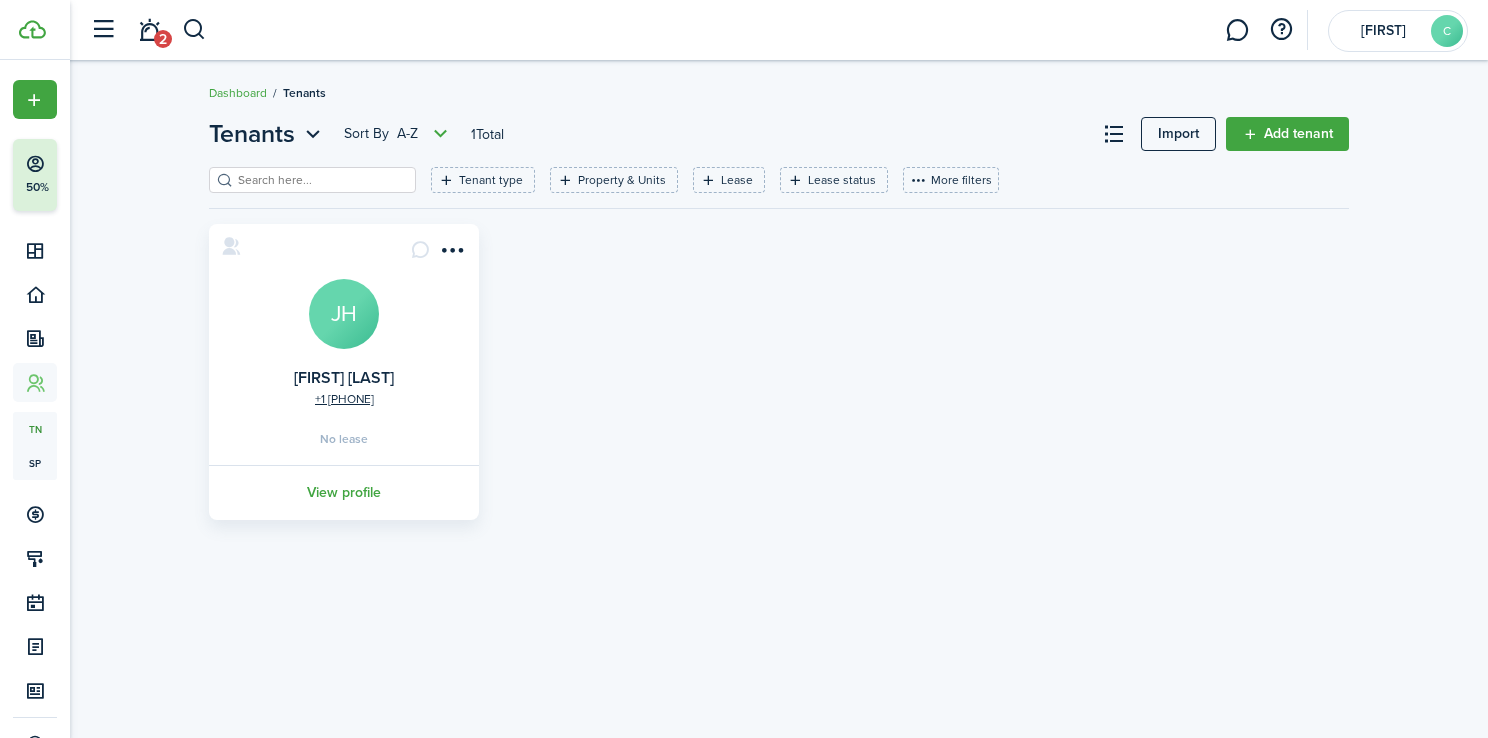 click on "+1 [PHONE] [FIRST] [LAST]  [INITIALS]   No lease   View profile" at bounding box center [344, 372] 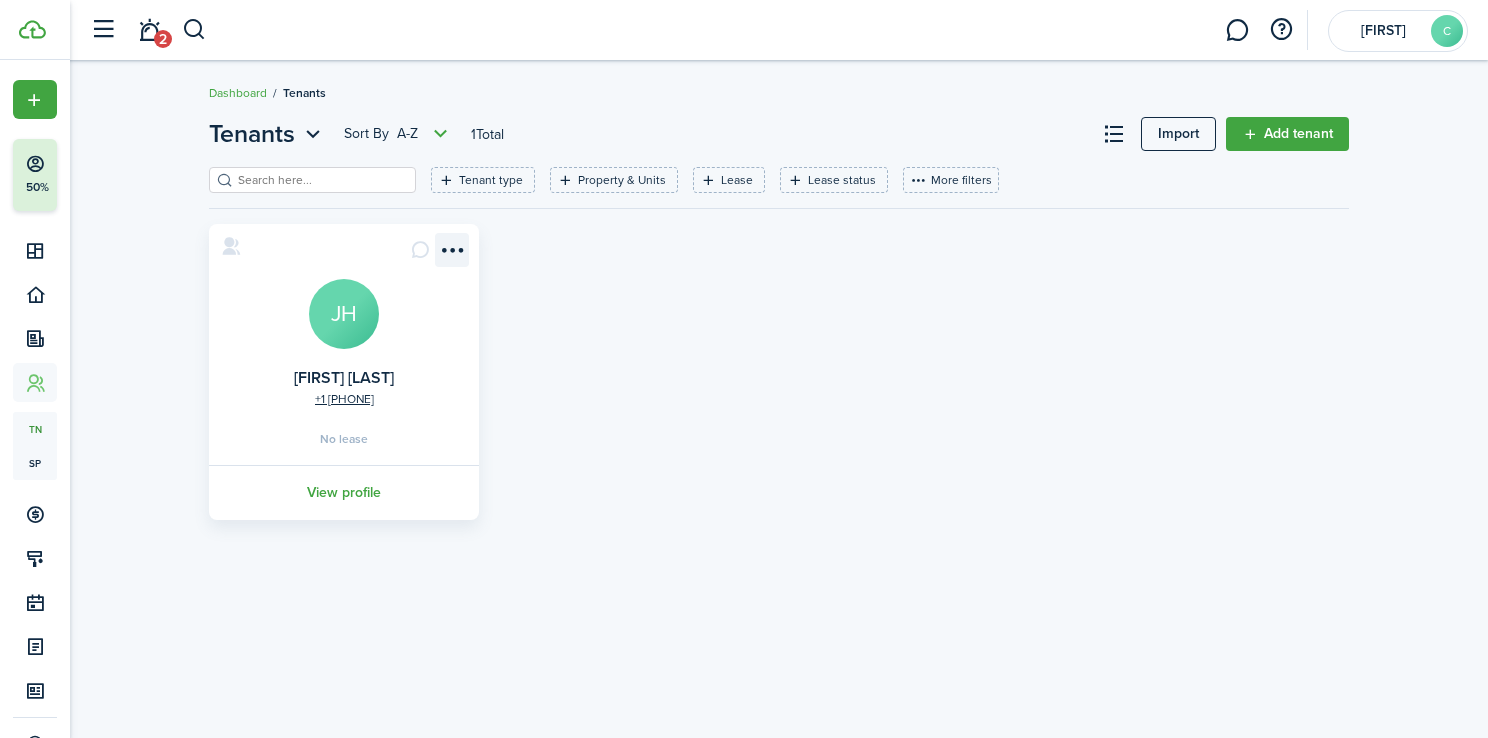 click at bounding box center [452, 250] 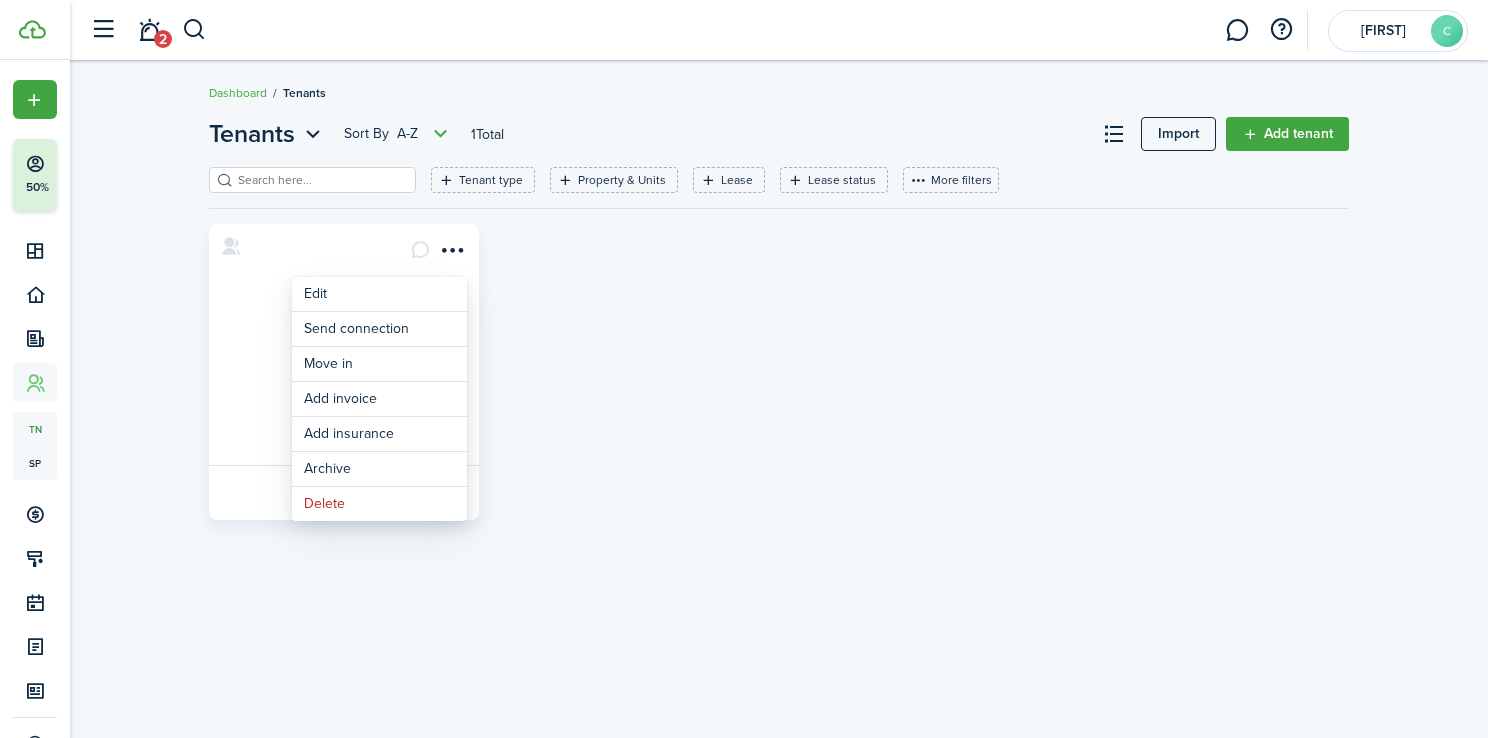 click on "+1 [PHONE] [FIRST] [LAST]  [INITIALS]   No lease   View profile" at bounding box center [779, 372] 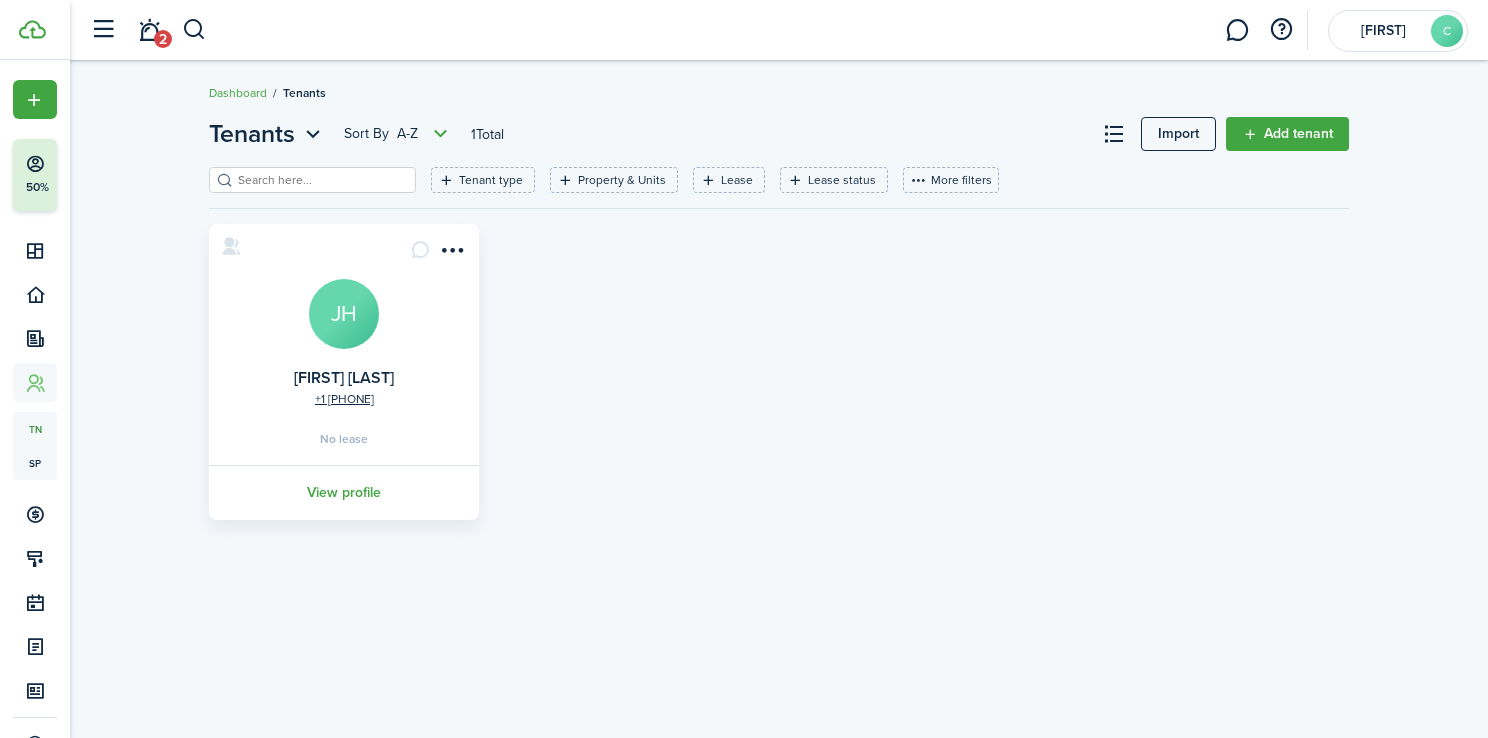 click on "+1 [PHONE] [FIRST] [LAST]  [INITIALS]   No lease   View profile" at bounding box center [344, 372] 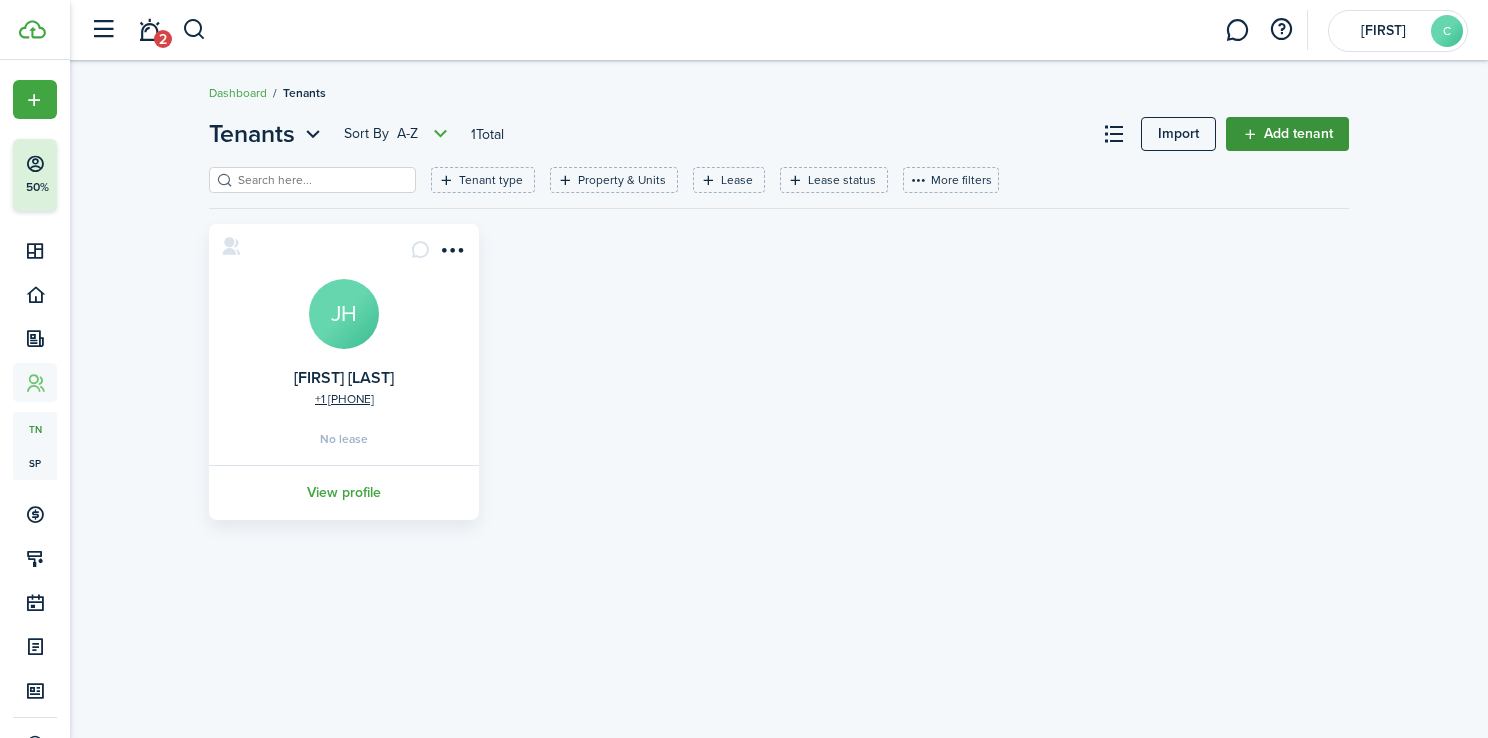 click on "Add tenant" at bounding box center (1287, 134) 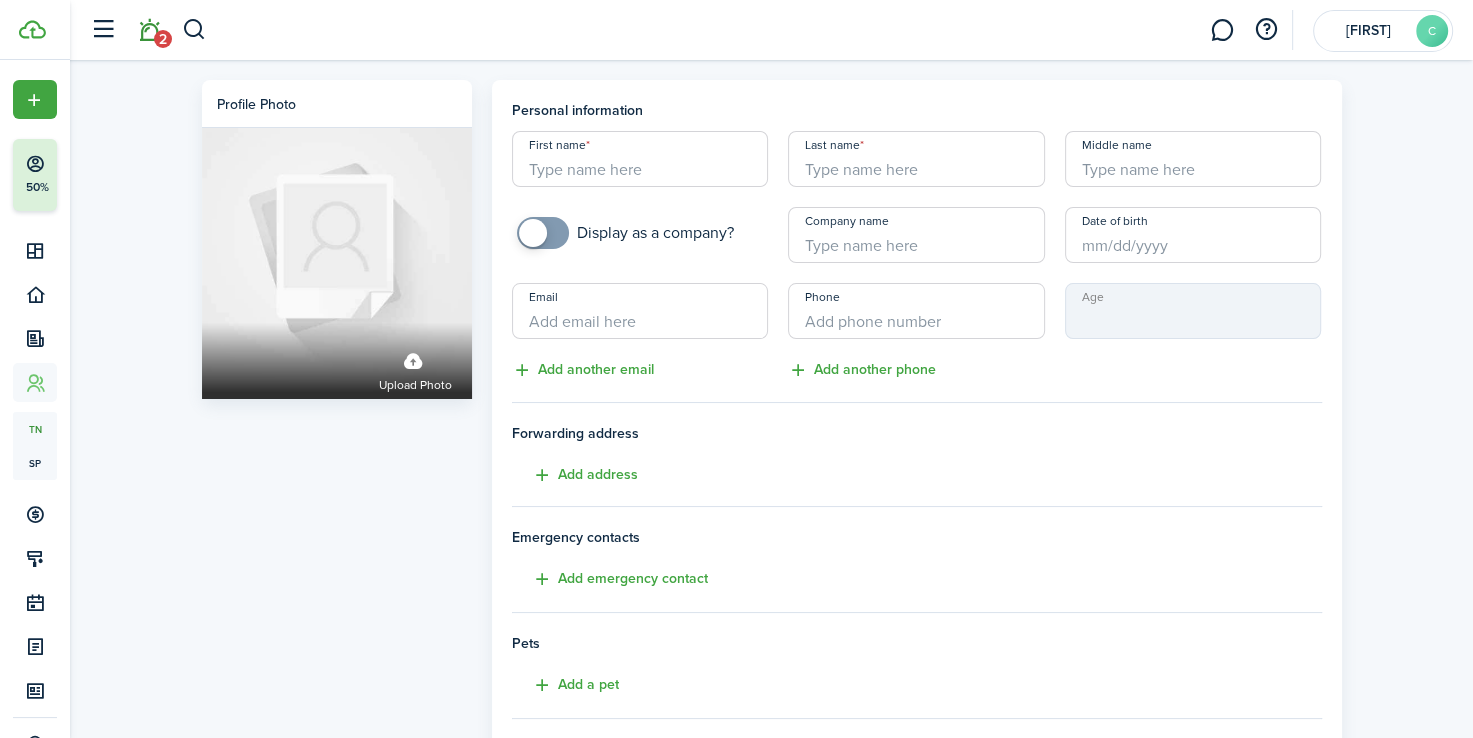 click on "2" at bounding box center (149, 30) 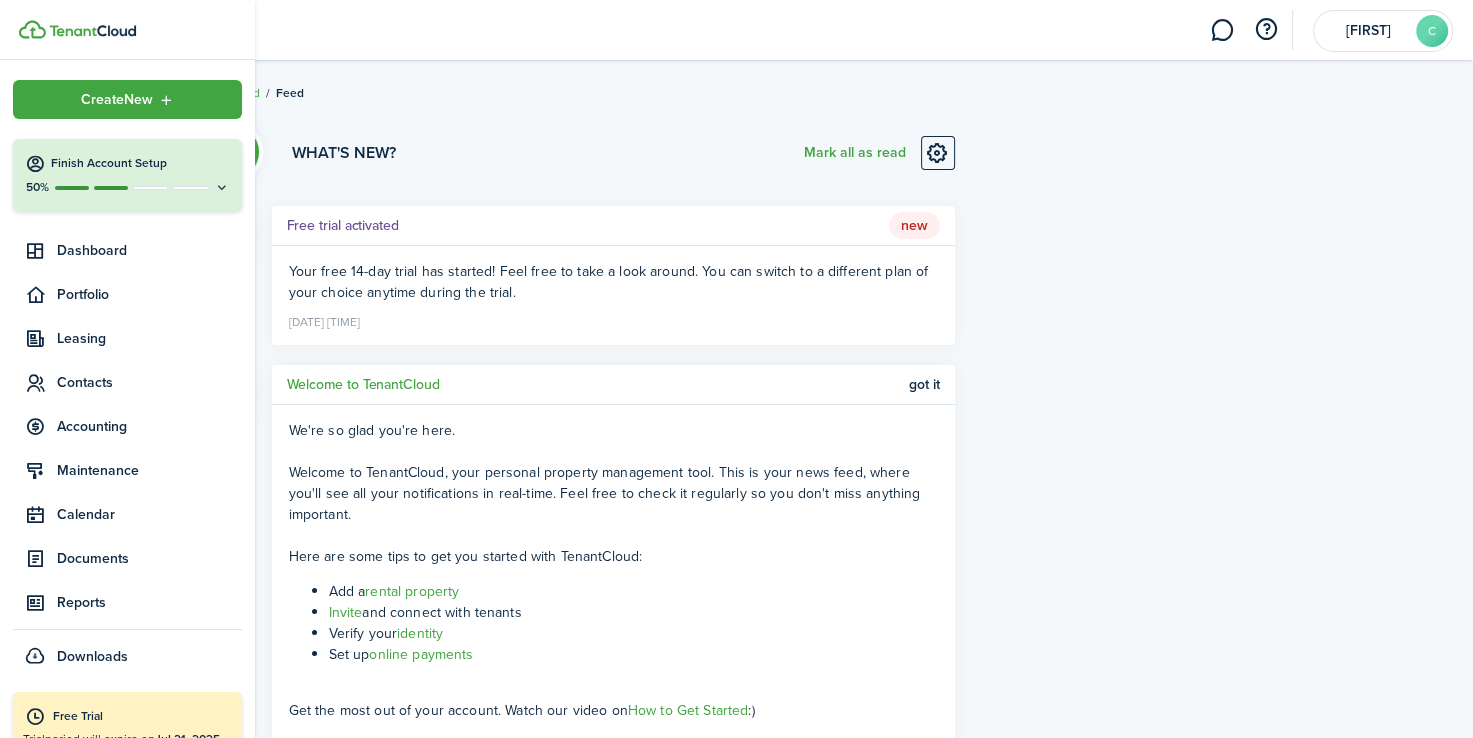 click at bounding box center [191, 188] 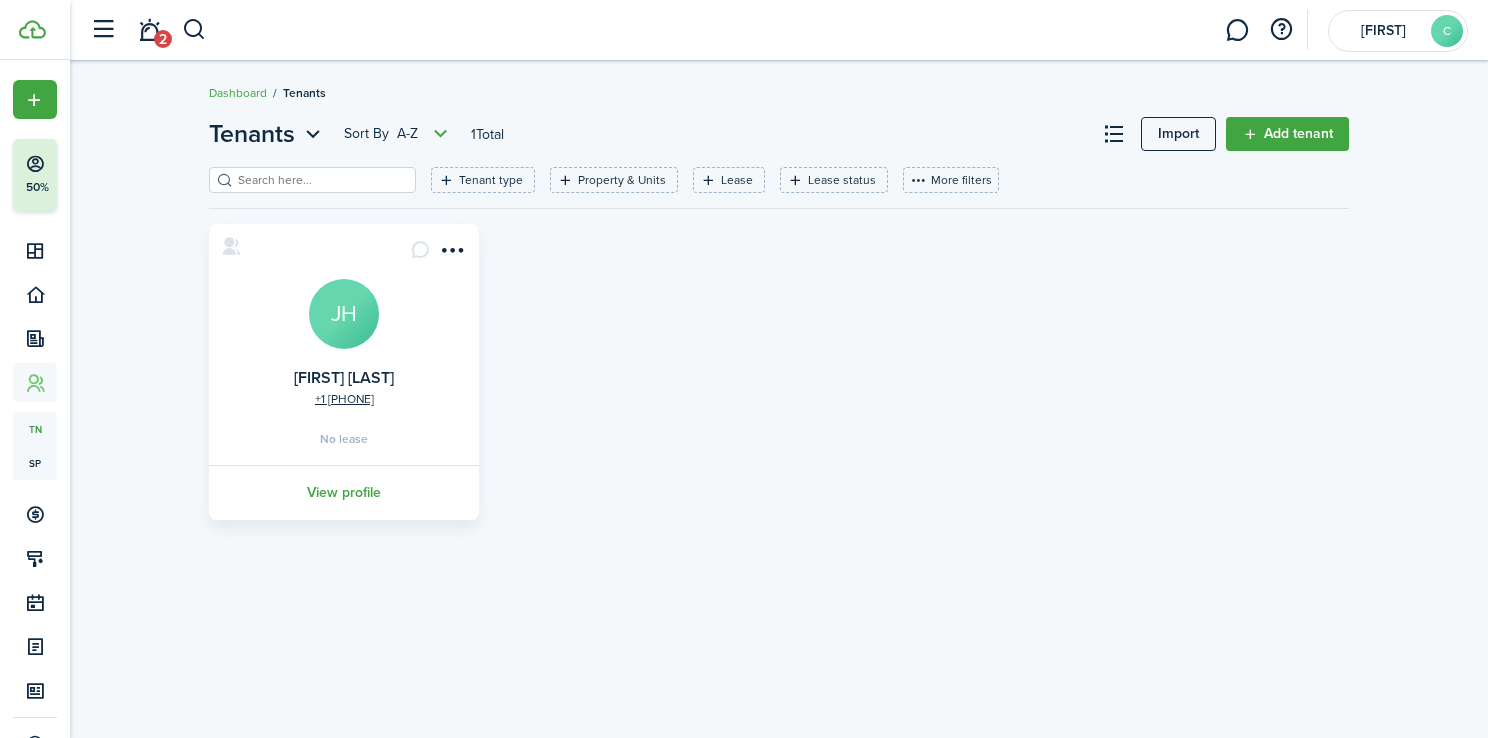 click on "JH" at bounding box center (344, 314) 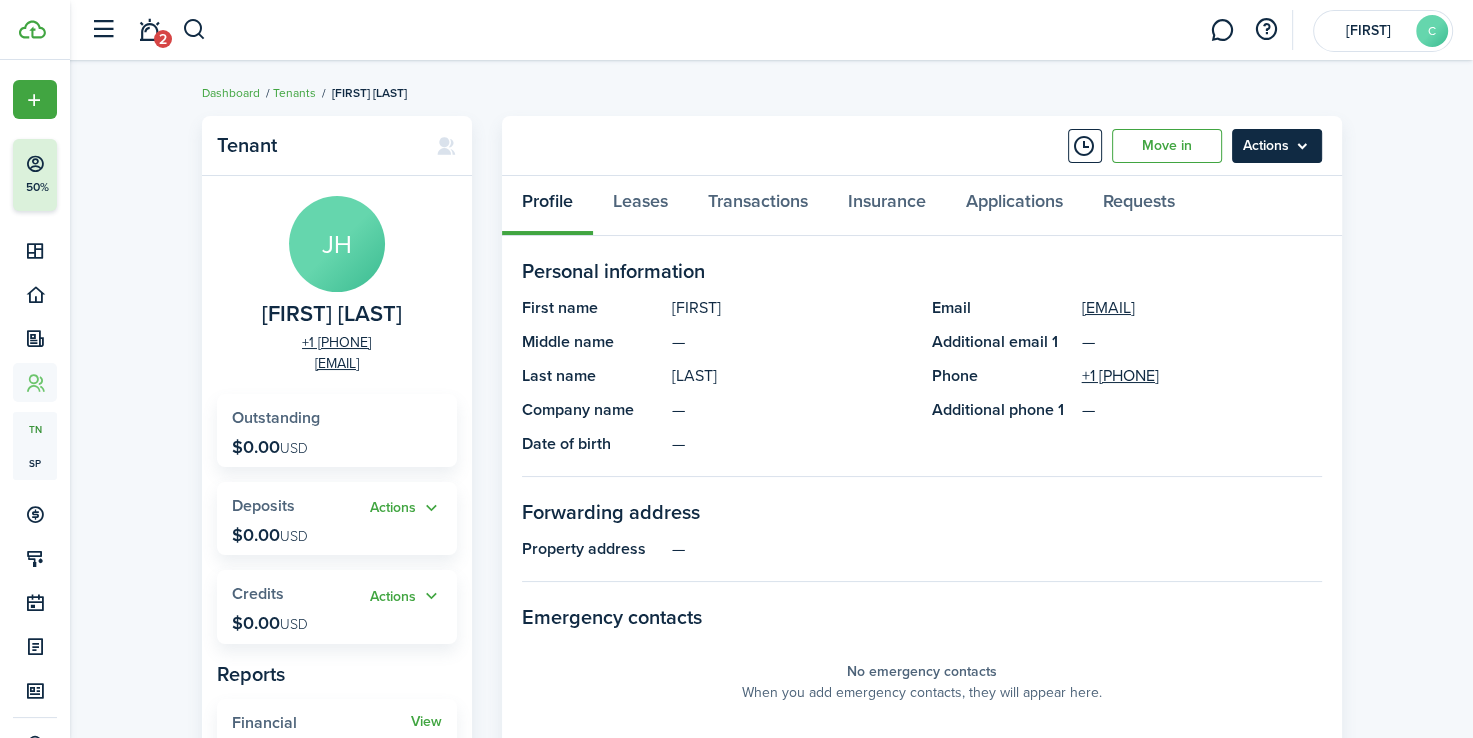 click on "Actions" at bounding box center (1277, 146) 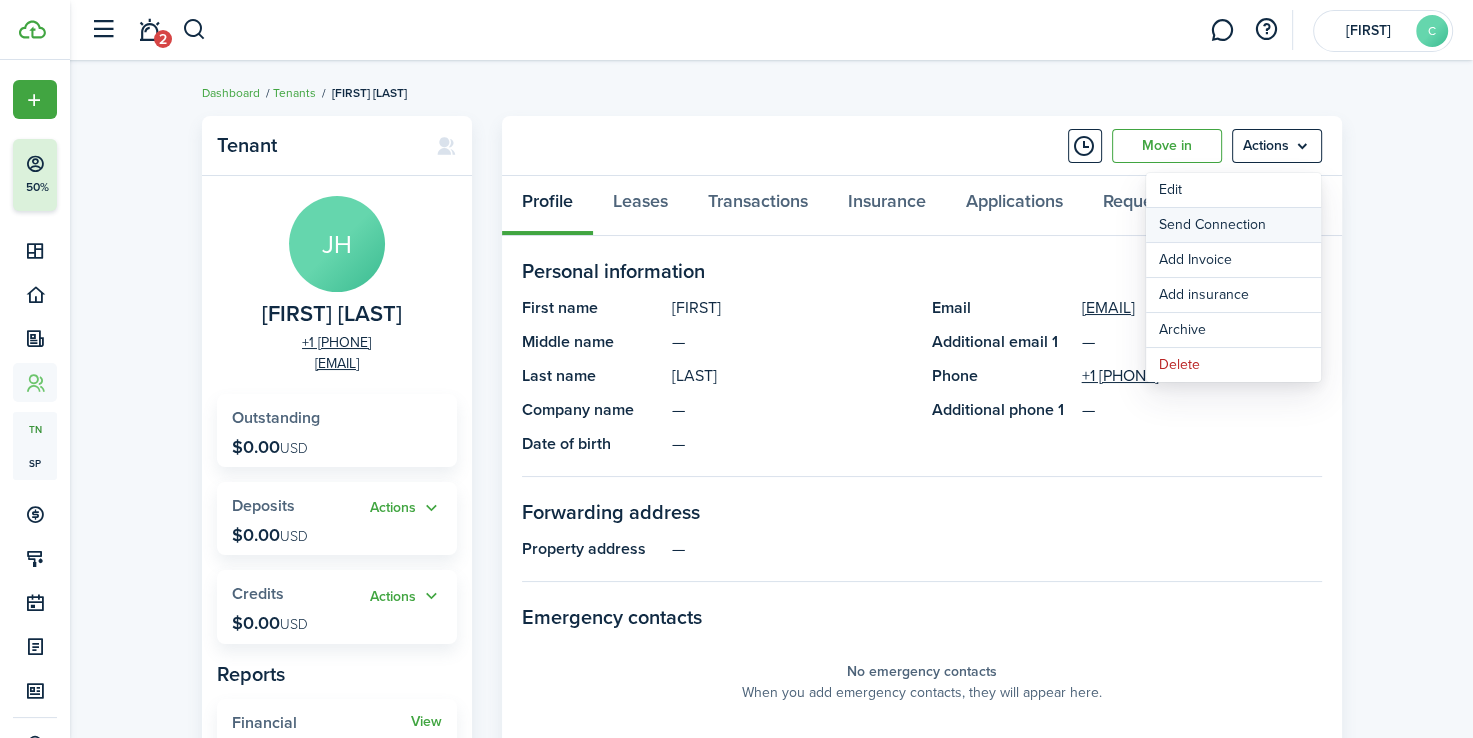 click on "Send Connection" at bounding box center (1233, 225) 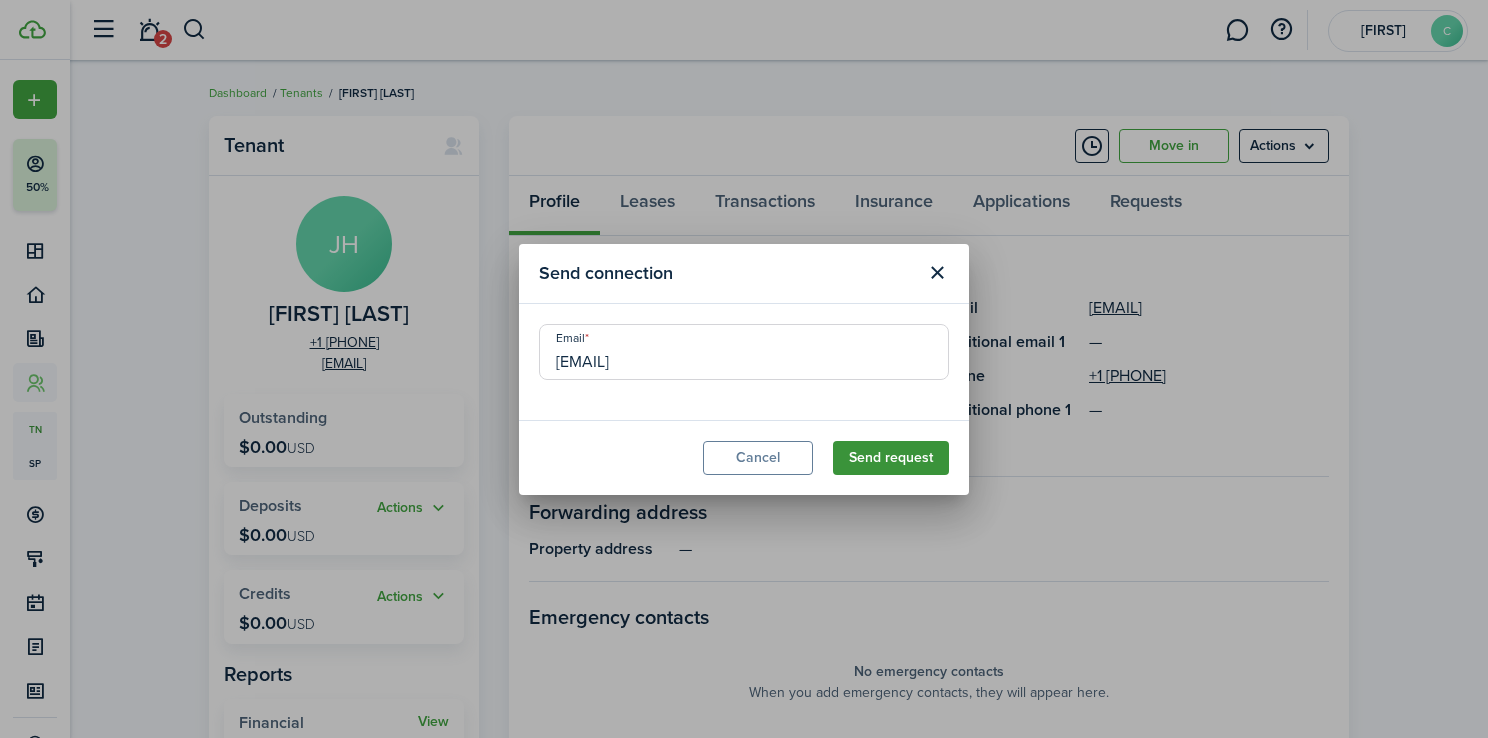 click on "Send request" at bounding box center [891, 458] 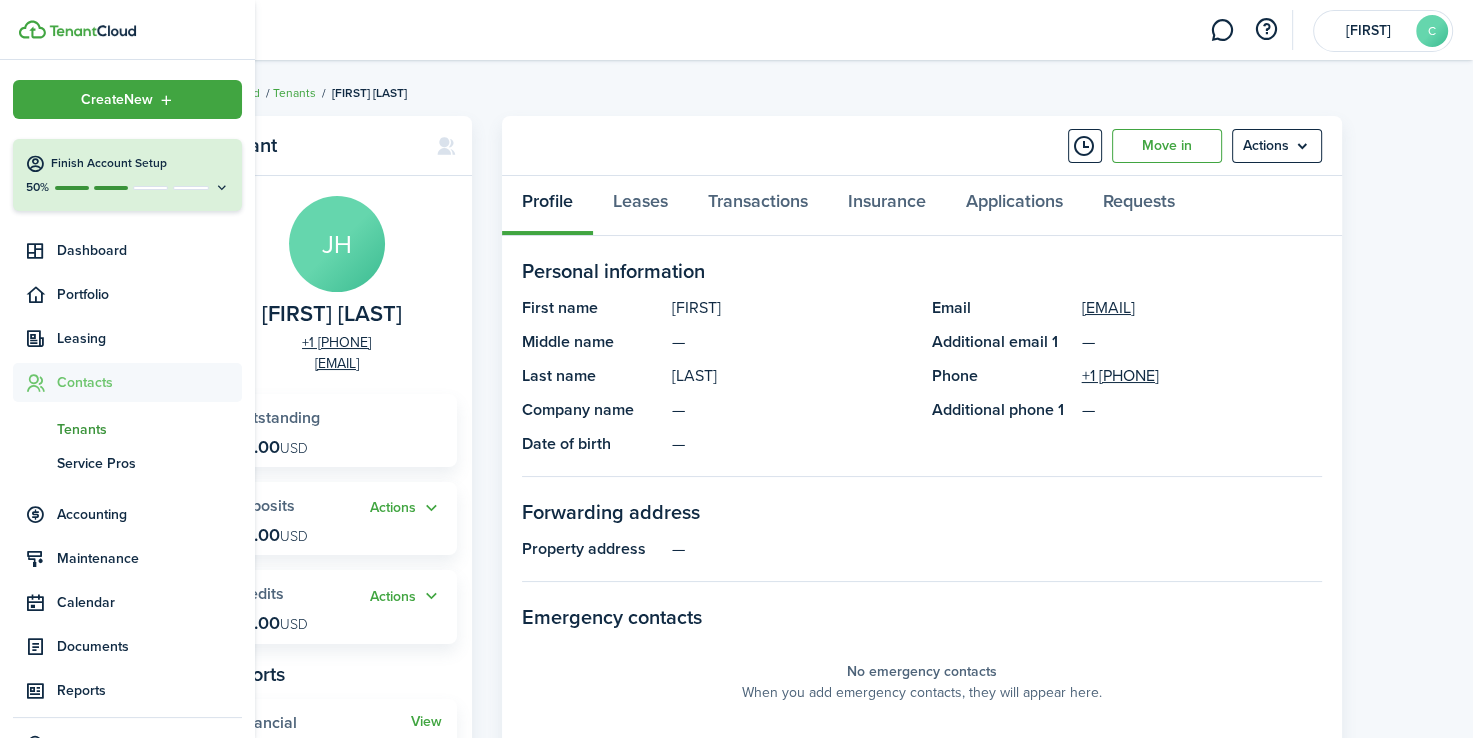 click at bounding box center (222, 187) 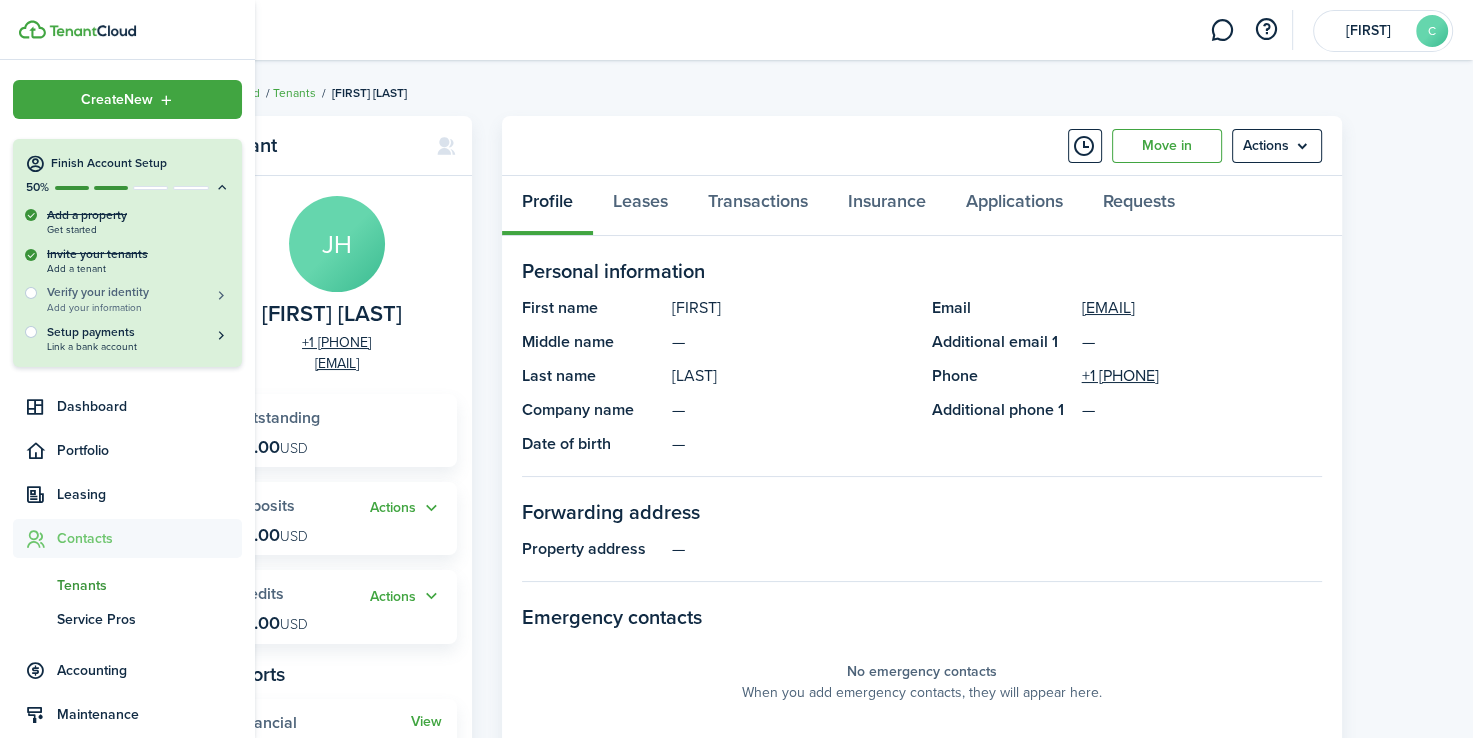 click on "Verify your identity" at bounding box center [138, 254] 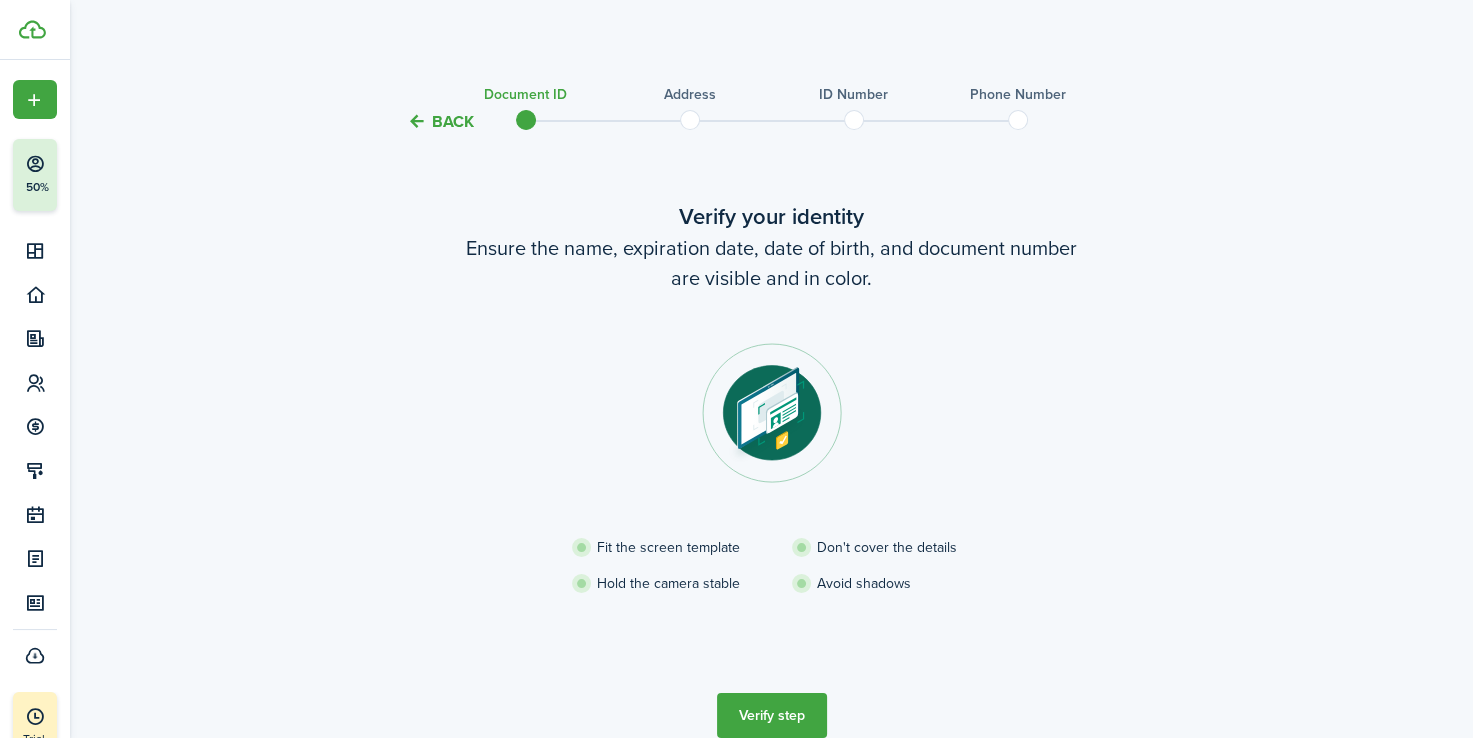 click on "Verify step" at bounding box center (772, 715) 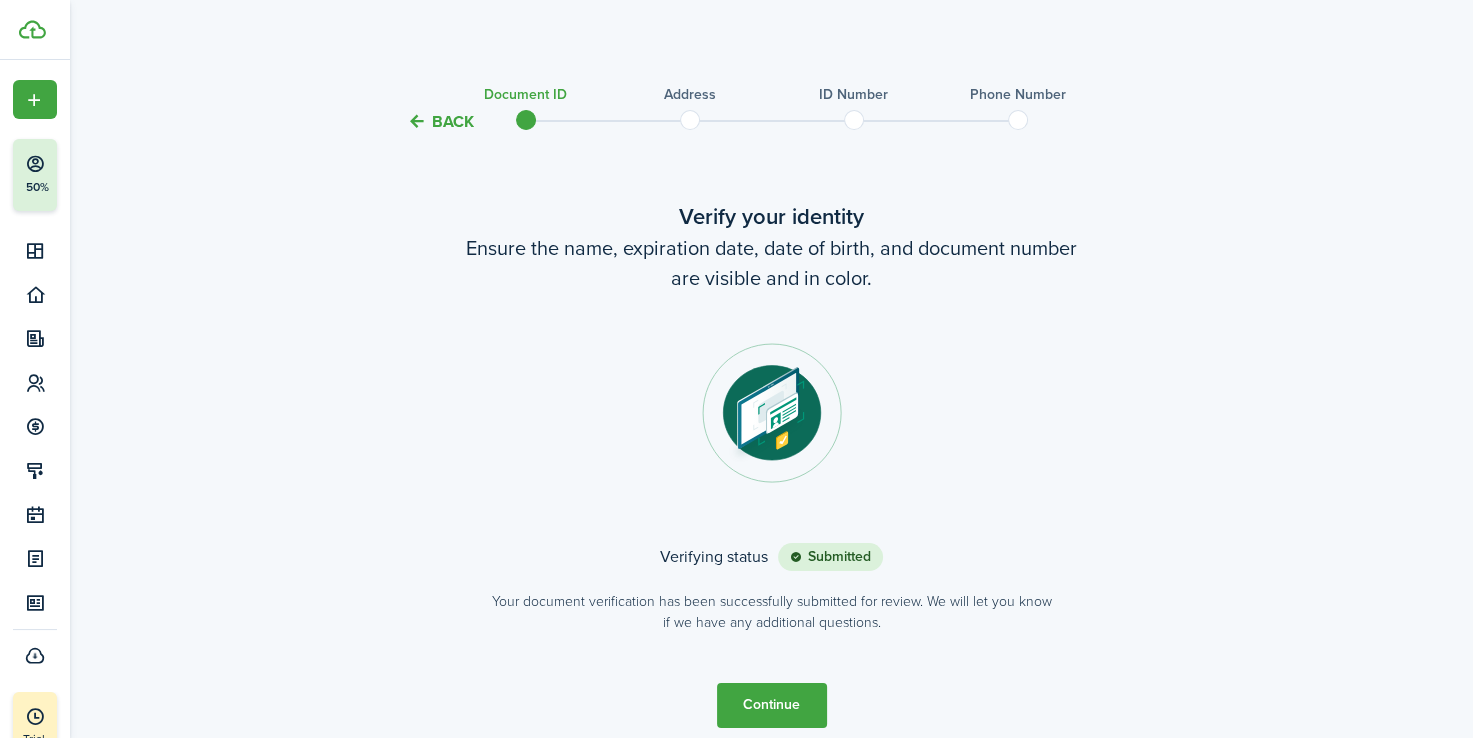 click on "Continue" at bounding box center [772, 705] 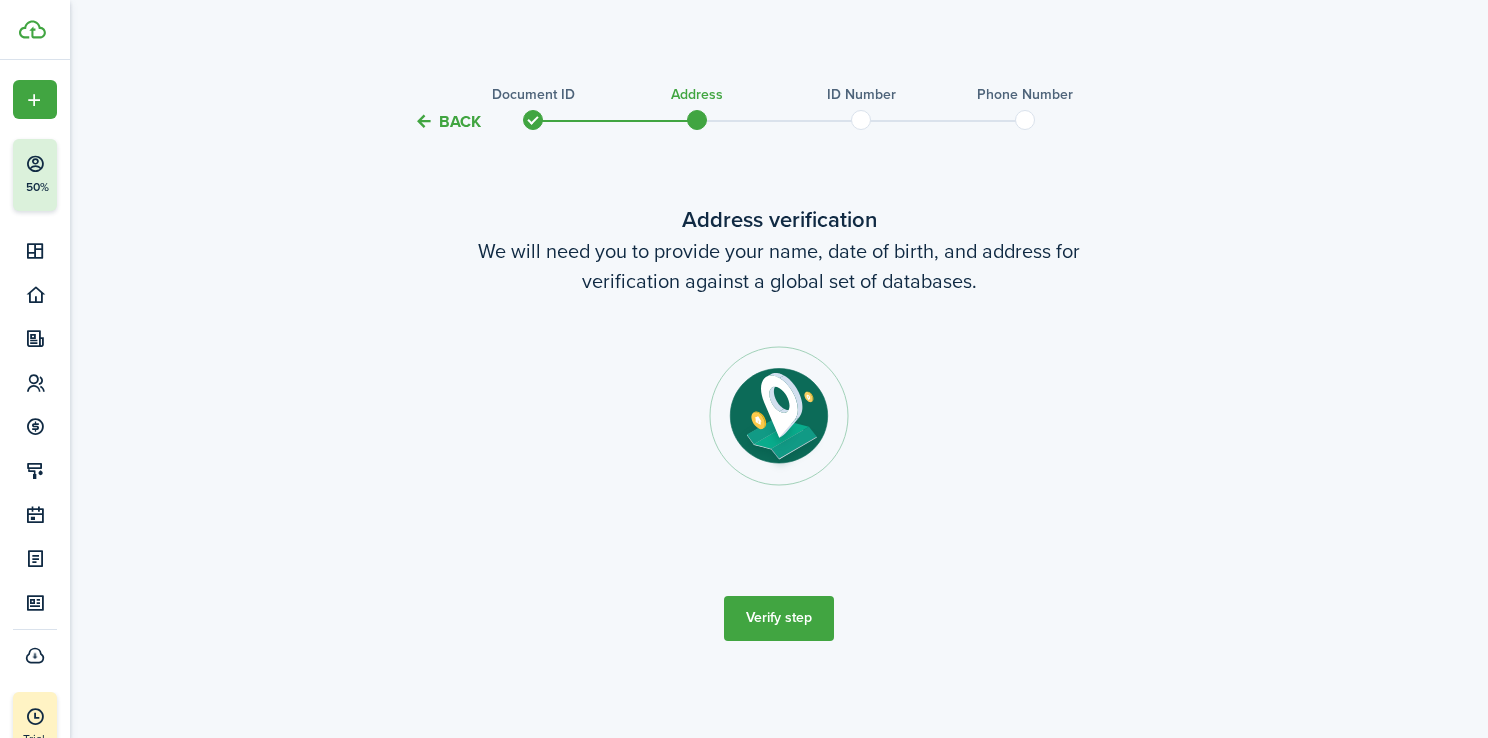 click on "Verify step" at bounding box center [779, 618] 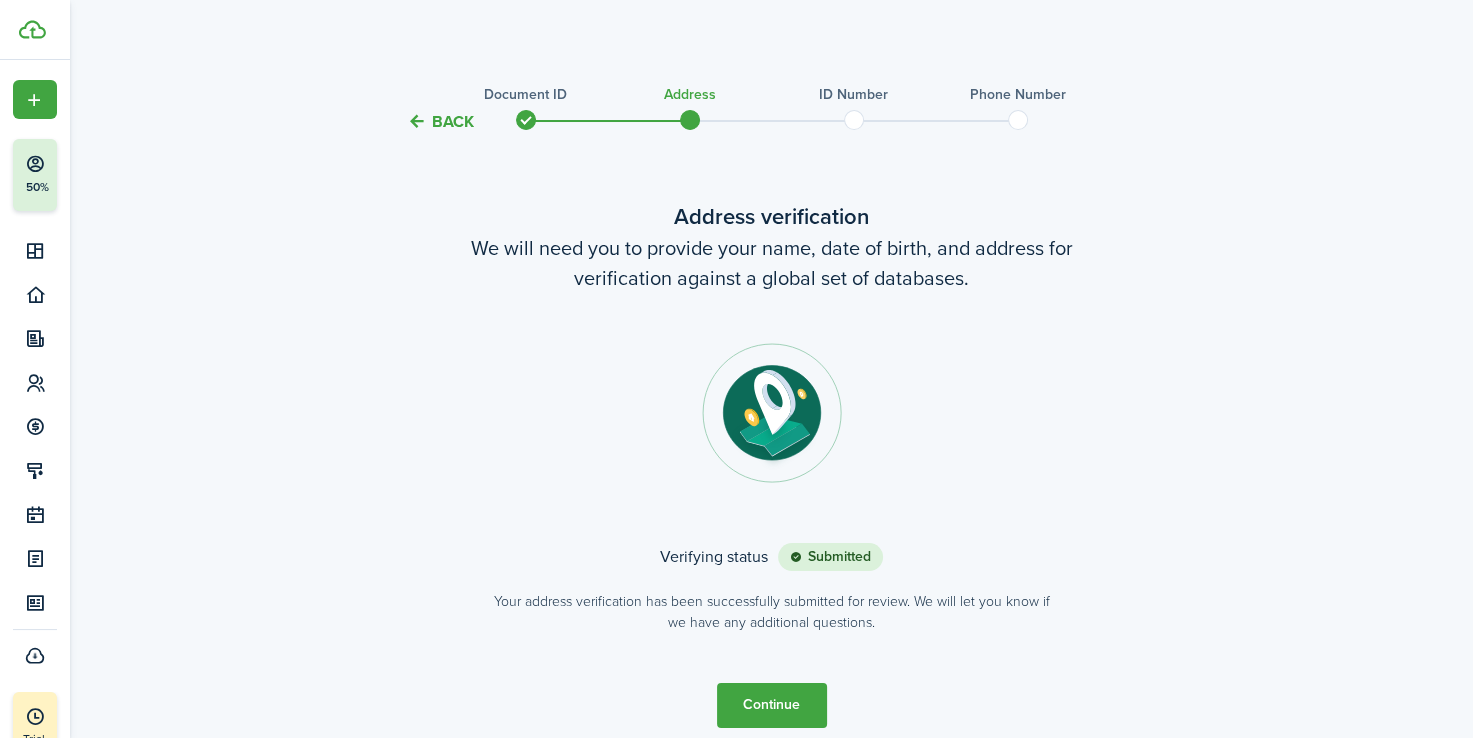 click on "Continue" at bounding box center (772, 705) 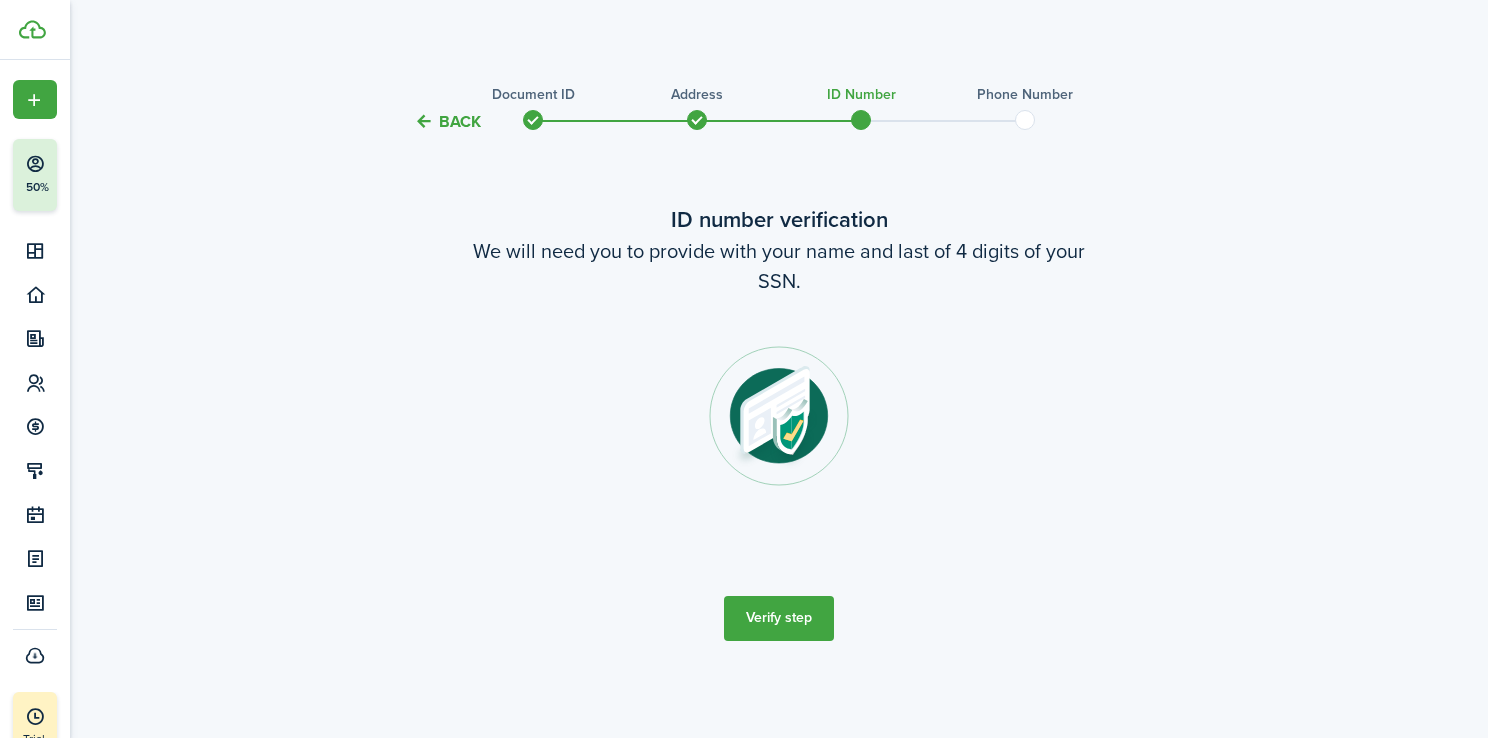 click on "Verify step" at bounding box center (779, 618) 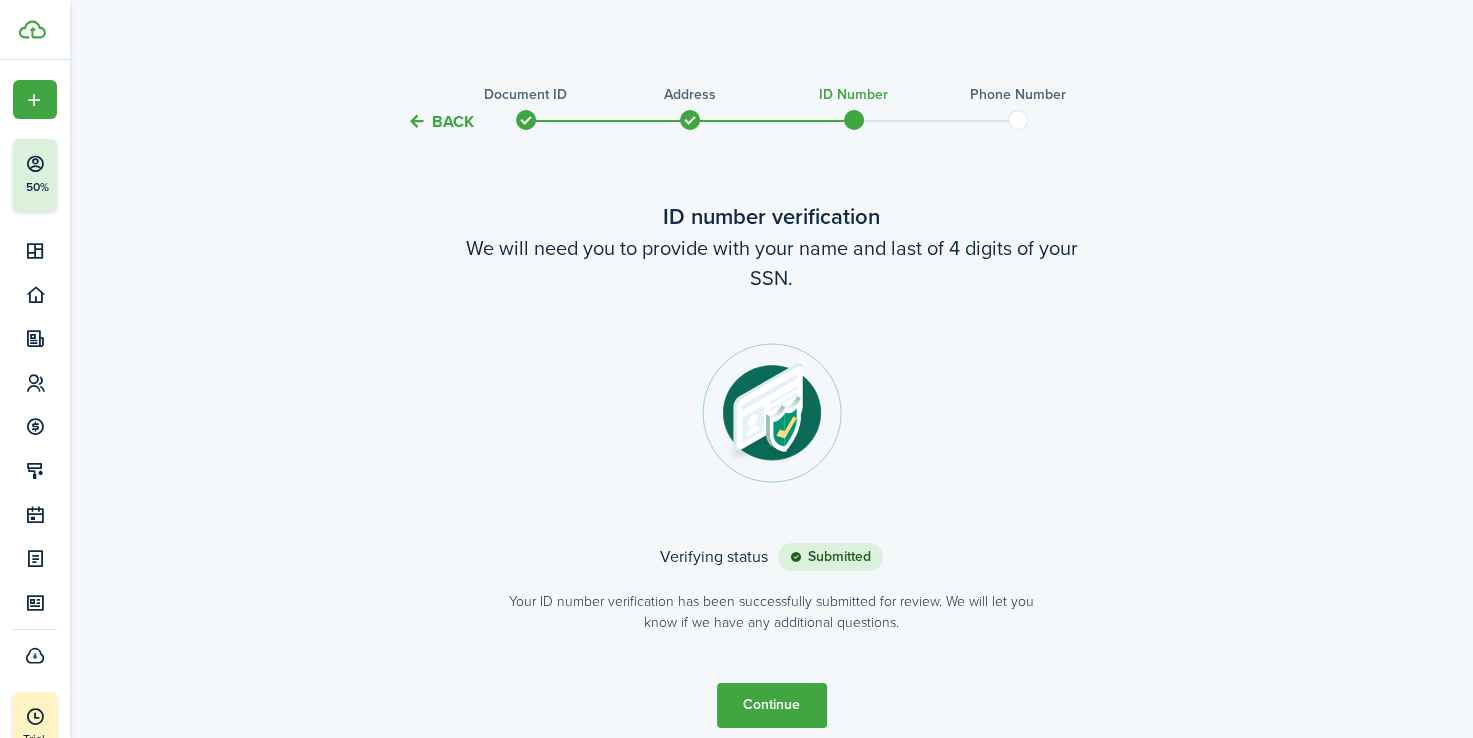 click on "Continue" at bounding box center (772, 705) 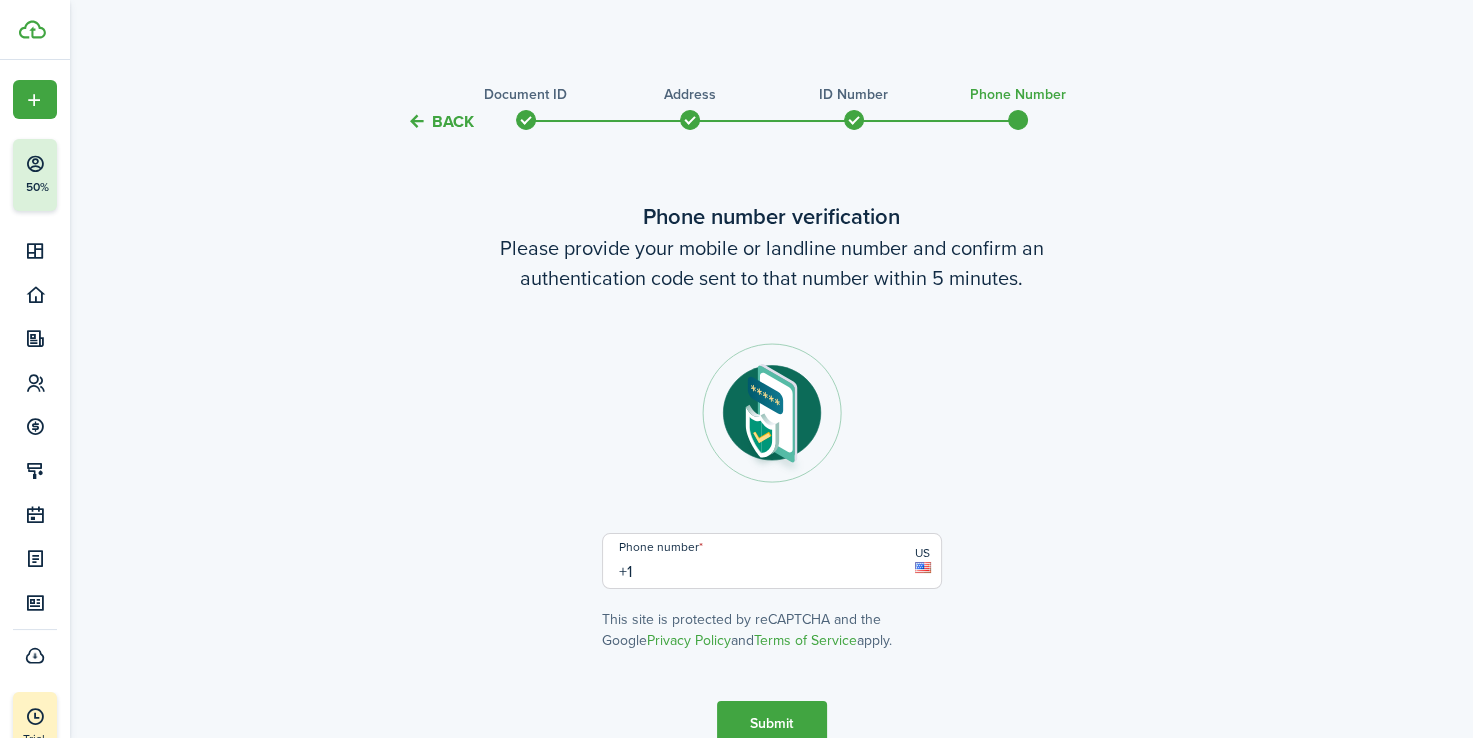 click on "+1" at bounding box center [772, 561] 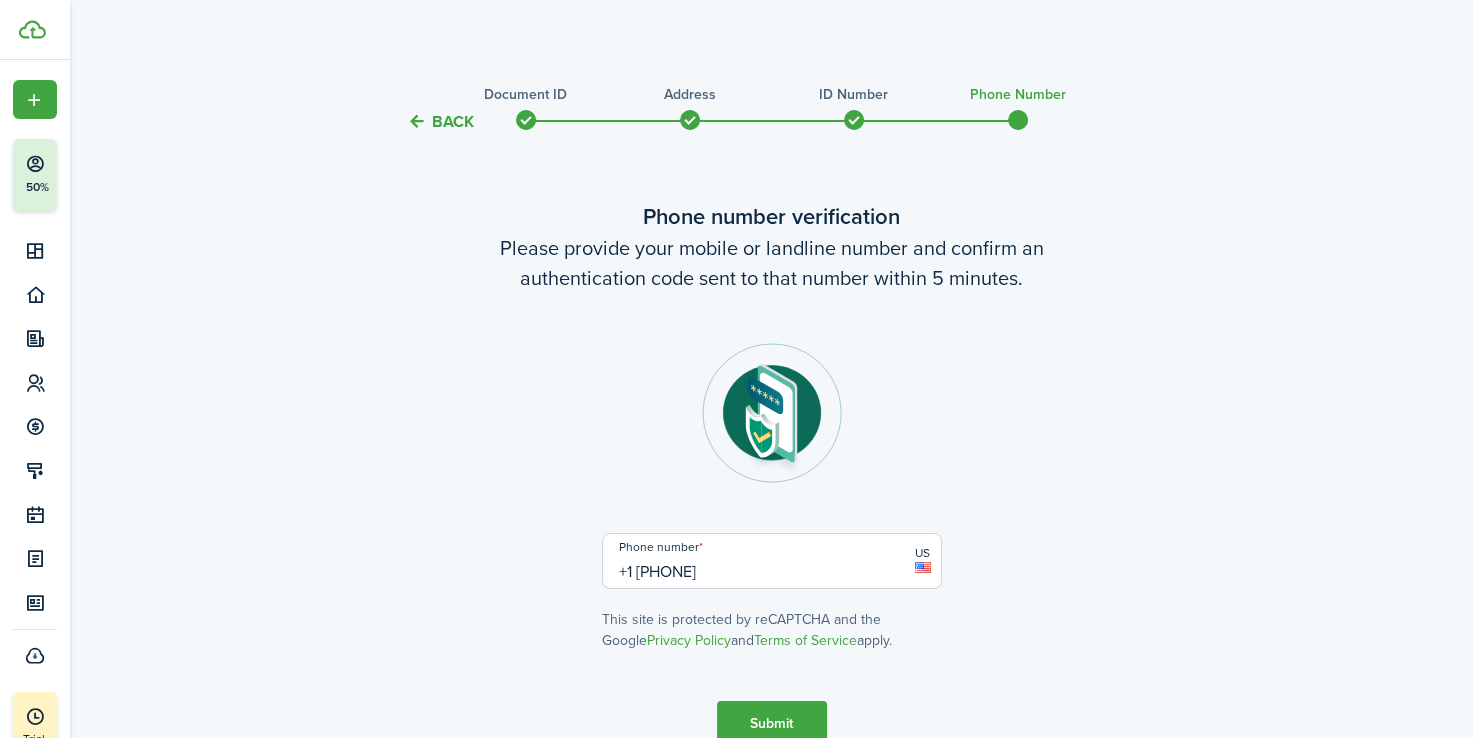 type on "+1 [PHONE]" 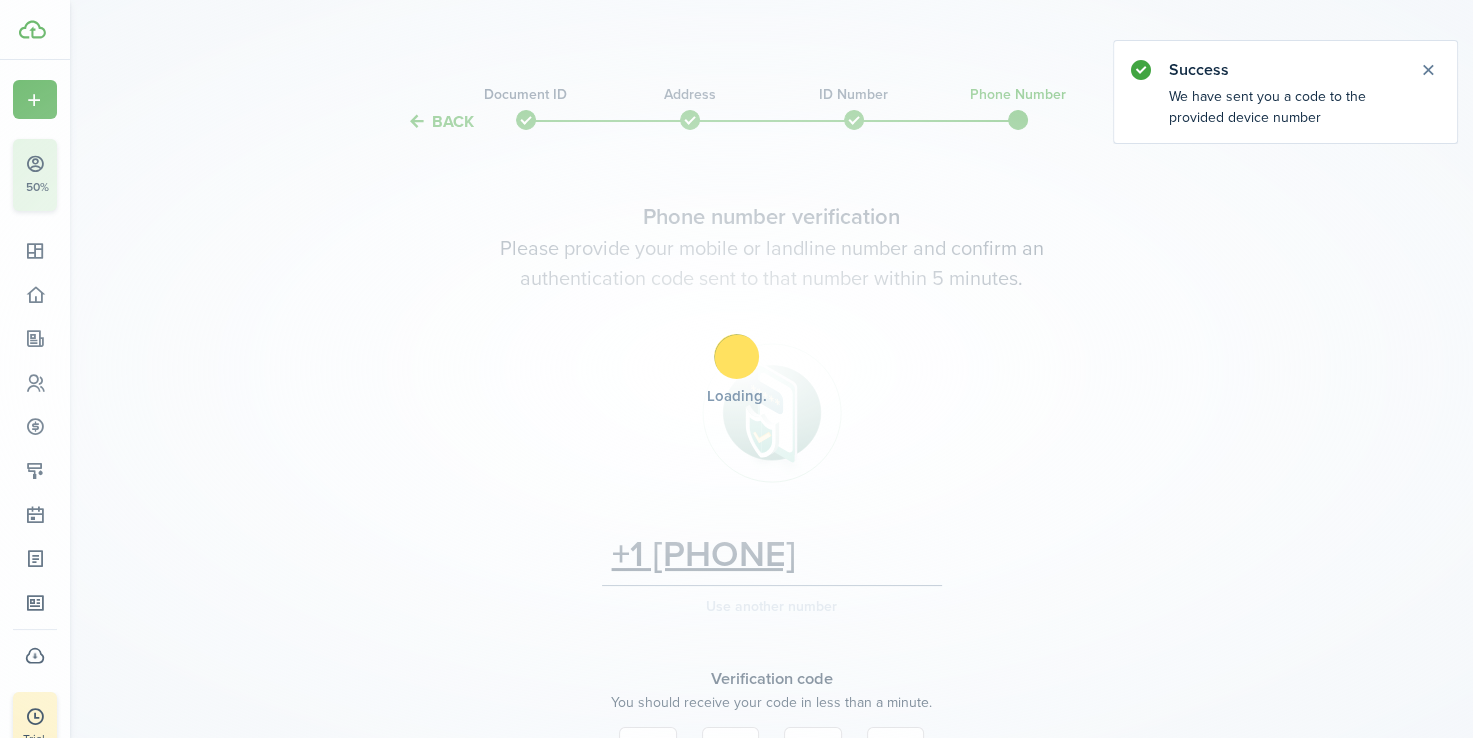 scroll, scrollTop: 270, scrollLeft: 0, axis: vertical 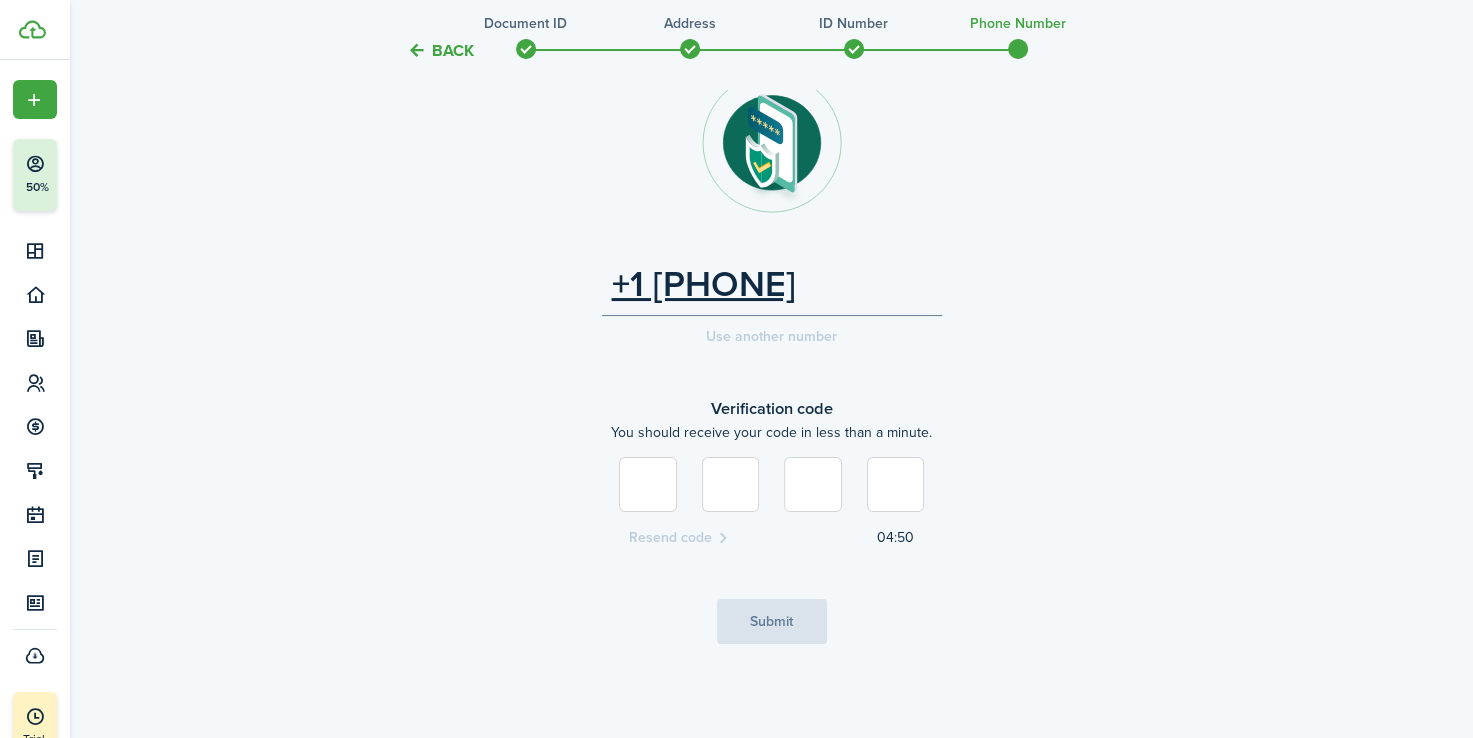 type on "9" 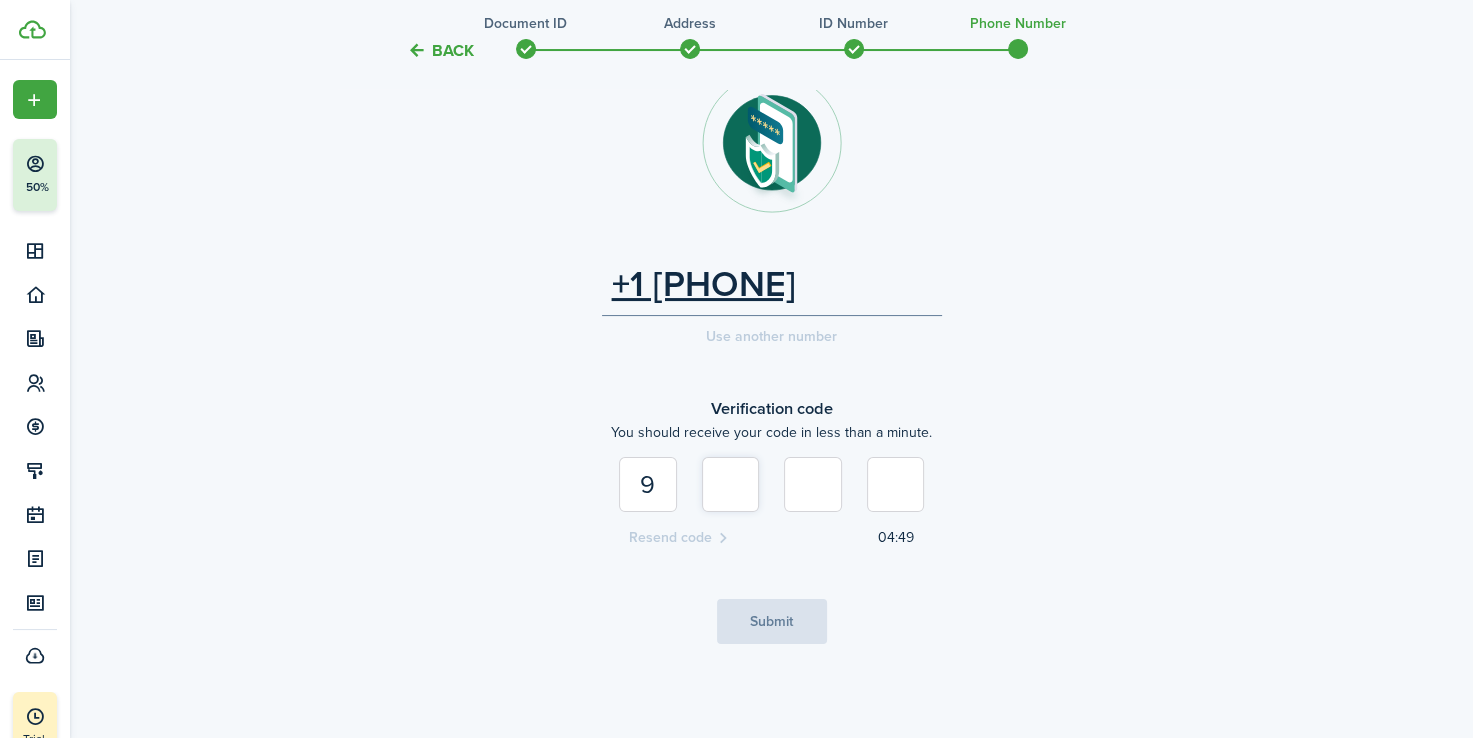type on "7" 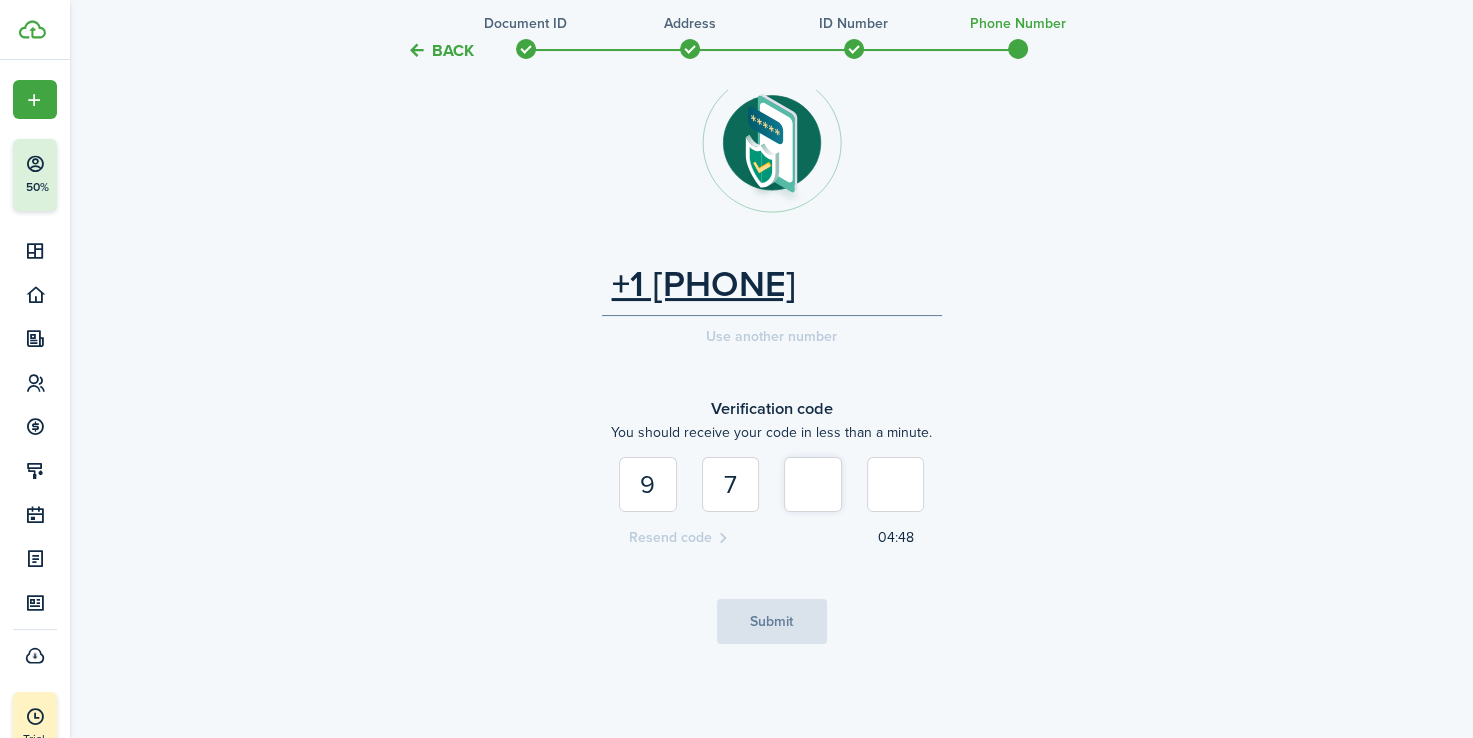 type on "5" 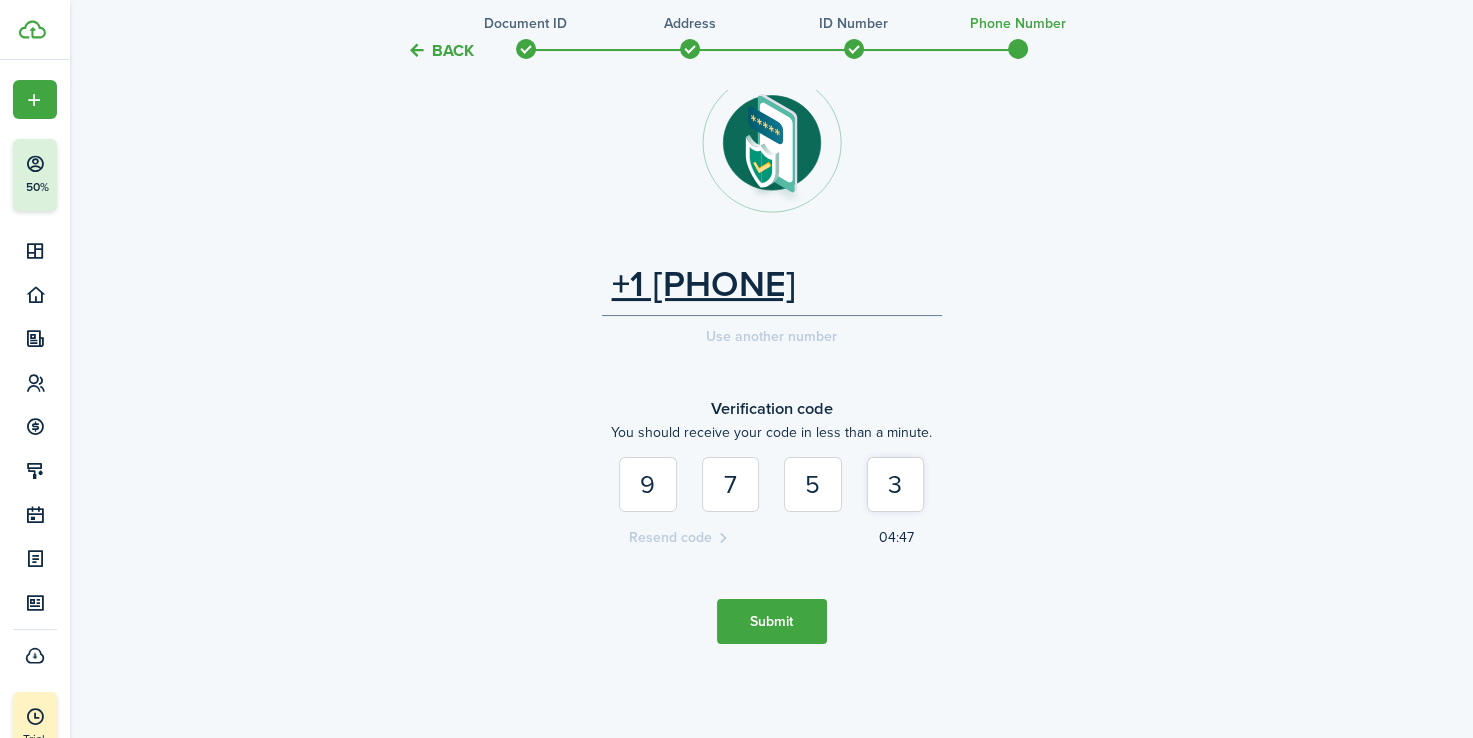 type on "3" 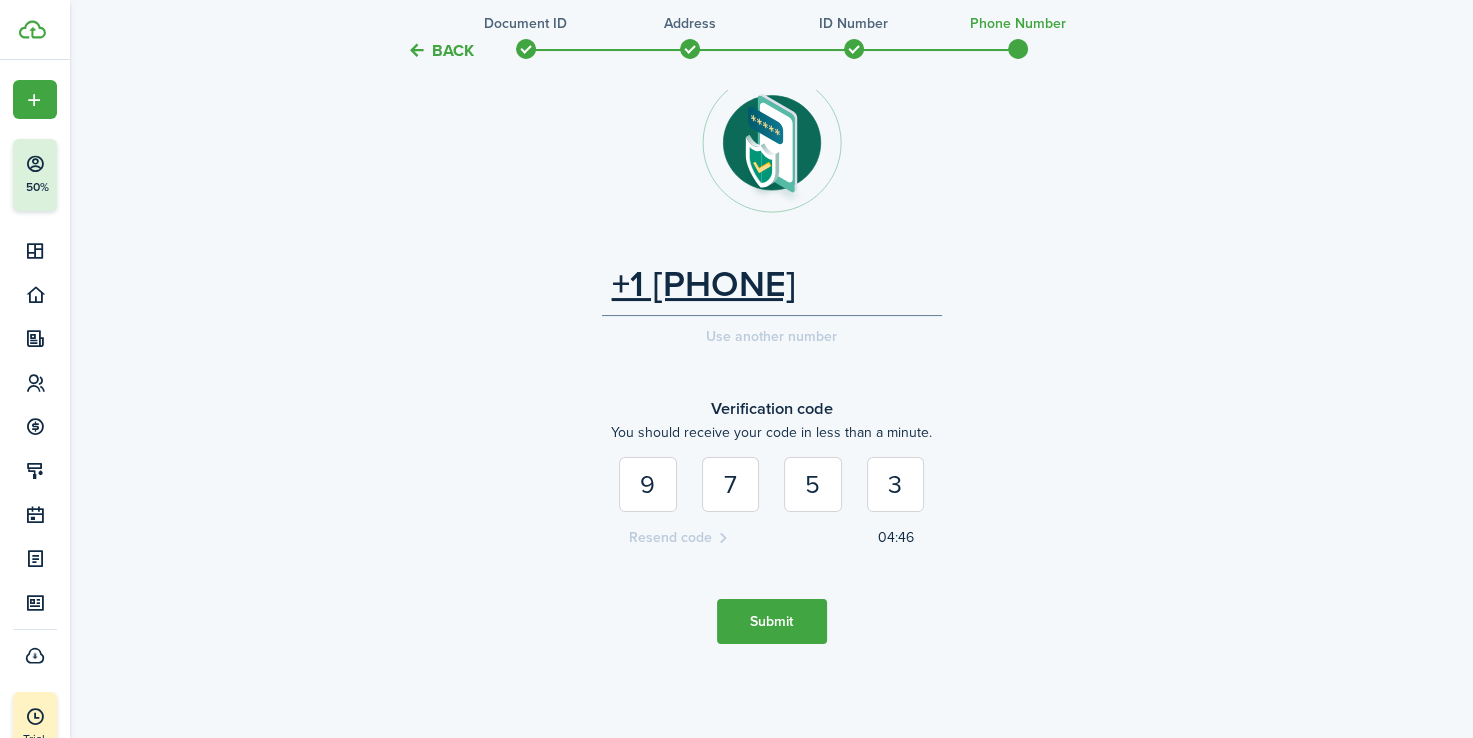 click on "Submit" at bounding box center [772, 621] 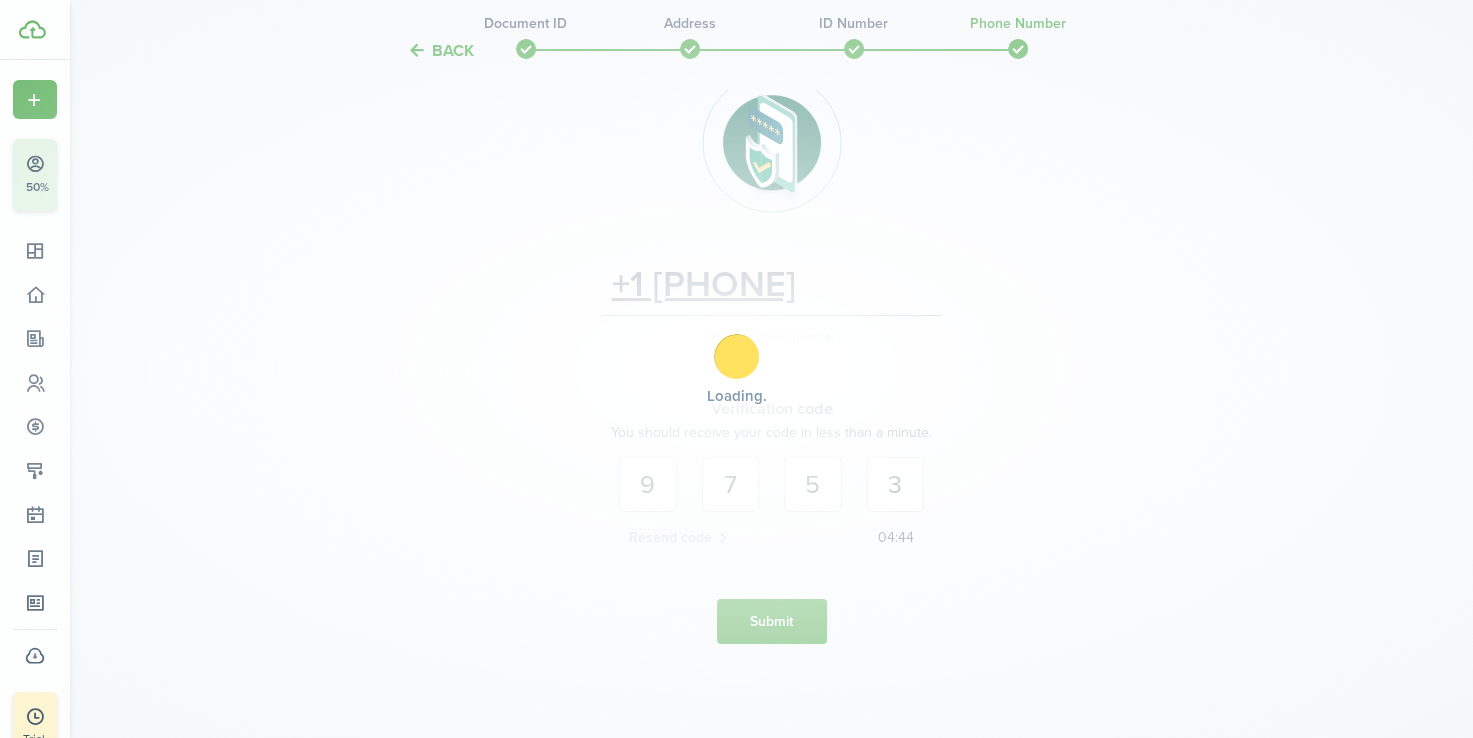 scroll, scrollTop: 0, scrollLeft: 0, axis: both 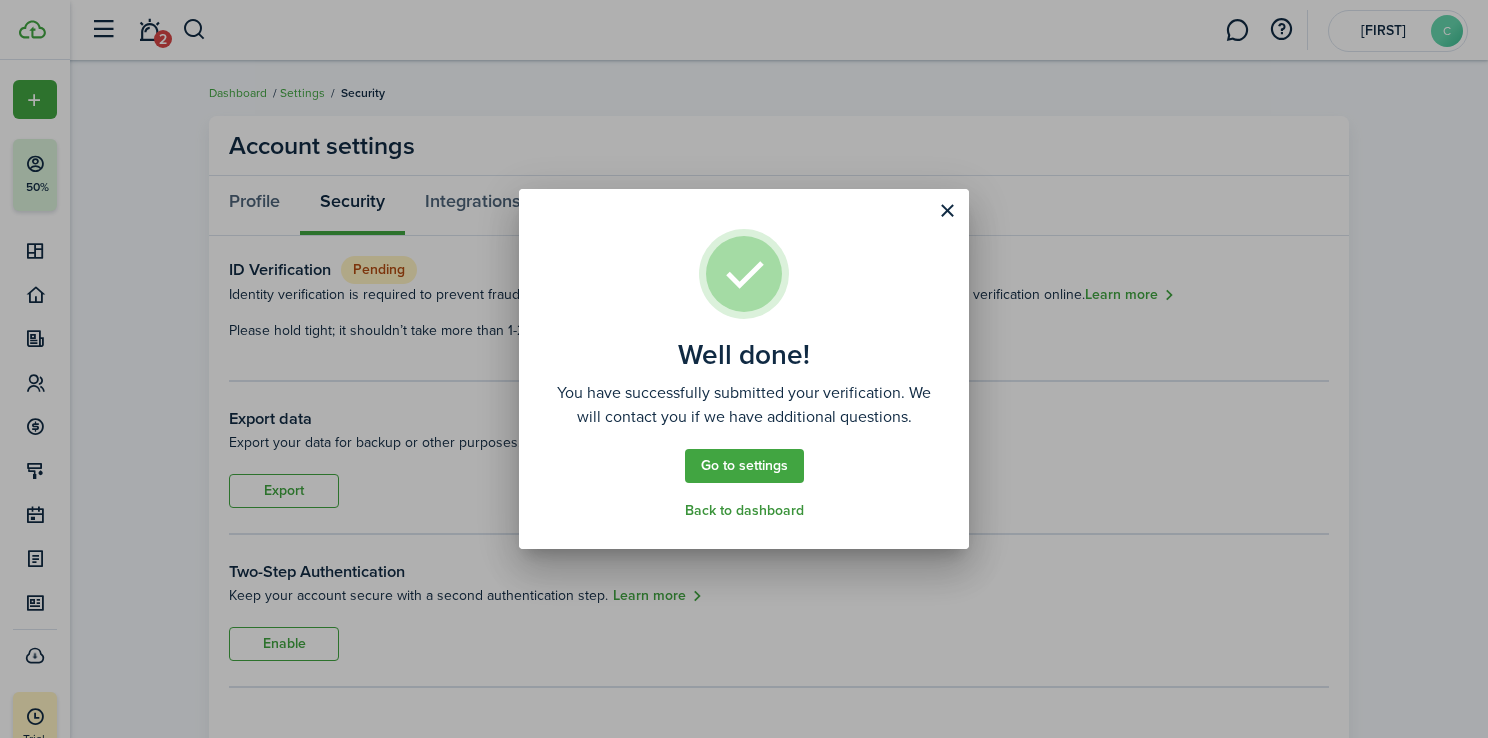click on "Back to dashboard" at bounding box center (744, 511) 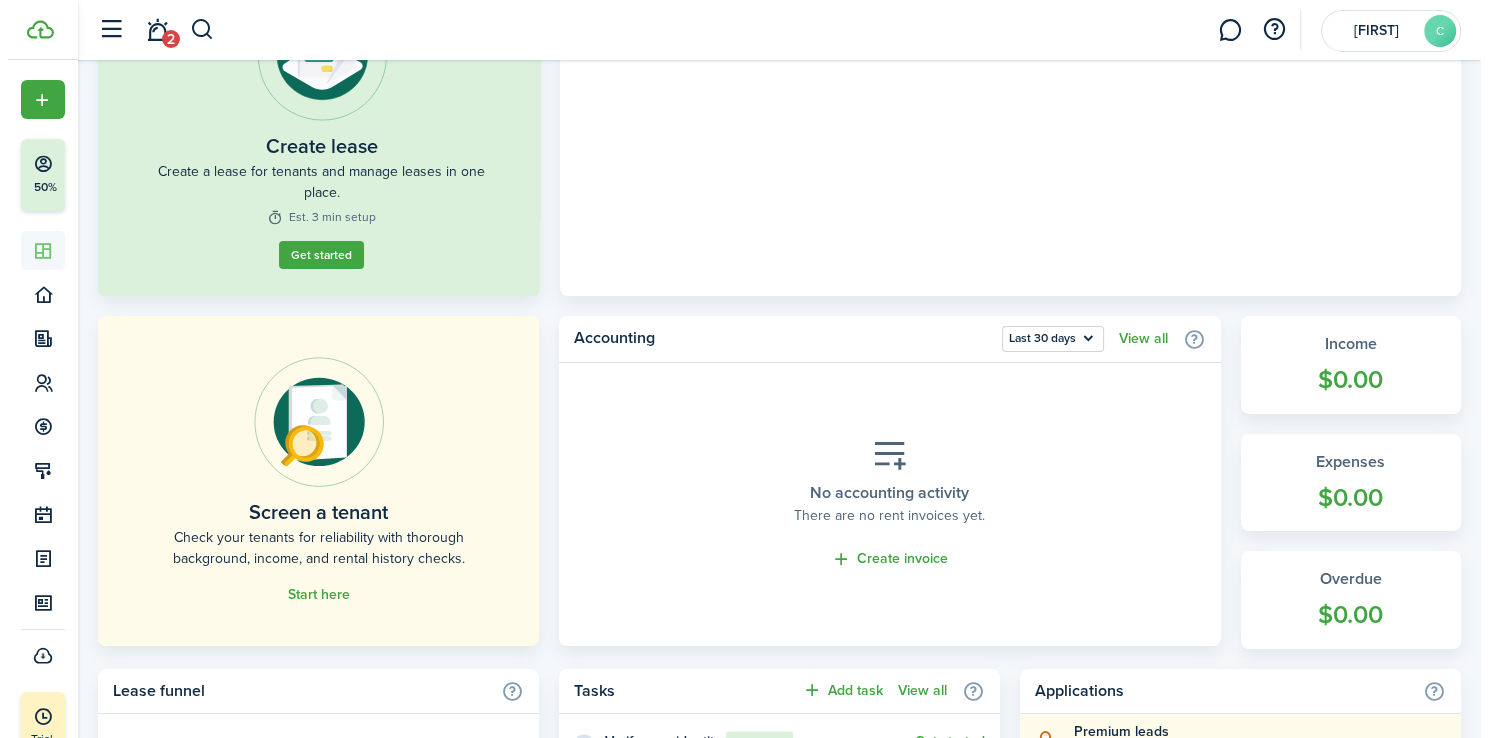 scroll, scrollTop: 0, scrollLeft: 0, axis: both 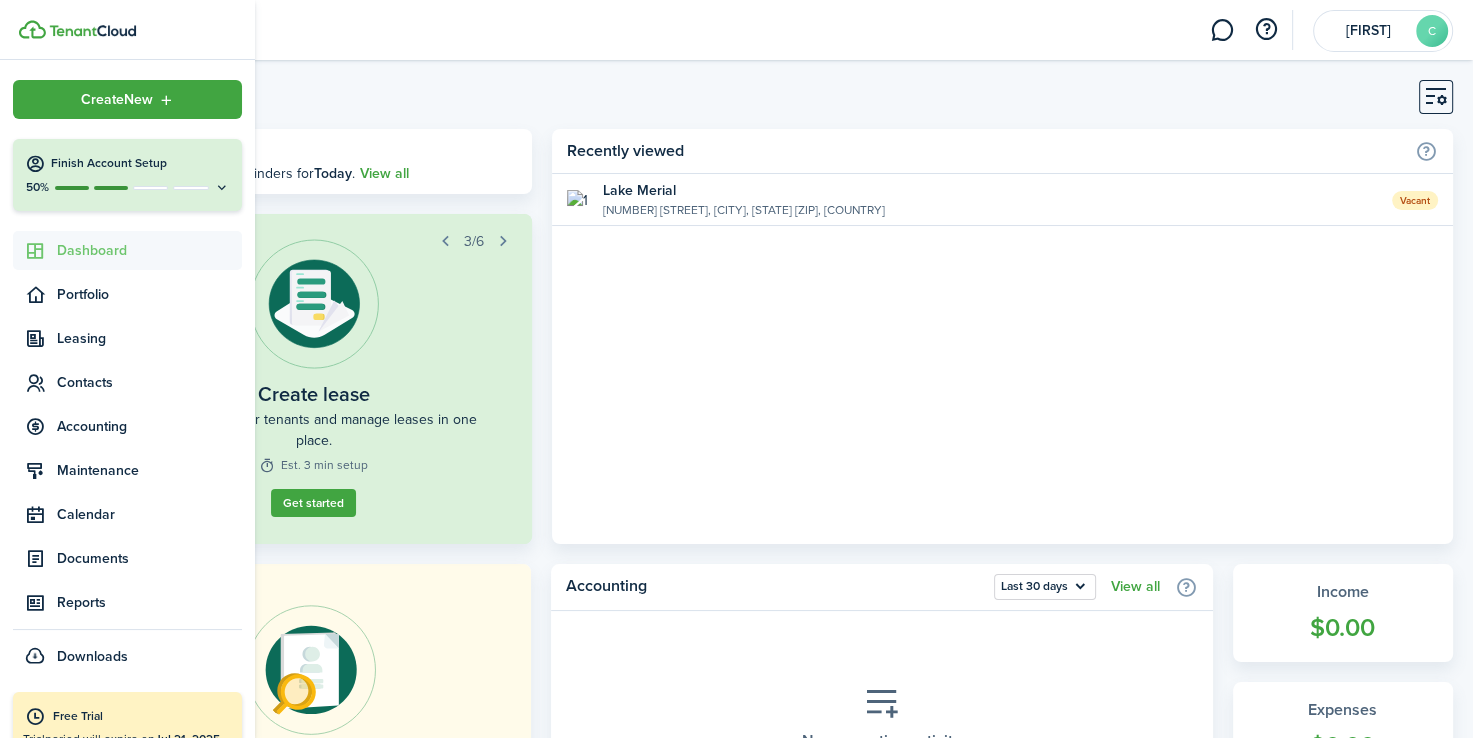 click at bounding box center [222, 187] 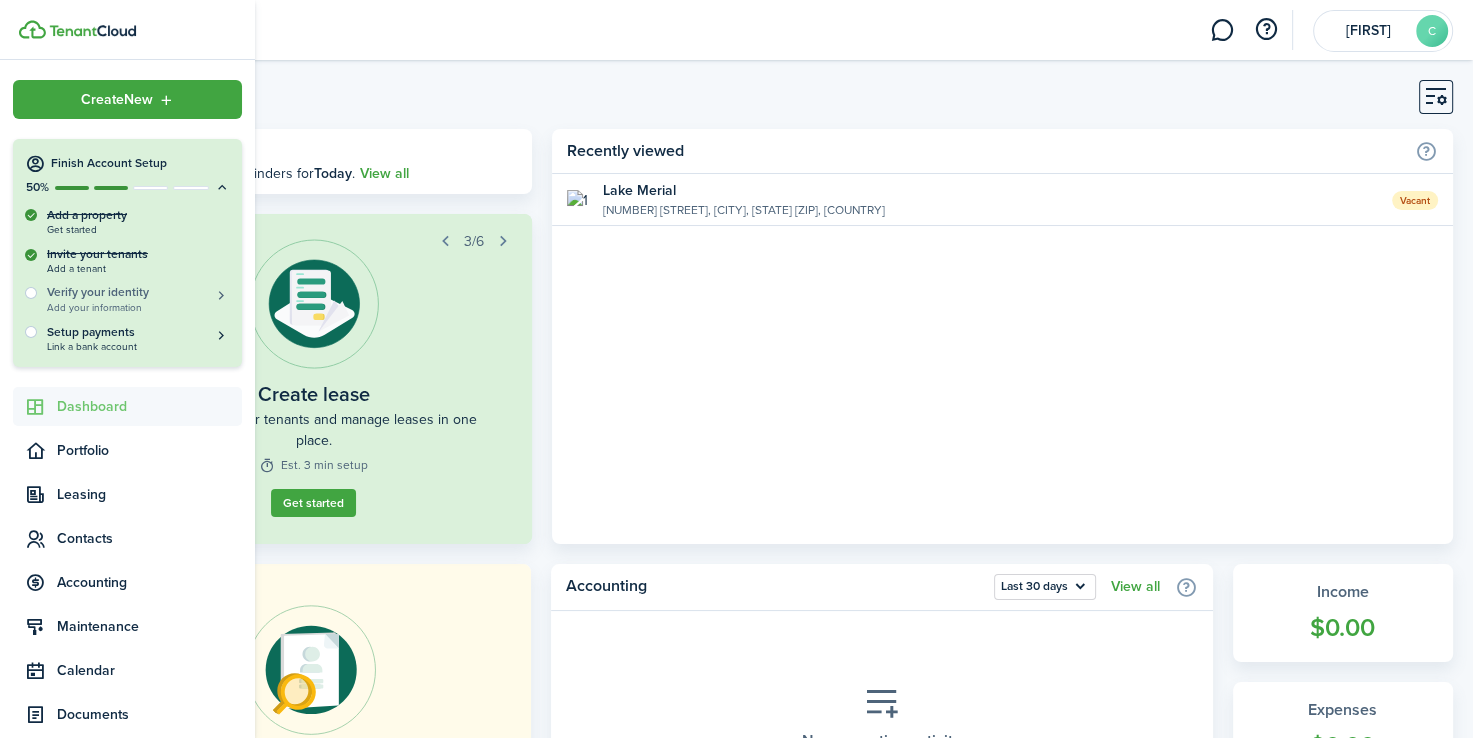 click on "Verify your identity" at bounding box center (138, 254) 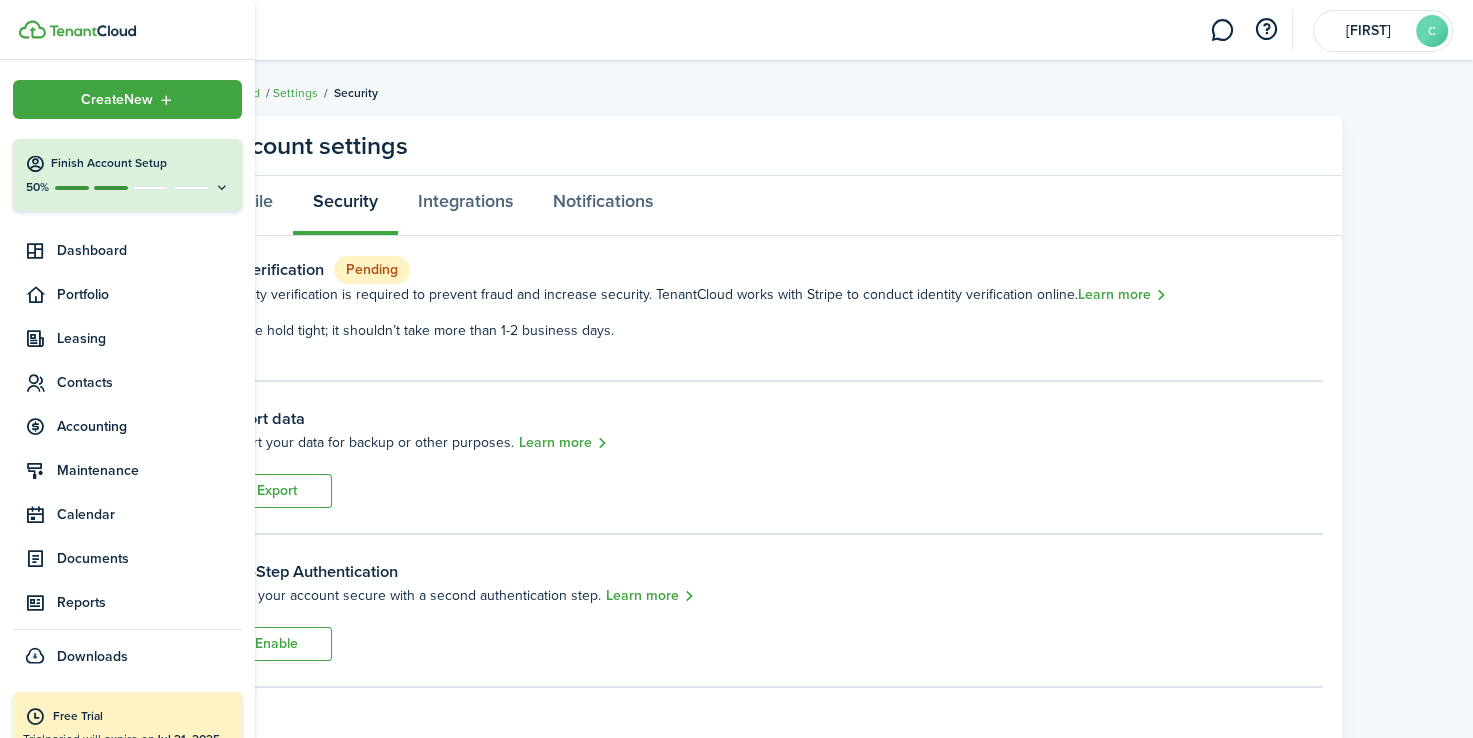 click at bounding box center (222, 187) 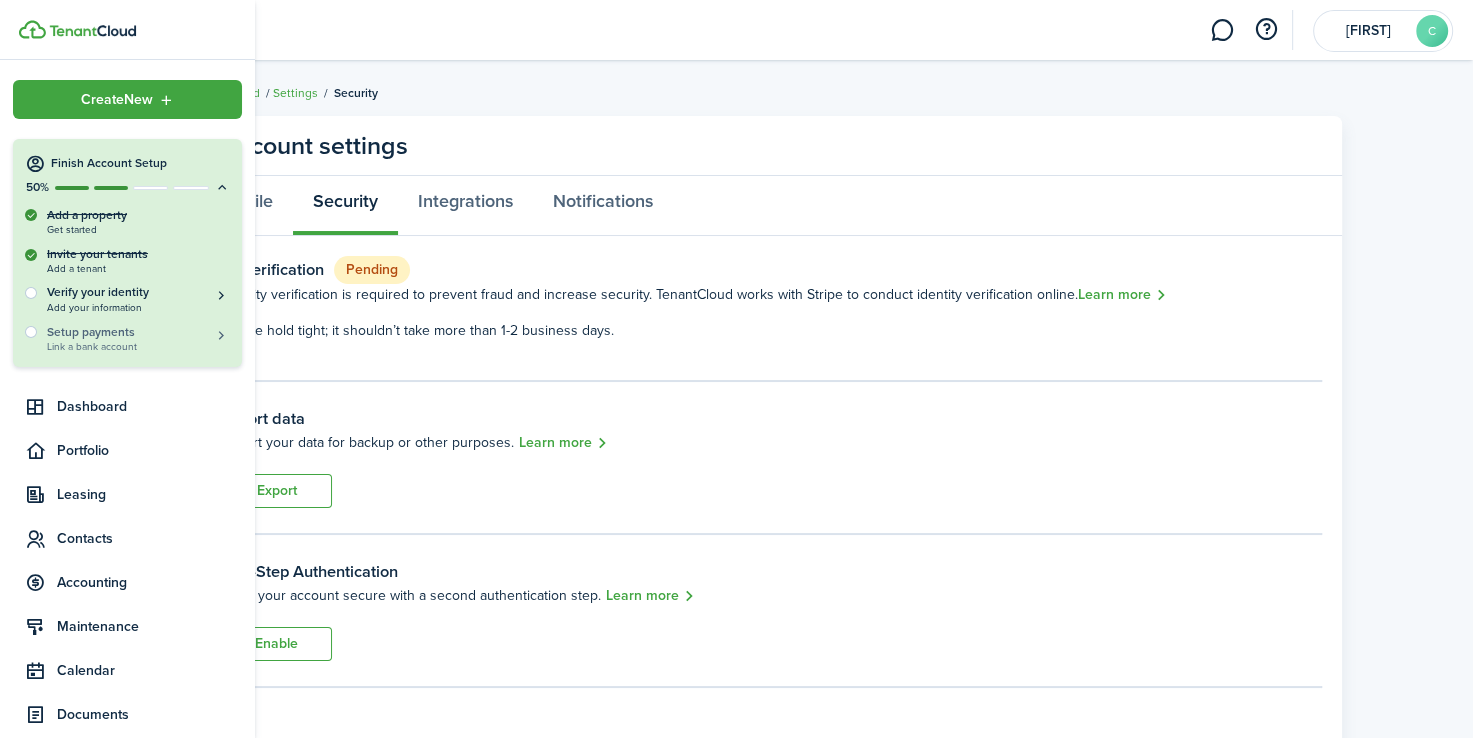 click on "Setup payments" at bounding box center (138, 332) 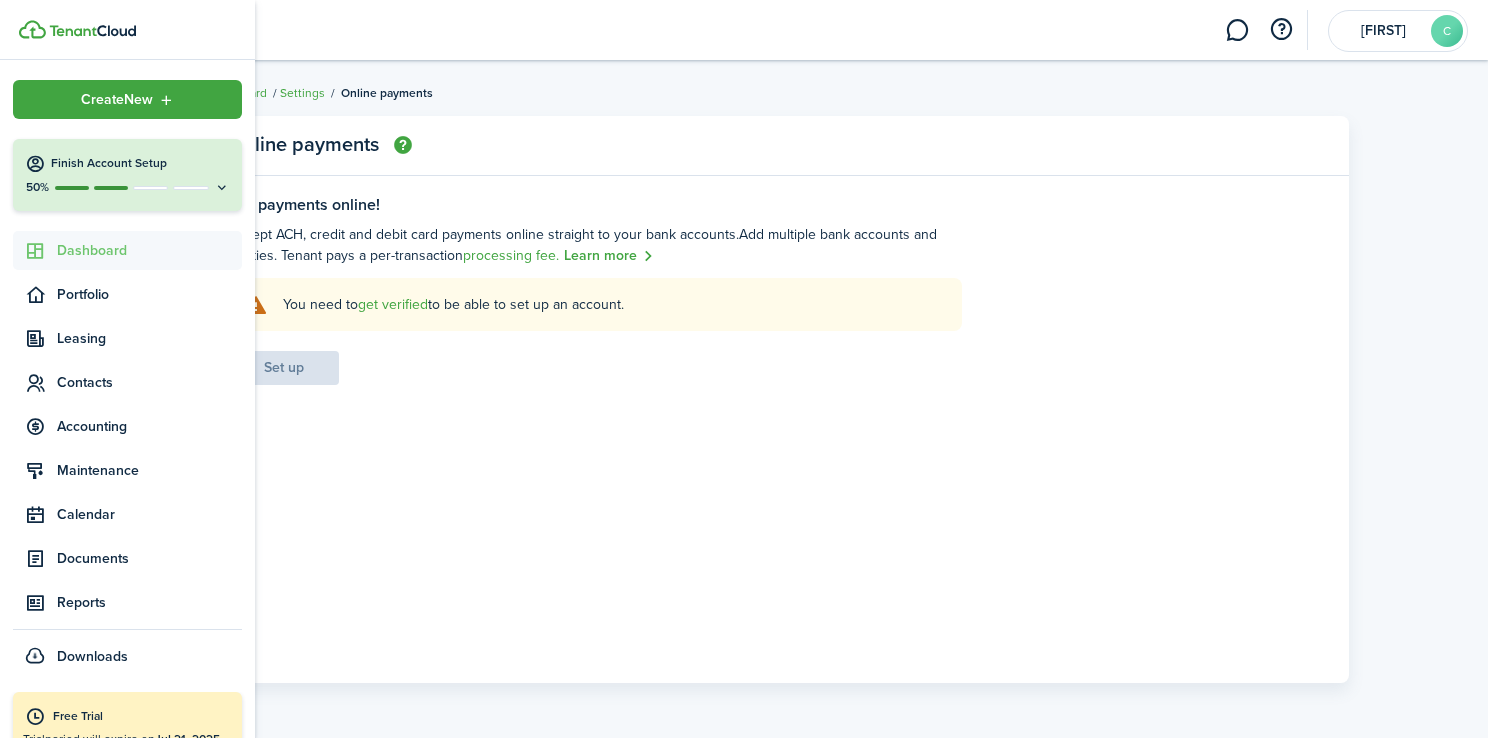 click on "Dashboard" at bounding box center (127, 250) 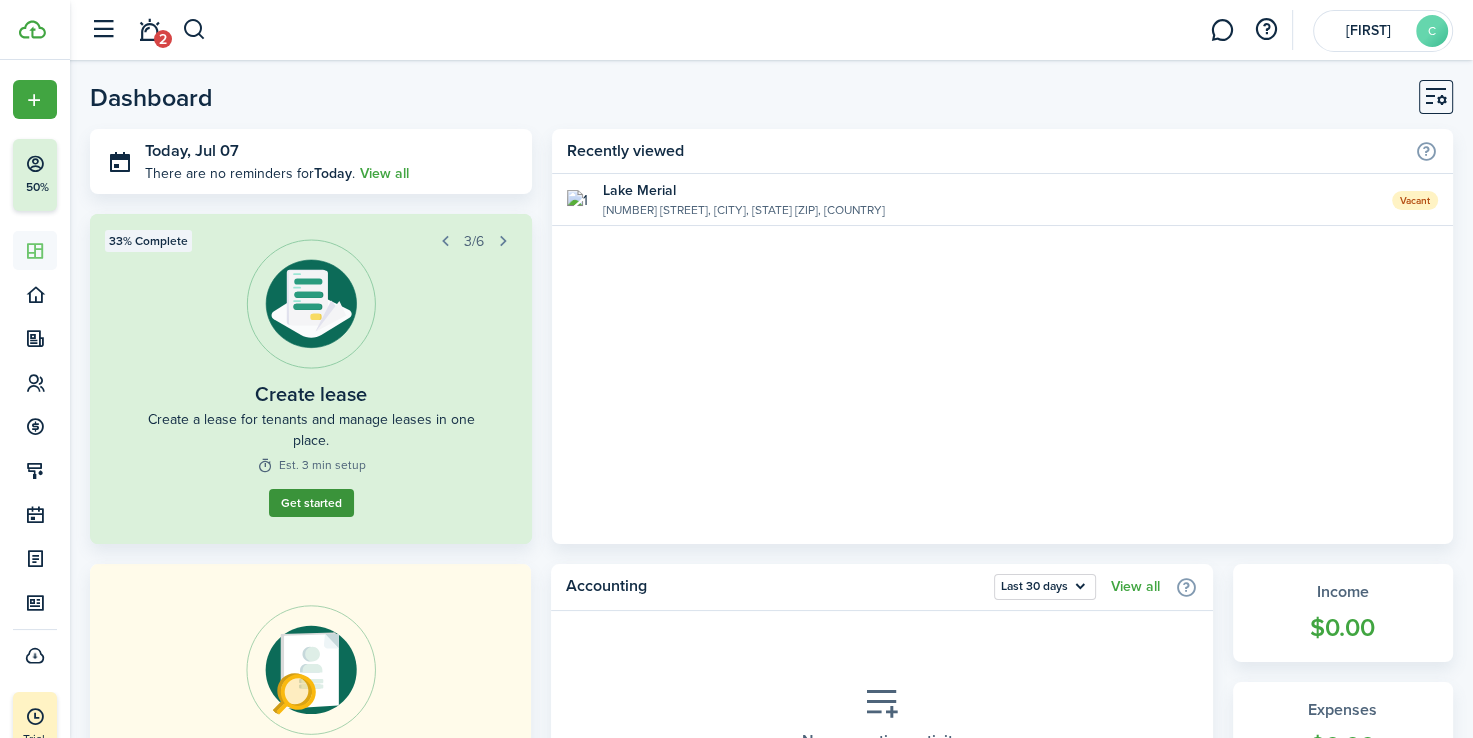 click on "Get started" at bounding box center (311, 503) 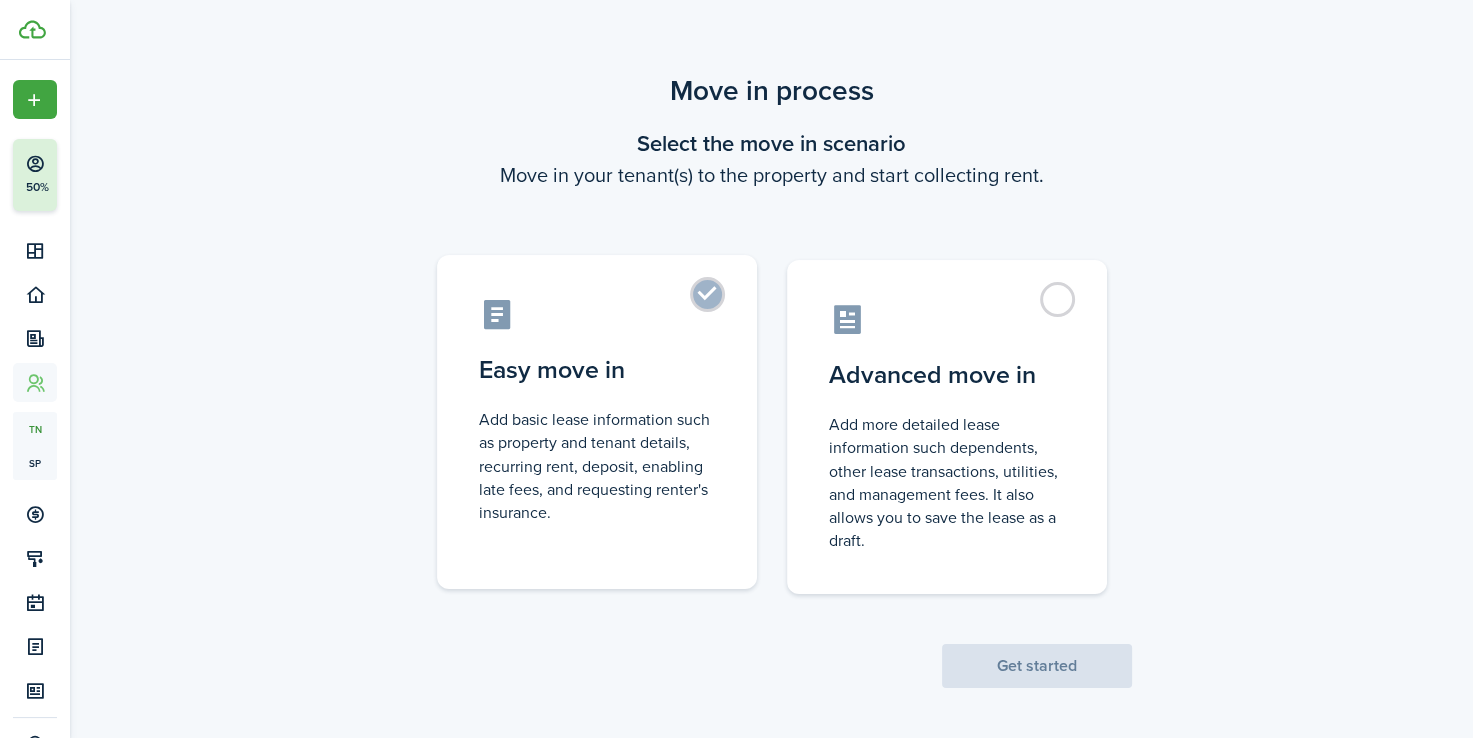 click on "Easy move in  Add basic lease information such as property and tenant details, recurring rent, deposit, enabling late fees, and requesting renter's insurance." at bounding box center (597, 422) 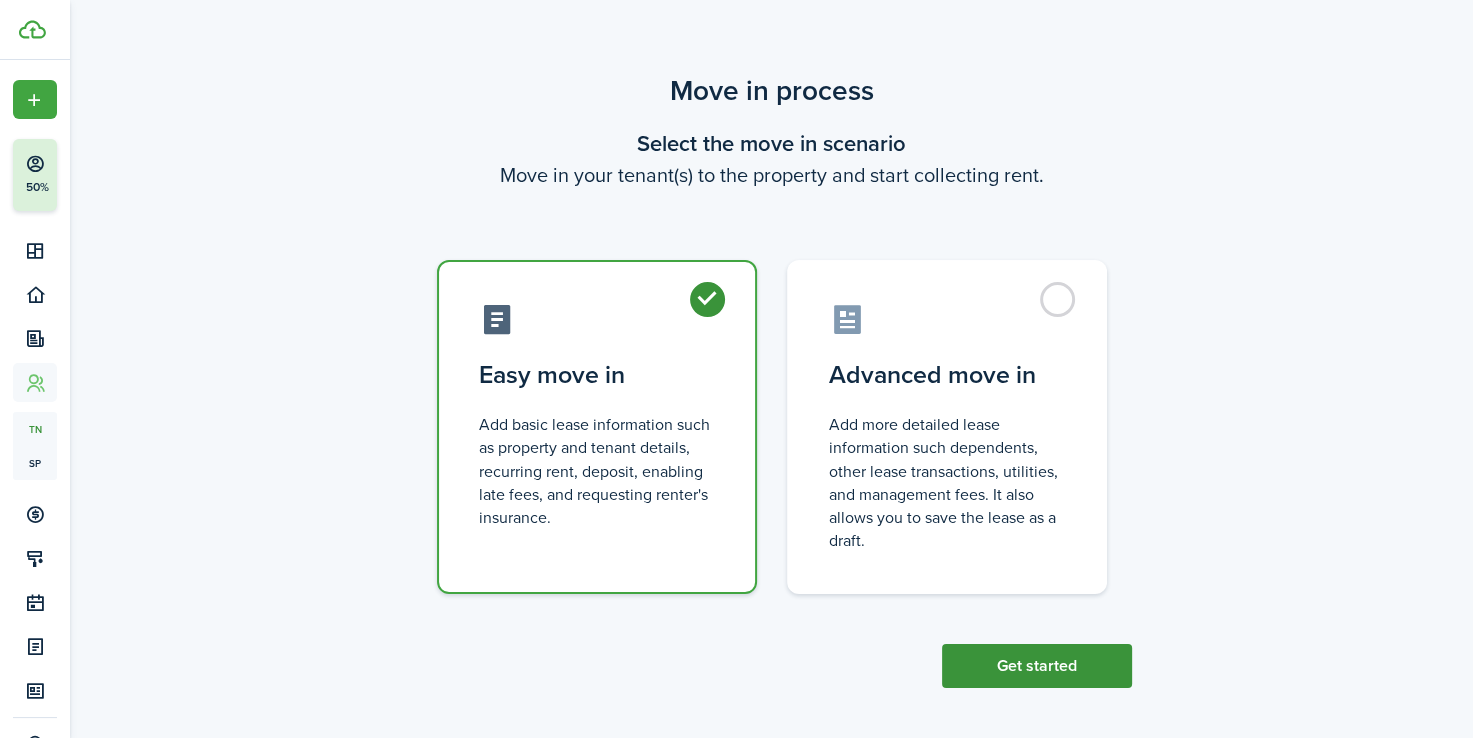 click on "Get started" at bounding box center (1037, 666) 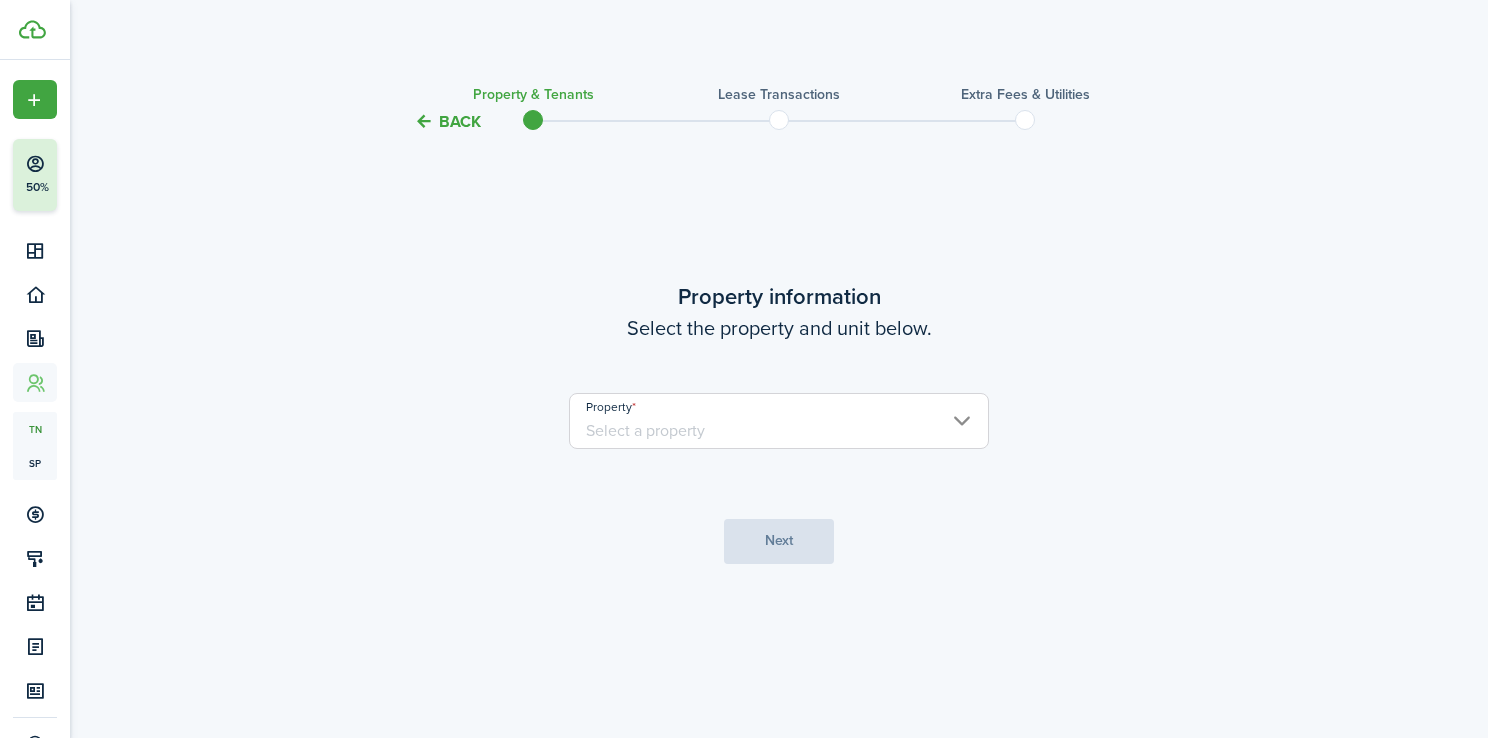 click on "Property" at bounding box center [779, 421] 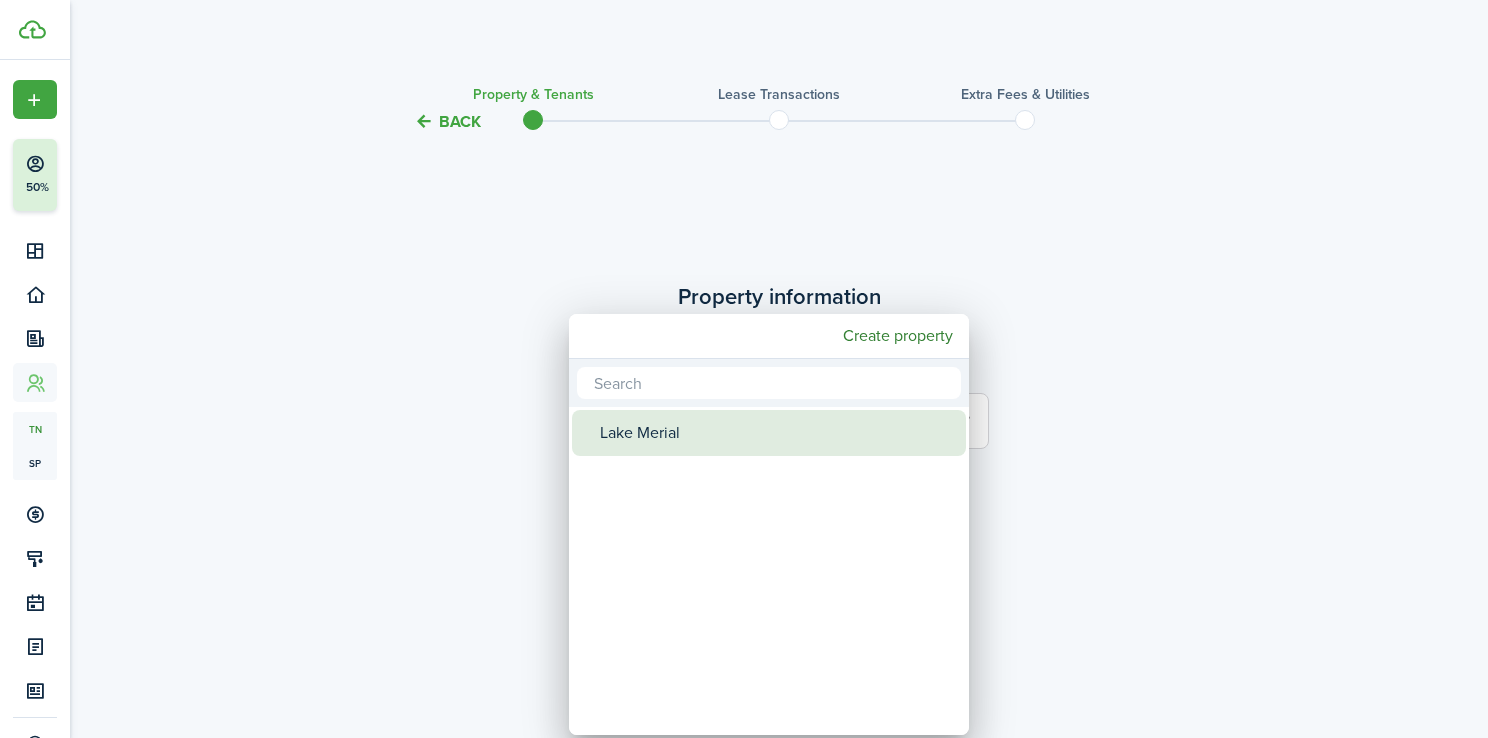 click on "Lake Merial" at bounding box center [777, 433] 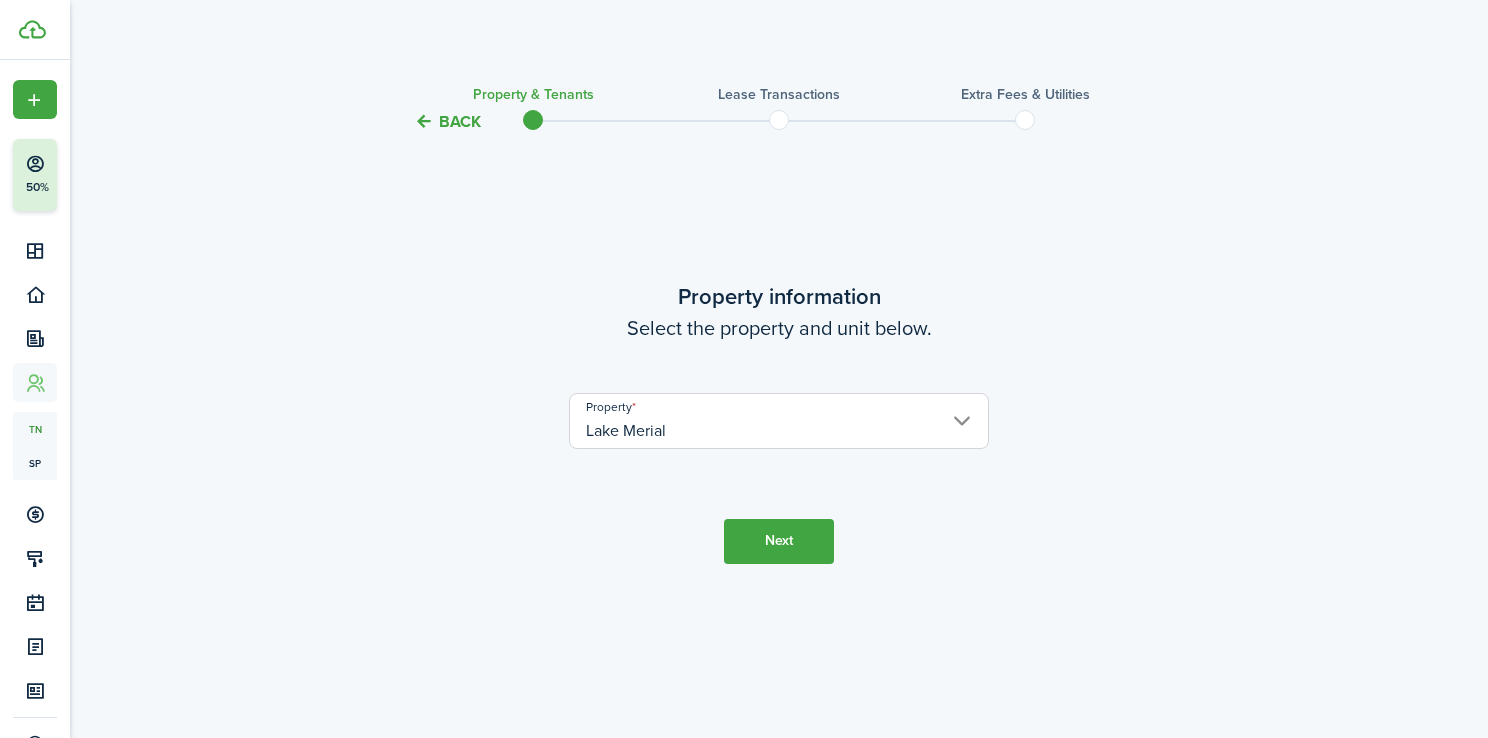 click on "Next" at bounding box center [779, 541] 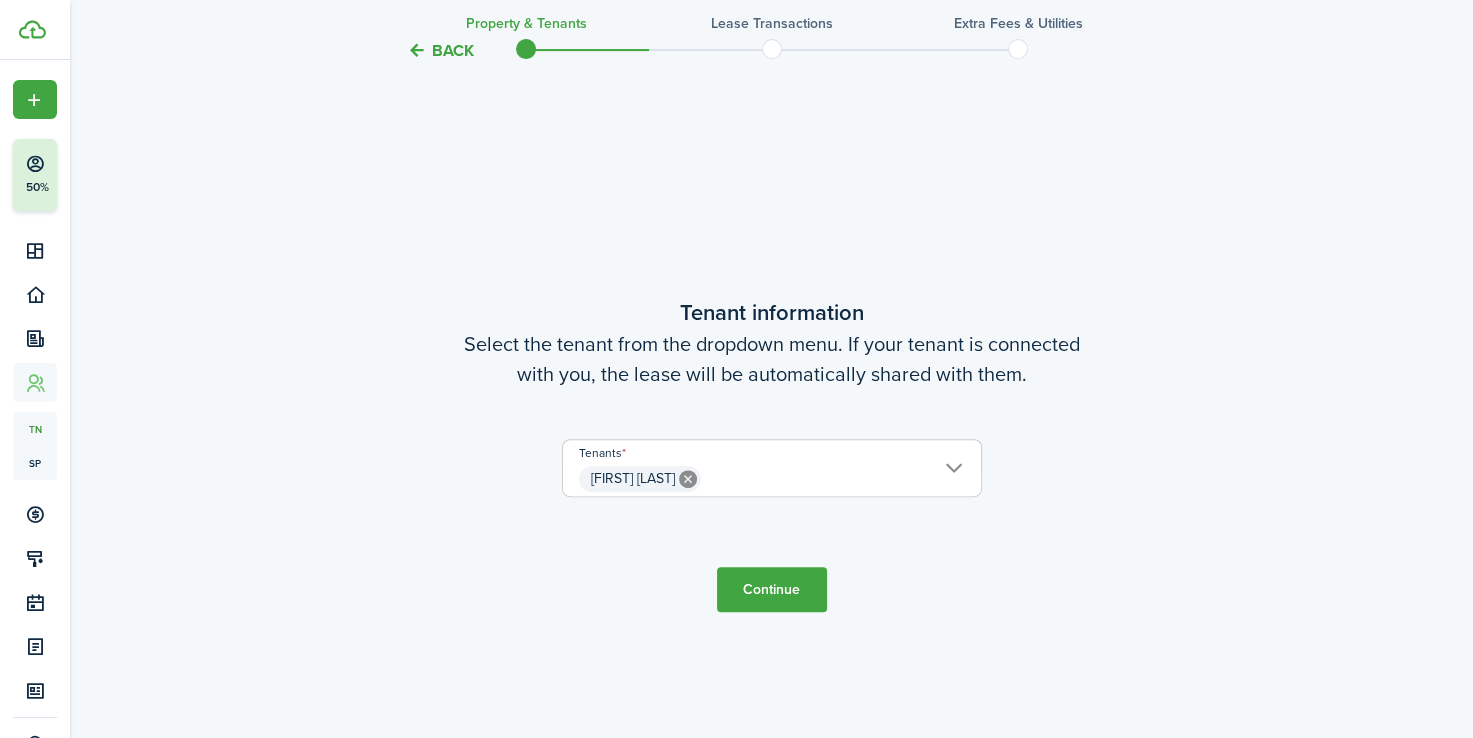 scroll, scrollTop: 604, scrollLeft: 0, axis: vertical 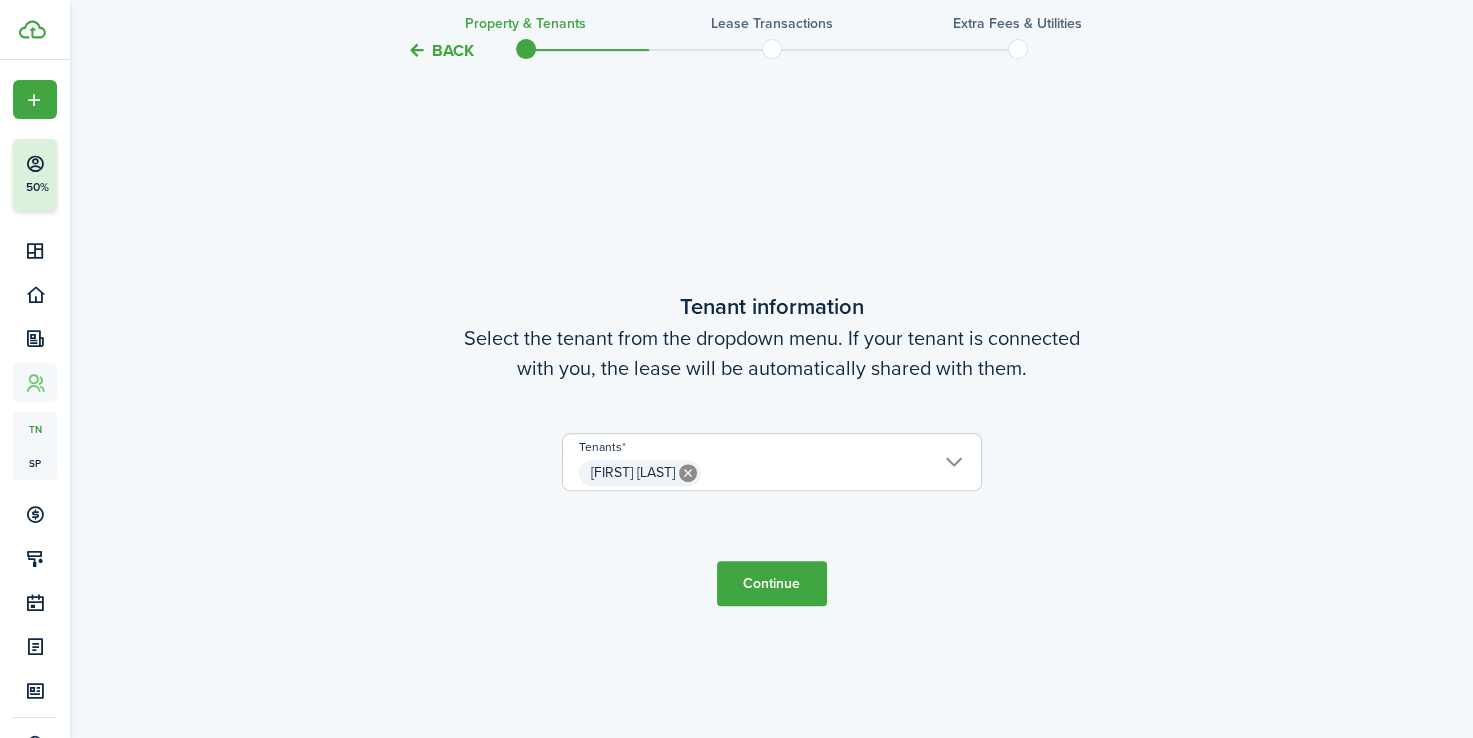 click on "Continue" at bounding box center (772, 583) 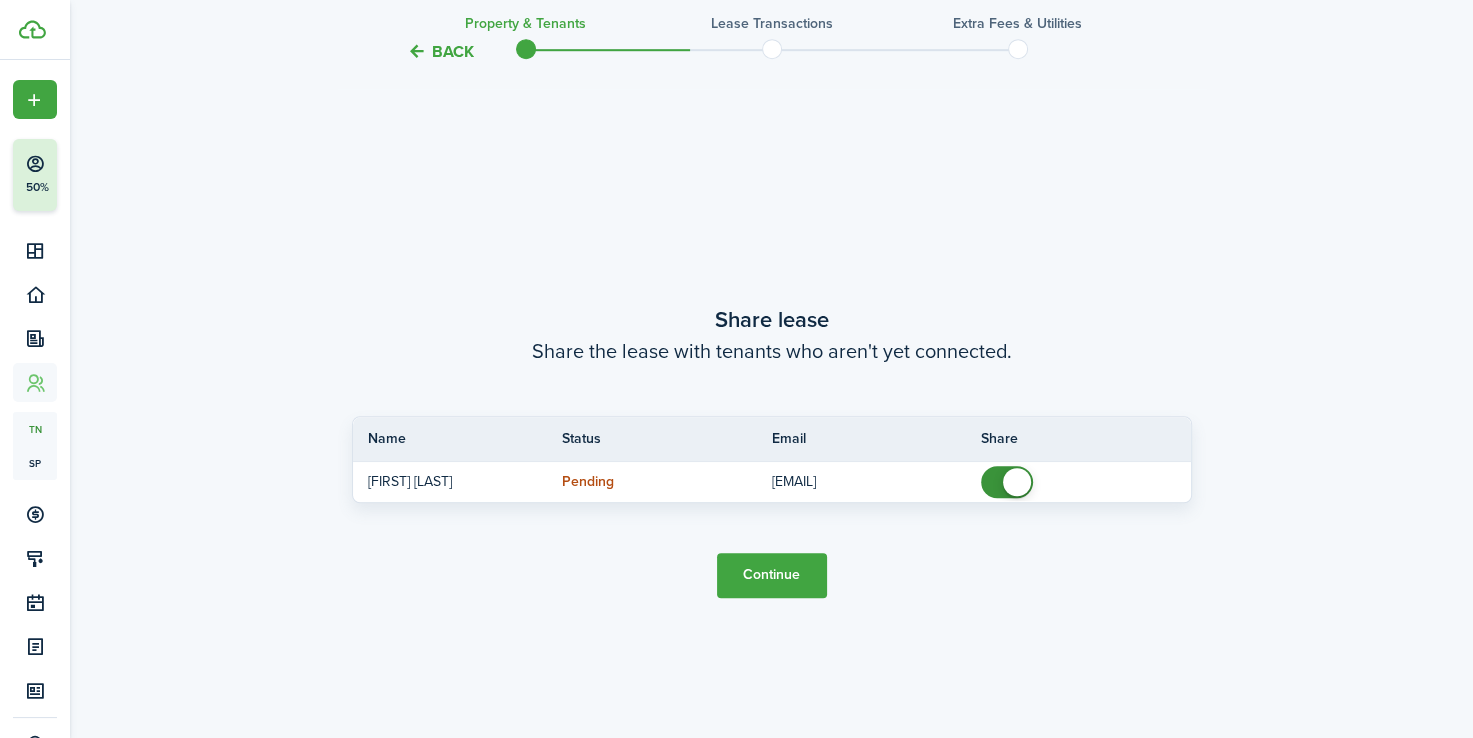 scroll, scrollTop: 1343, scrollLeft: 0, axis: vertical 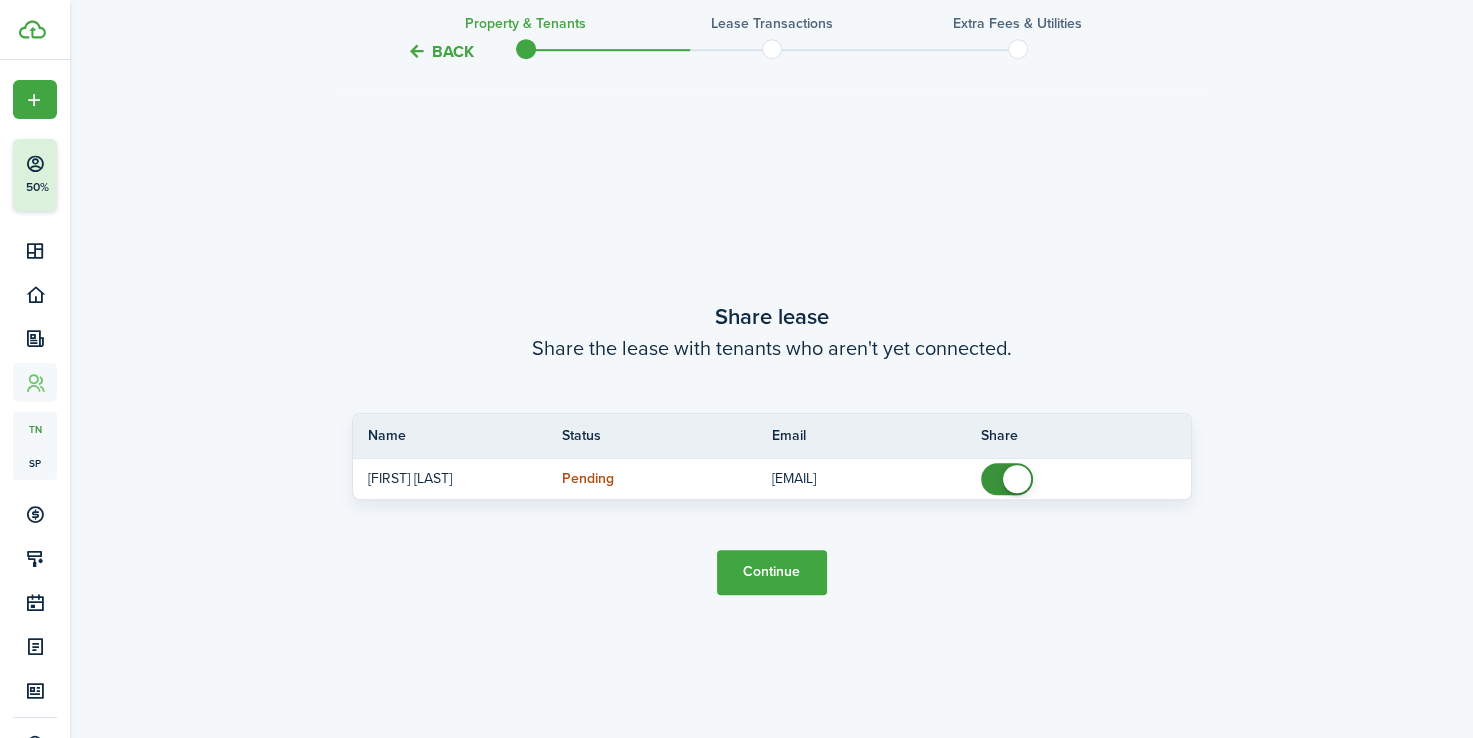 click on "Continue" at bounding box center (772, 572) 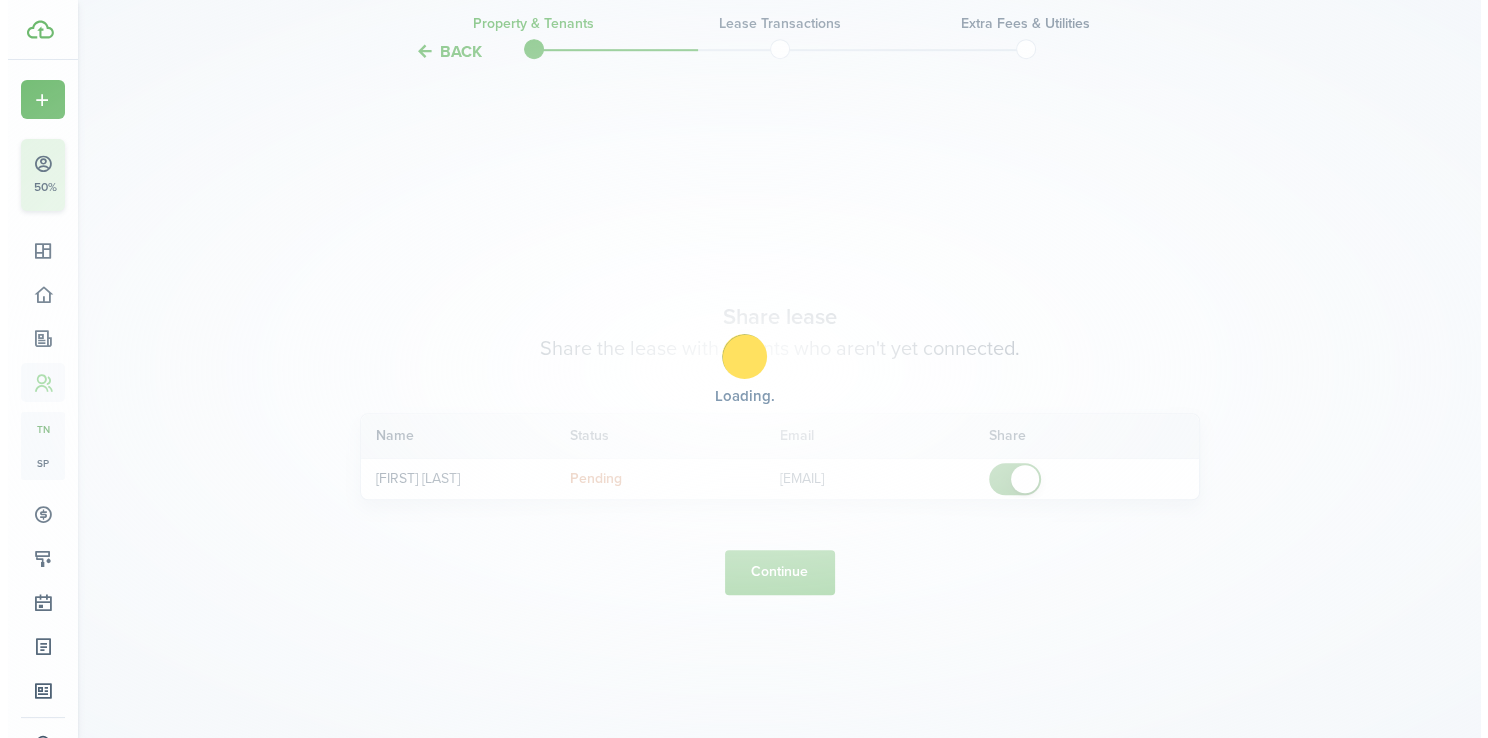 scroll, scrollTop: 0, scrollLeft: 0, axis: both 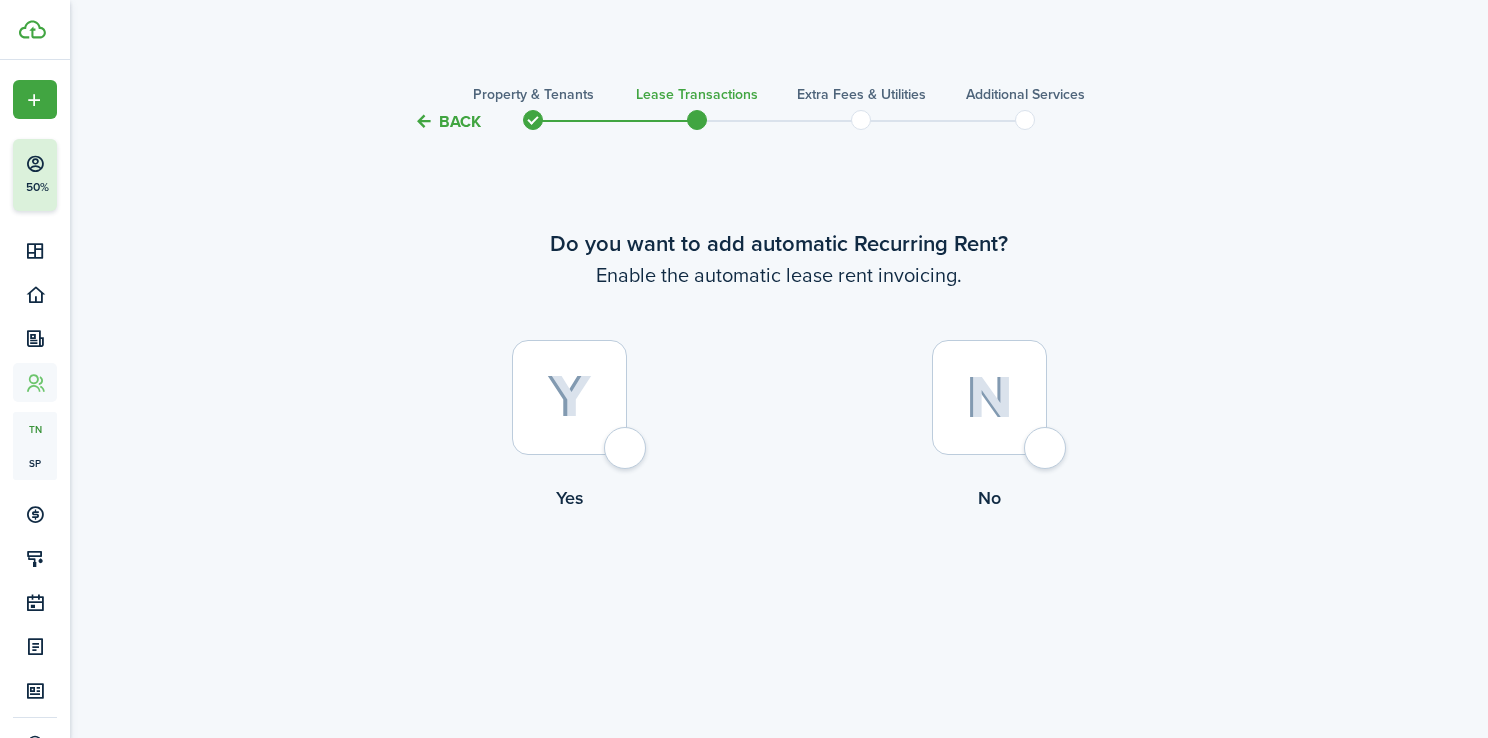 click at bounding box center (569, 397) 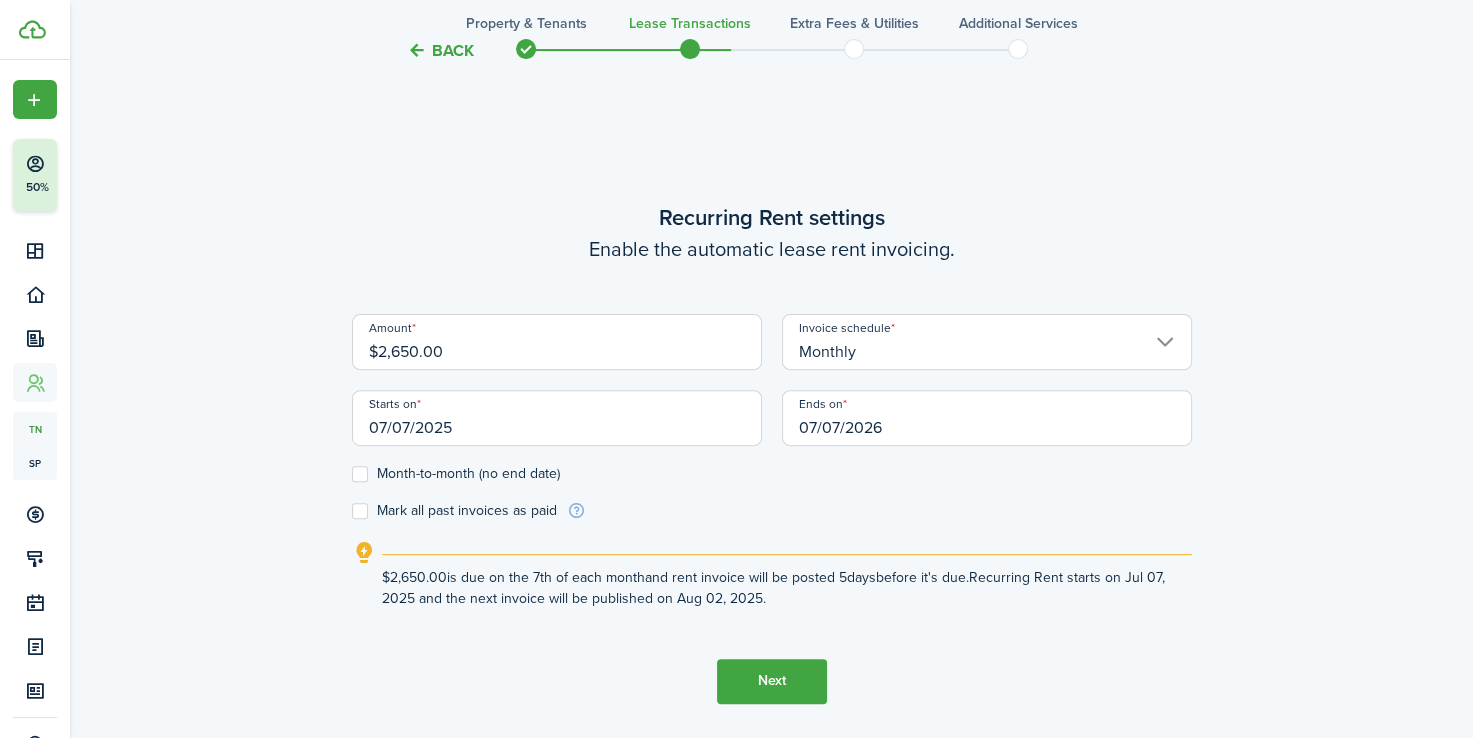 scroll, scrollTop: 604, scrollLeft: 0, axis: vertical 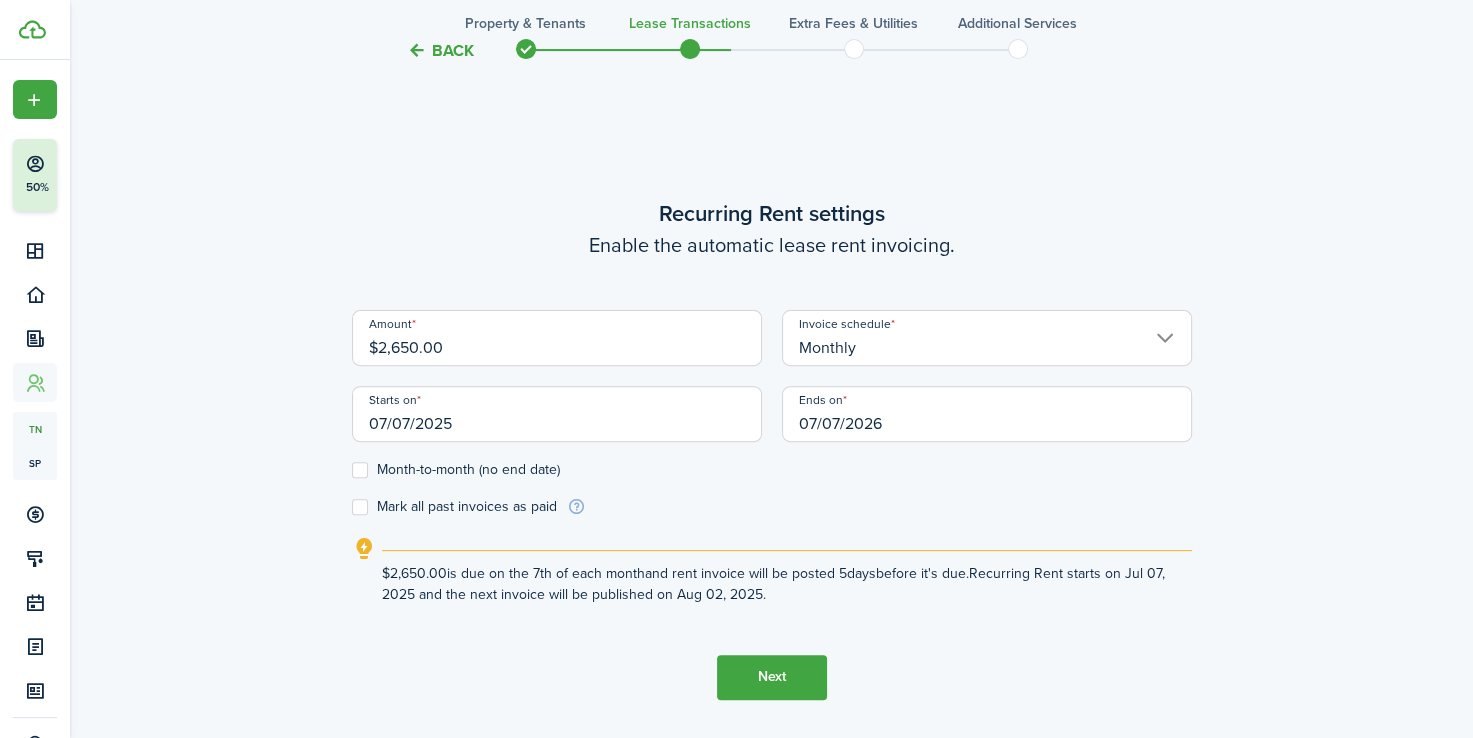 click on "Monthly" at bounding box center [987, 338] 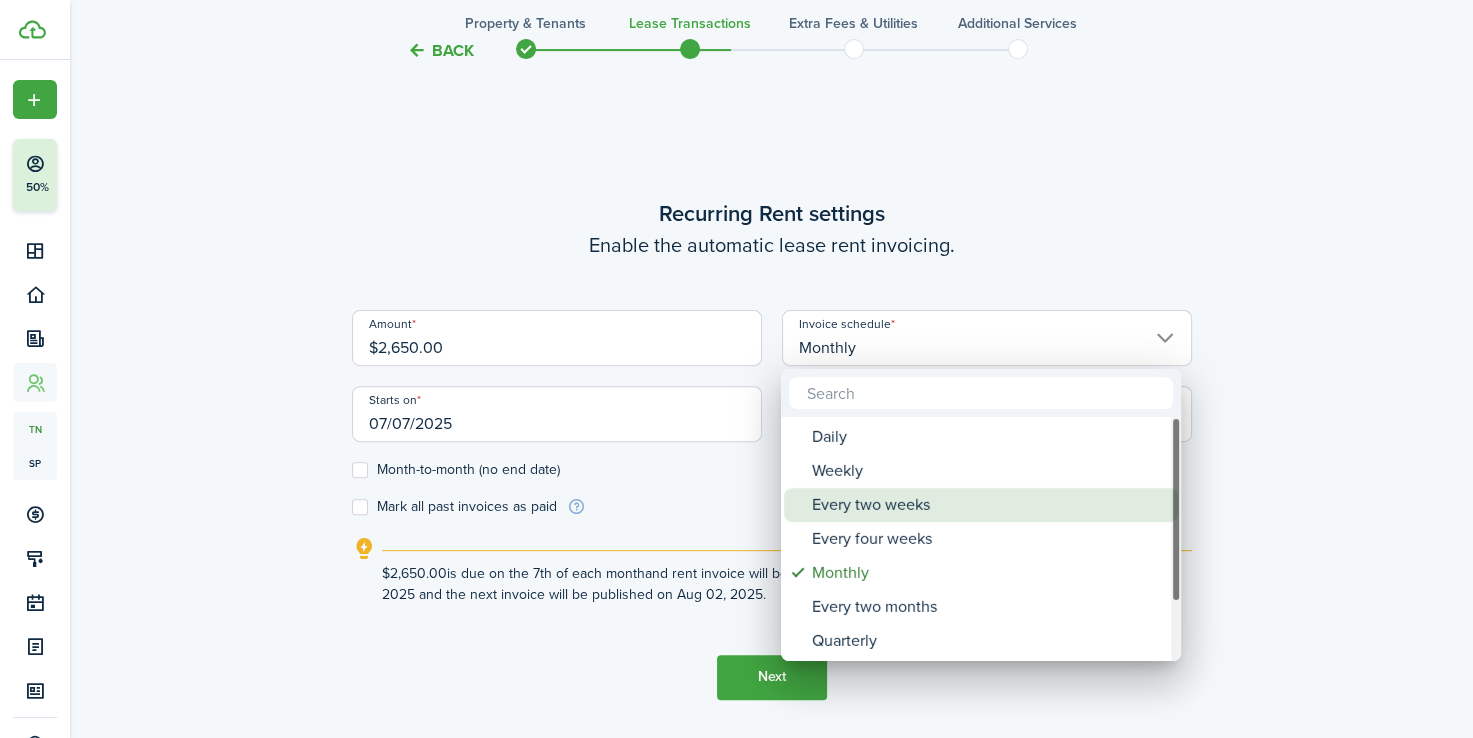 click on "Every two weeks" at bounding box center [989, 505] 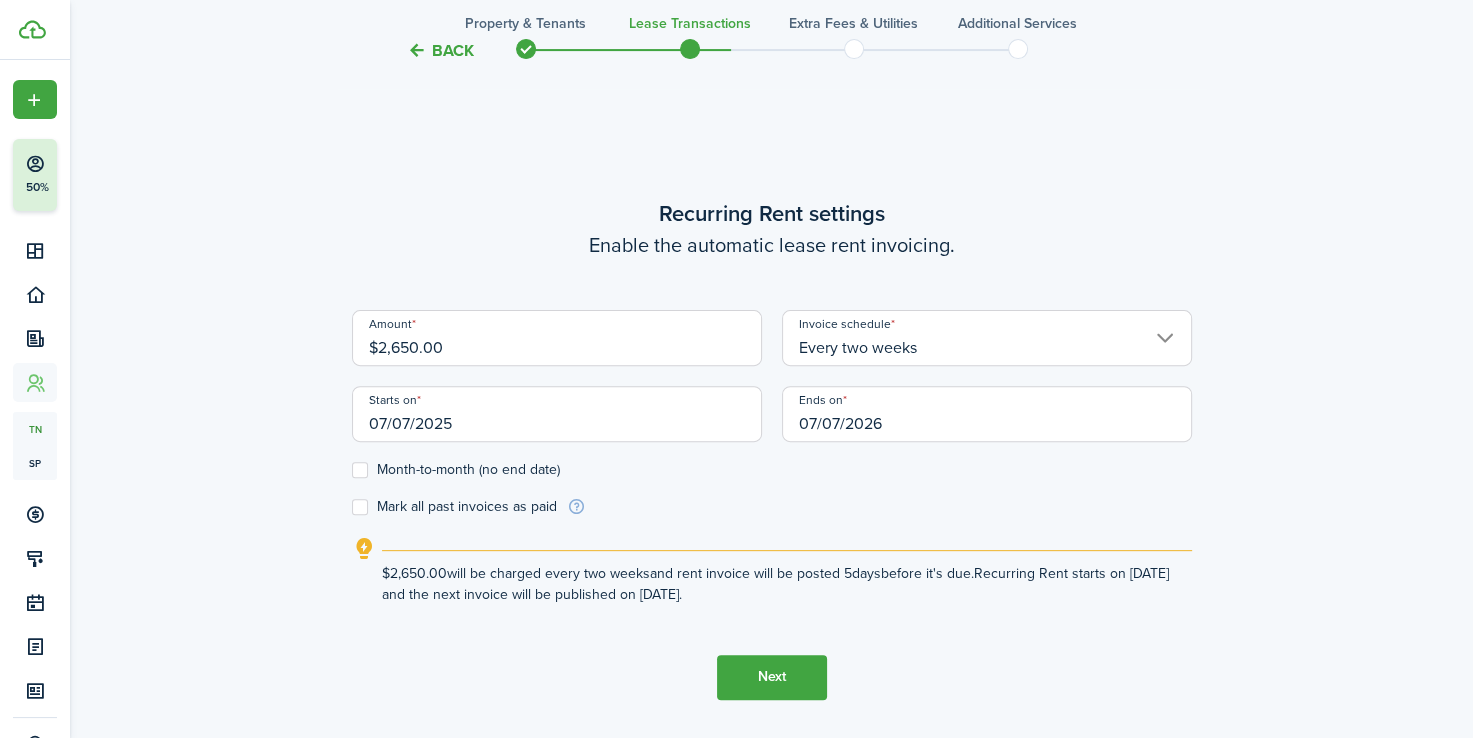 click on "Amount  $2,650.00  Invoice schedule  Every two weeks  Starts on  [DATE]  Ends on  [DATE]  Month-to-month (no end date)   Mark all past invoices as paid" at bounding box center [772, 413] 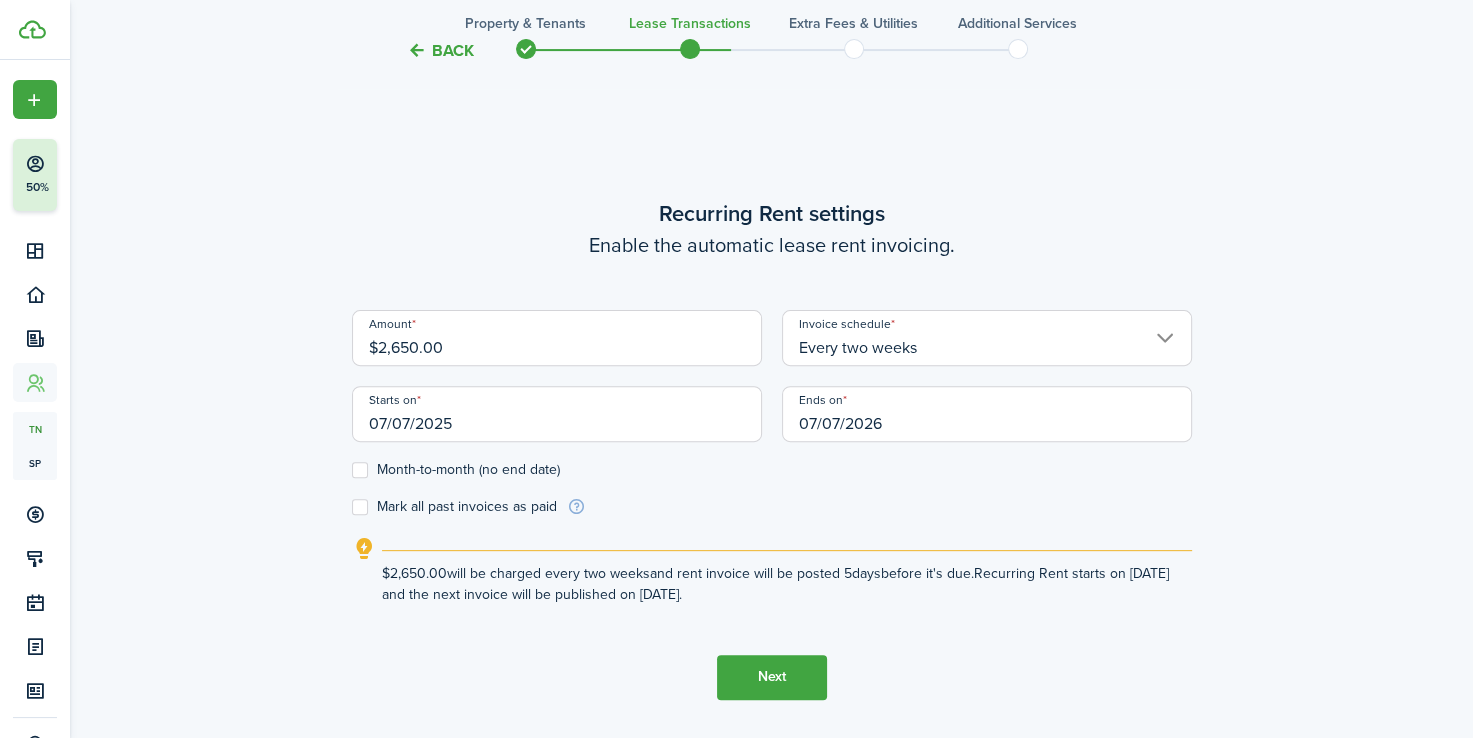 click on "07/07/2025" at bounding box center (557, 414) 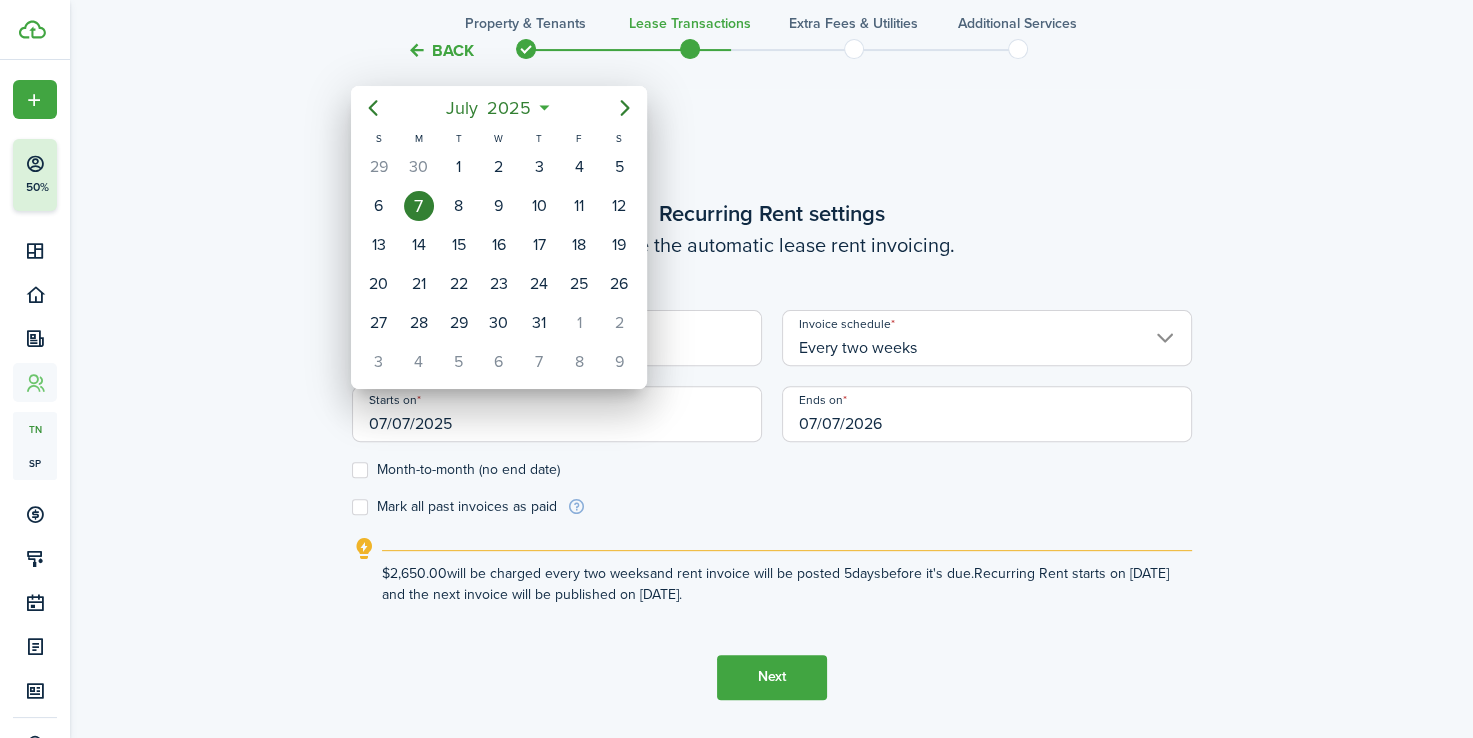 click at bounding box center [736, 369] 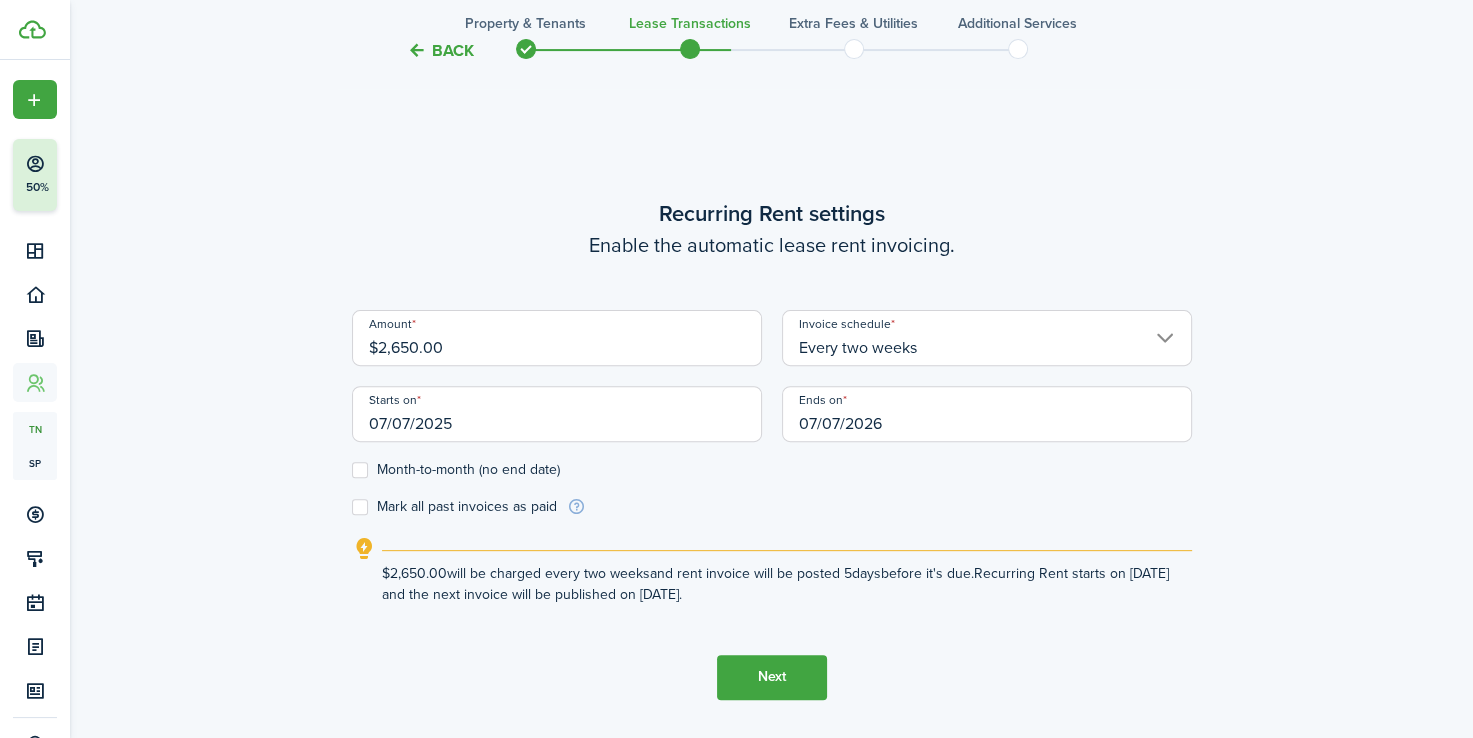 click on "Back" at bounding box center (440, 50) 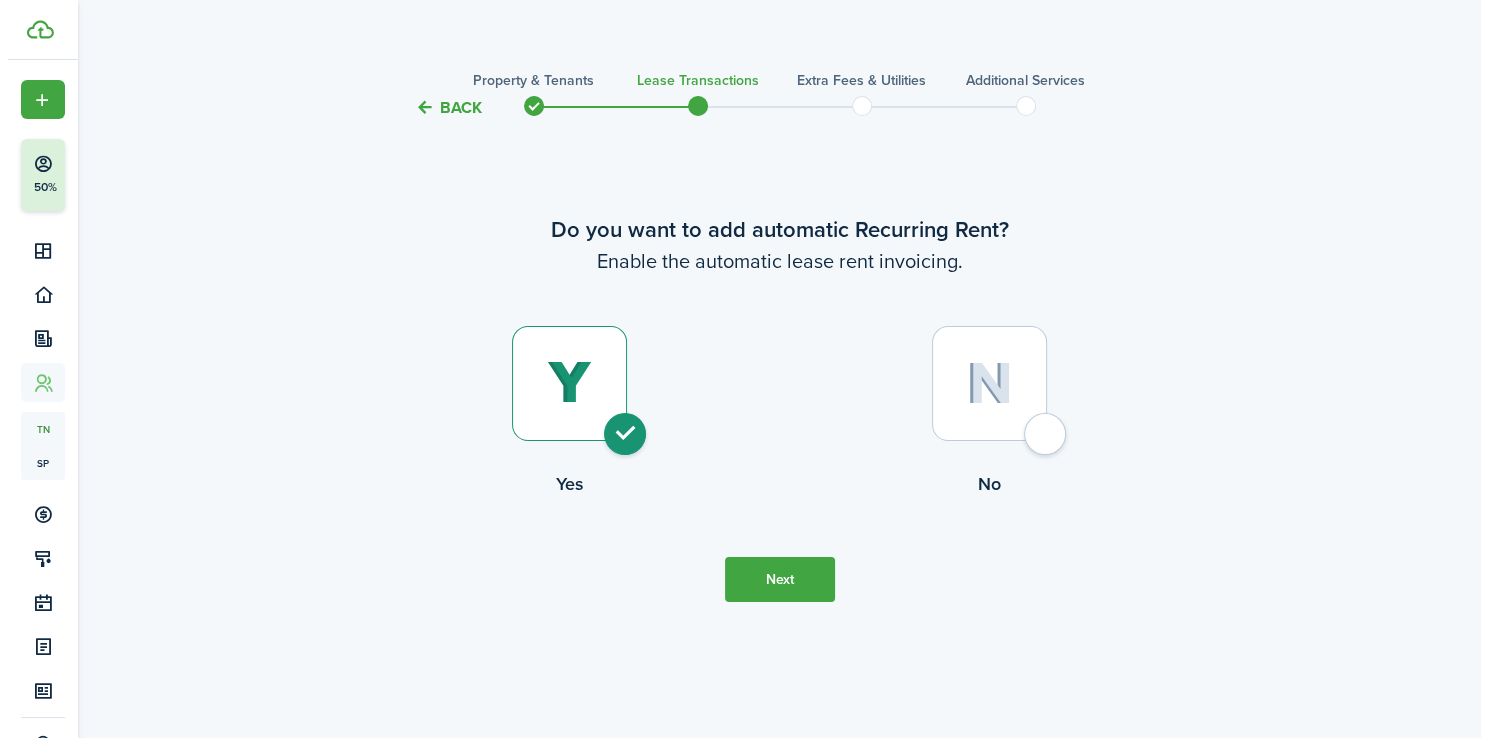 scroll, scrollTop: 0, scrollLeft: 0, axis: both 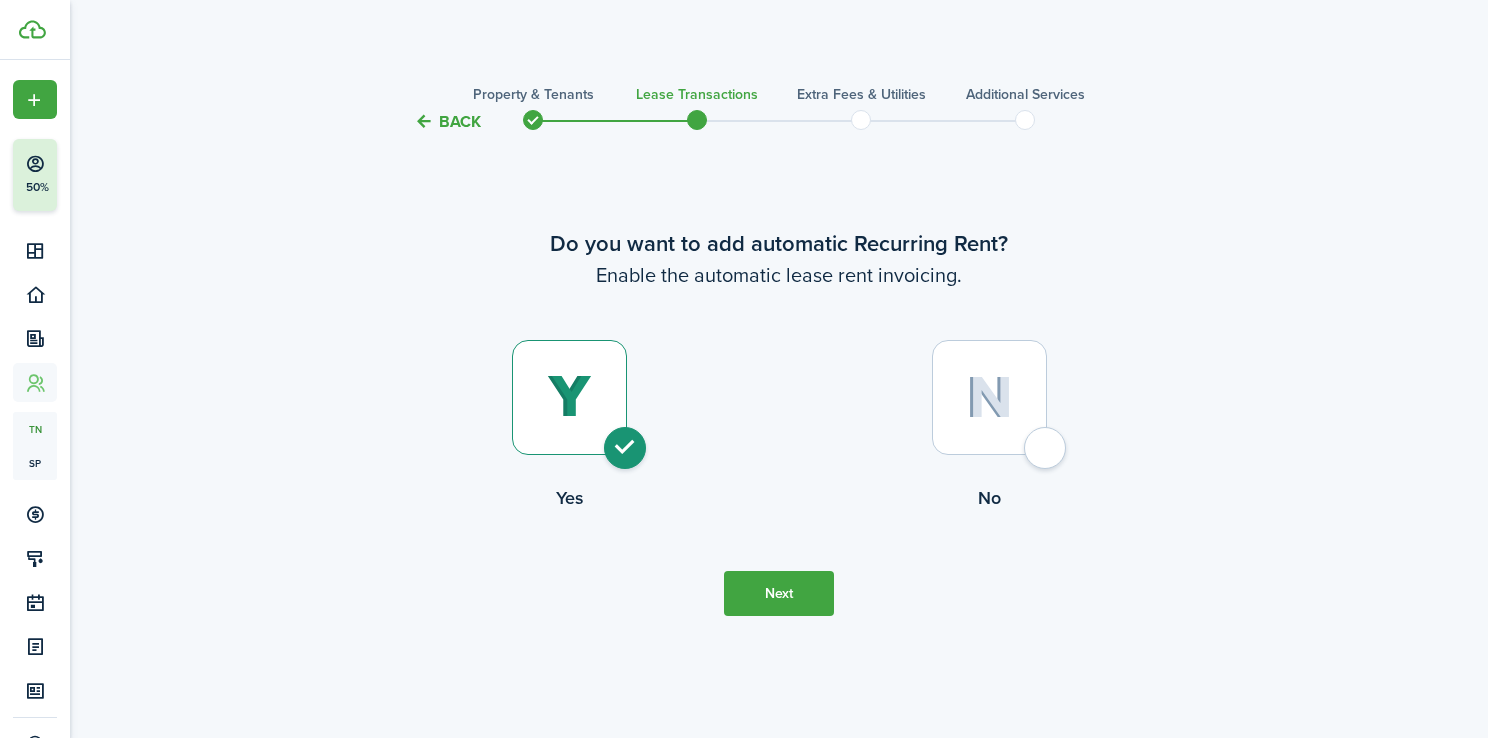 click on "Back  Property & Tenants   Lease Transactions   Extra fees & Utilities   Additional Services" at bounding box center [779, 115] 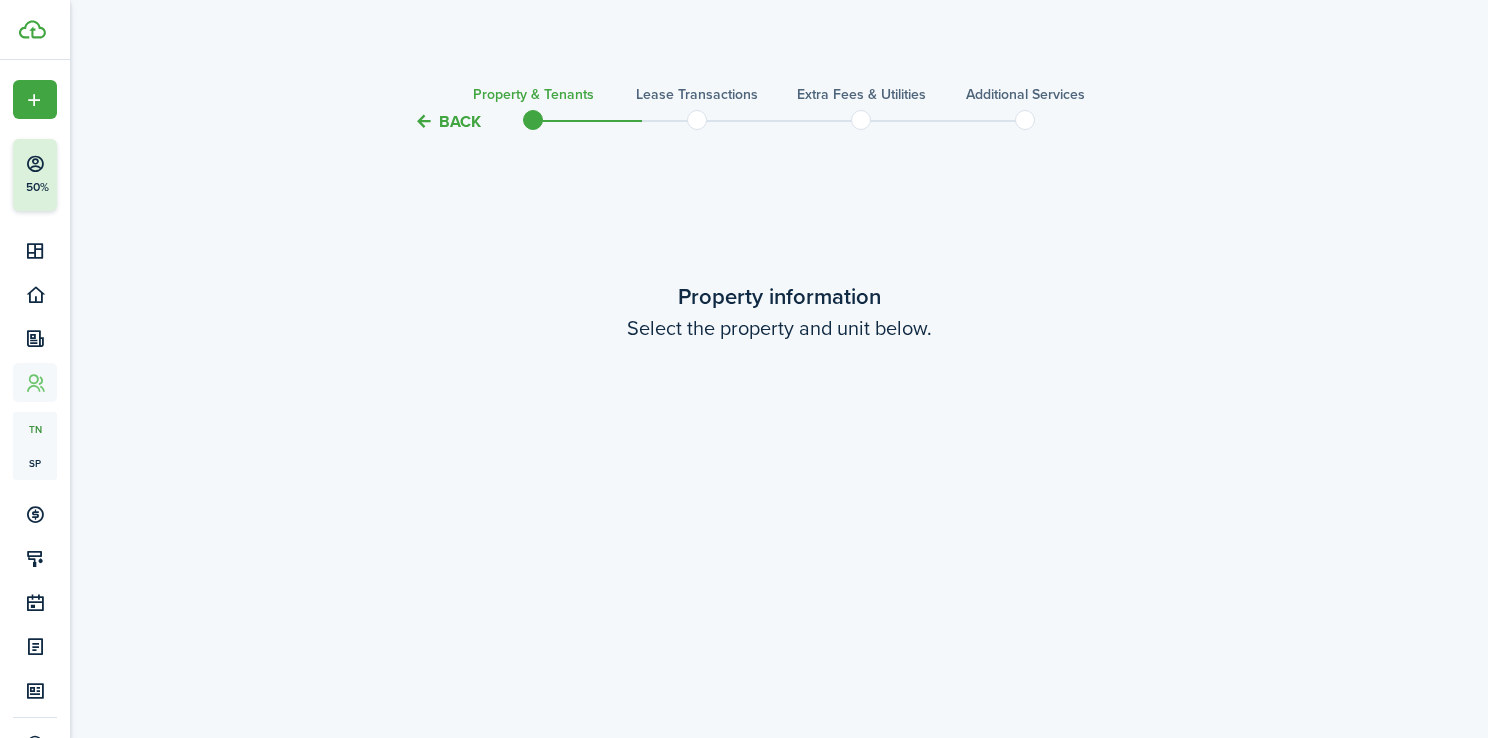 scroll, scrollTop: 1343, scrollLeft: 0, axis: vertical 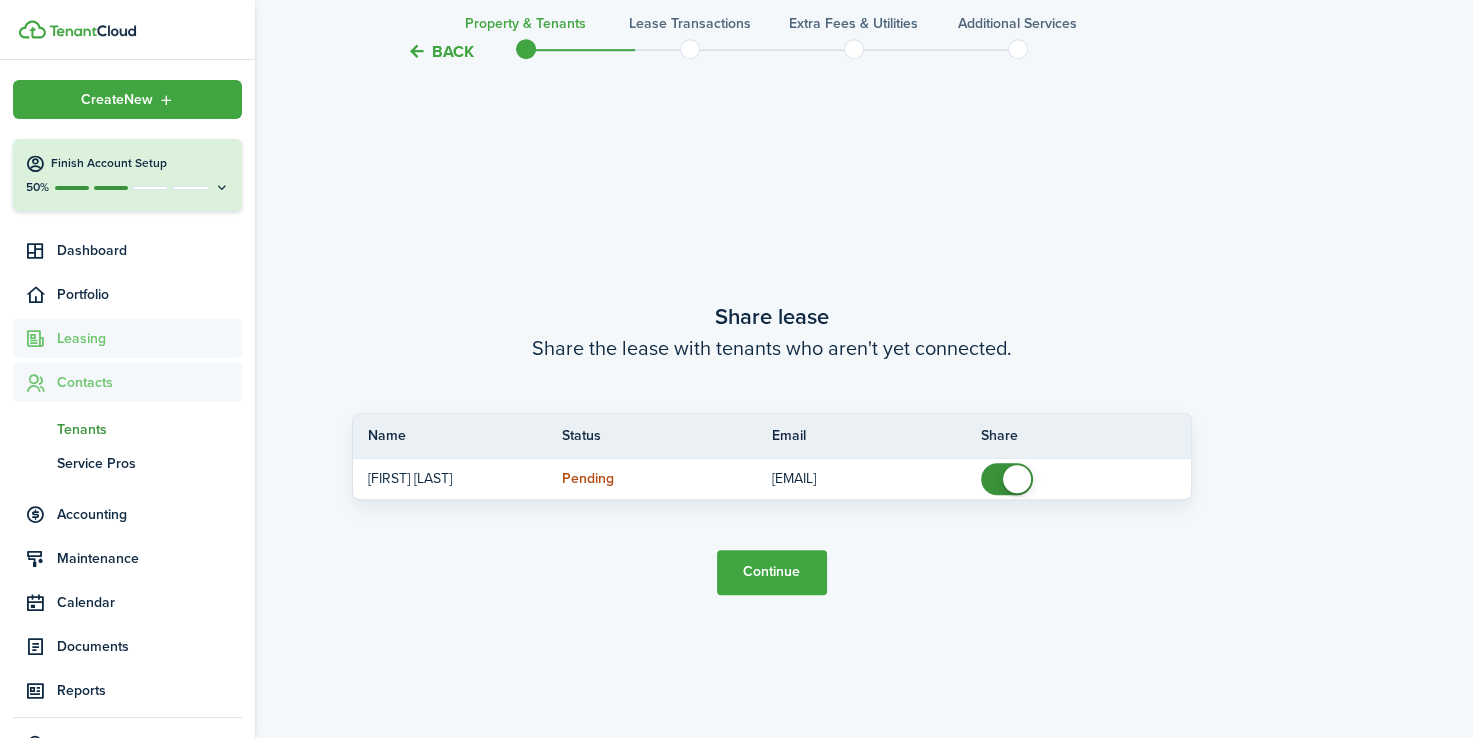 click on "Leasing" at bounding box center [149, 338] 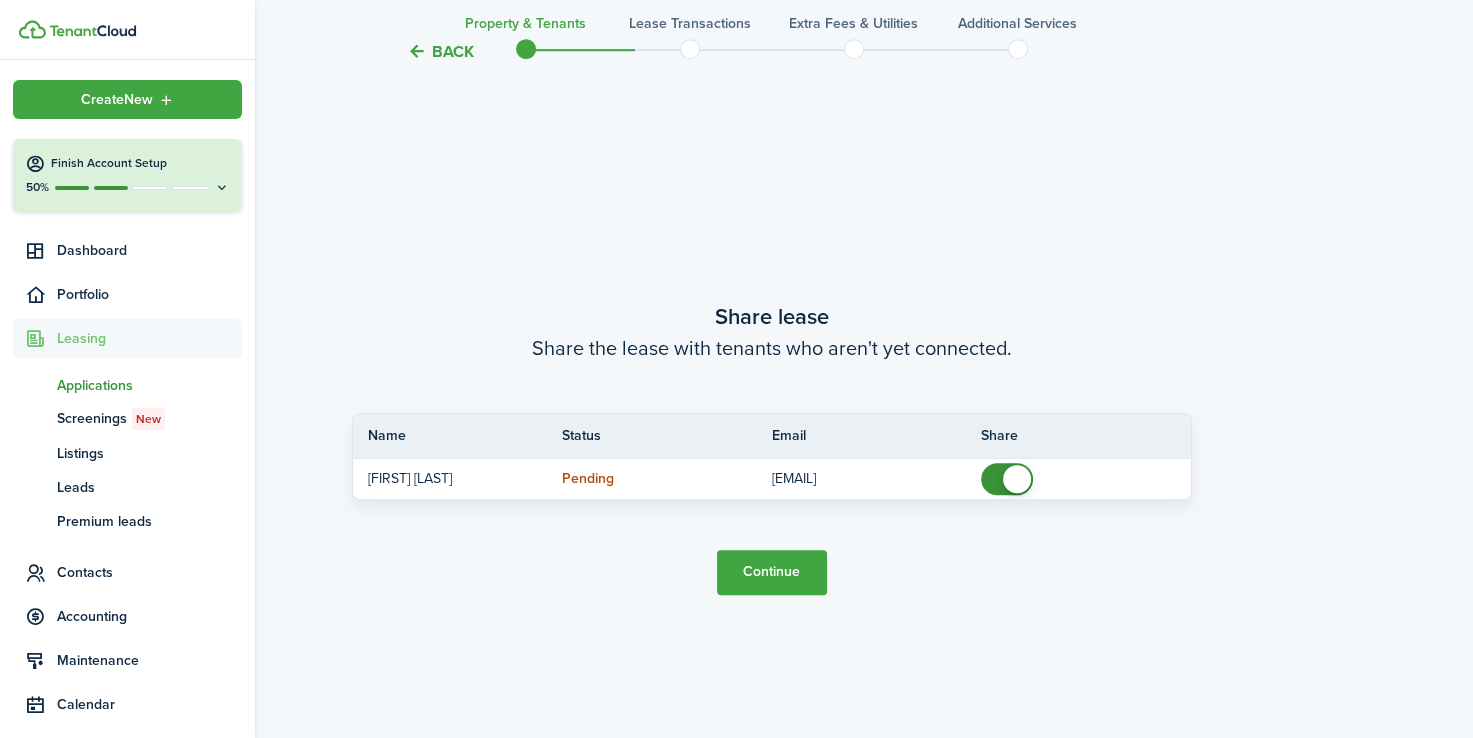 click on "Applications" at bounding box center (149, 385) 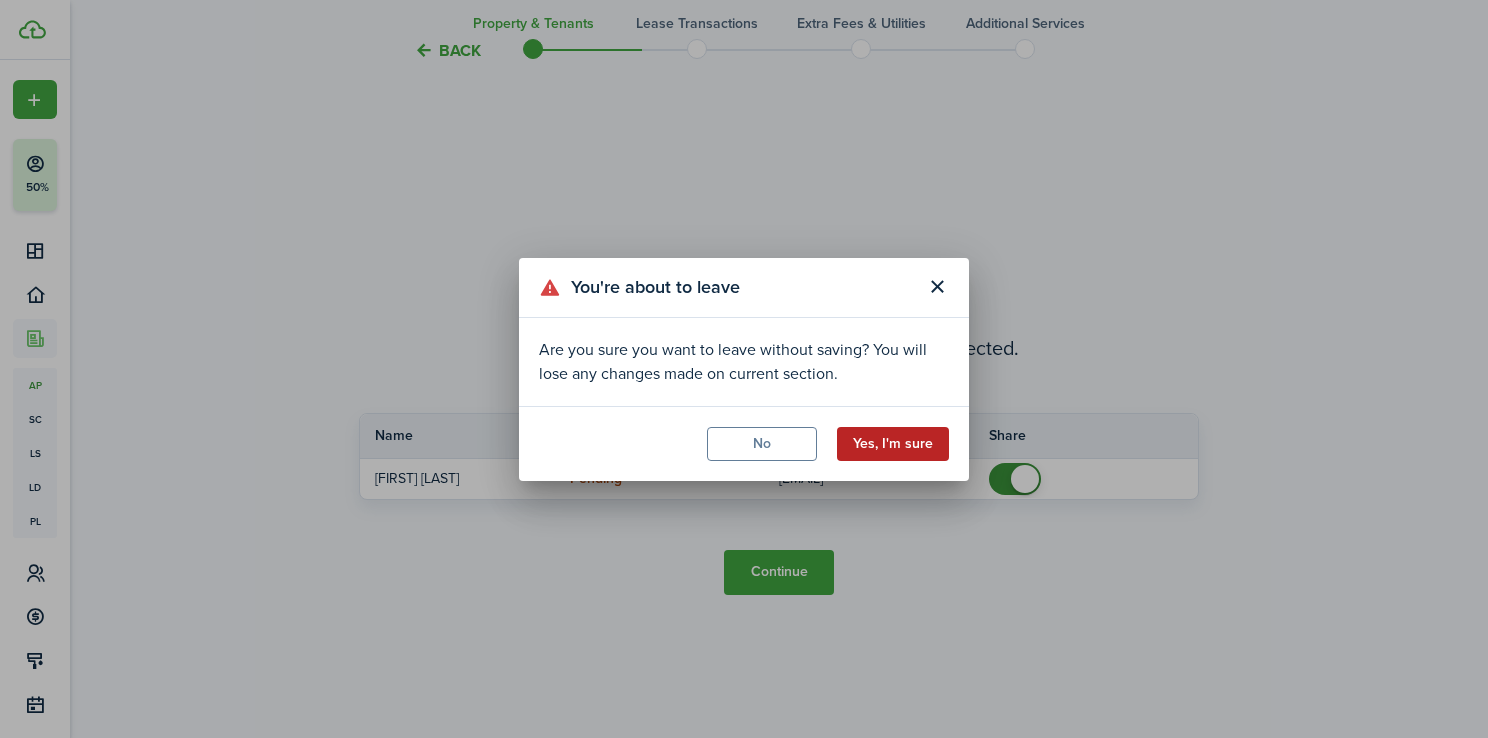 click on "Yes, I'm sure" at bounding box center [893, 444] 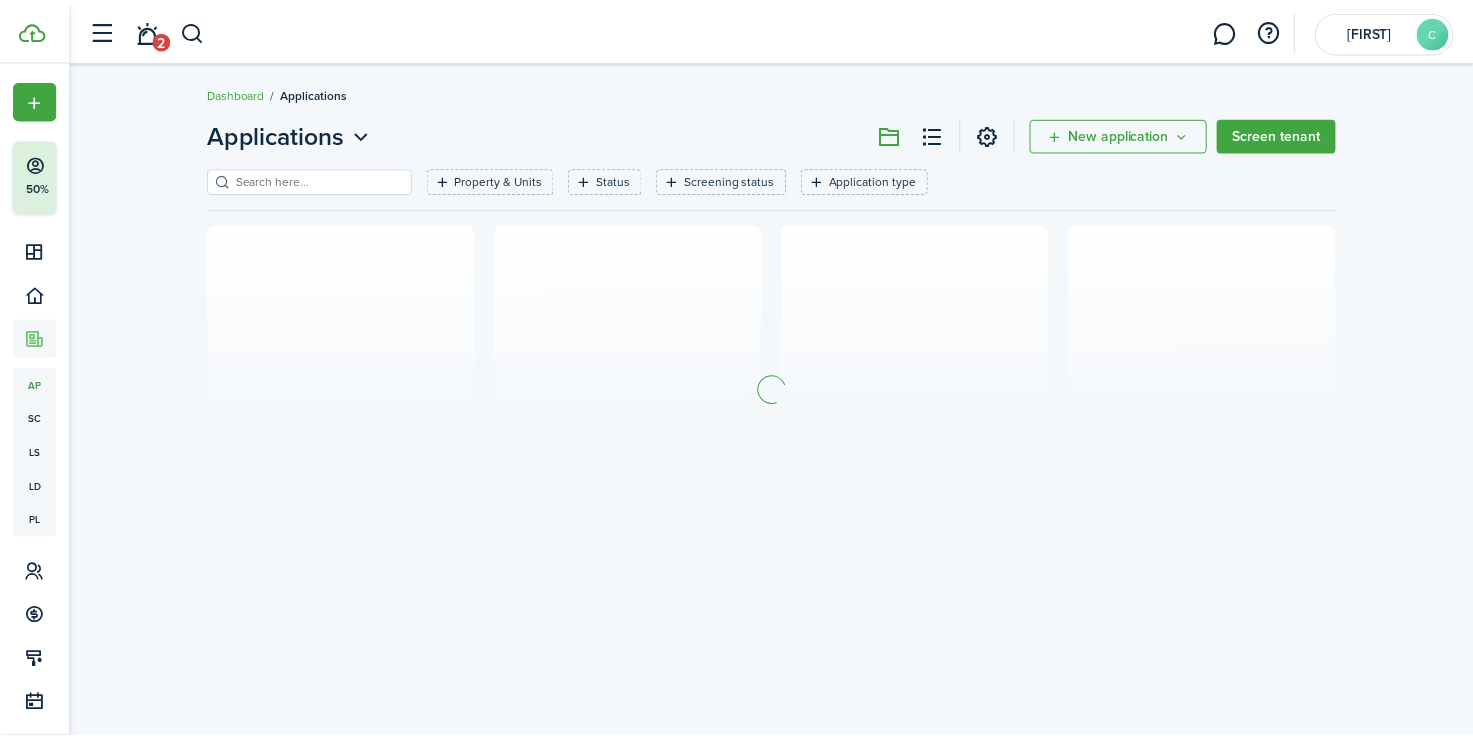 scroll, scrollTop: 0, scrollLeft: 0, axis: both 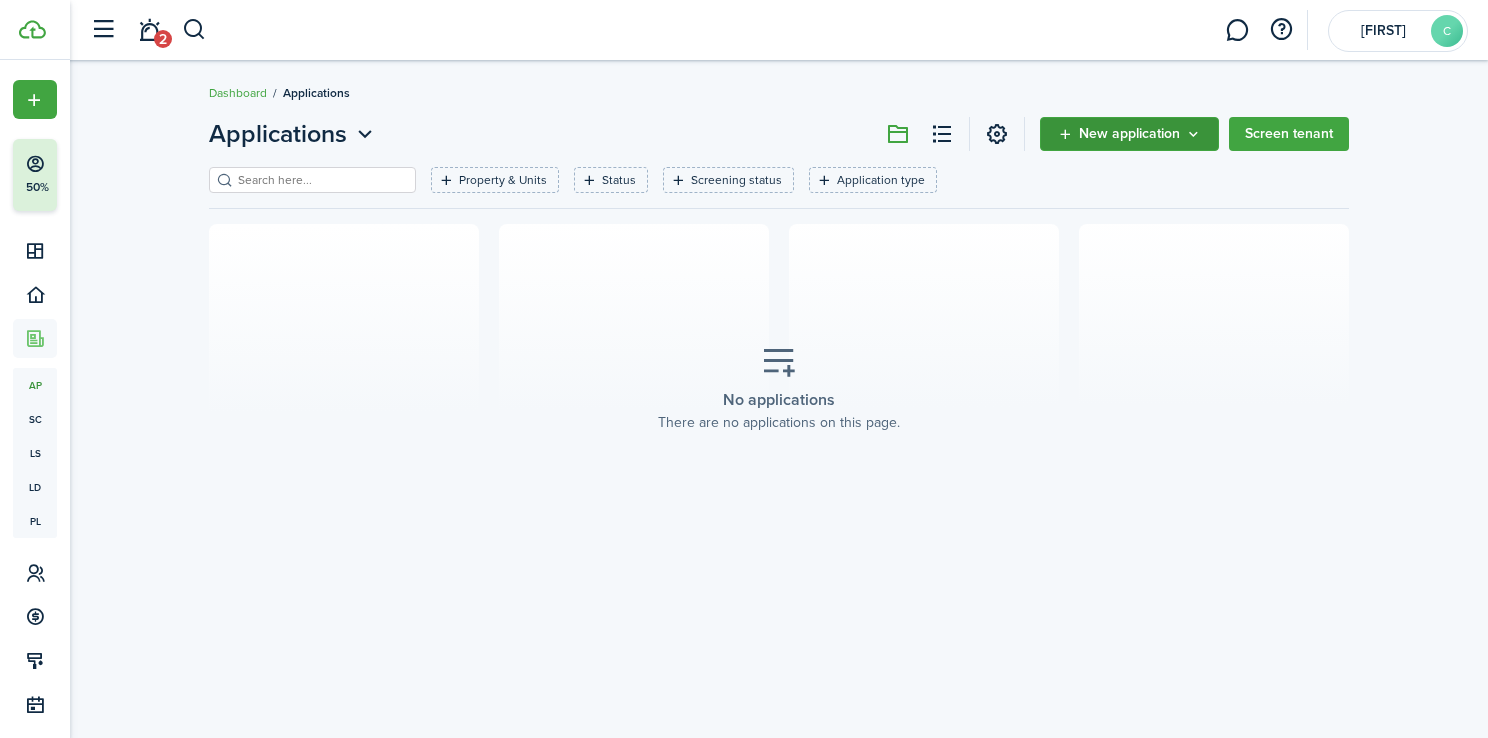 click on "New application" at bounding box center (1129, 134) 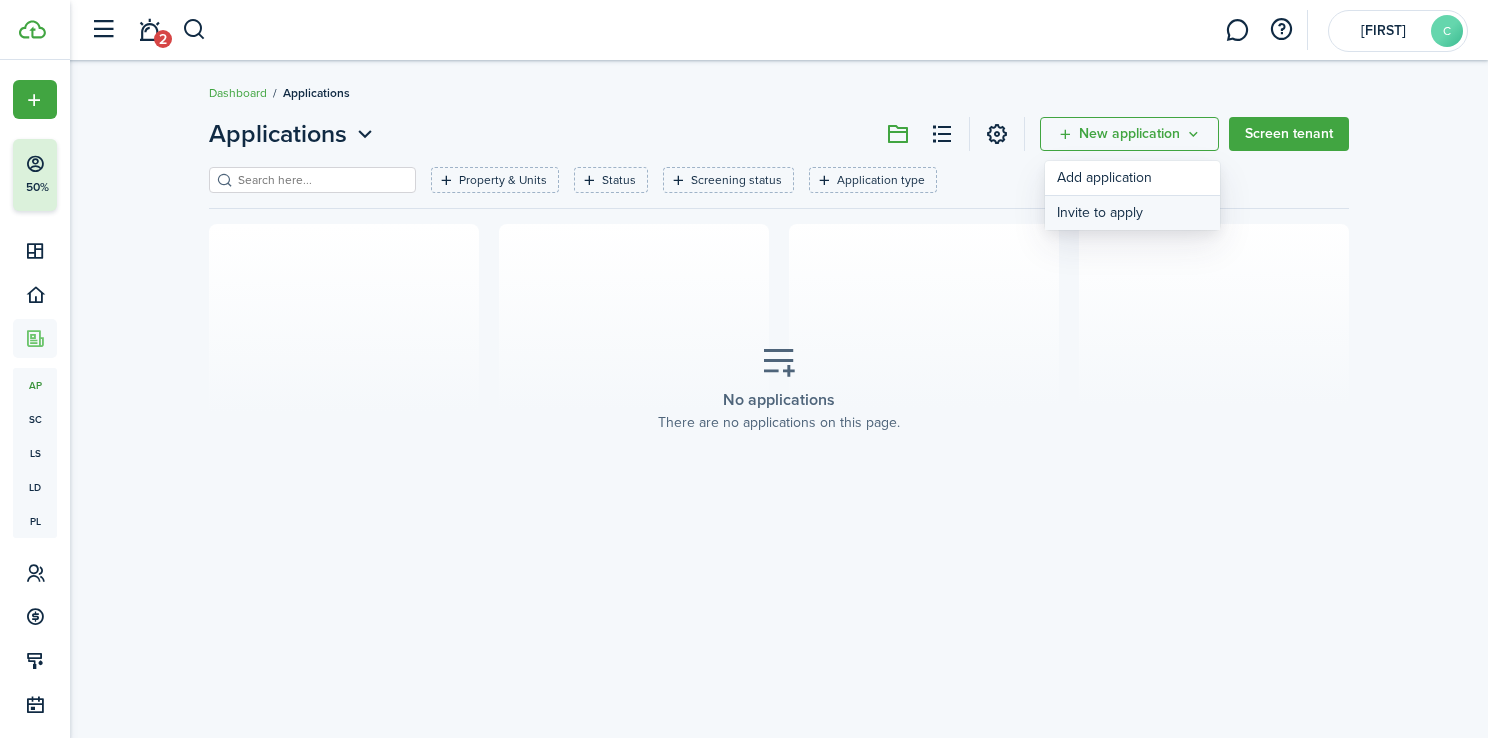 click on "Invite to apply" at bounding box center [1132, 213] 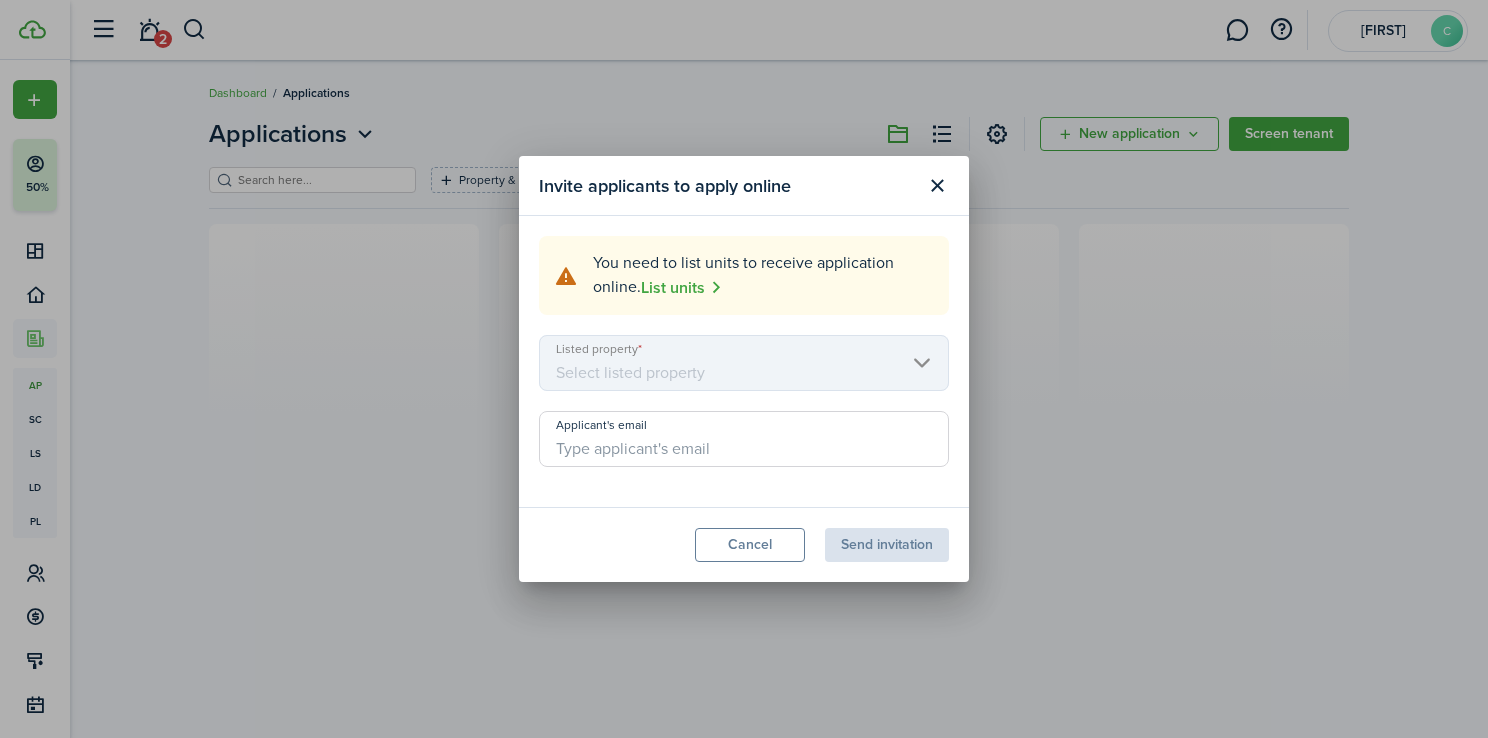 click on "Listed property" at bounding box center (744, 363) 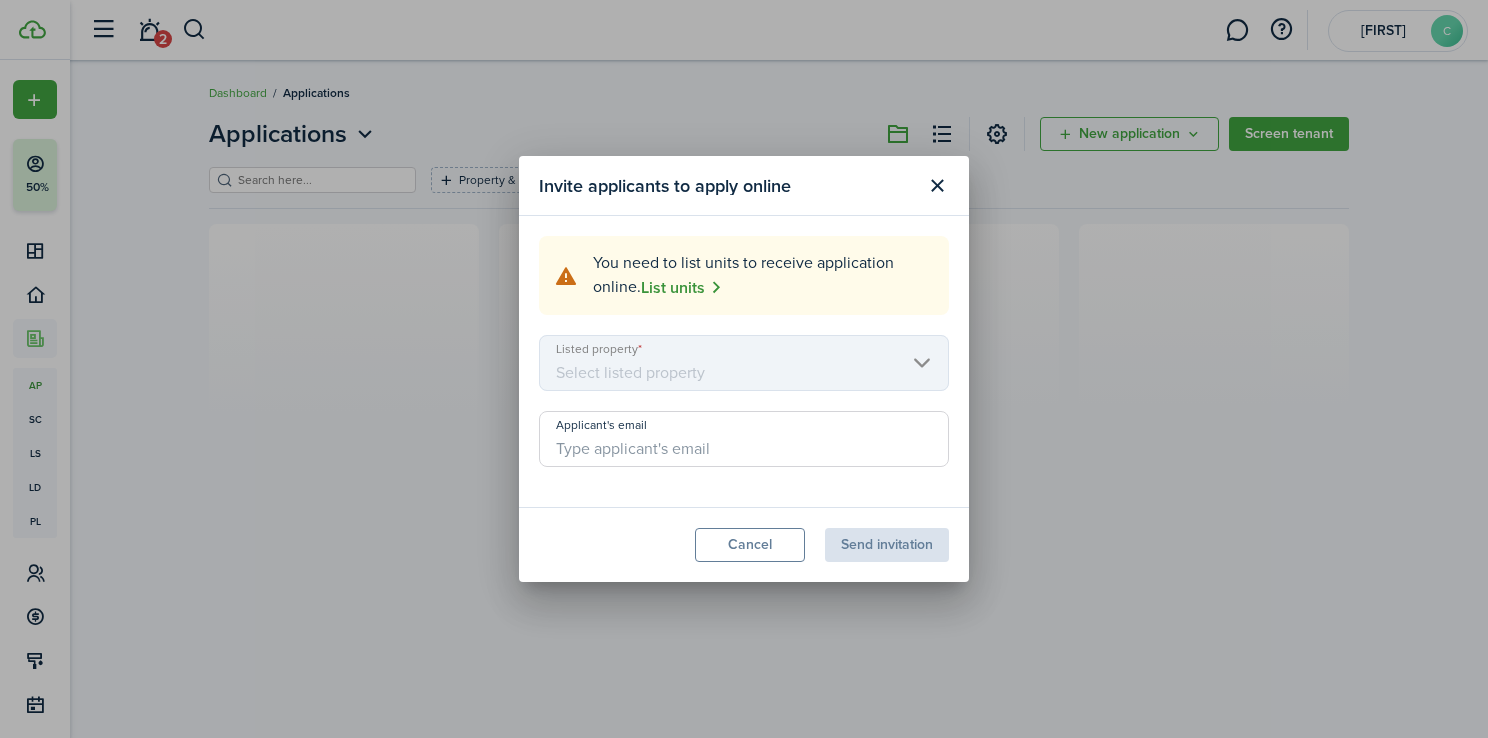 click on "List units" at bounding box center (681, 287) 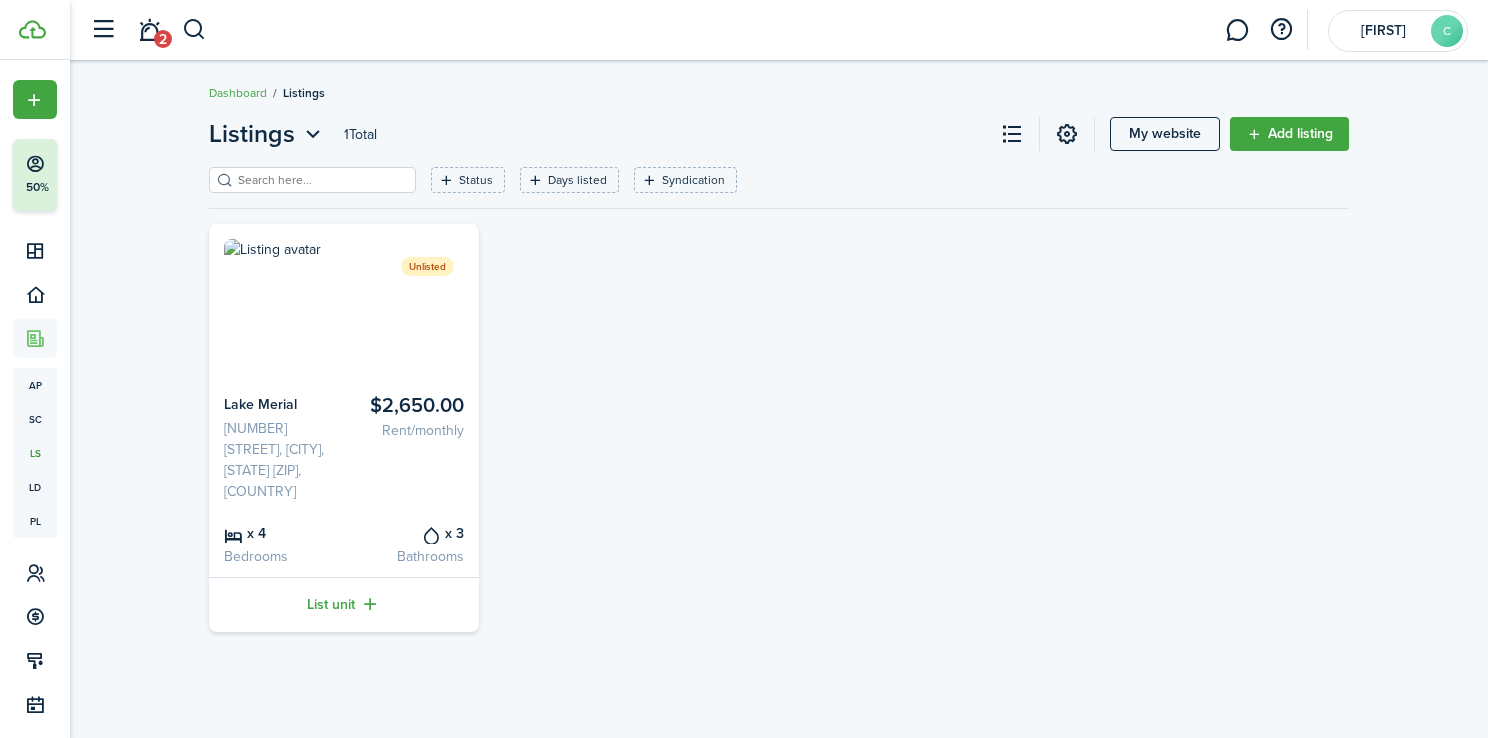 click at bounding box center [344, 309] 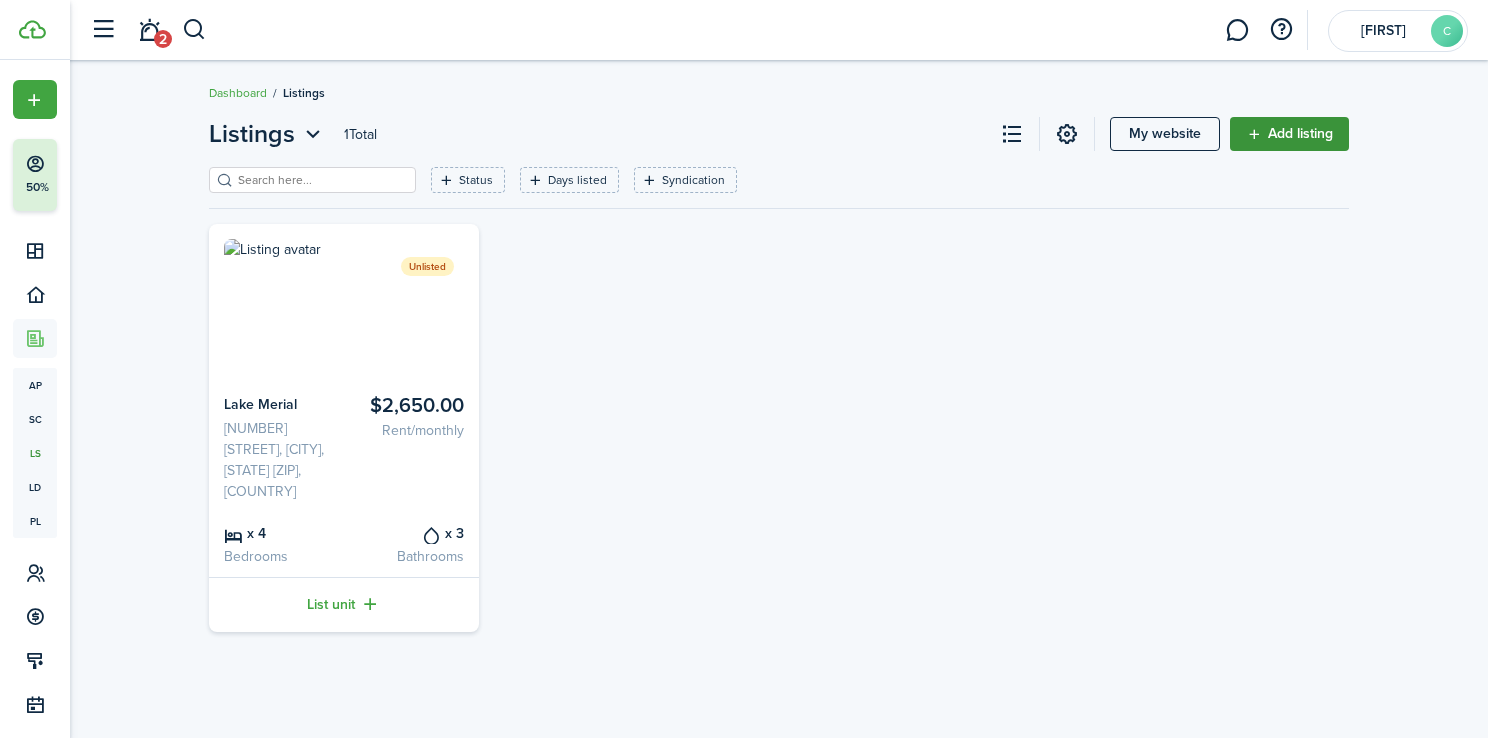 click on "Add listing" at bounding box center (1289, 134) 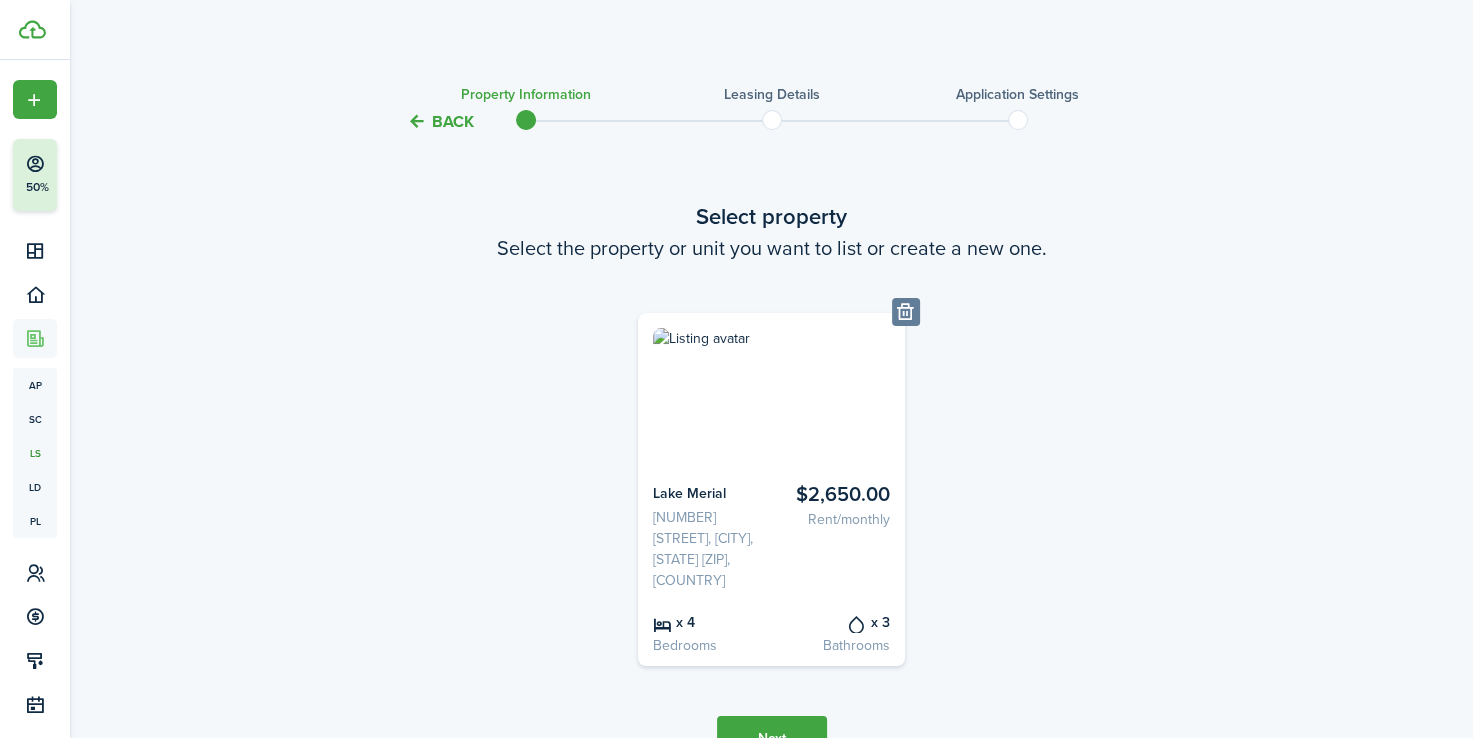 click on "Next" at bounding box center [772, 738] 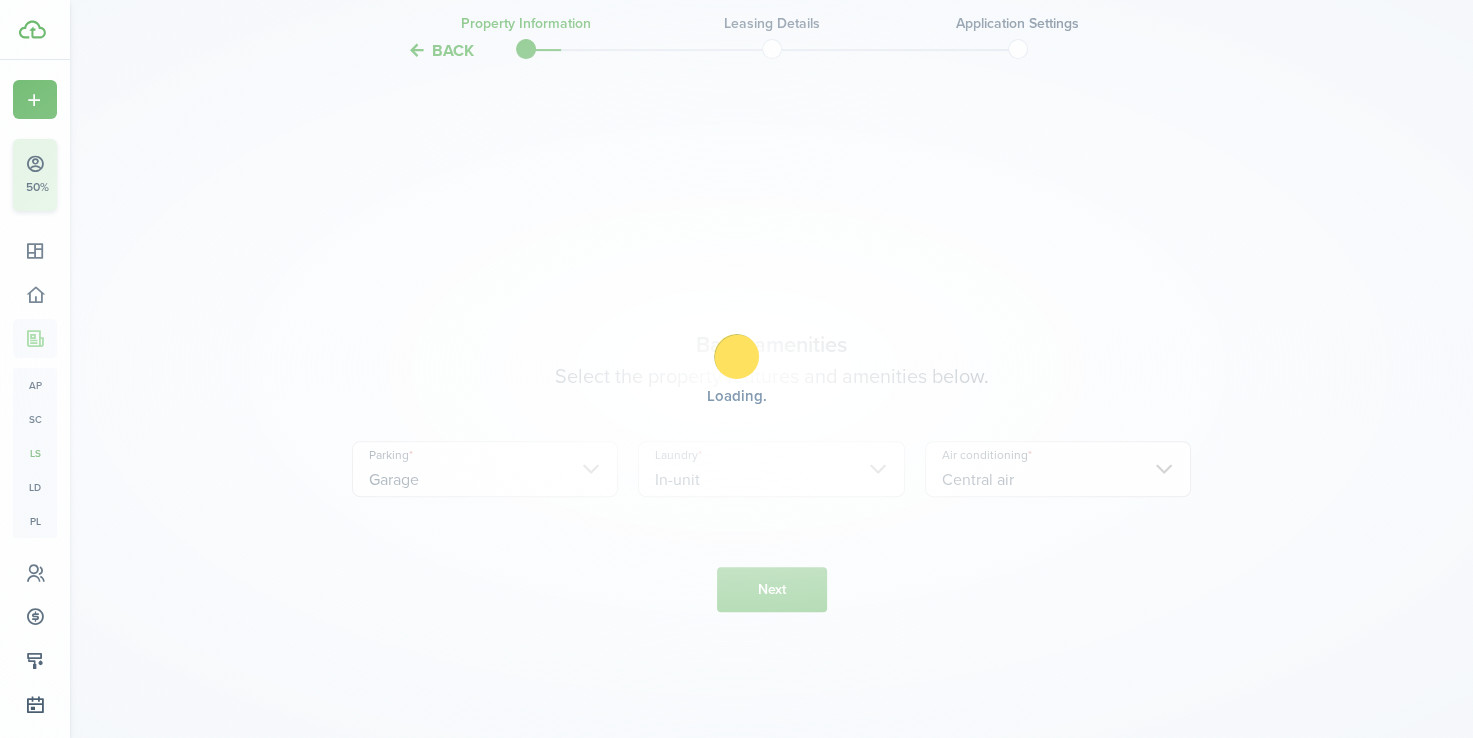 scroll, scrollTop: 700, scrollLeft: 0, axis: vertical 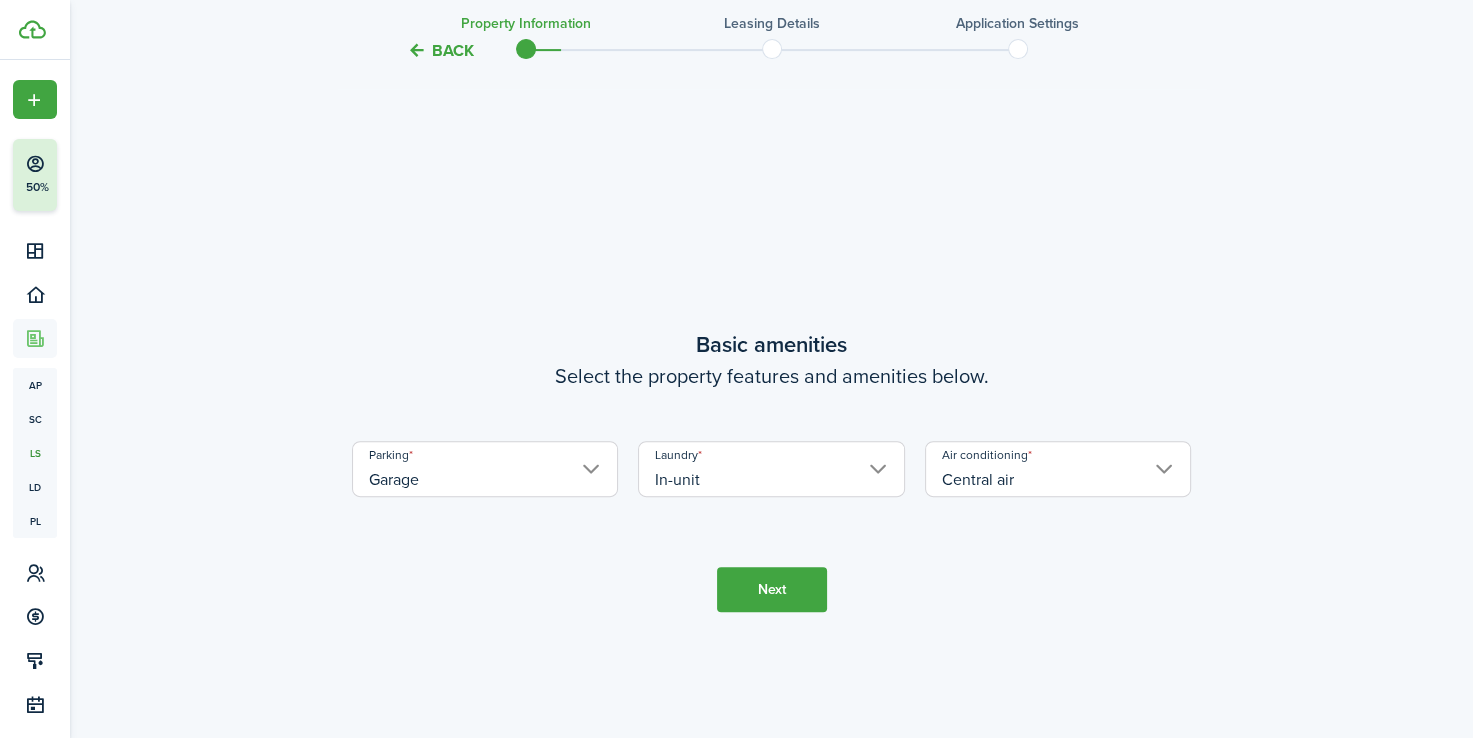 click on "Next" at bounding box center (772, 589) 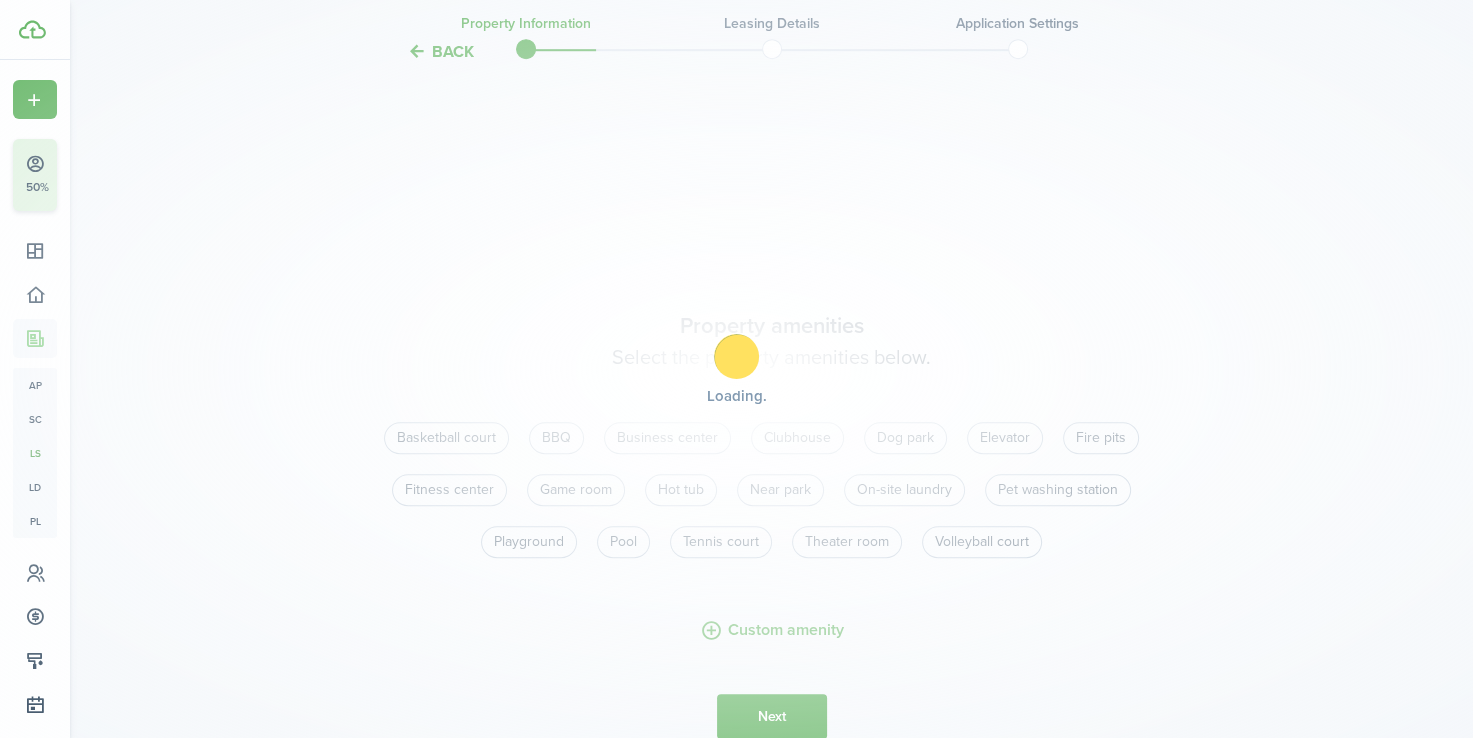 scroll, scrollTop: 1439, scrollLeft: 0, axis: vertical 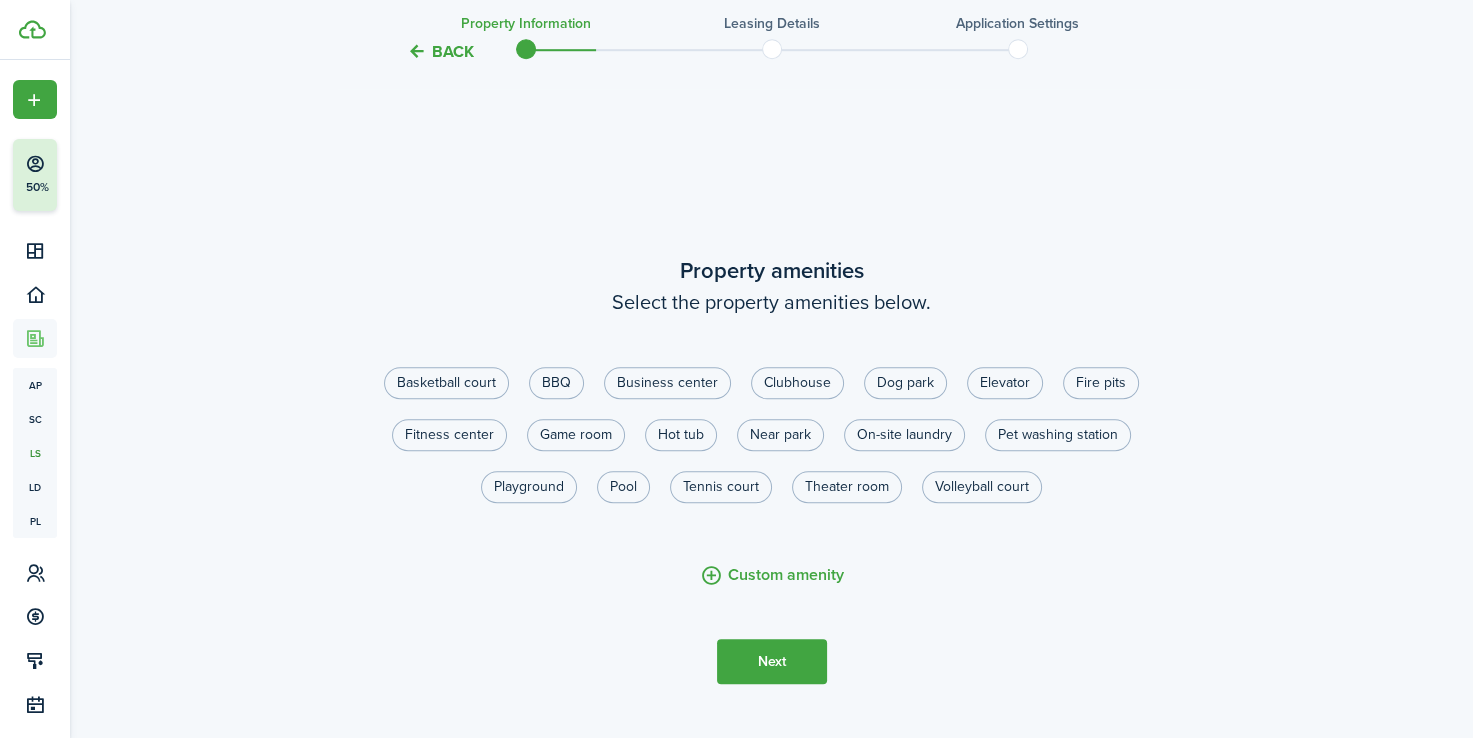click on "Next" at bounding box center [772, 661] 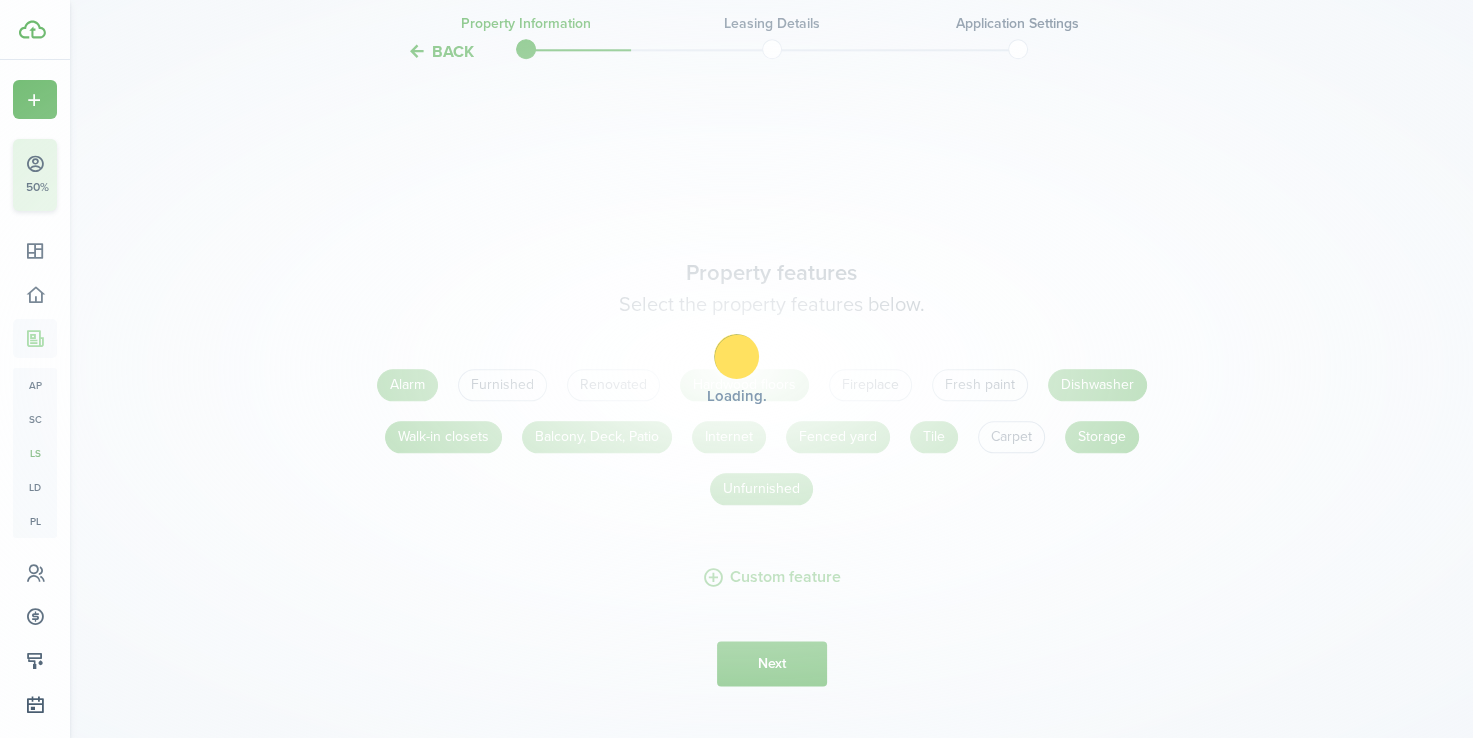 scroll, scrollTop: 2177, scrollLeft: 0, axis: vertical 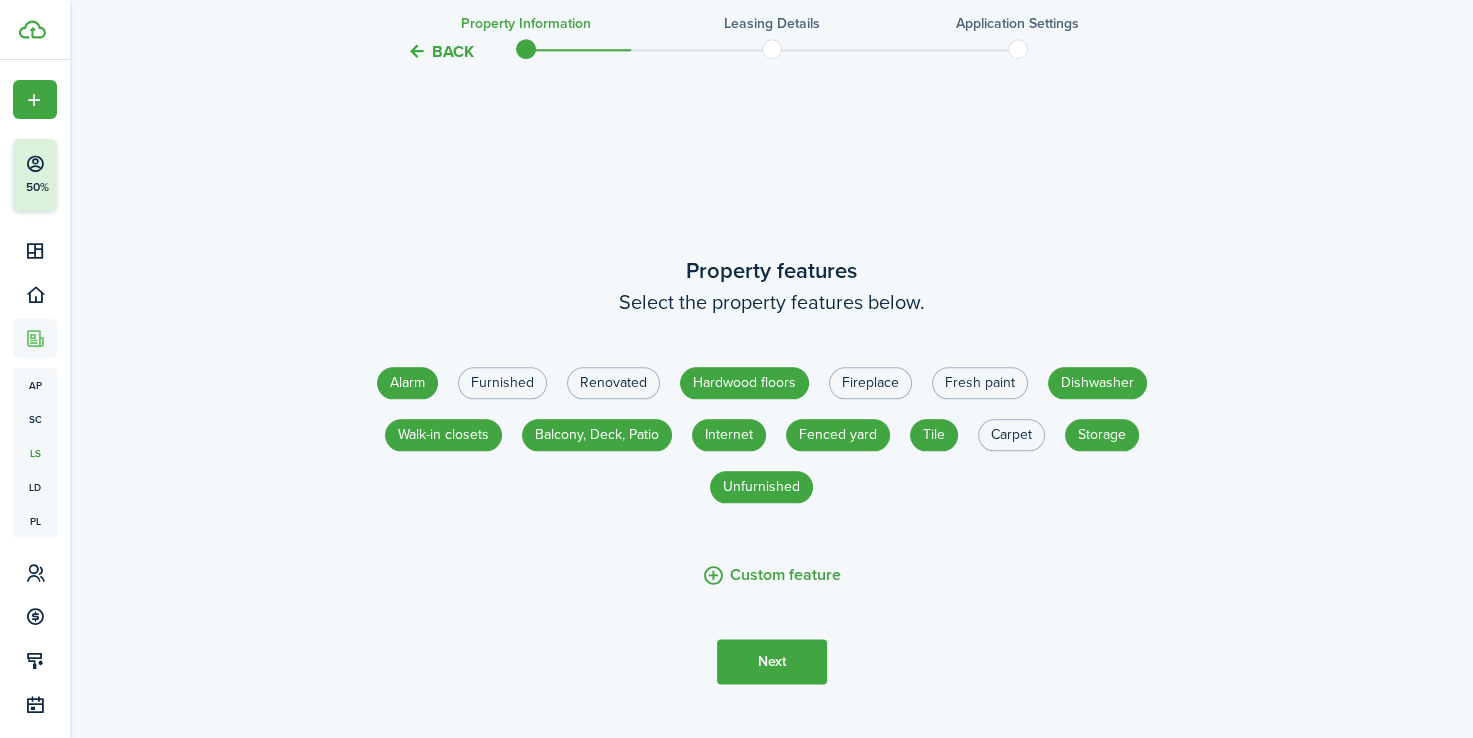 click on "Next" at bounding box center [772, 661] 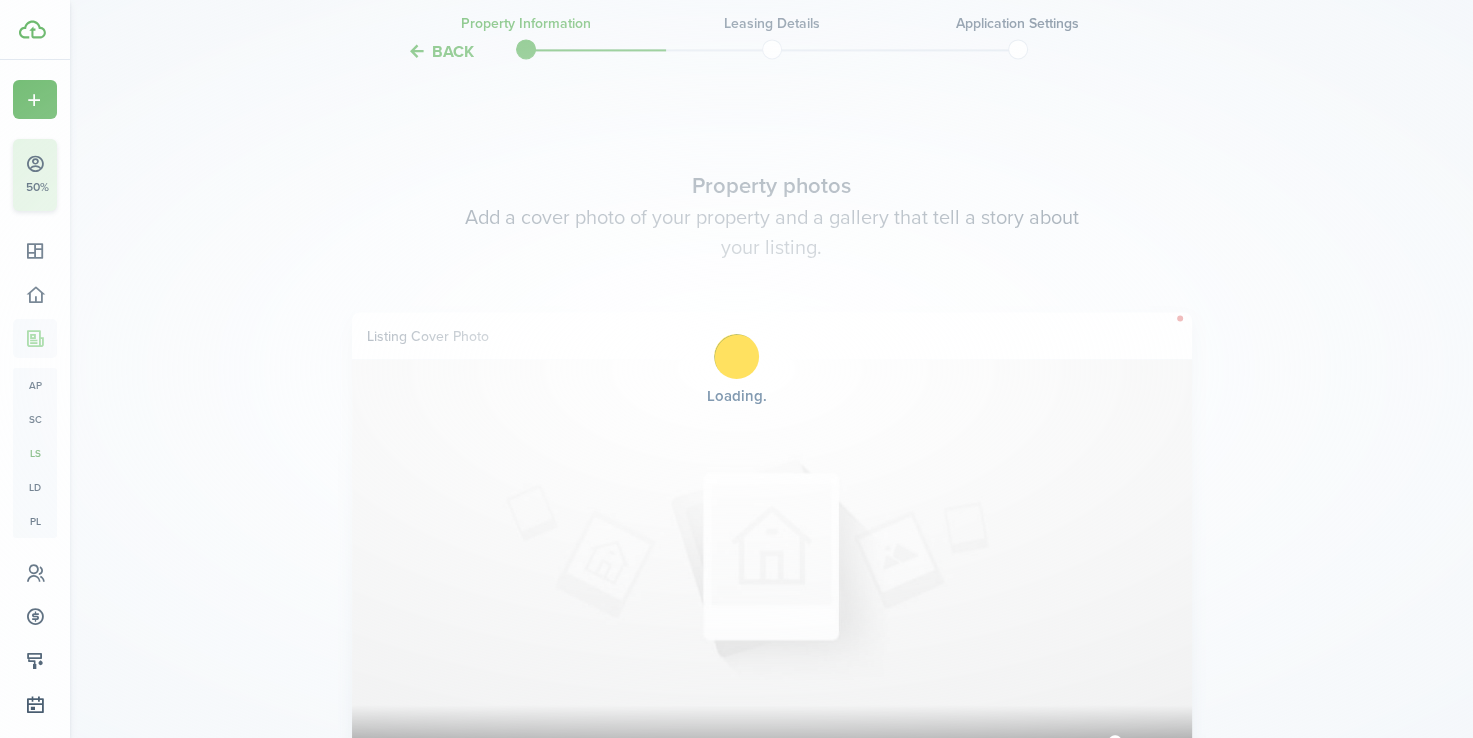 scroll, scrollTop: 2916, scrollLeft: 0, axis: vertical 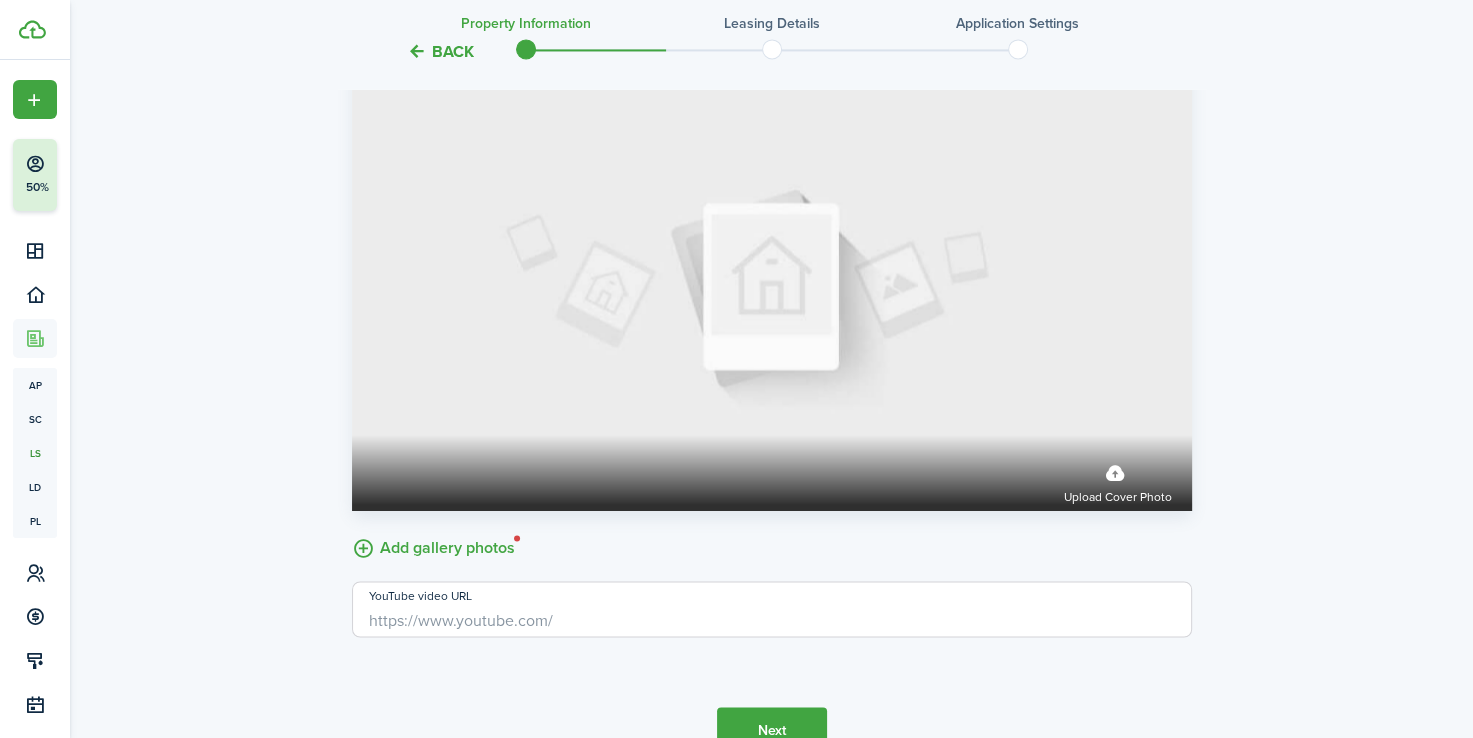 click on "Add gallery photos" at bounding box center [433, 545] 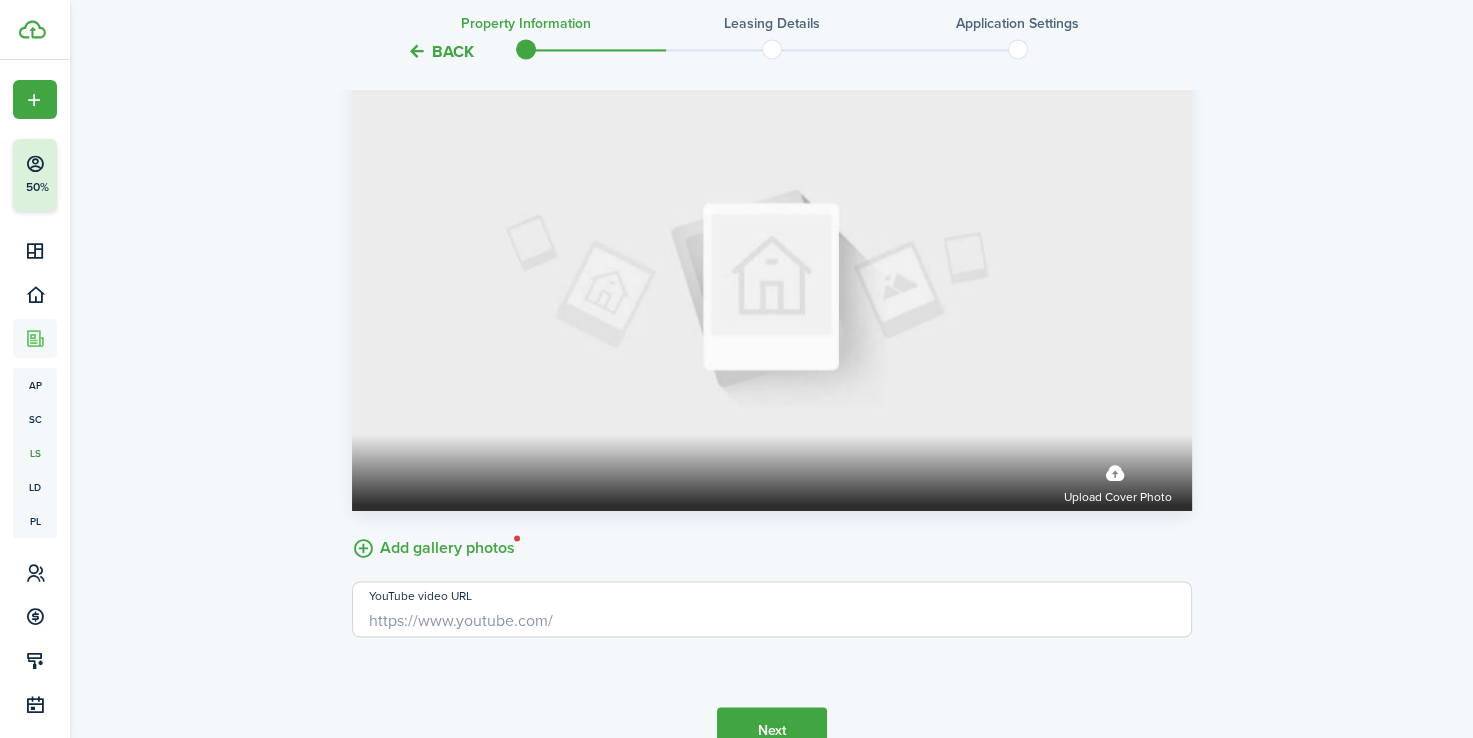 click on "Add gallery photos" at bounding box center (352, 530) 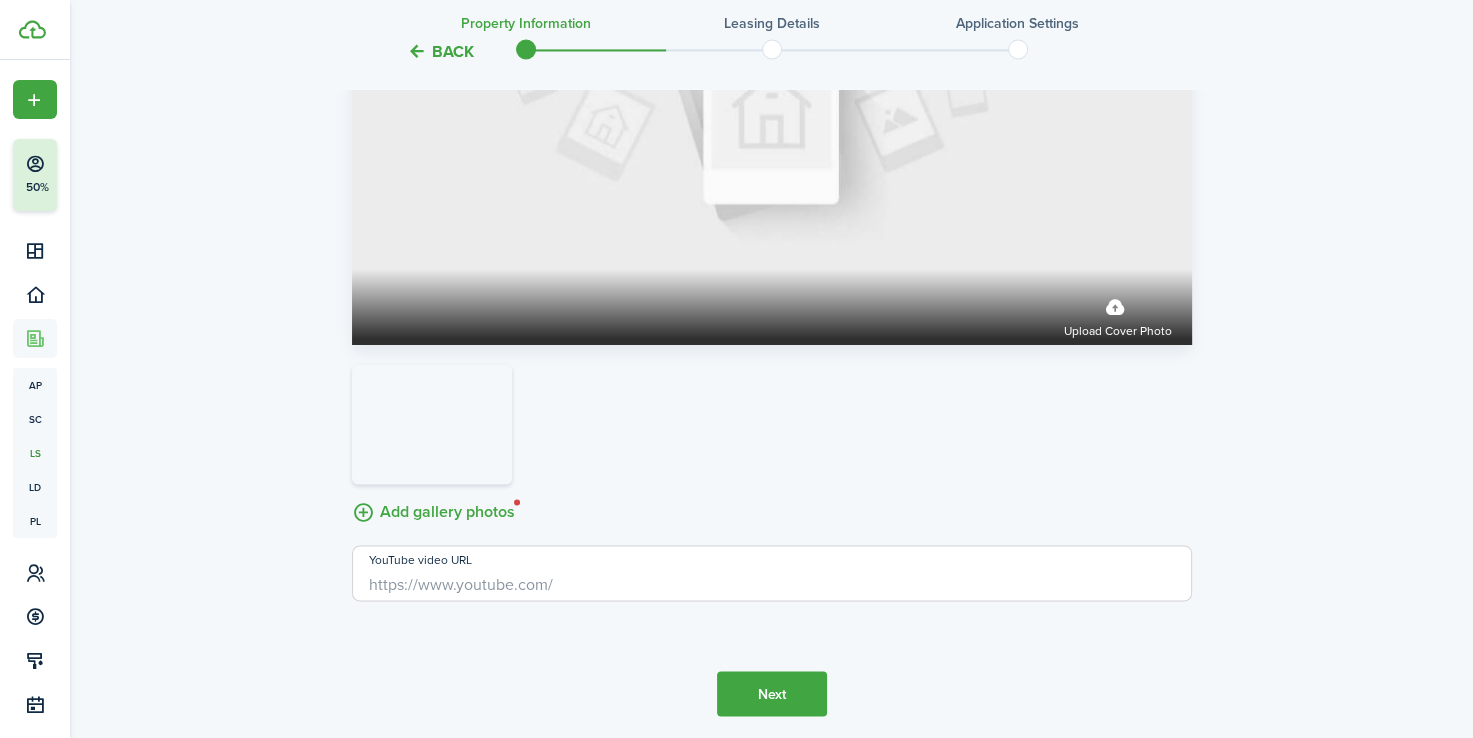 scroll, scrollTop: 3373, scrollLeft: 0, axis: vertical 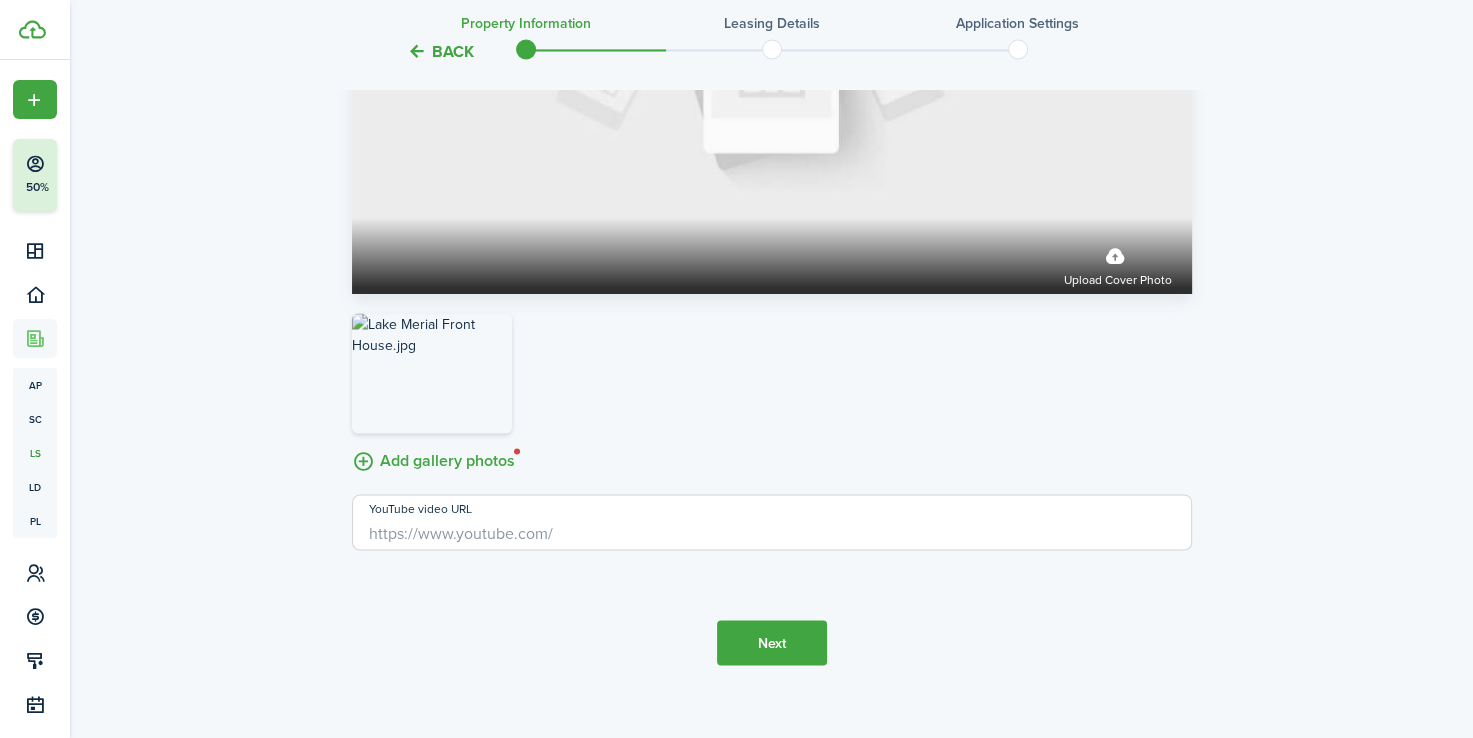 click on "Next" at bounding box center (772, 642) 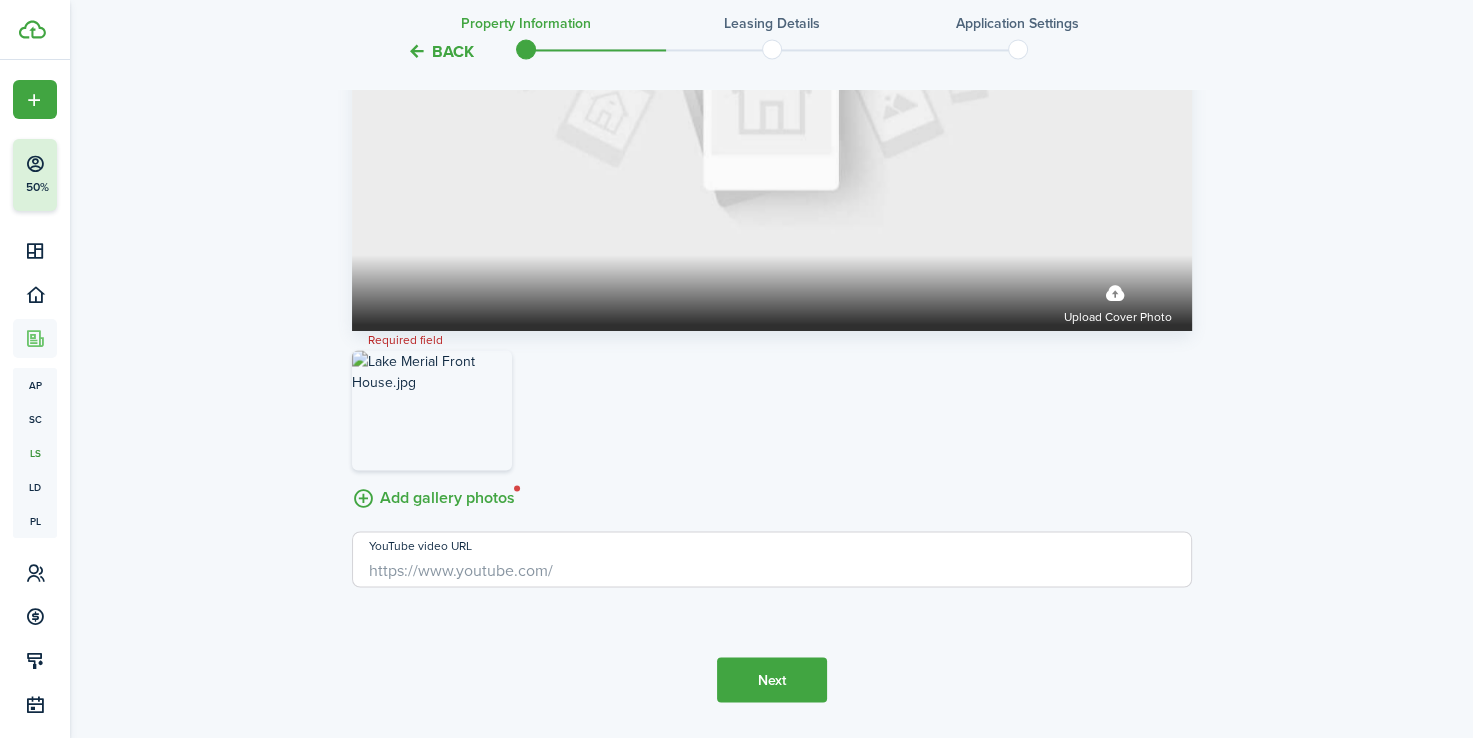 scroll, scrollTop: 3373, scrollLeft: 0, axis: vertical 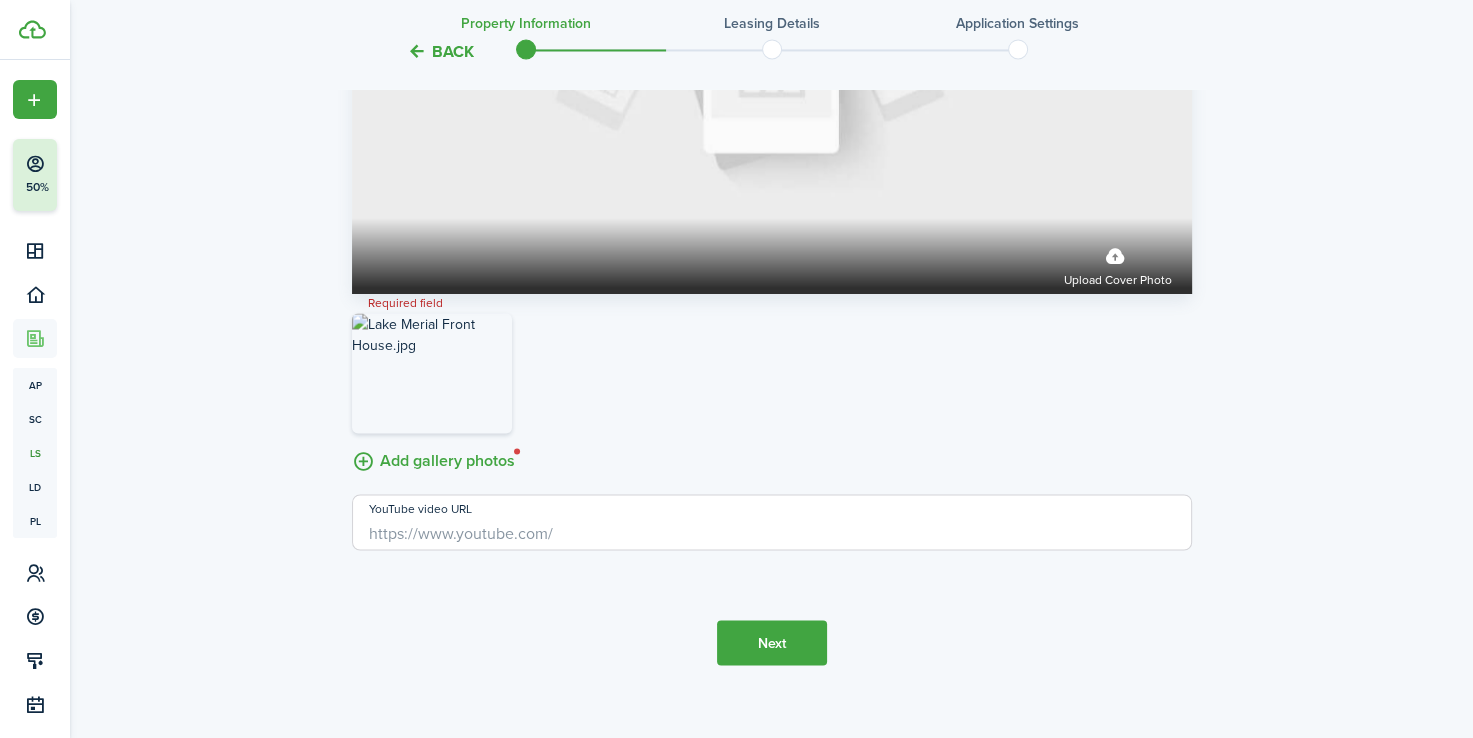 click on "Next" at bounding box center (772, 642) 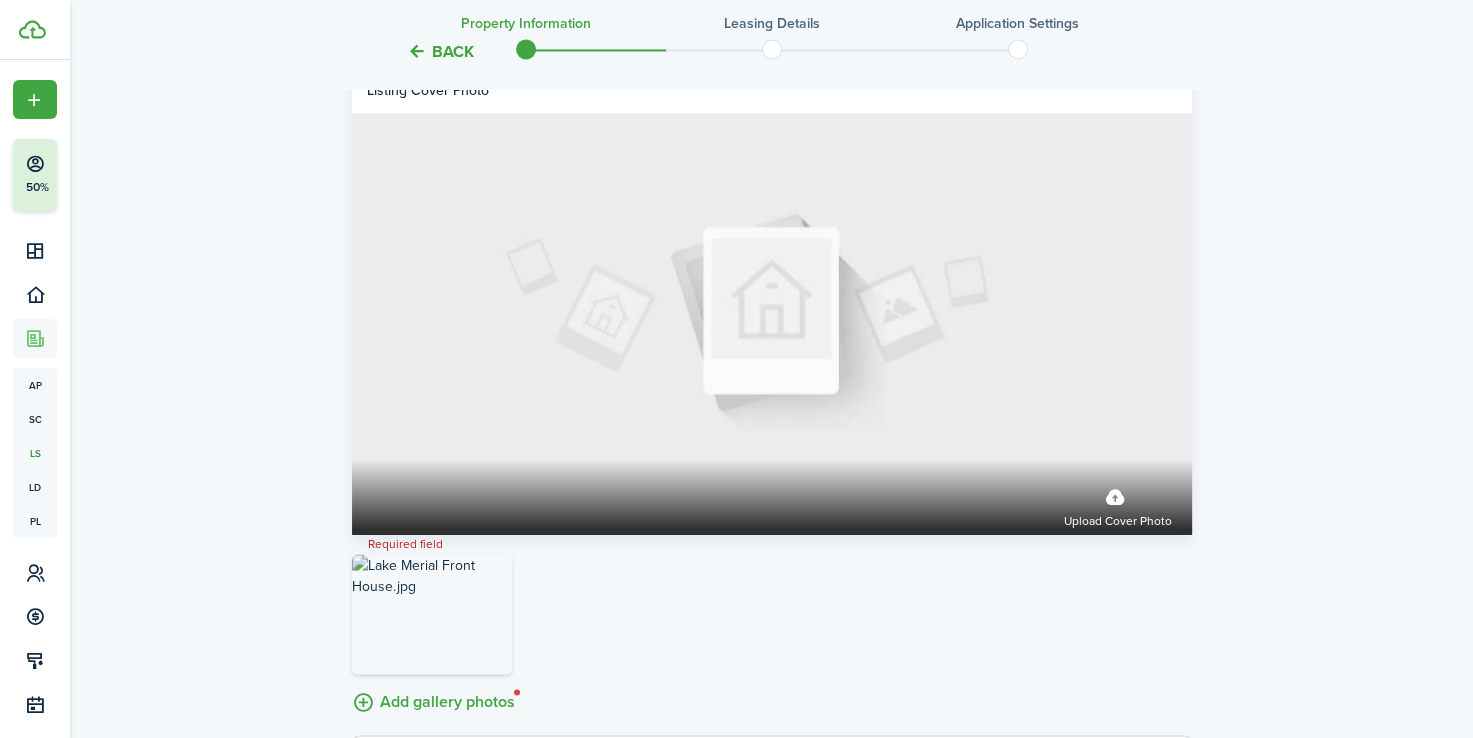scroll, scrollTop: 3042, scrollLeft: 0, axis: vertical 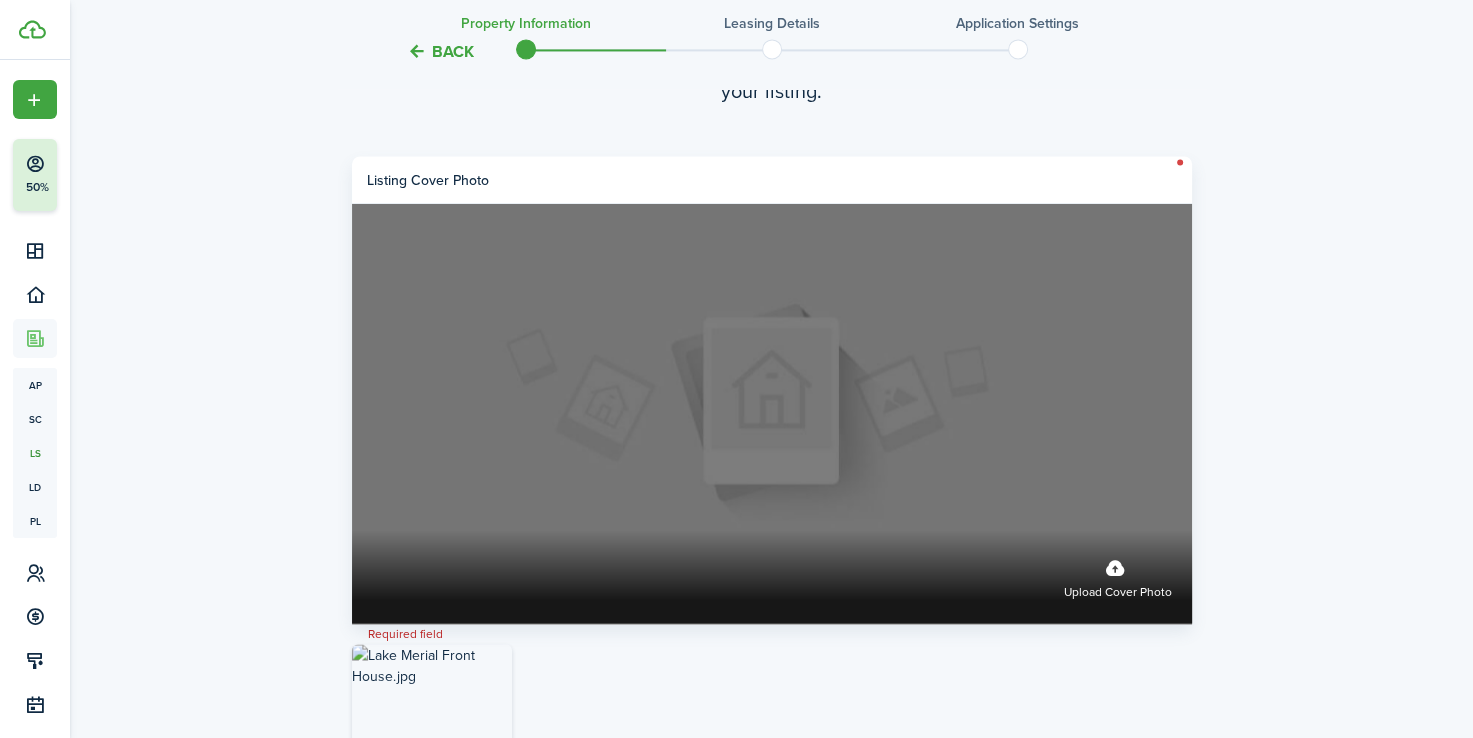 click on "Upload cover photo" at bounding box center (772, 414) 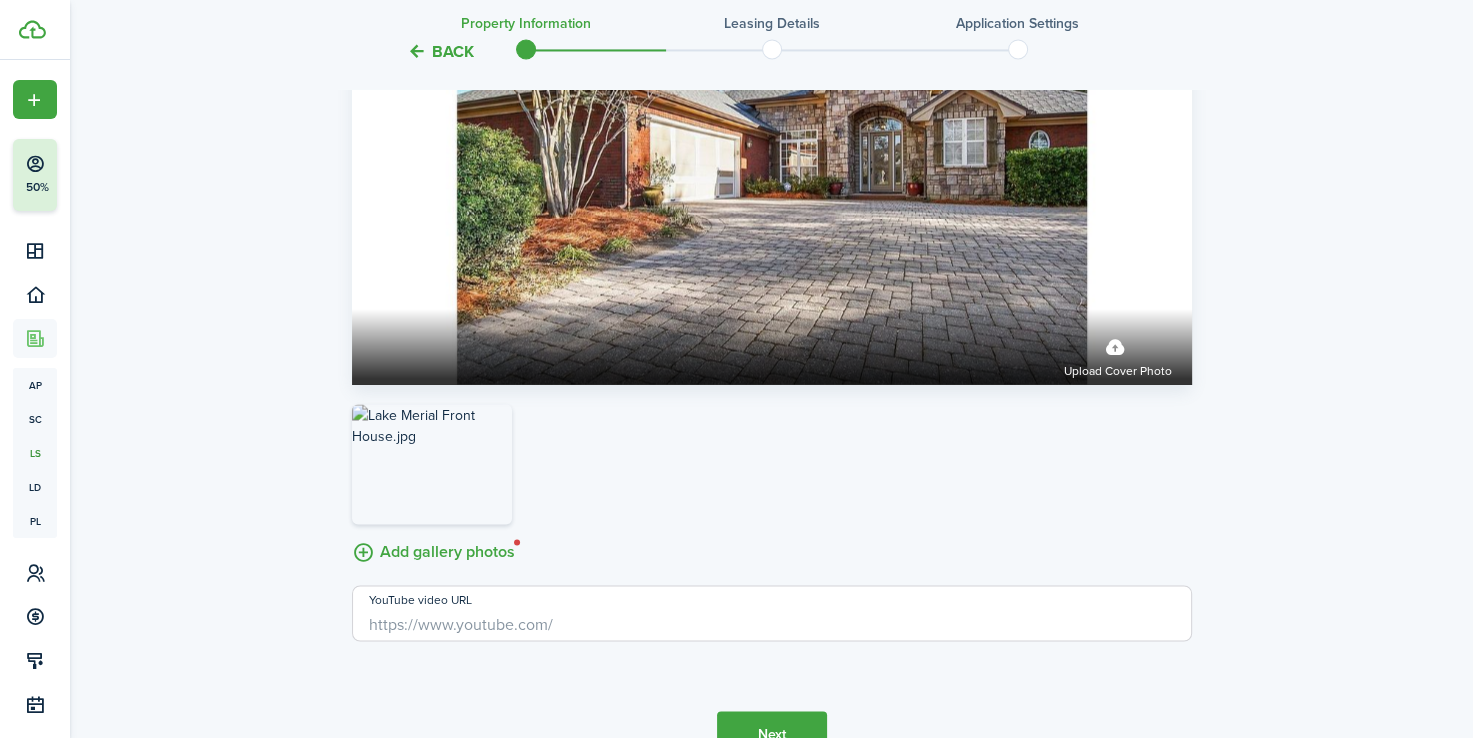scroll, scrollTop: 3322, scrollLeft: 0, axis: vertical 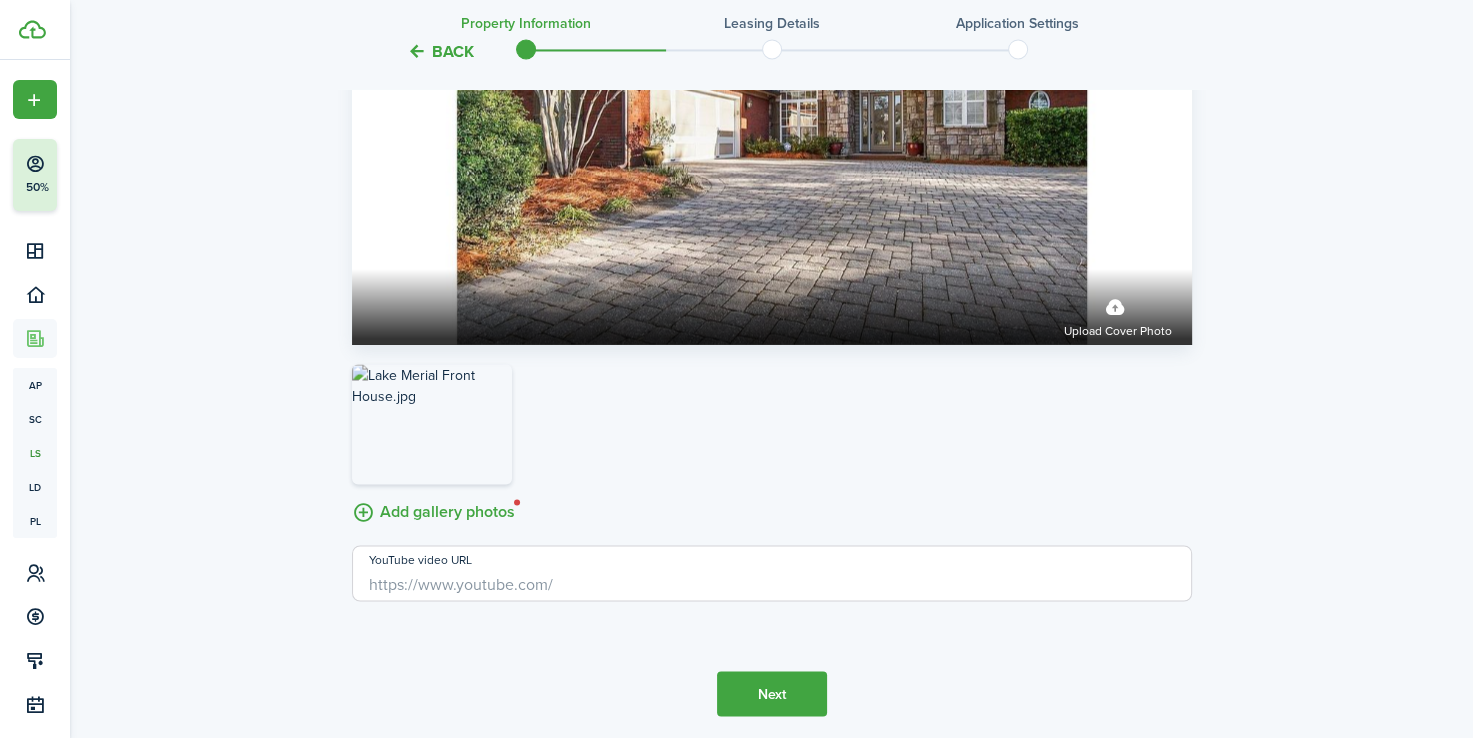 click on "Next" at bounding box center (772, 693) 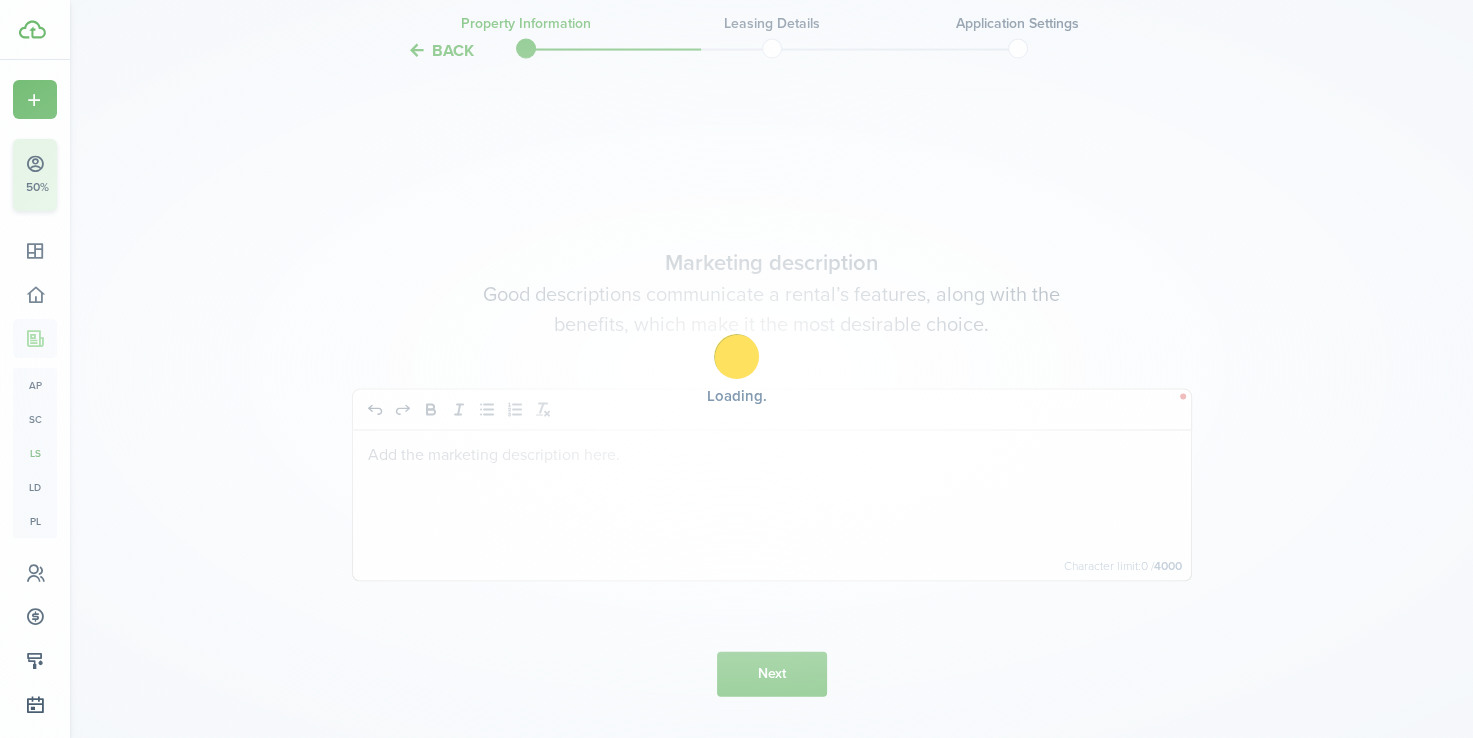 scroll, scrollTop: 3977, scrollLeft: 0, axis: vertical 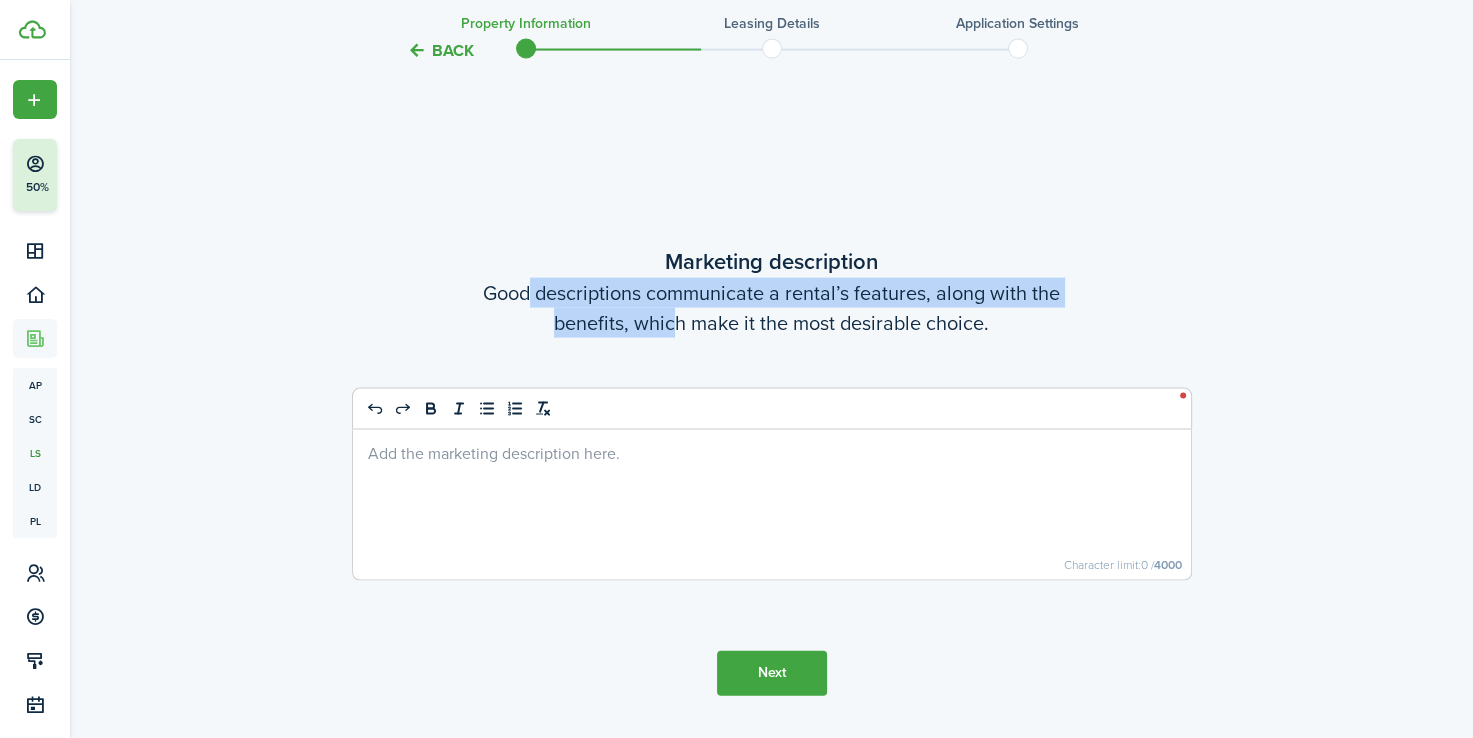 drag, startPoint x: 1002, startPoint y: 307, endPoint x: 522, endPoint y: 270, distance: 481.42392 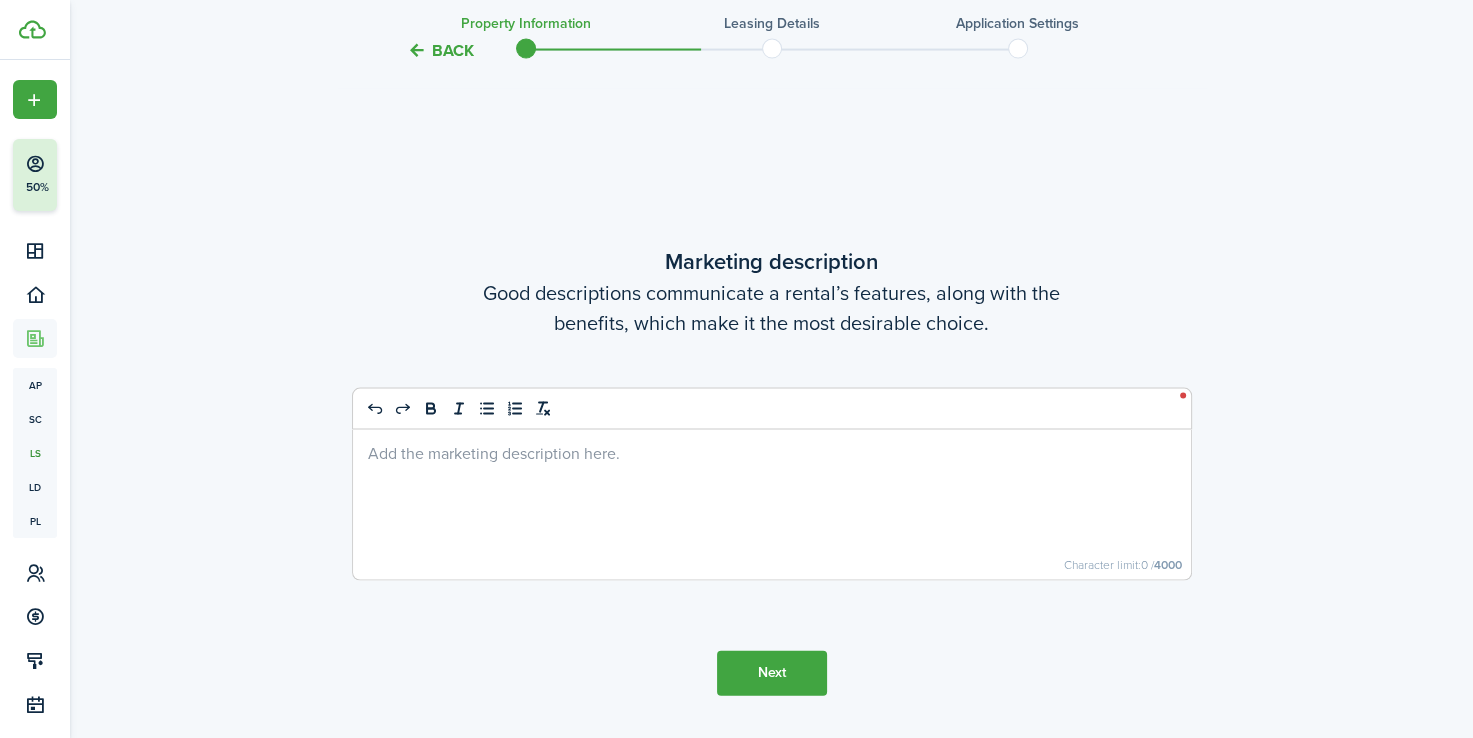 drag, startPoint x: 522, startPoint y: 270, endPoint x: 700, endPoint y: 200, distance: 191.26944 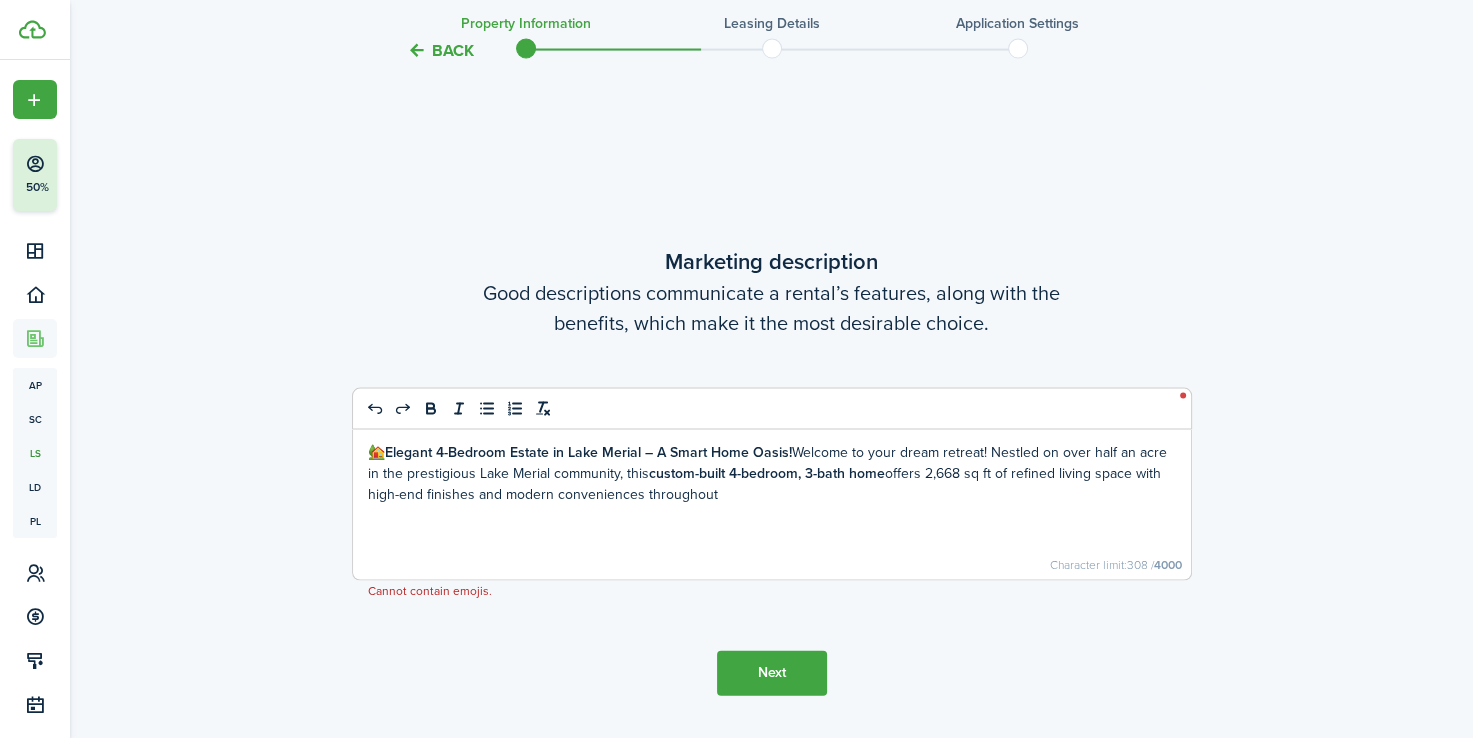 click on "Elegant 4-Bedroom Estate in Lake Merial – A Smart Home Oasis!" at bounding box center [588, 452] 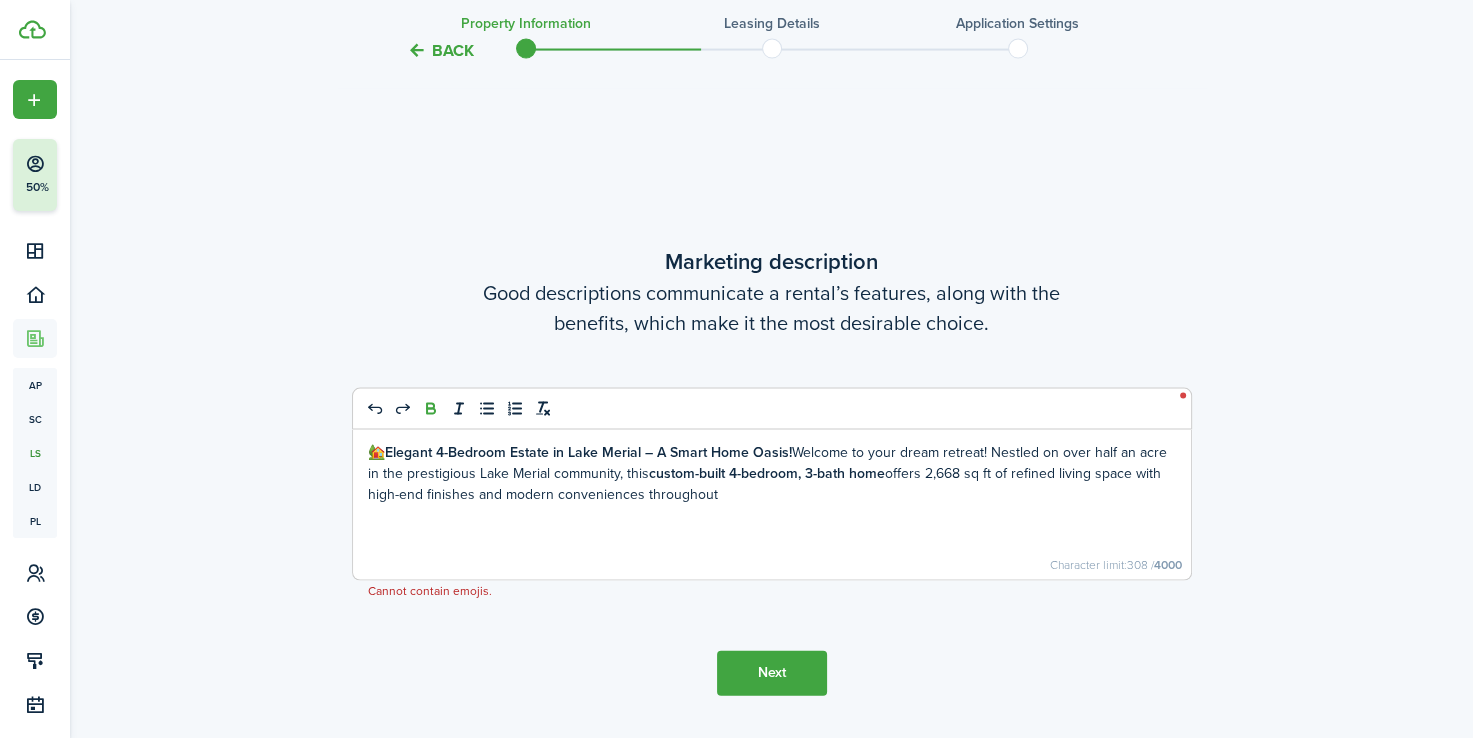 click on "Elegant 4-Bedroom Estate in Lake Merial – A Smart Home Oasis!" at bounding box center [588, 452] 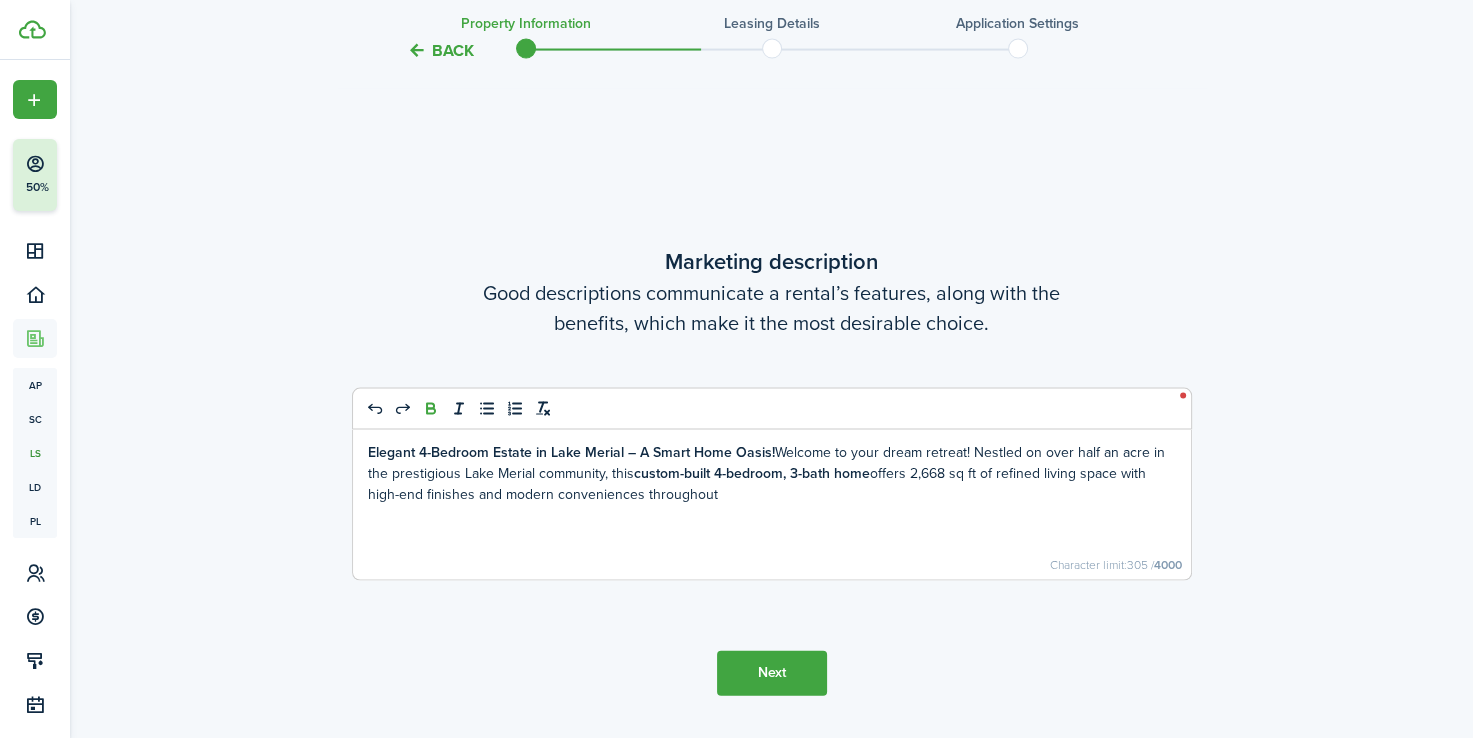 click on "Elegant 4-Bedroom Estate in Lake Merial – A Smart Home Oasis!  Welcome to your dream retreat! Nestled on over half an acre in the prestigious Lake Merial community, this  custom-built 4-bedroom, 3-bath home  offers 2,668 sq ft of refined living space with high-end finishes and modern conveniences throughout" at bounding box center [772, 505] 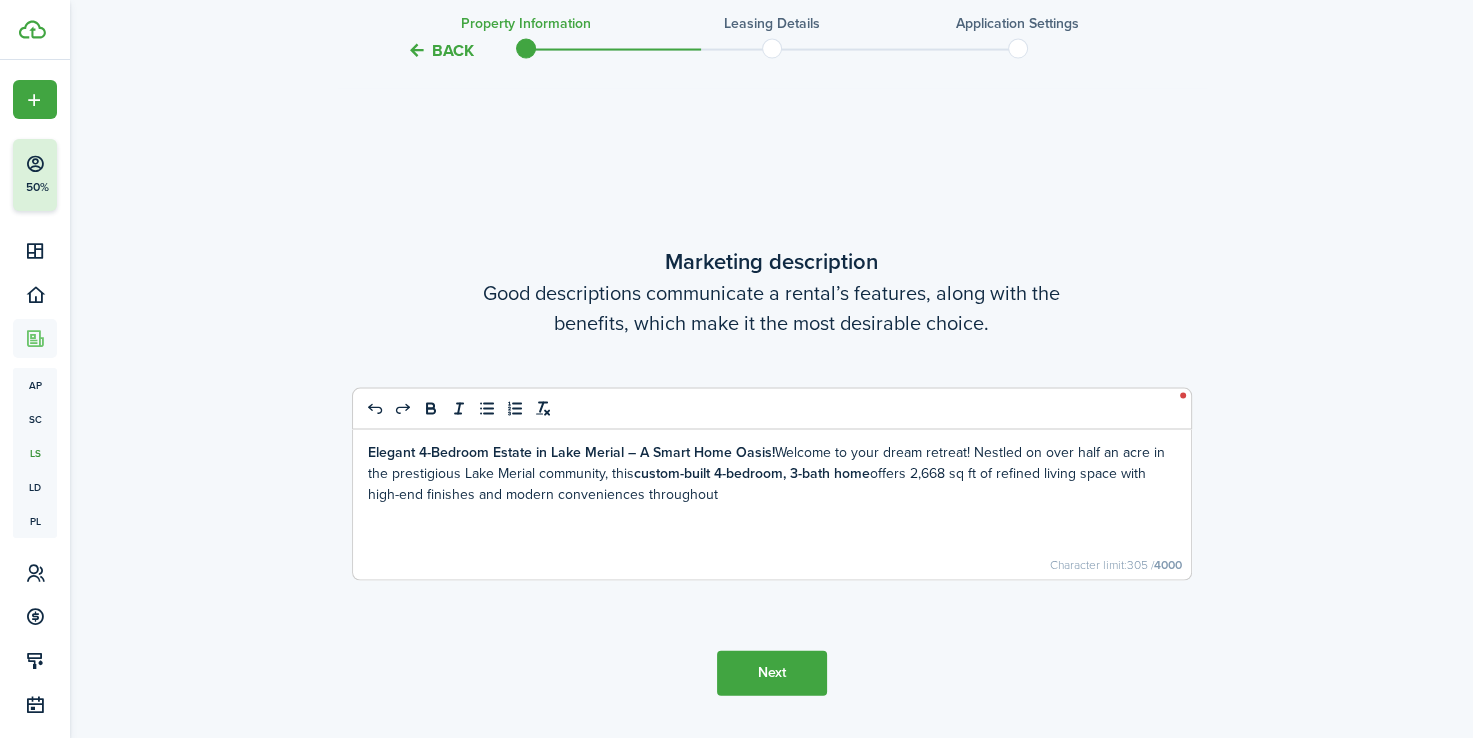 click on "Elegant 4-Bedroom Estate in Lake Merial – A Smart Home Oasis!  Welcome to your dream retreat! Nestled on over half an acre in the prestigious Lake Merial community, this  custom-built 4-bedroom, 3-bath home  offers 2,668 sq ft of refined living space with high-end finishes and modern conveniences throughout" at bounding box center (772, 473) 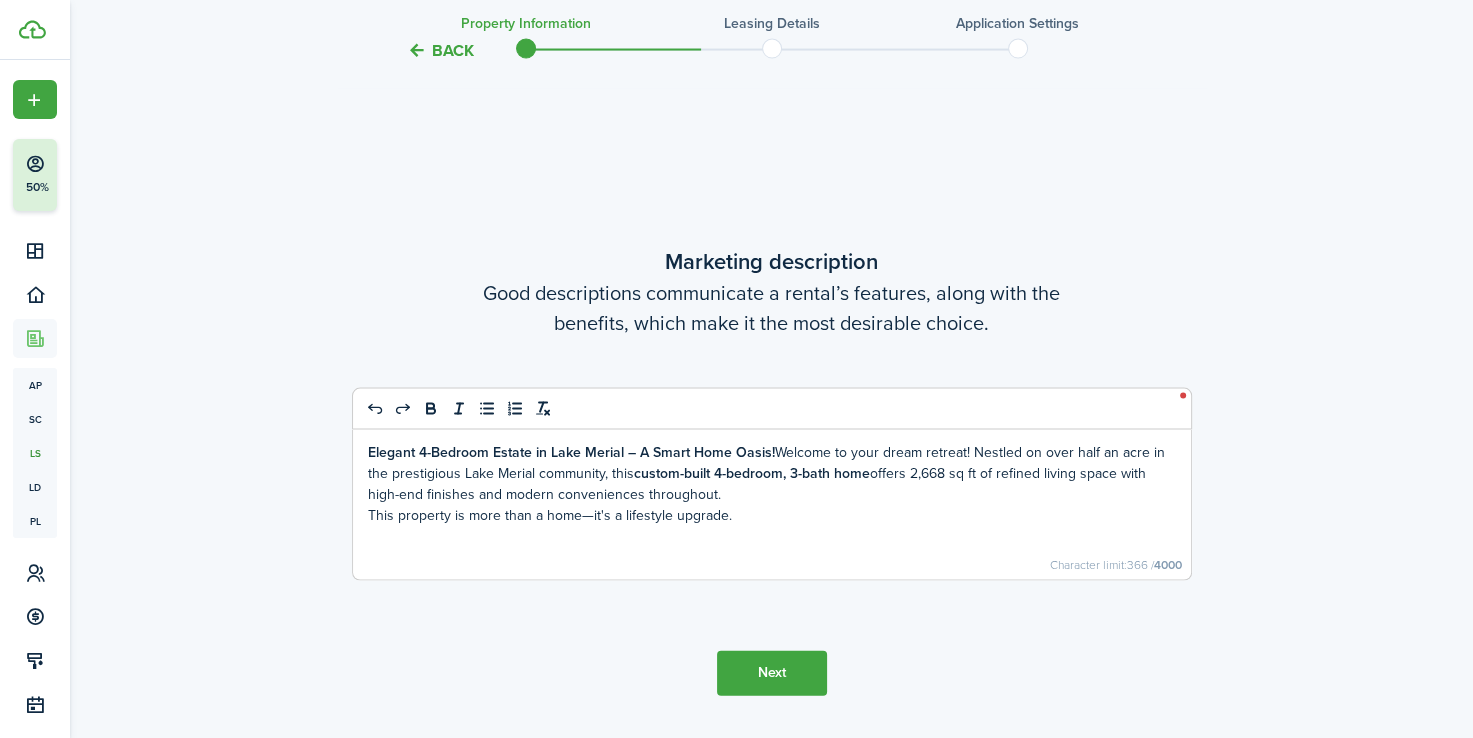 click on "Next" at bounding box center (772, 673) 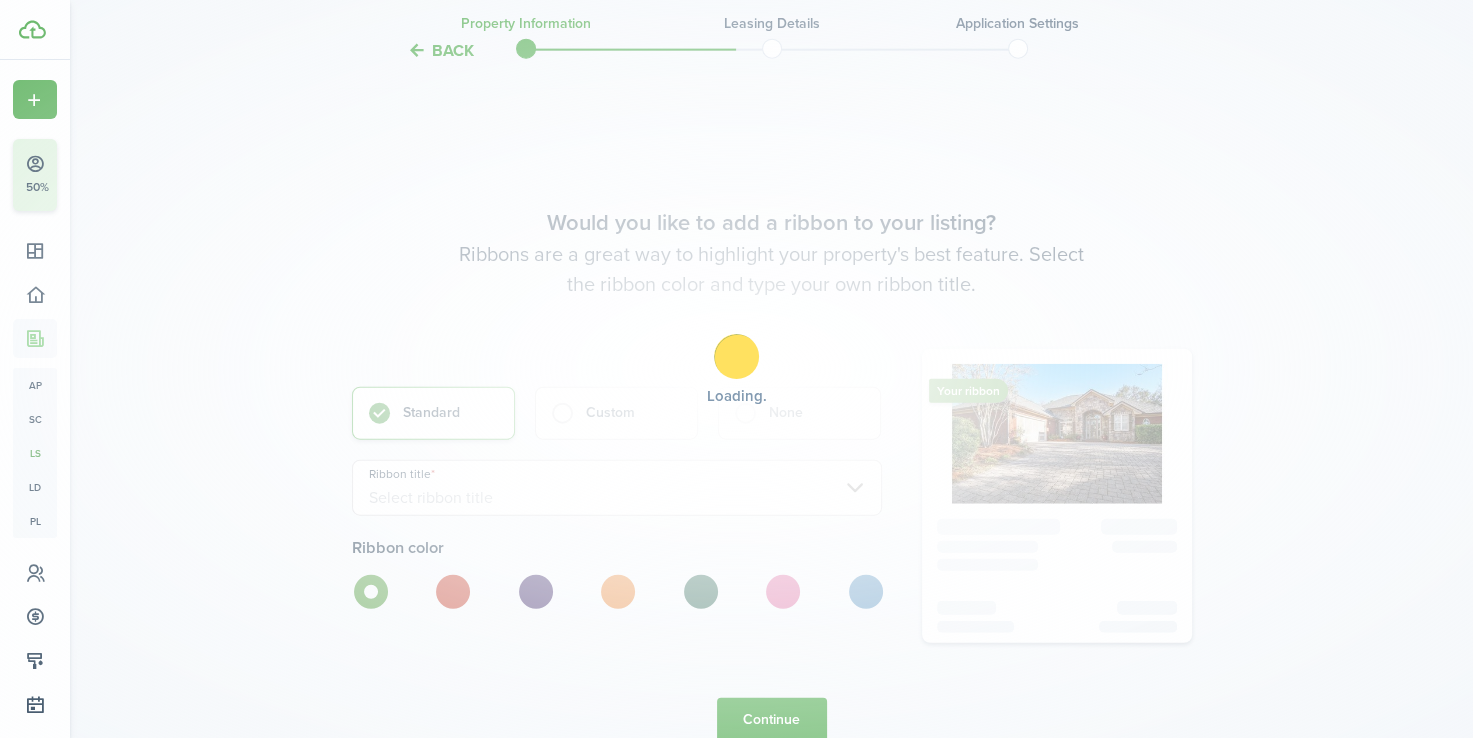 scroll, scrollTop: 4716, scrollLeft: 0, axis: vertical 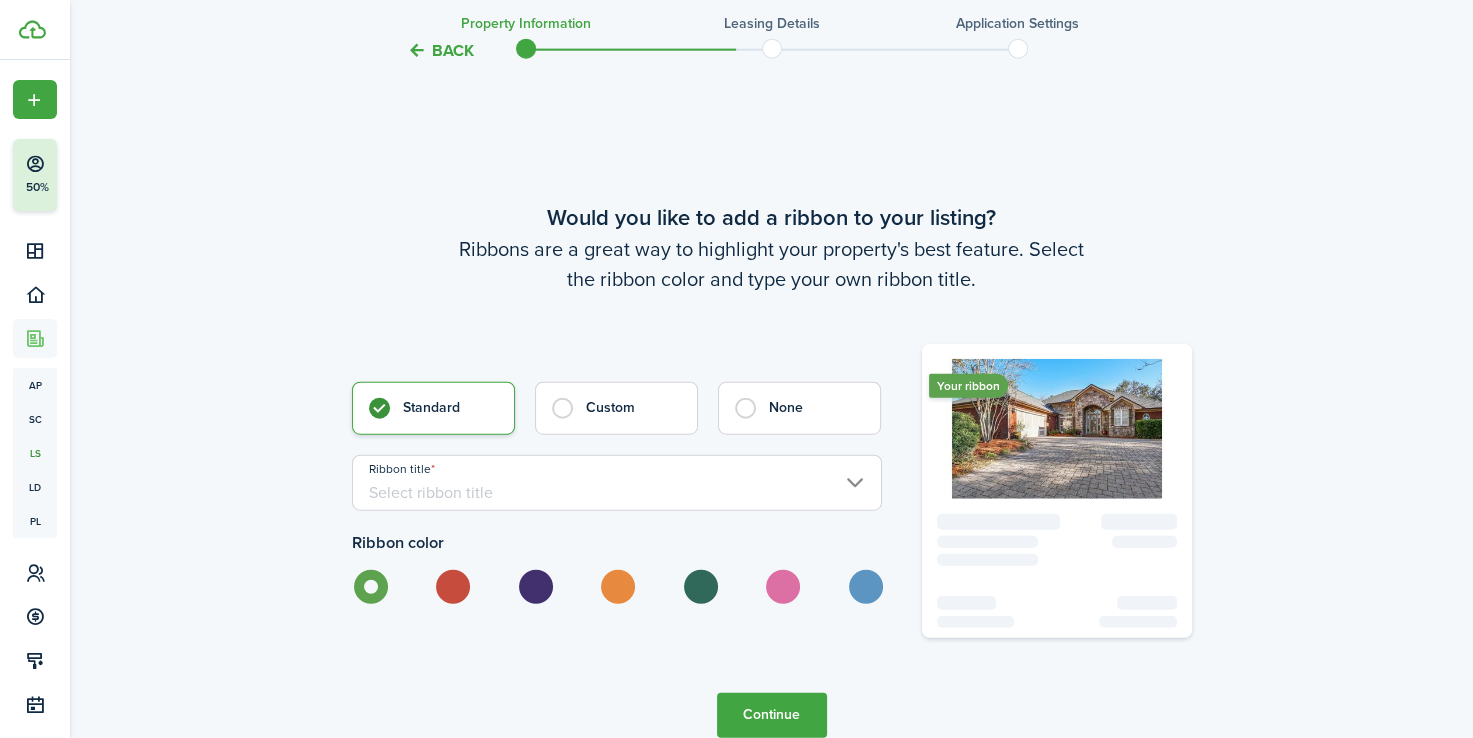 click on "Ribbon title" at bounding box center (617, 483) 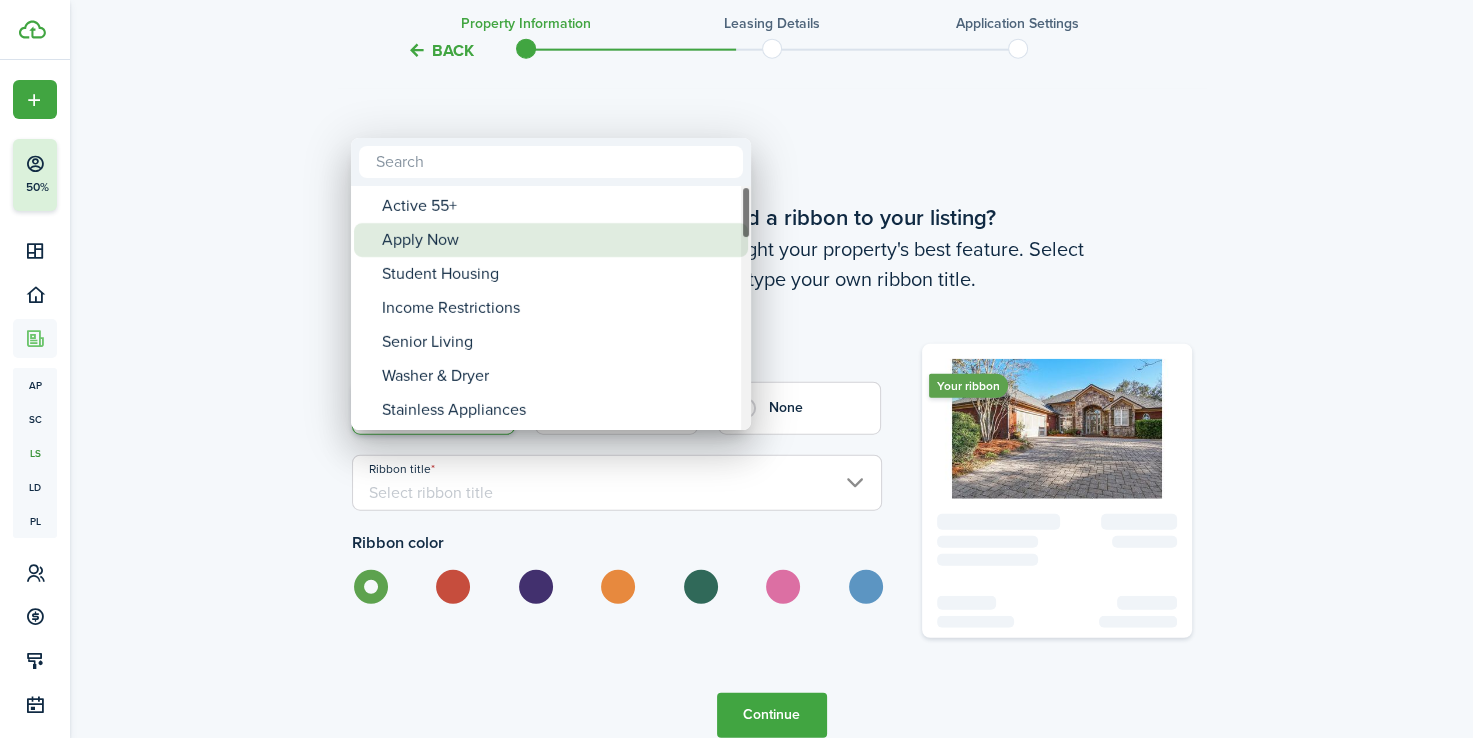 click on "Apply Now" at bounding box center [559, 240] 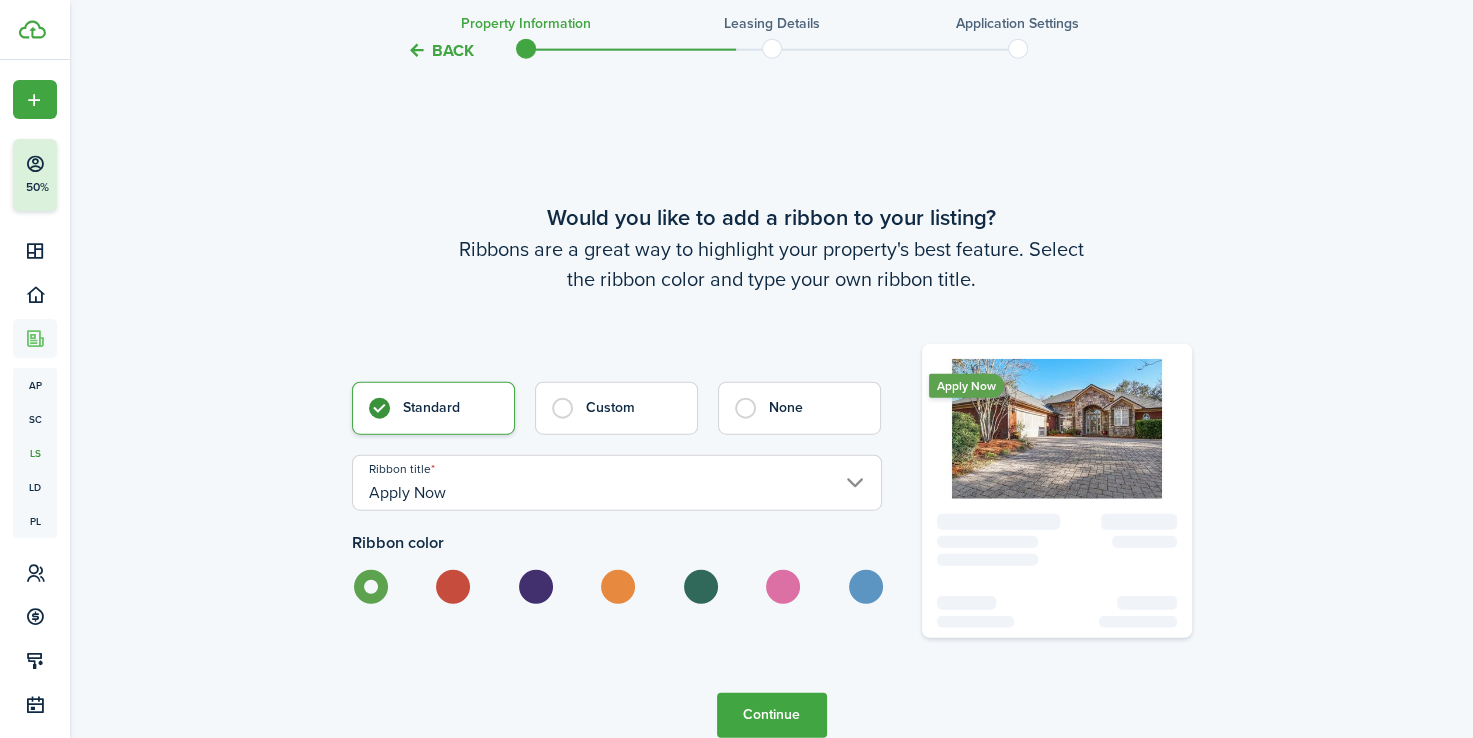 click on "Continue" at bounding box center (772, 715) 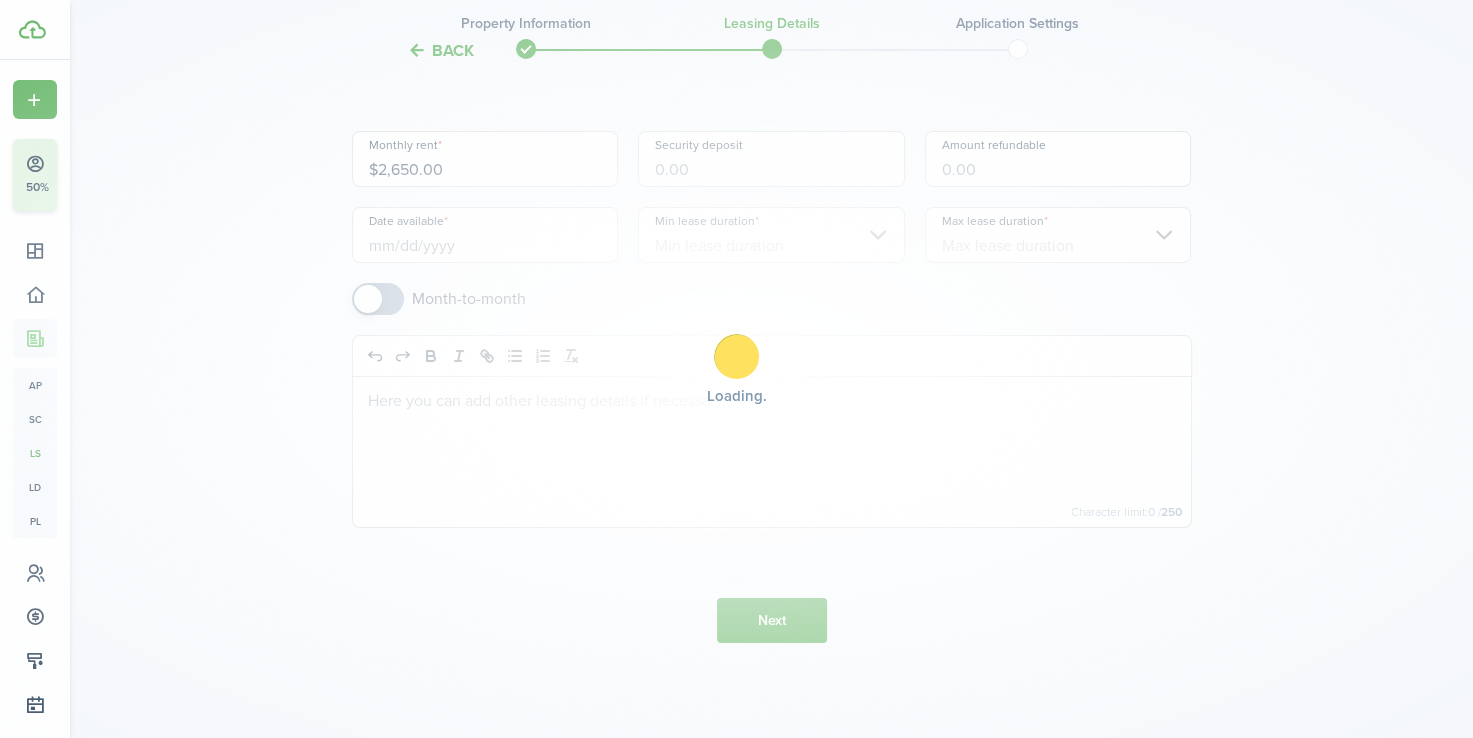 scroll, scrollTop: 0, scrollLeft: 0, axis: both 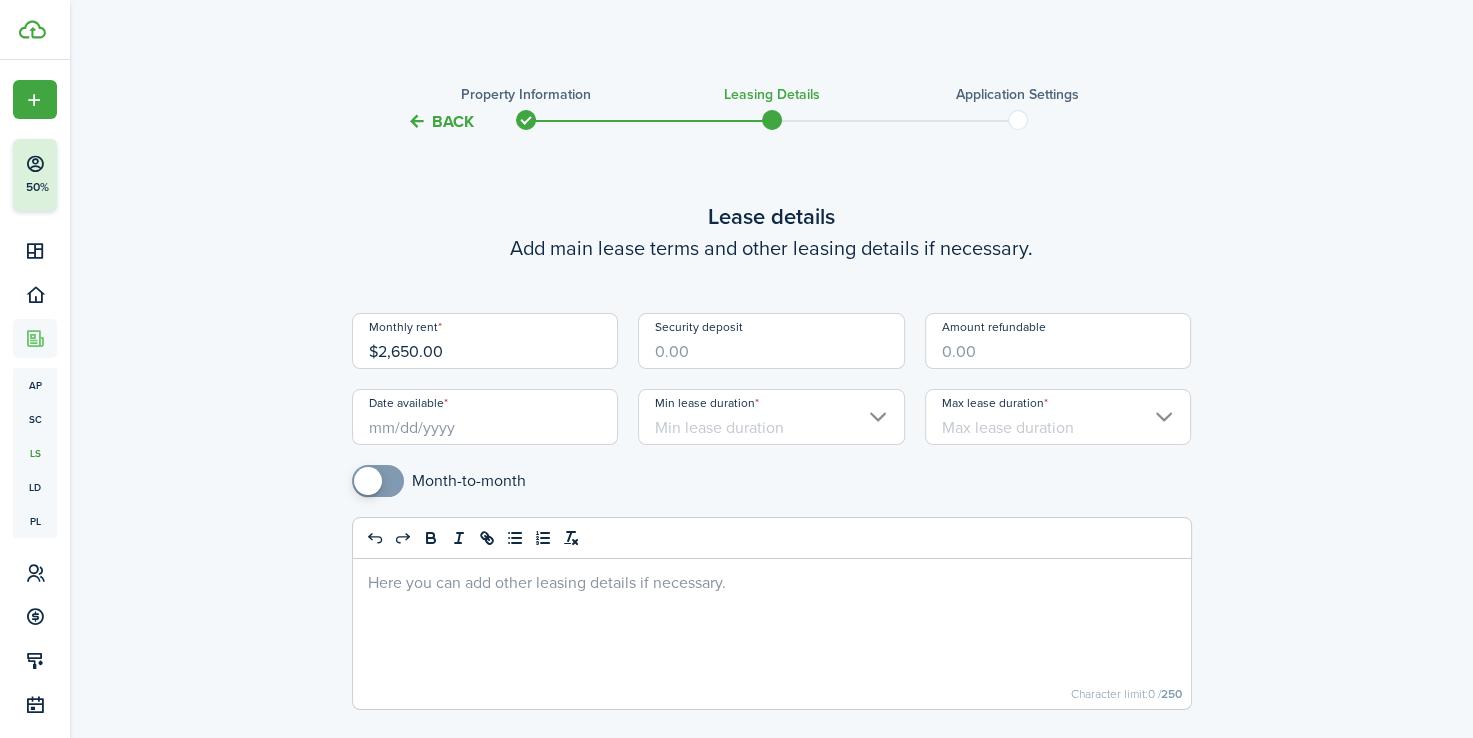 click on "Min lease duration" at bounding box center (771, 417) 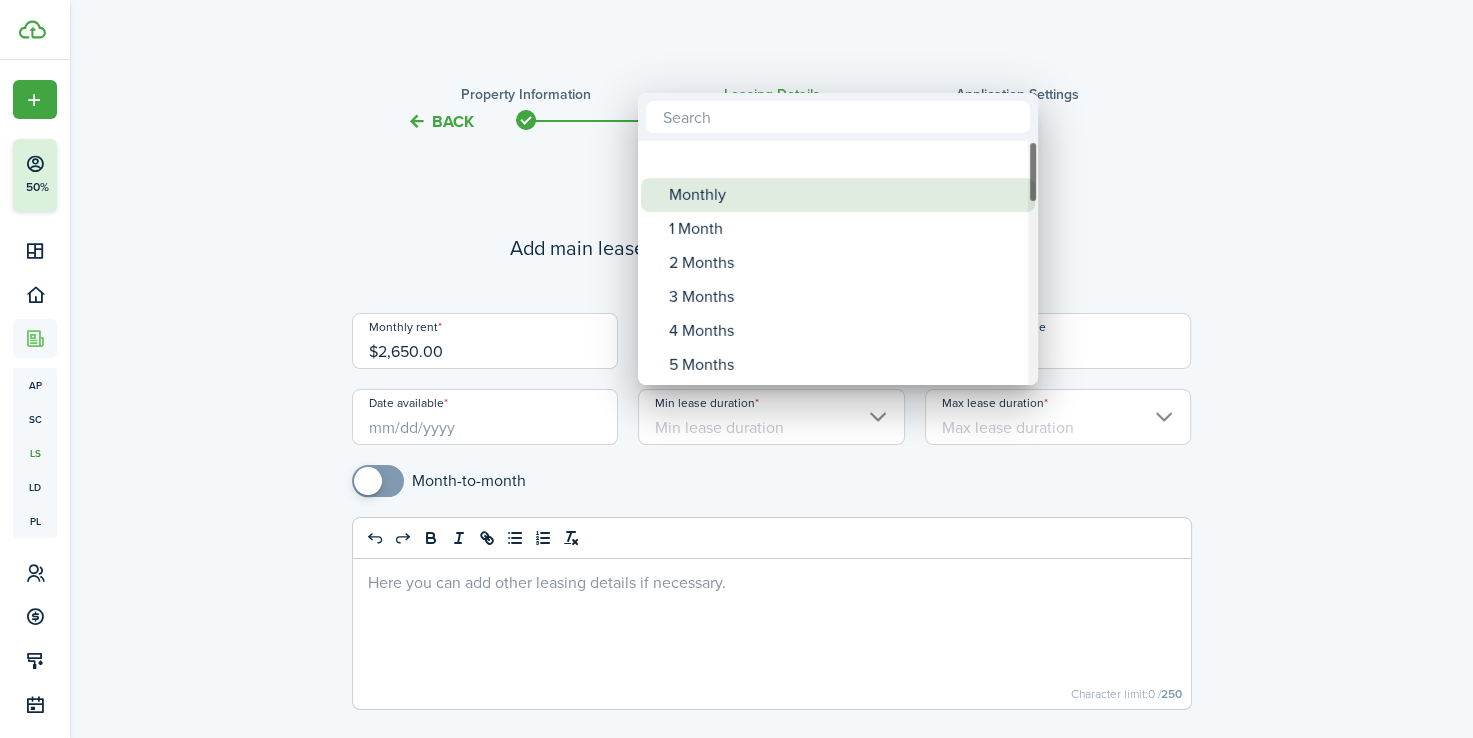 drag, startPoint x: 1025, startPoint y: 161, endPoint x: 1025, endPoint y: 189, distance: 28 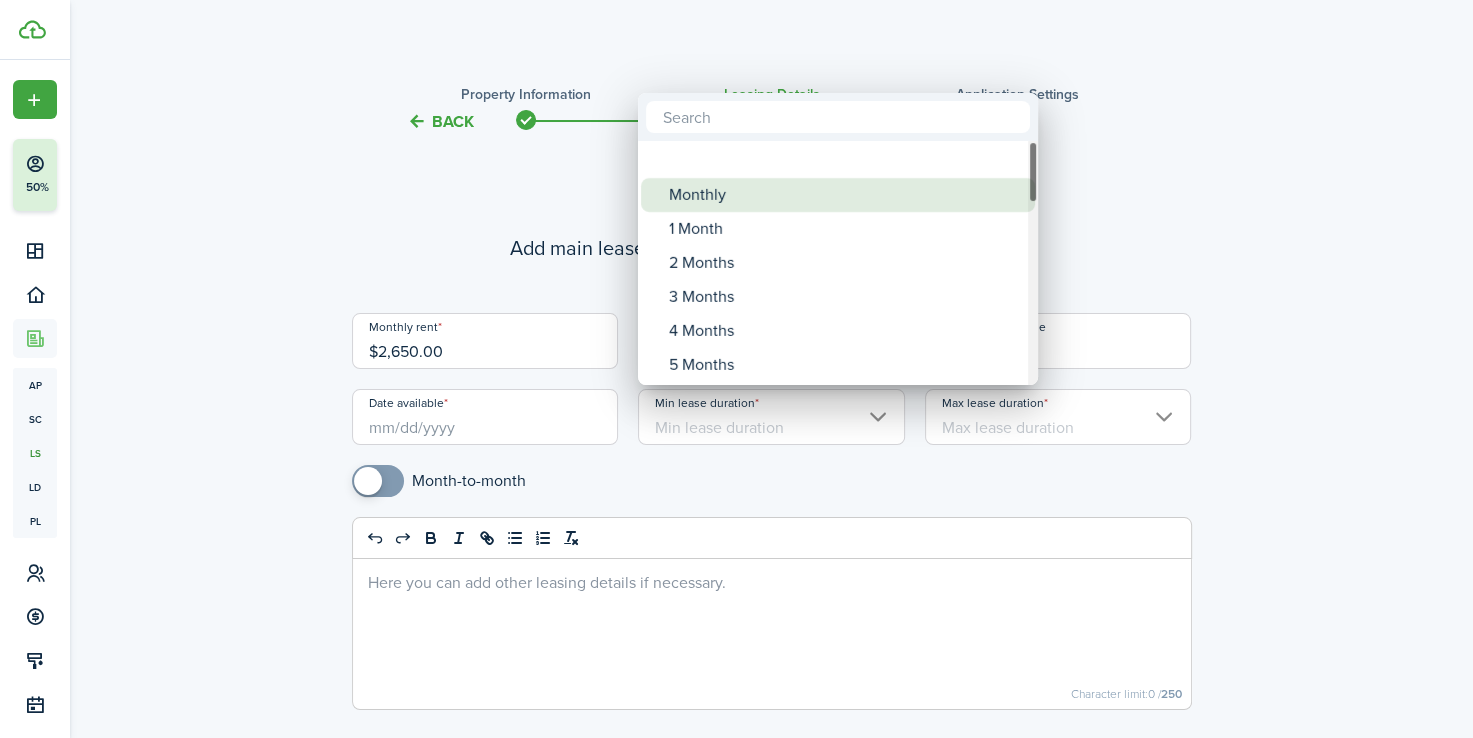 click on "Monthly" at bounding box center [838, 195] 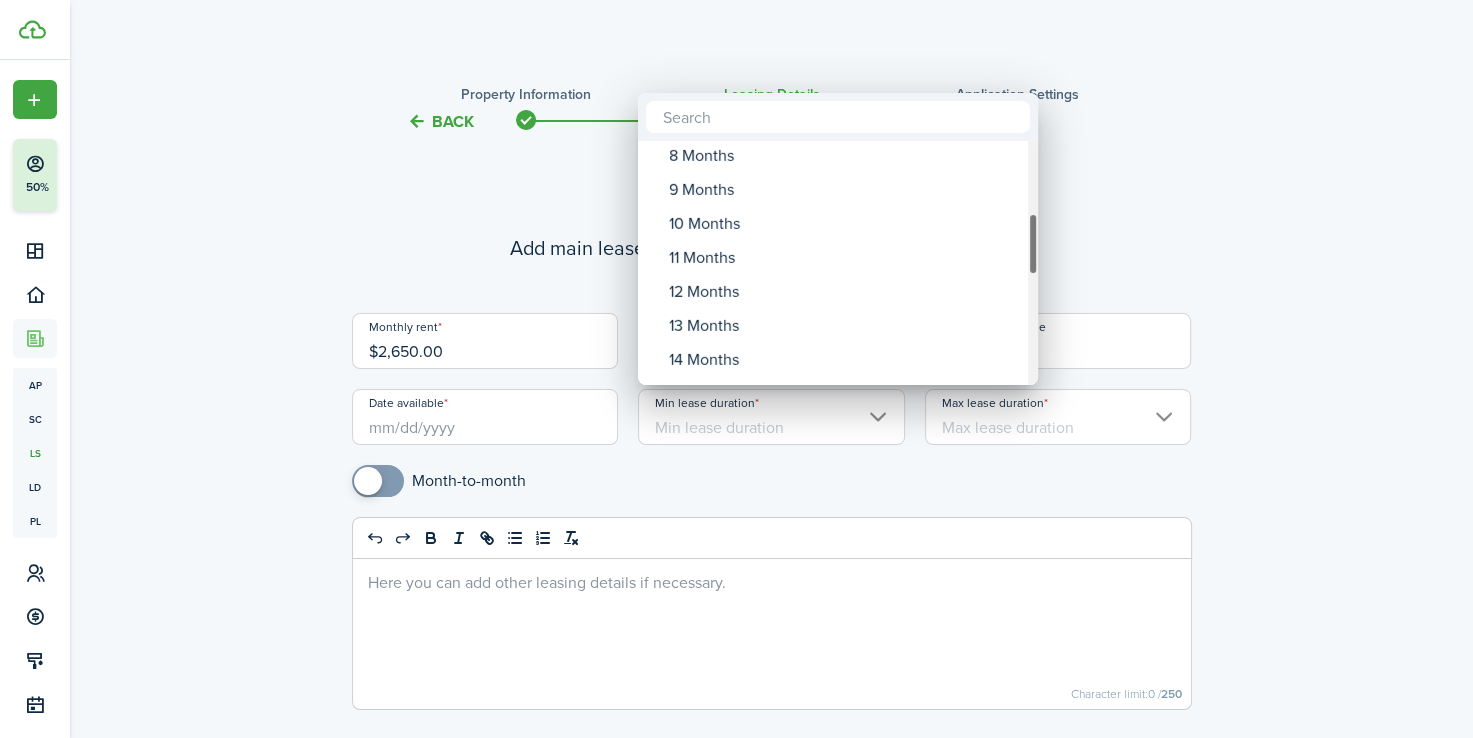 drag, startPoint x: 1028, startPoint y: 174, endPoint x: 1032, endPoint y: 246, distance: 72.11102 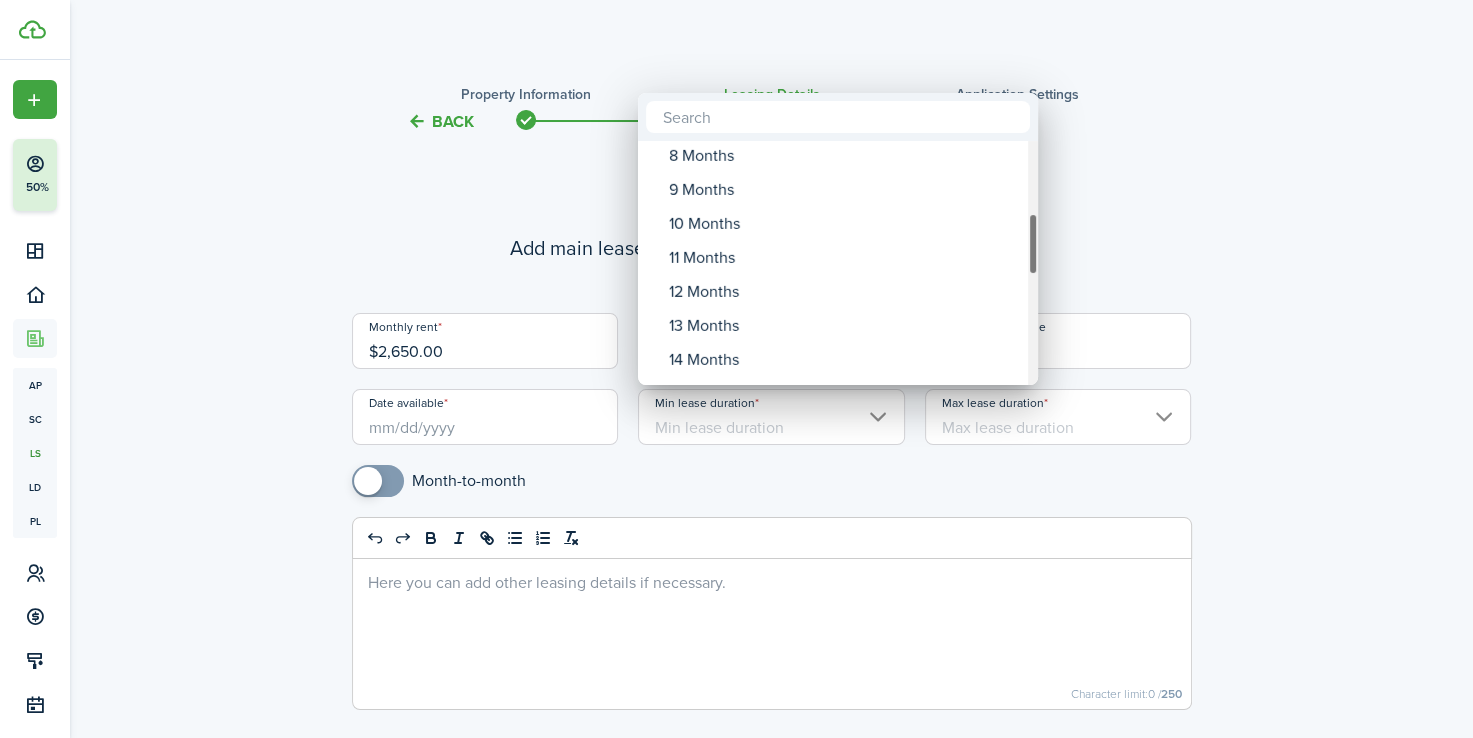 click at bounding box center (1033, 244) 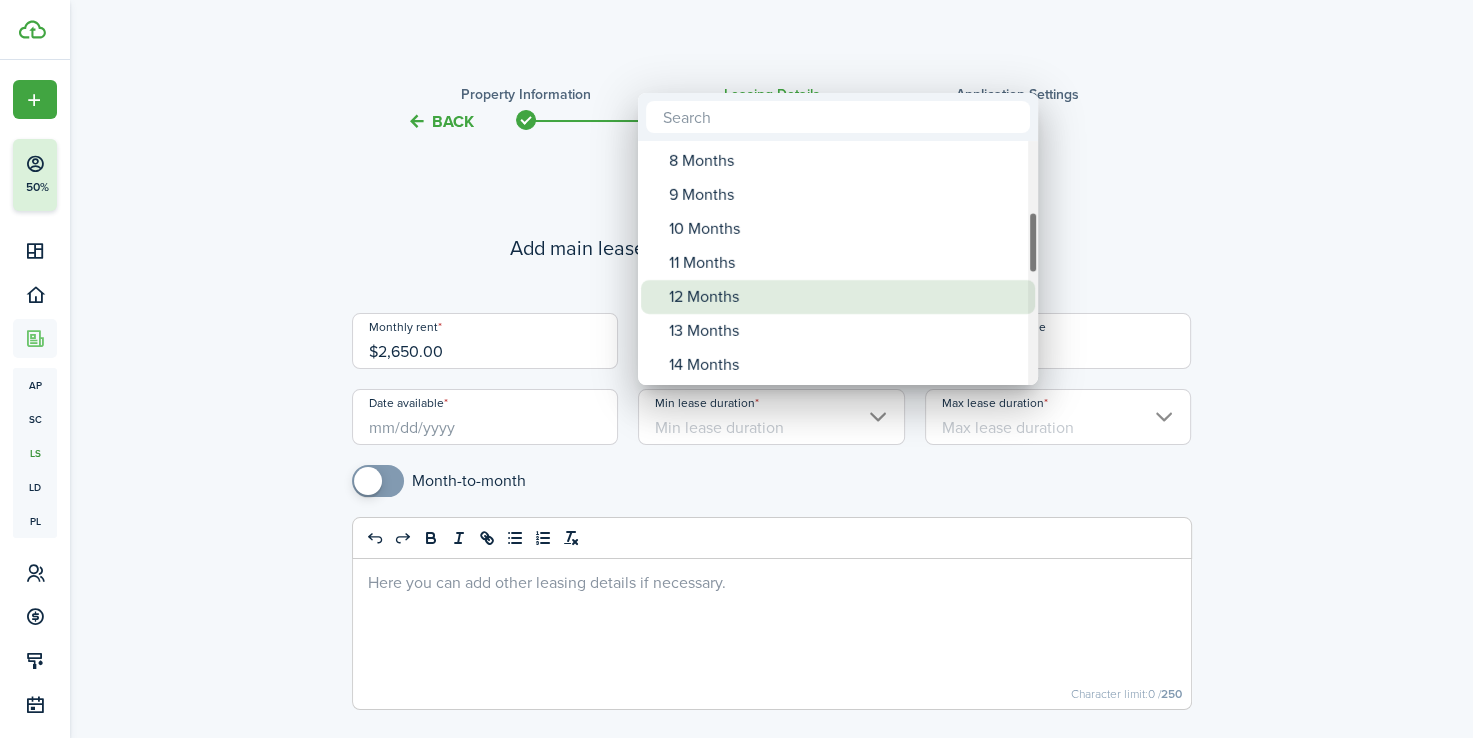 click on "12 Months" at bounding box center (846, 297) 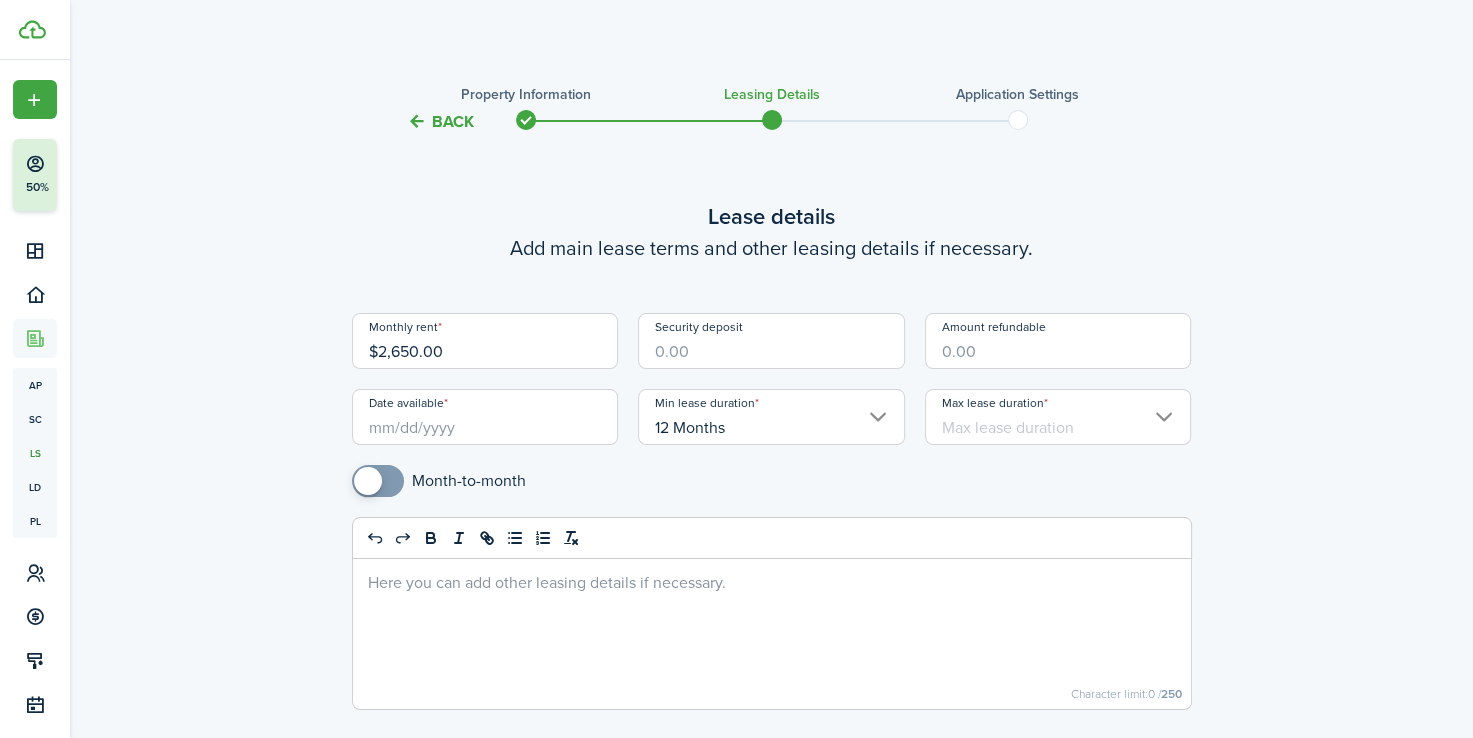 click on "Max lease duration" at bounding box center (1058, 417) 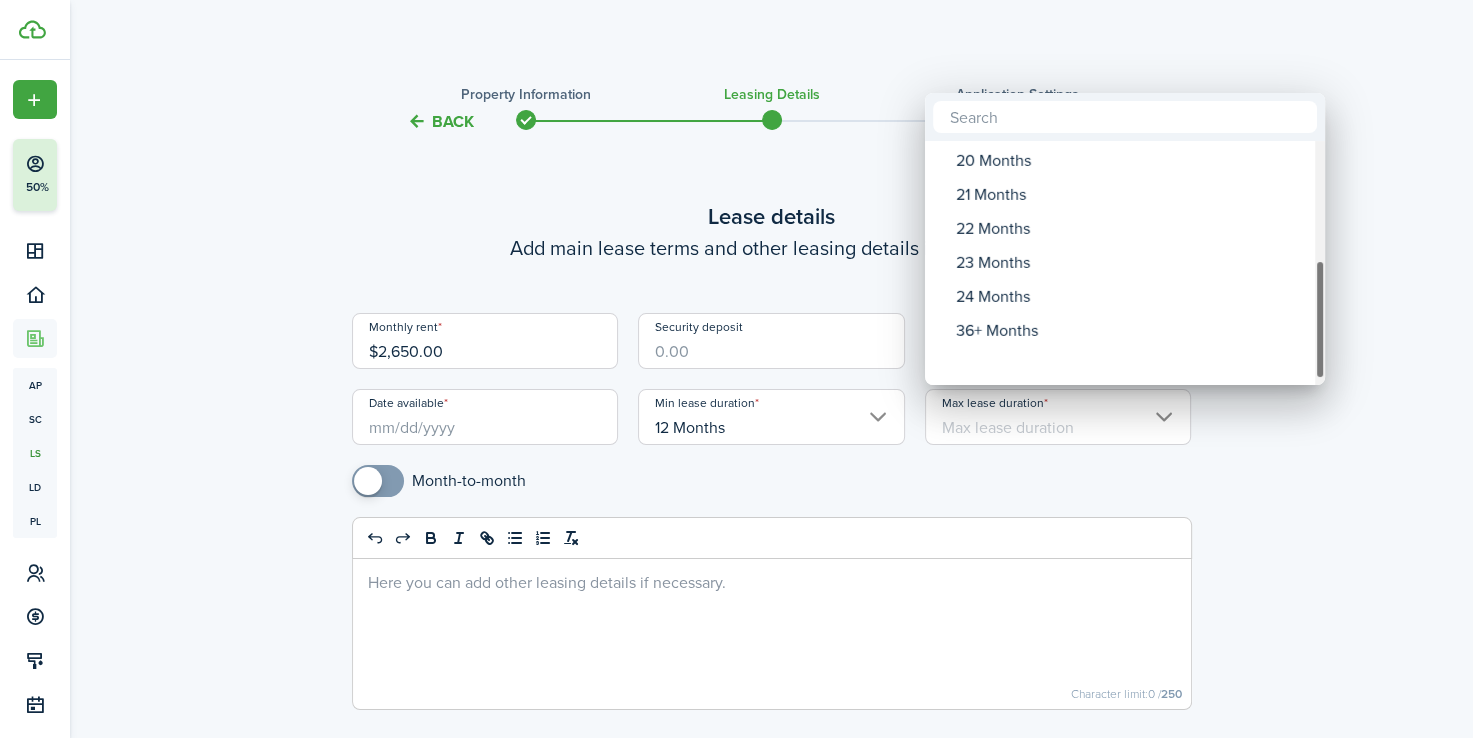 drag, startPoint x: 1321, startPoint y: 170, endPoint x: 1327, endPoint y: 323, distance: 153.1176 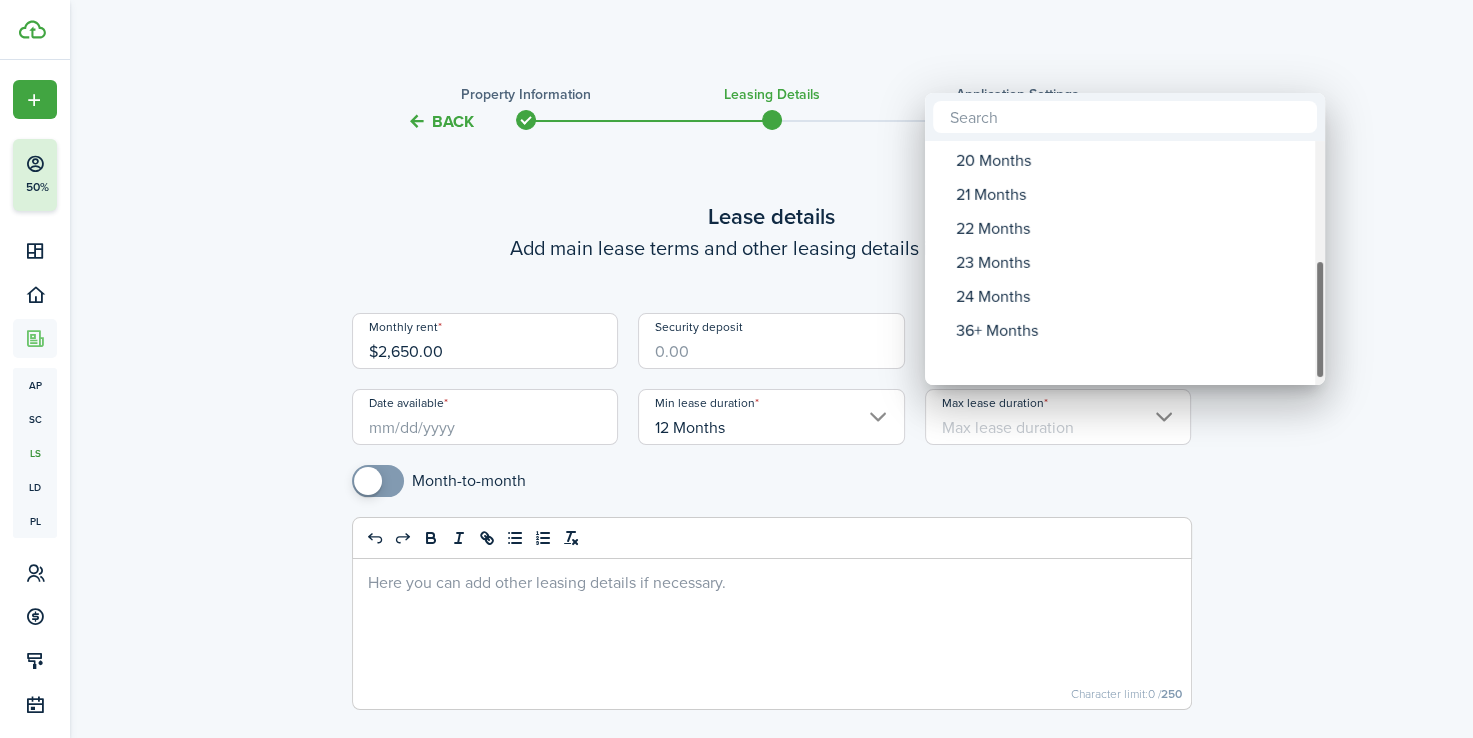 click on "12 Months 13 Months 14 Months 15 Months 16 Months 17 Months 18 Months 19 Months 20 Months 21 Months 22 Months 23 Months 24 Months 36+ Months" at bounding box center (736, 369) 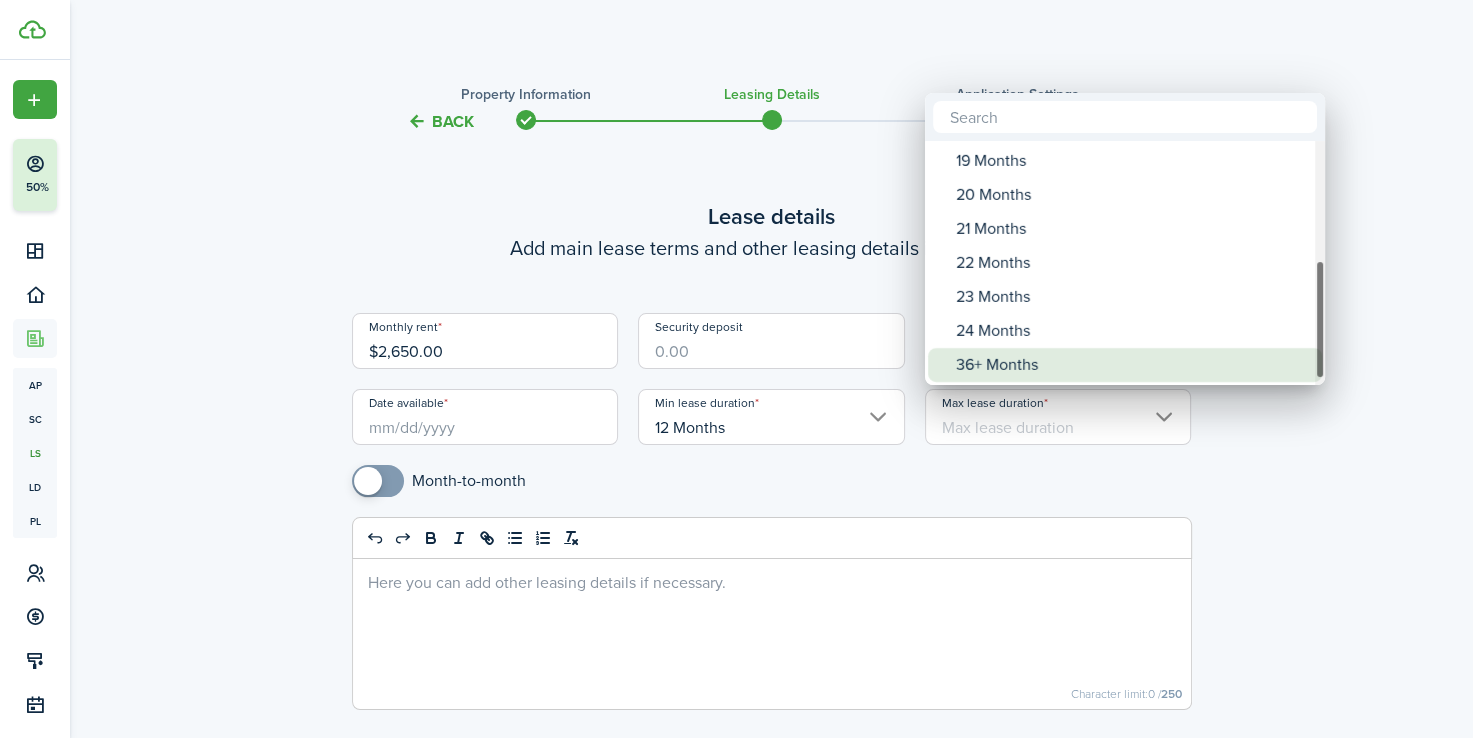 click on "36+ Months" at bounding box center (1133, 365) 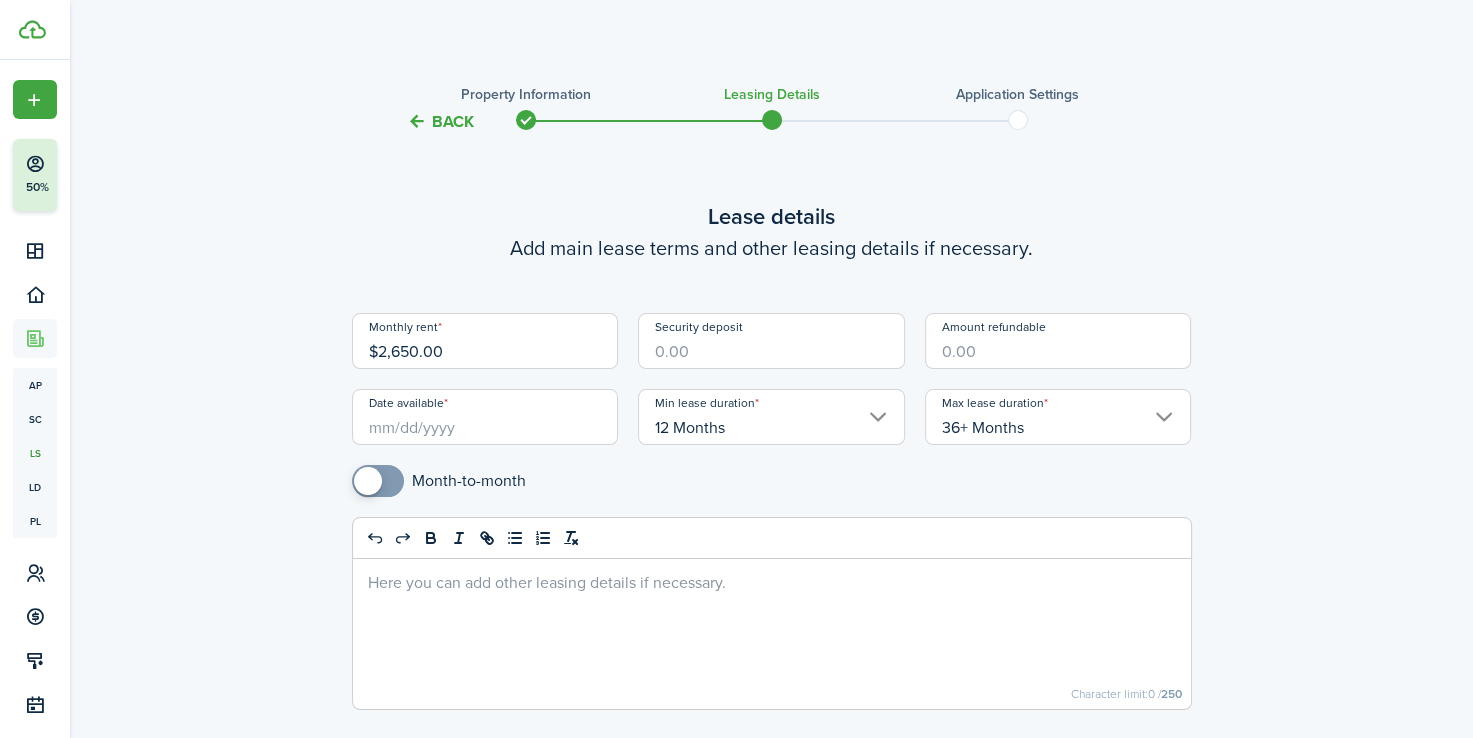 click on "Back  Property information   Leasing details   Application settings  Lease details  Add main lease terms and other leasing details if necessary.   Monthly rent  $2,650.00  Security deposit   Amount refundable   Date available   Min lease duration  12 Months  Max lease duration  36+ Months  Month-to-month  Column Insert column left Insert column right Delete column Row Insert row above Insert row below Delete row Merge cells Merge cells Split cell Insert paragraph outside the table Insert before Insert after Copy table Table properties Delete table Character limit:  0 /  250 Next" at bounding box center [772, 467] 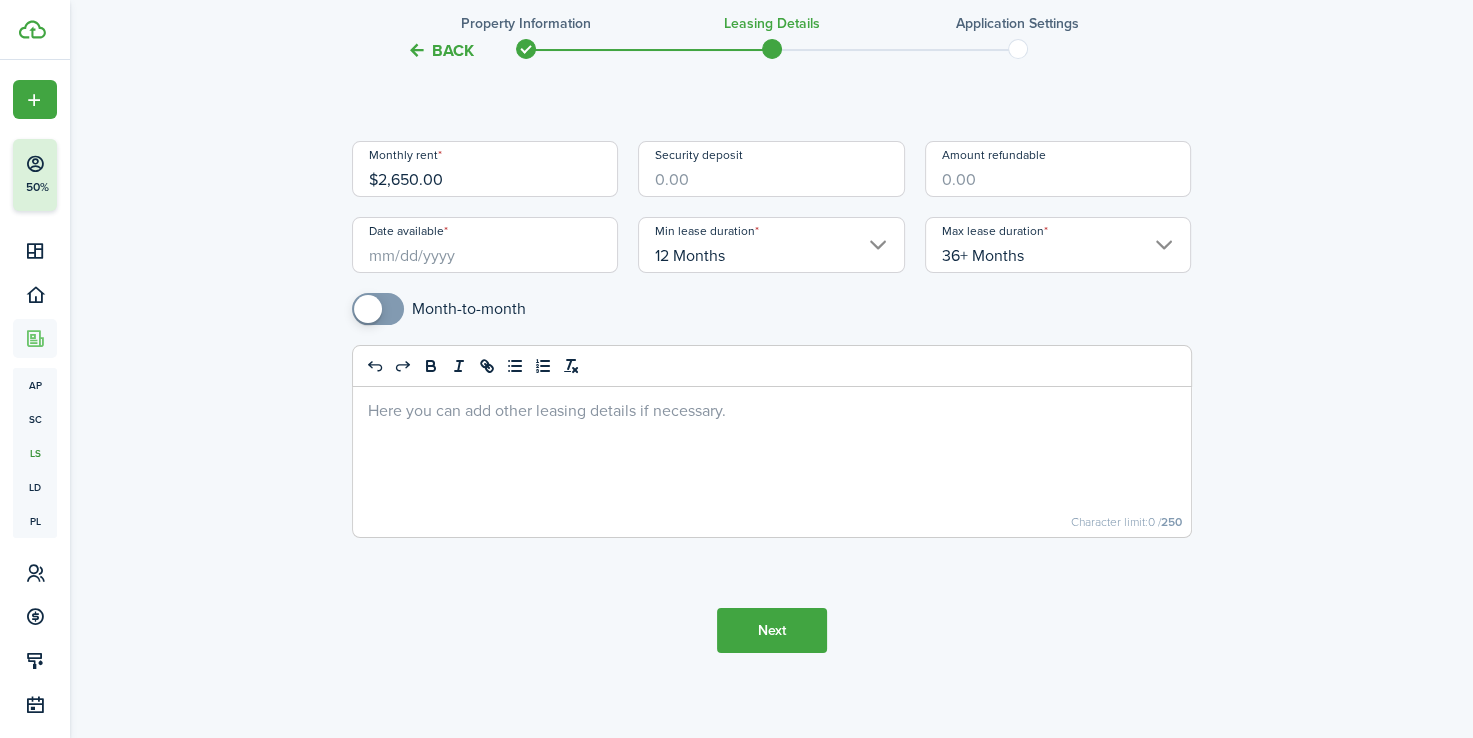 scroll, scrollTop: 176, scrollLeft: 0, axis: vertical 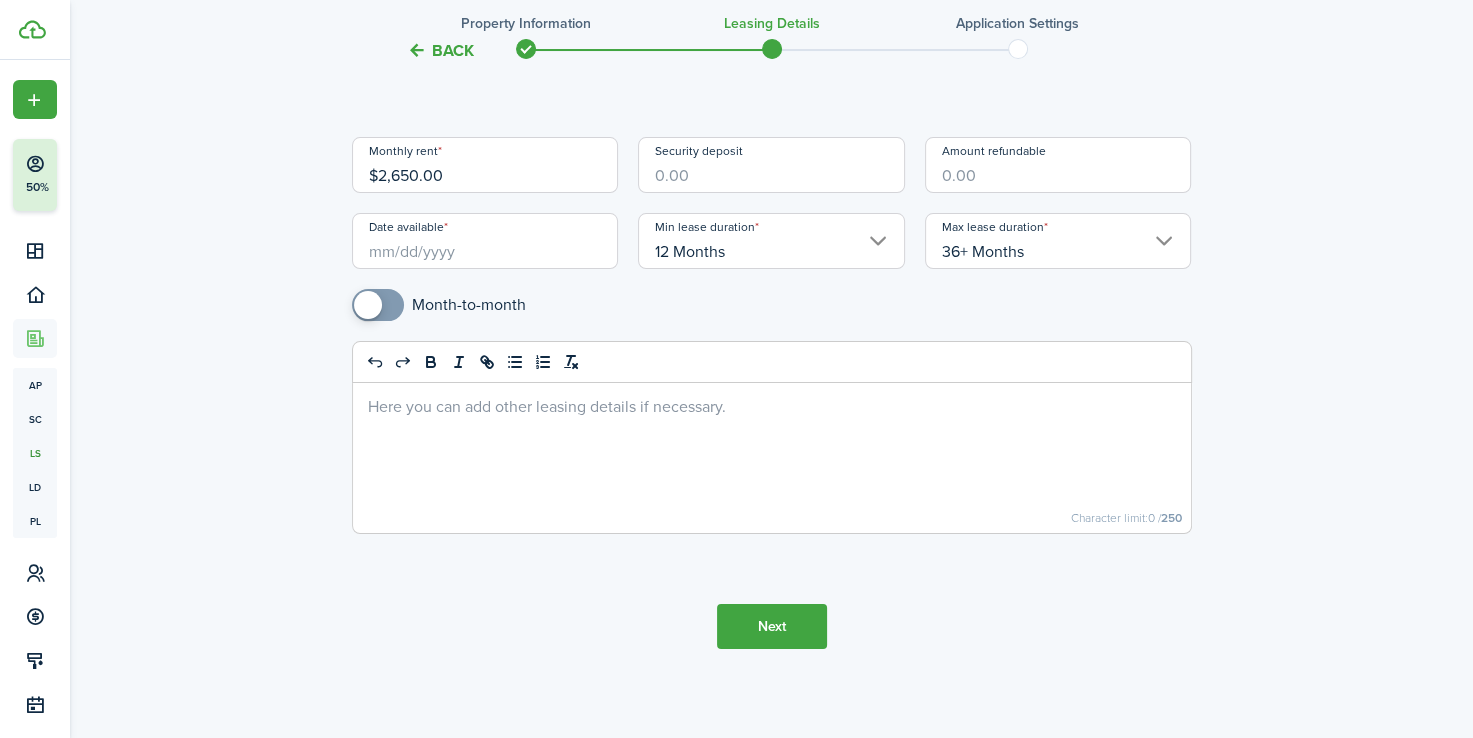 click on "Date available" at bounding box center (485, 241) 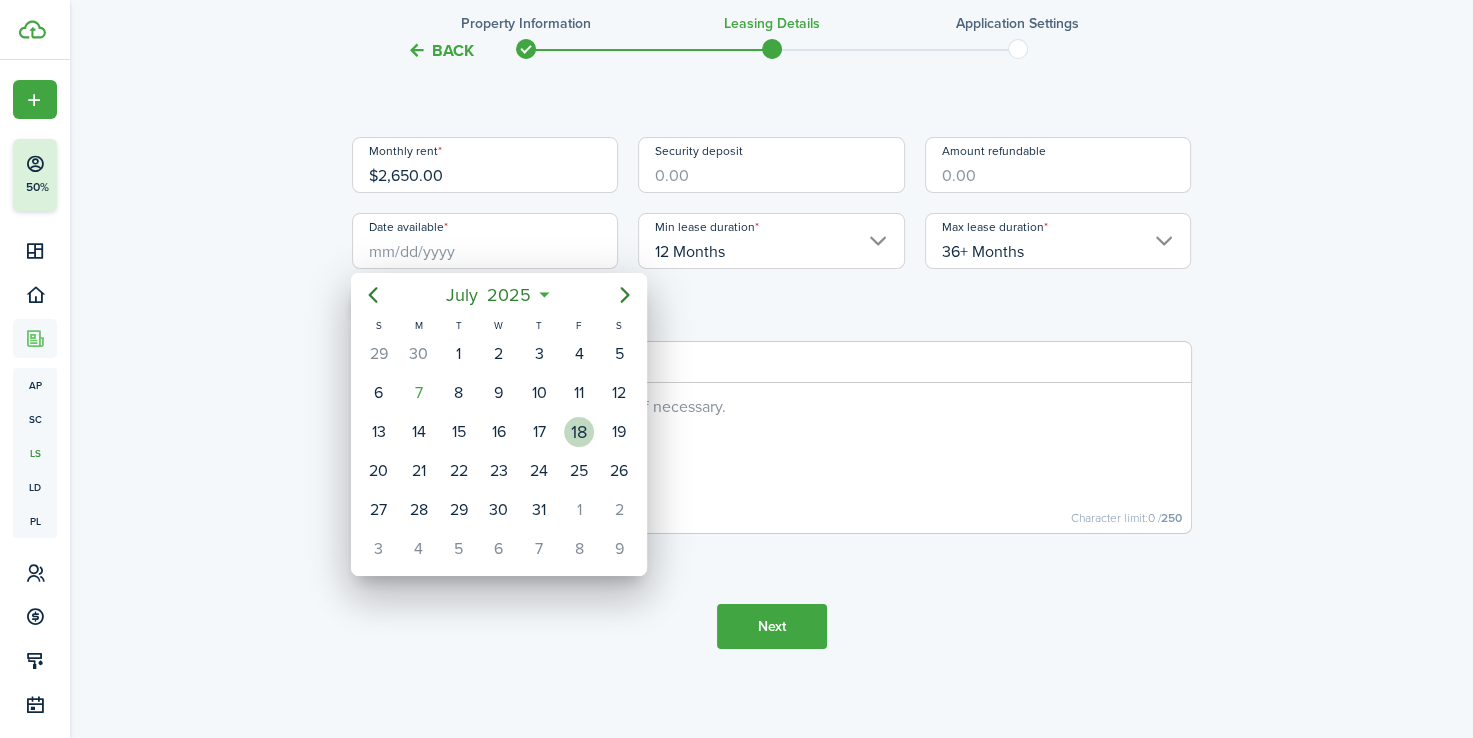 click on "18" at bounding box center (579, 432) 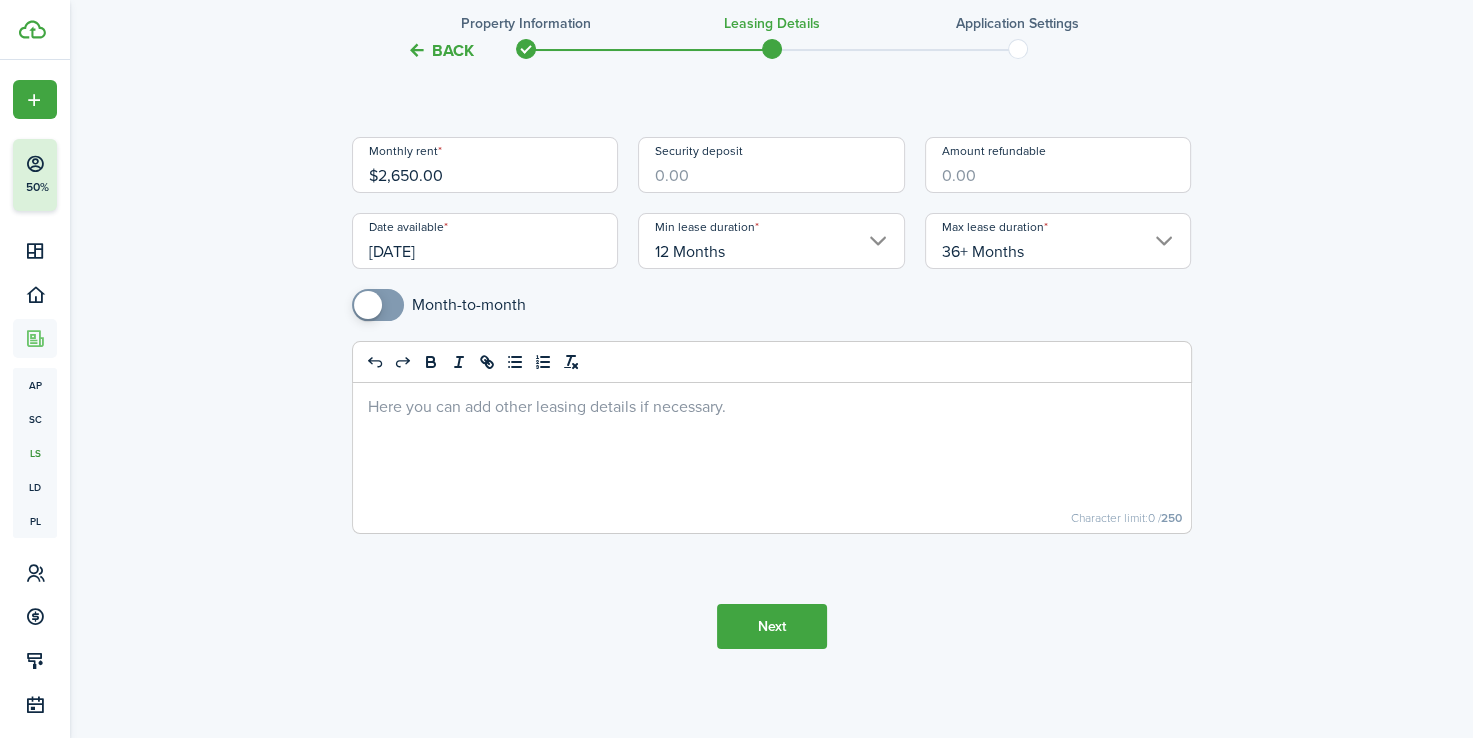 click on "Next" at bounding box center [772, 626] 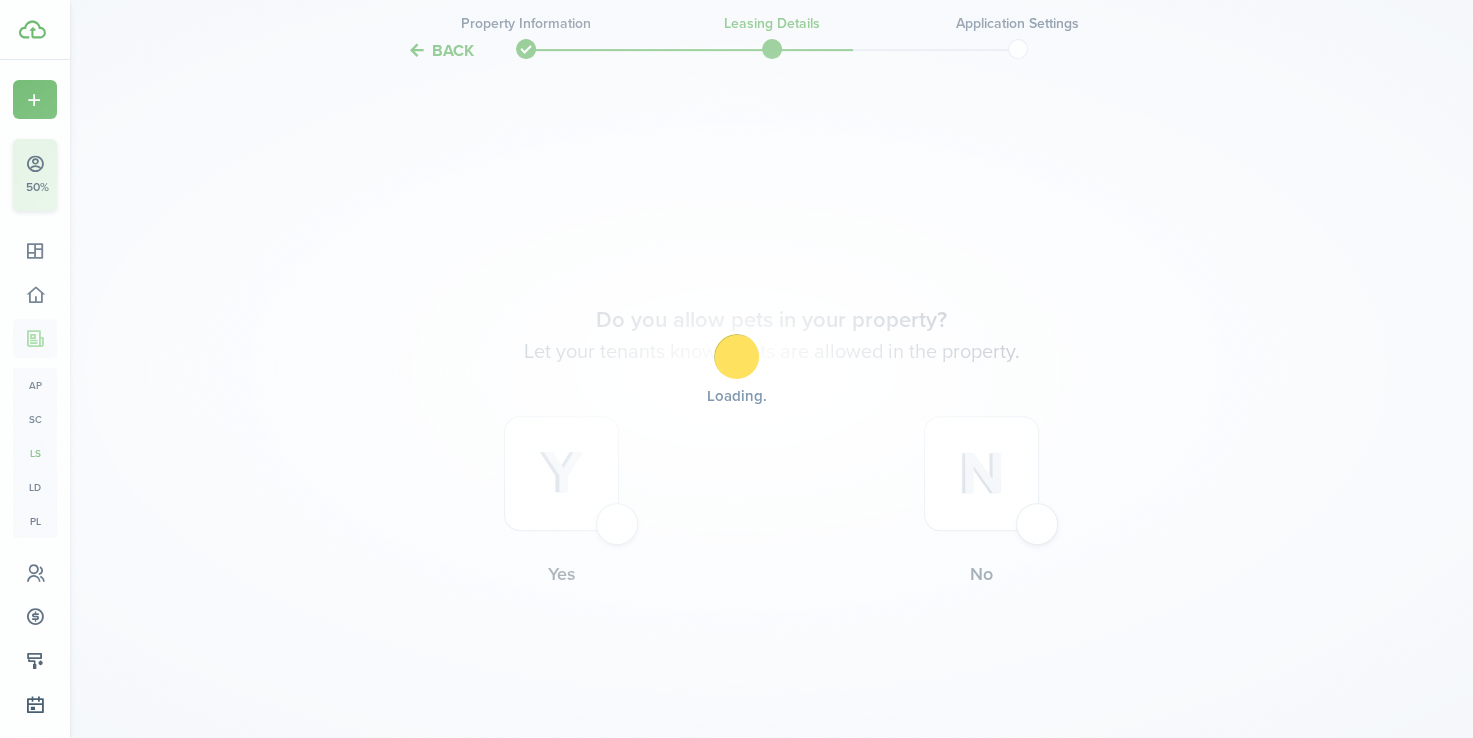 scroll, scrollTop: 785, scrollLeft: 0, axis: vertical 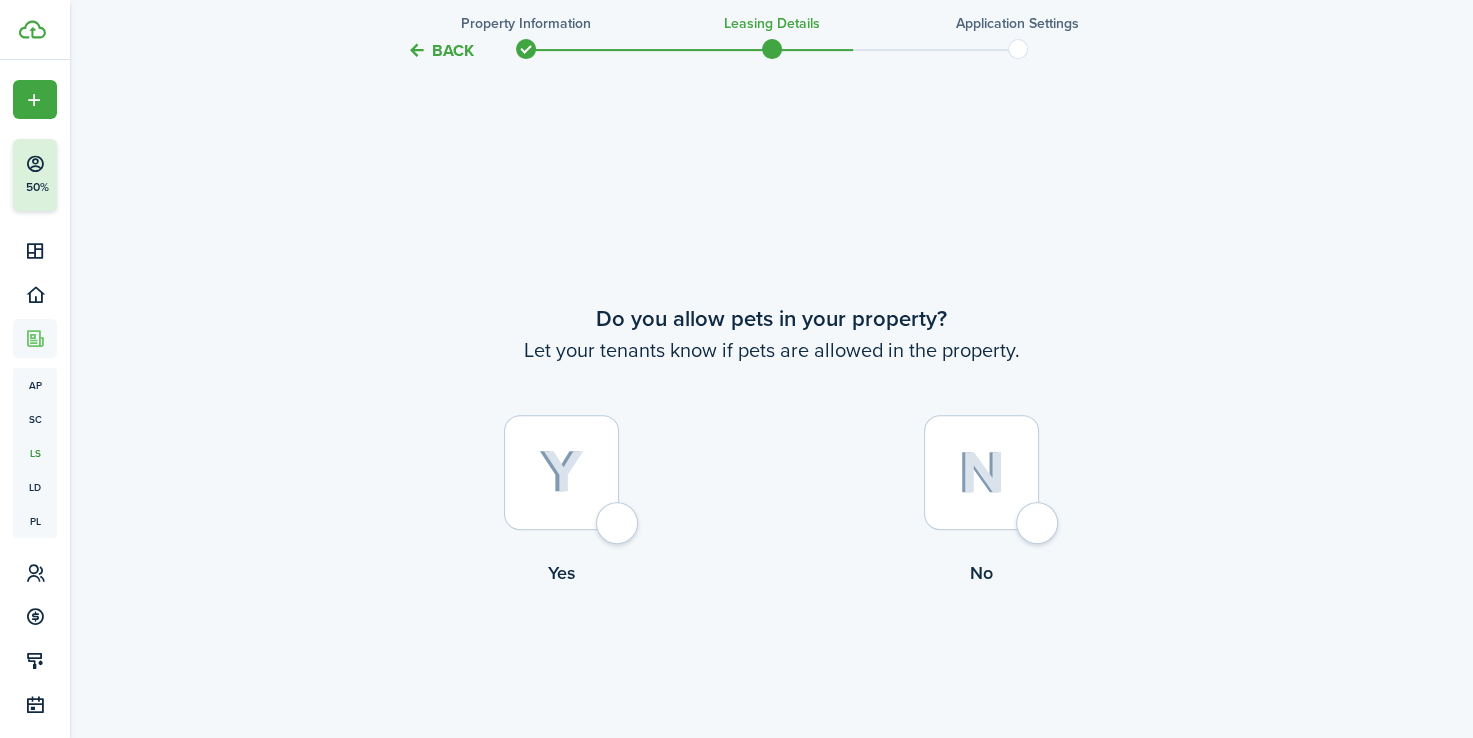 click at bounding box center [981, 472] 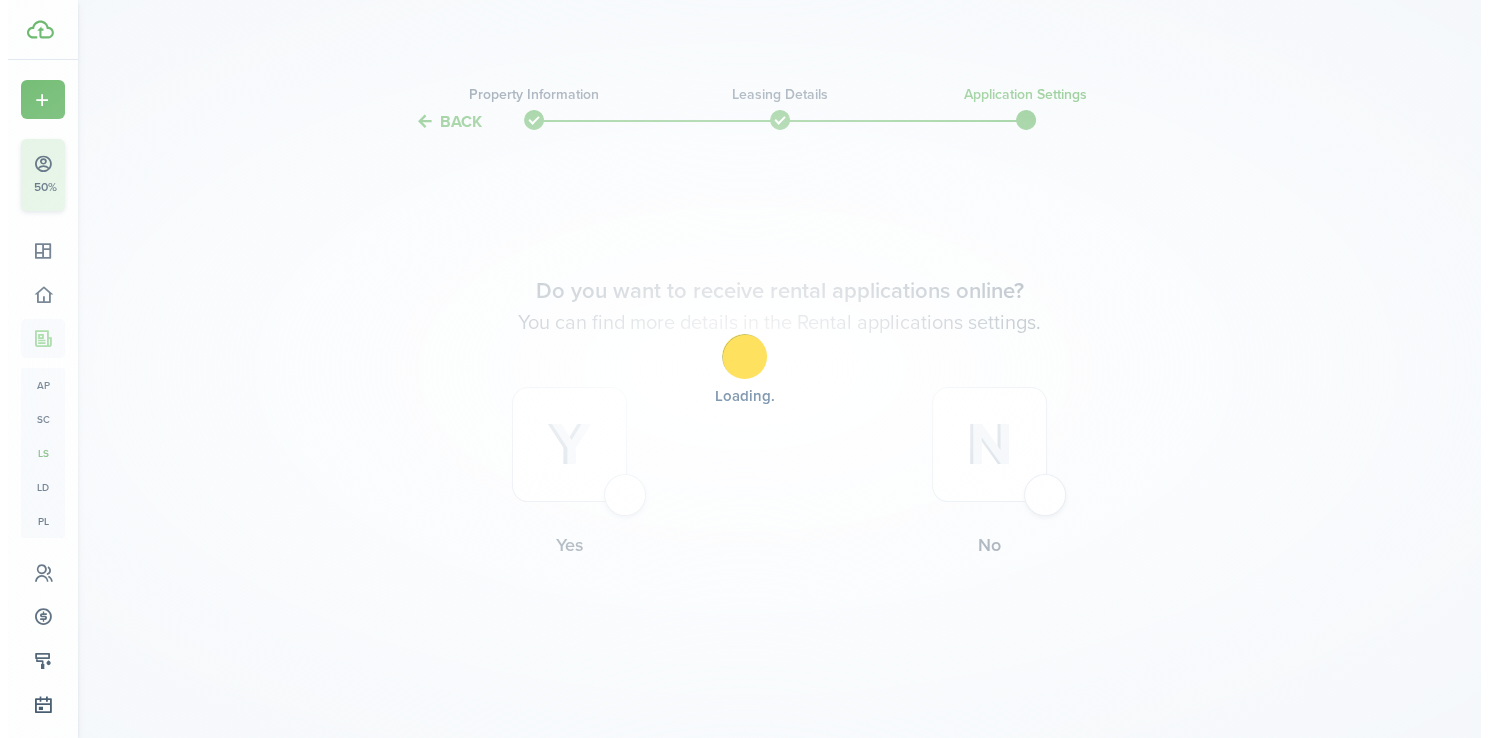 scroll, scrollTop: 0, scrollLeft: 0, axis: both 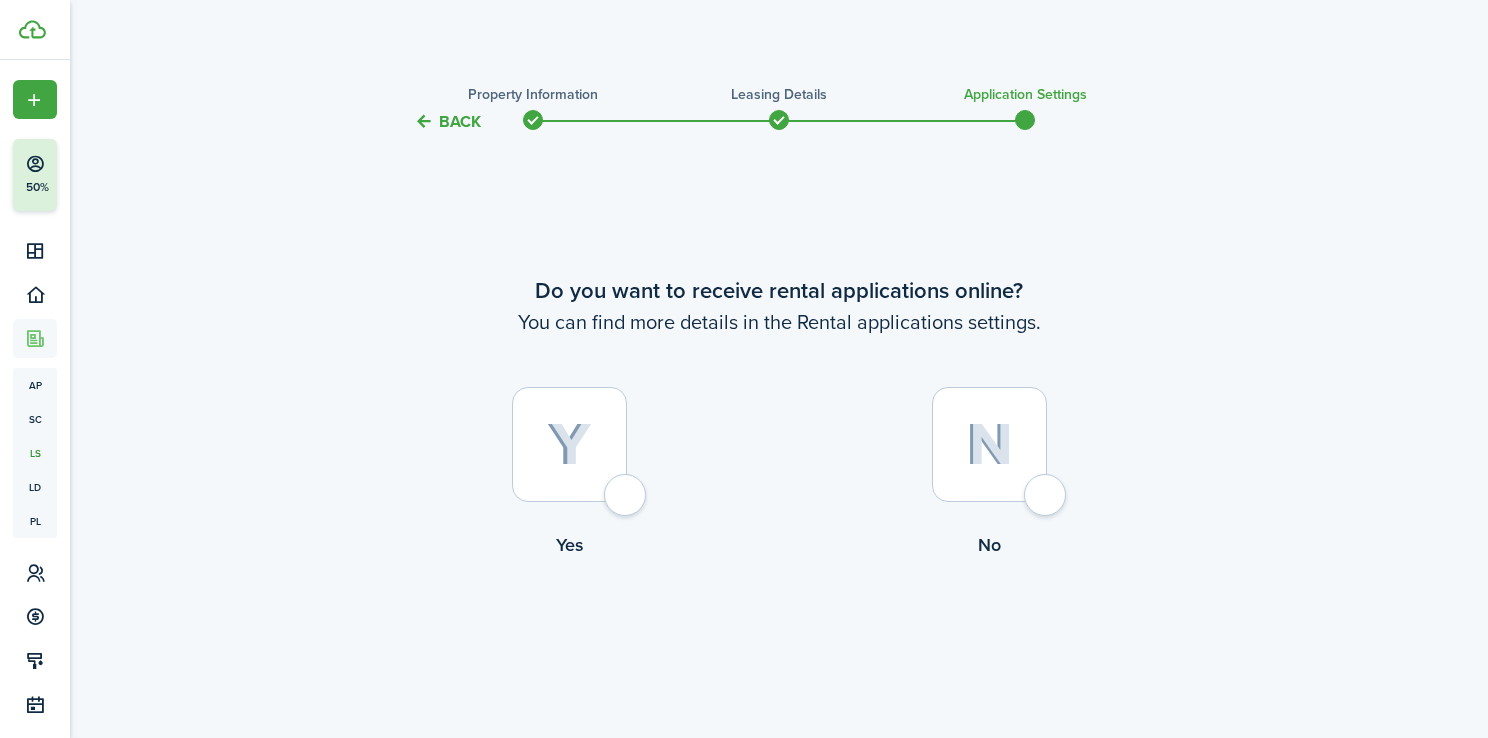 click at bounding box center [569, 444] 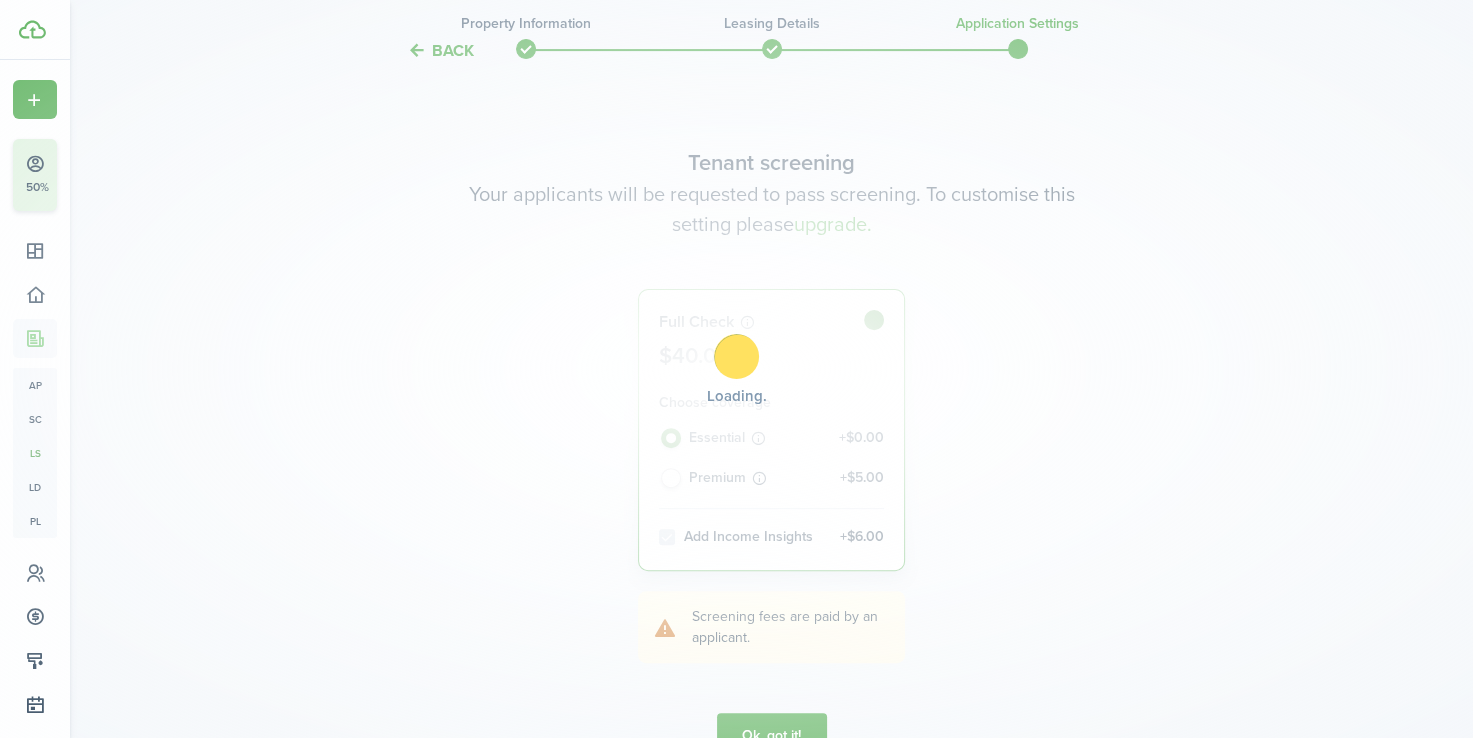 scroll, scrollTop: 604, scrollLeft: 0, axis: vertical 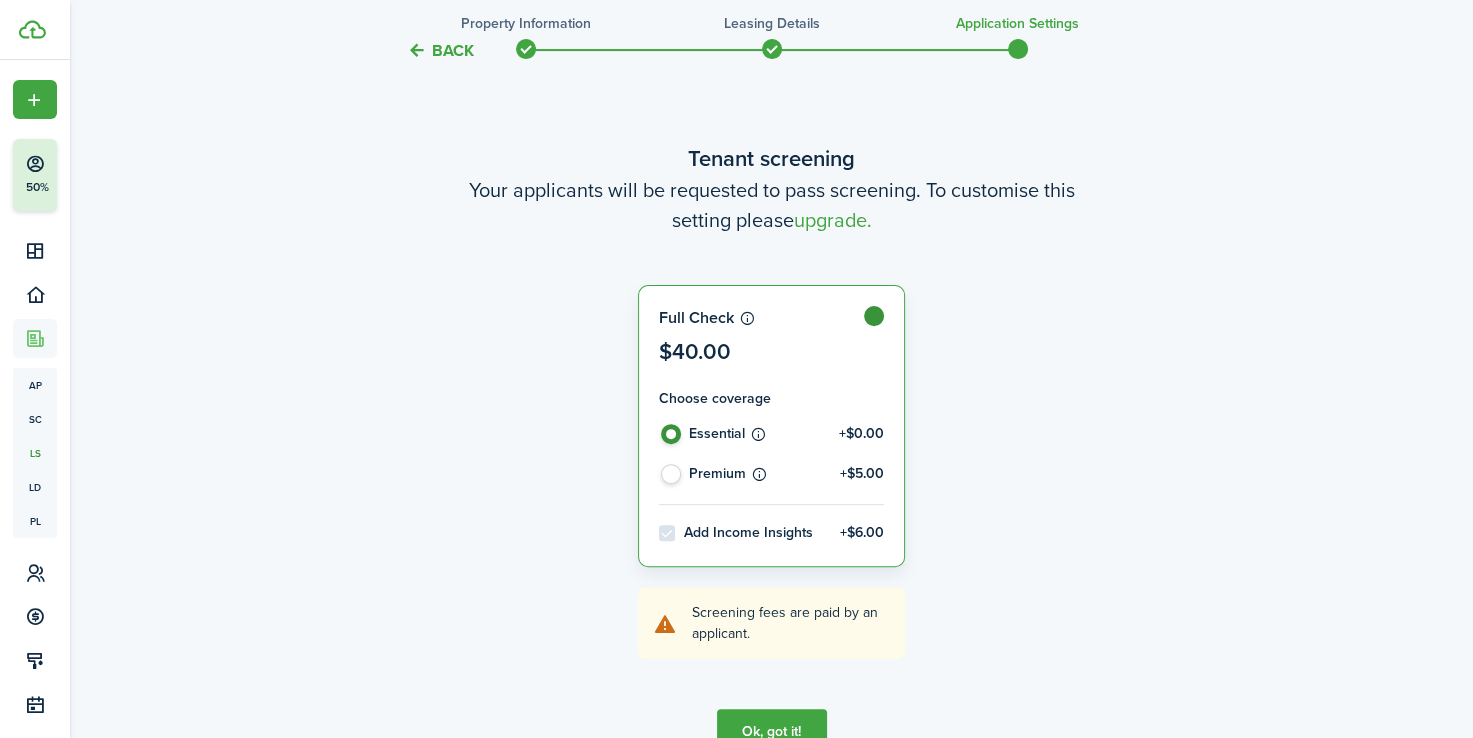 click at bounding box center [771, 337] 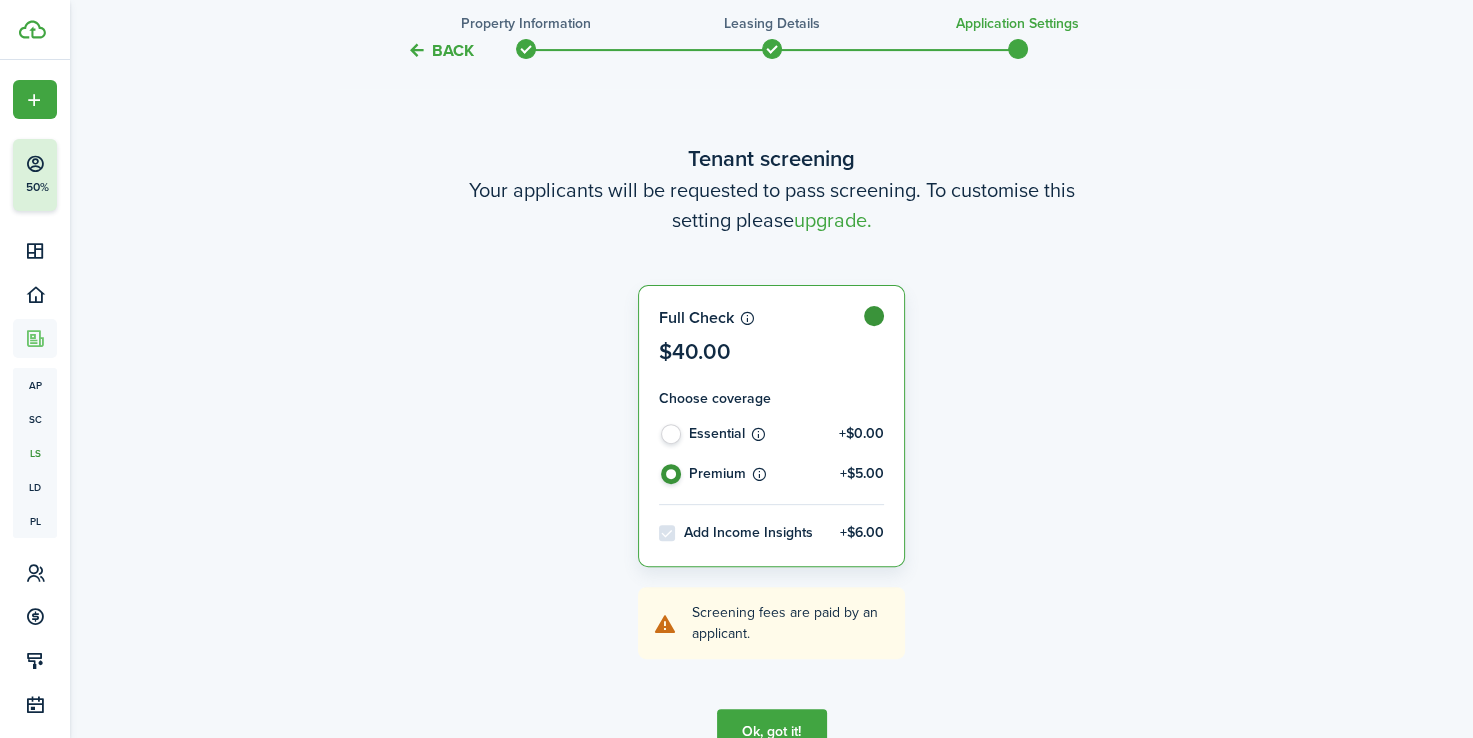 click on "Premium +$5.00" at bounding box center [771, 476] 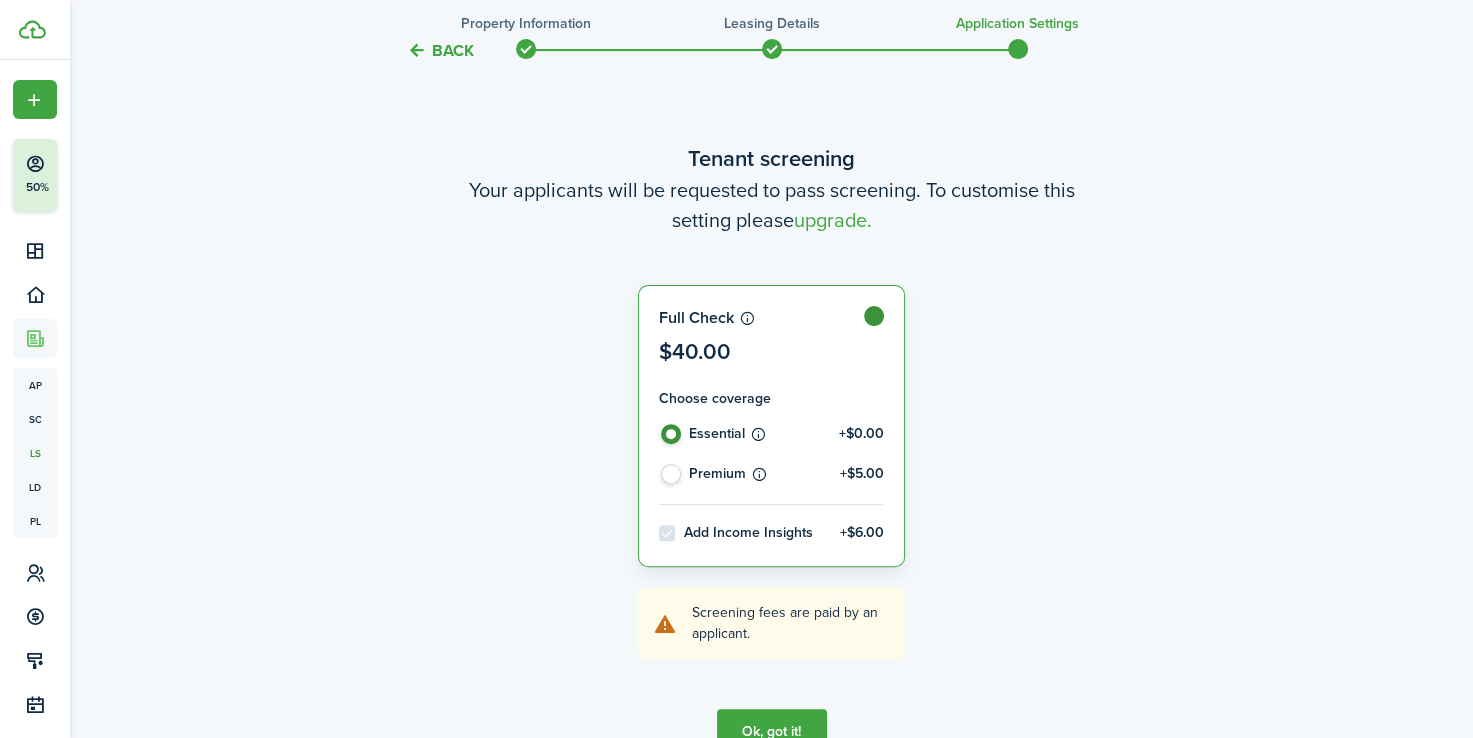 click on "Premium +$5.00" at bounding box center [771, 476] 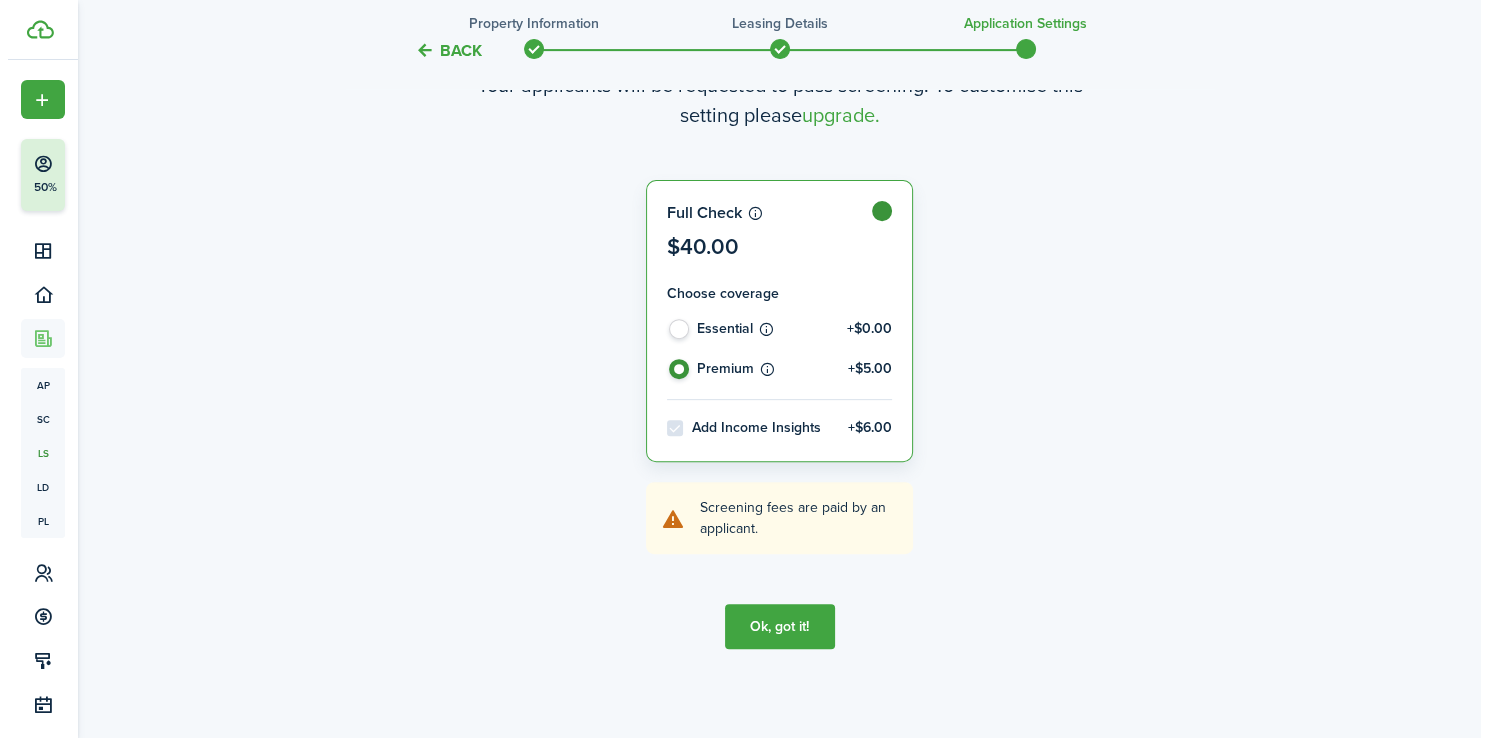 scroll, scrollTop: 724, scrollLeft: 0, axis: vertical 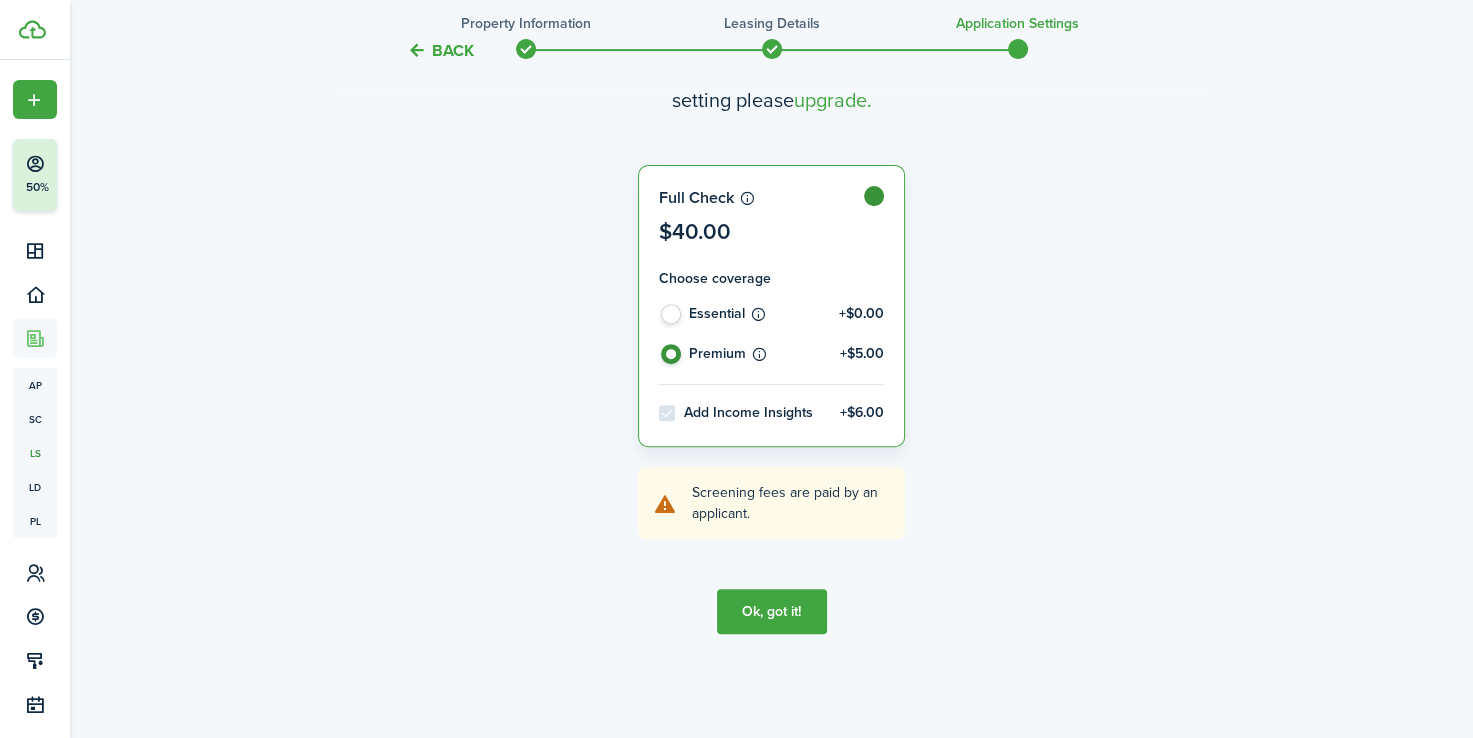 click on "Ok, got it!" at bounding box center [772, 611] 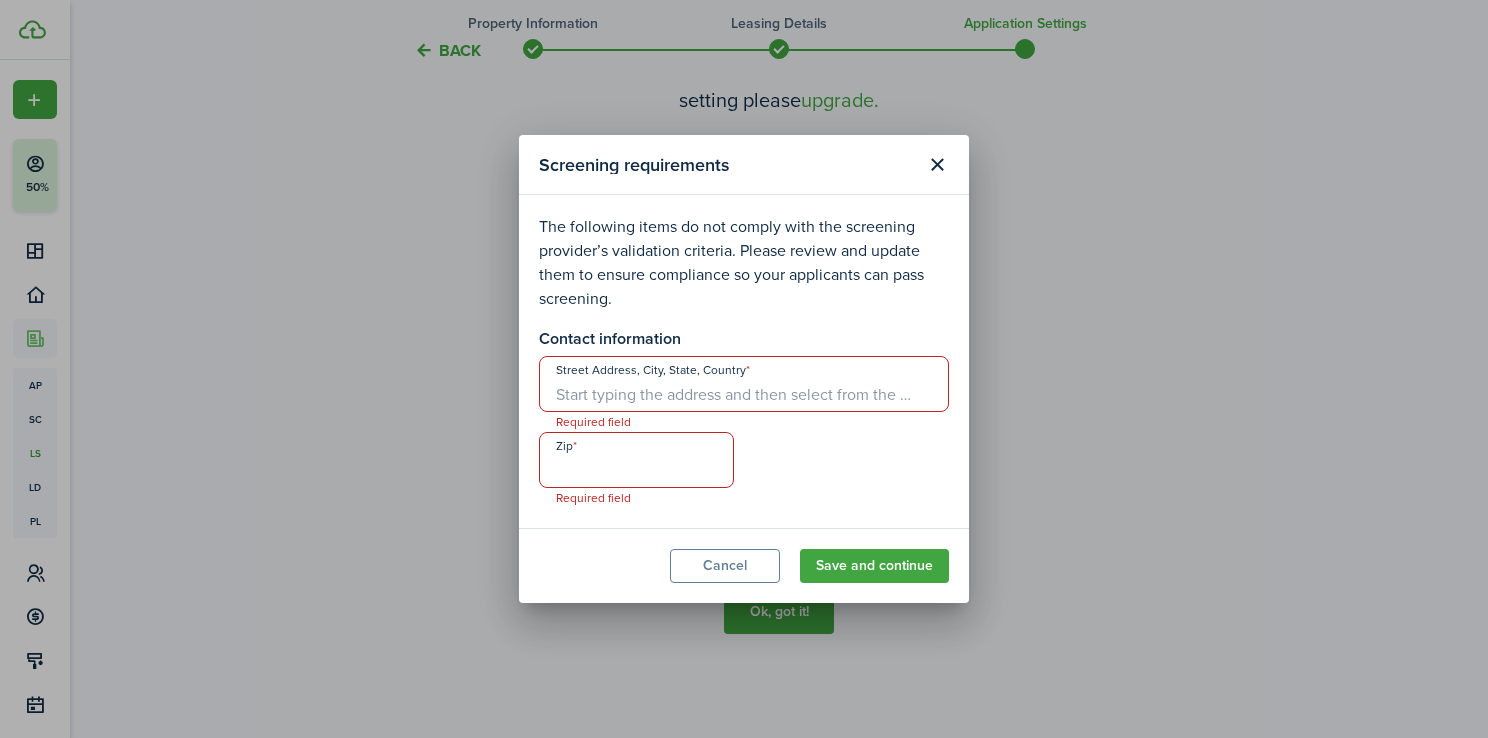 click on "Street Address, City, State, Country" at bounding box center [744, 384] 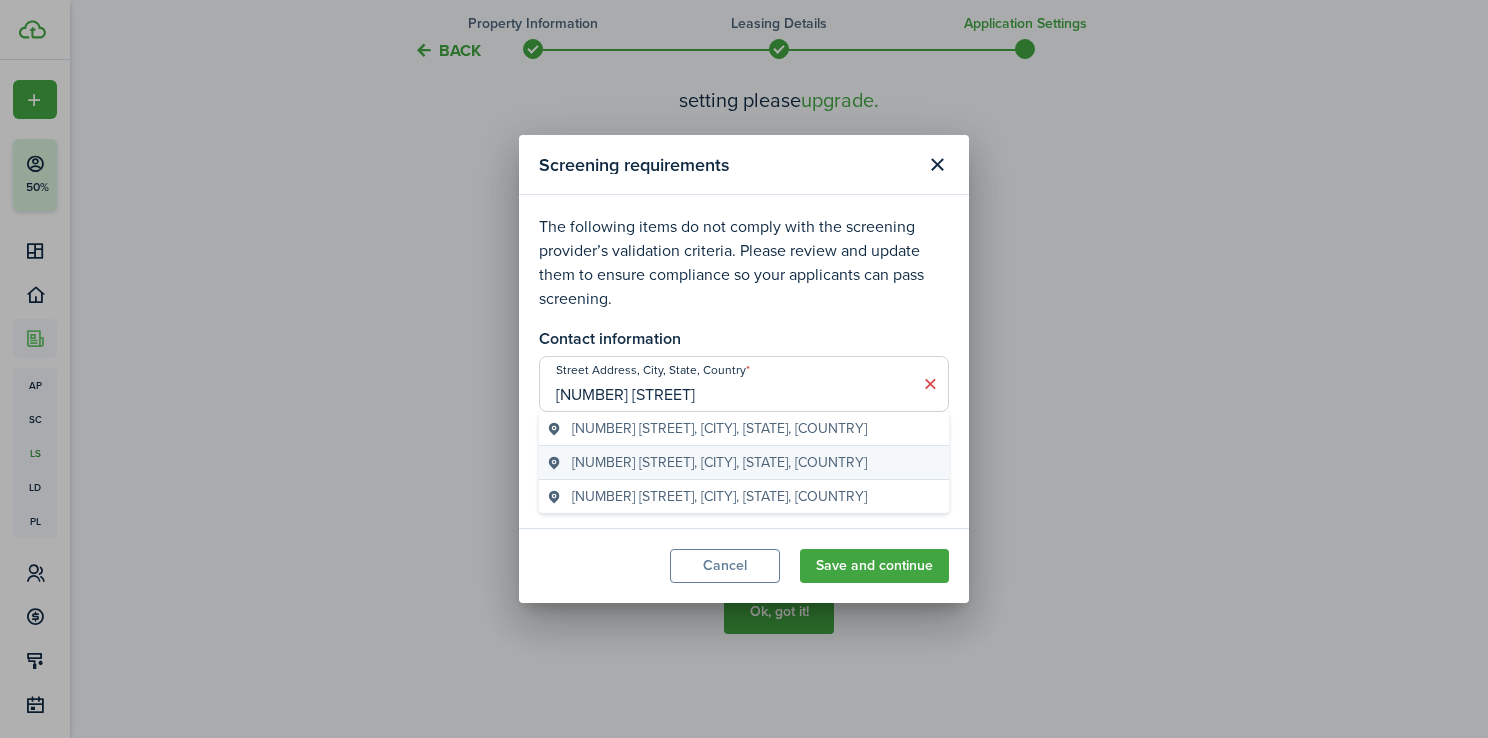 type on "[NUMBER] [STREET]" 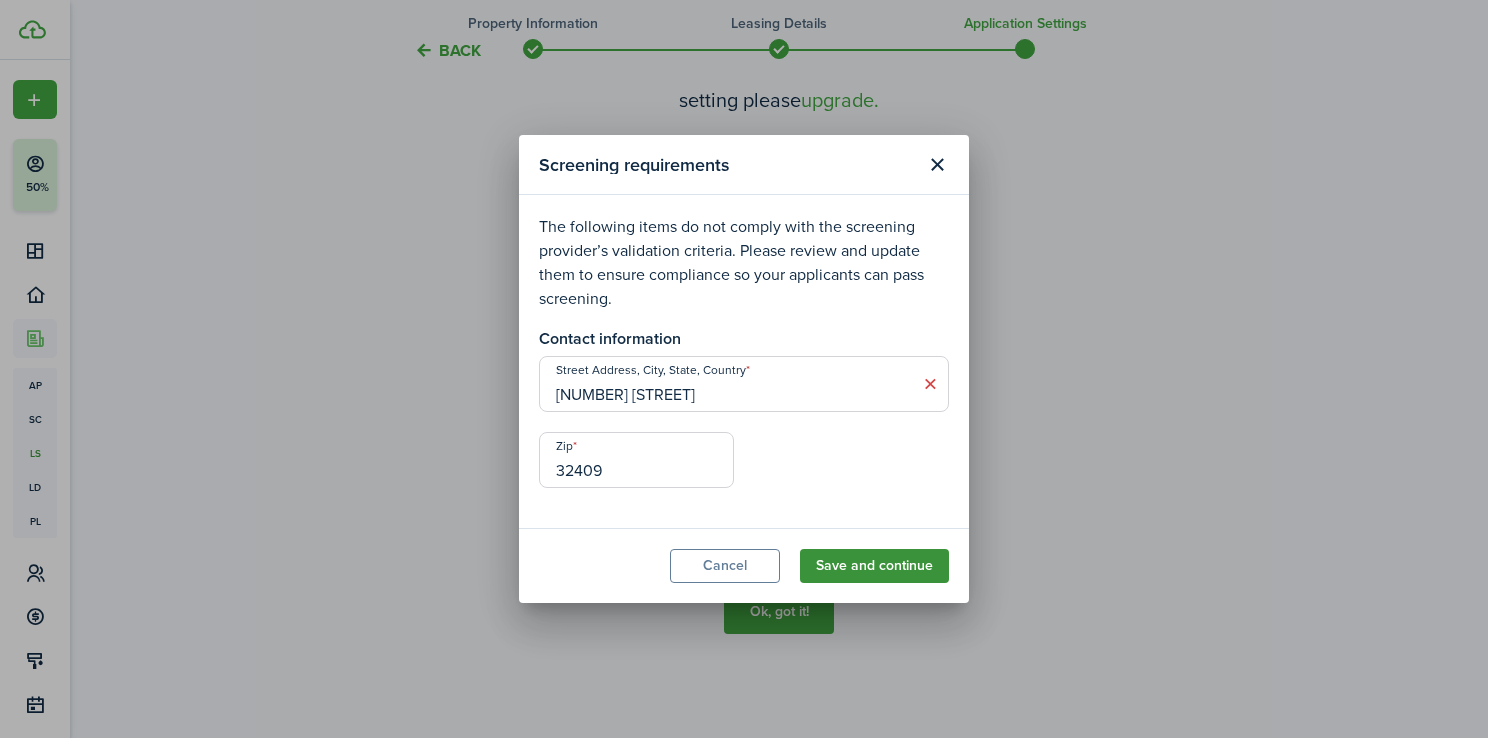 click on "Save and continue" at bounding box center (874, 566) 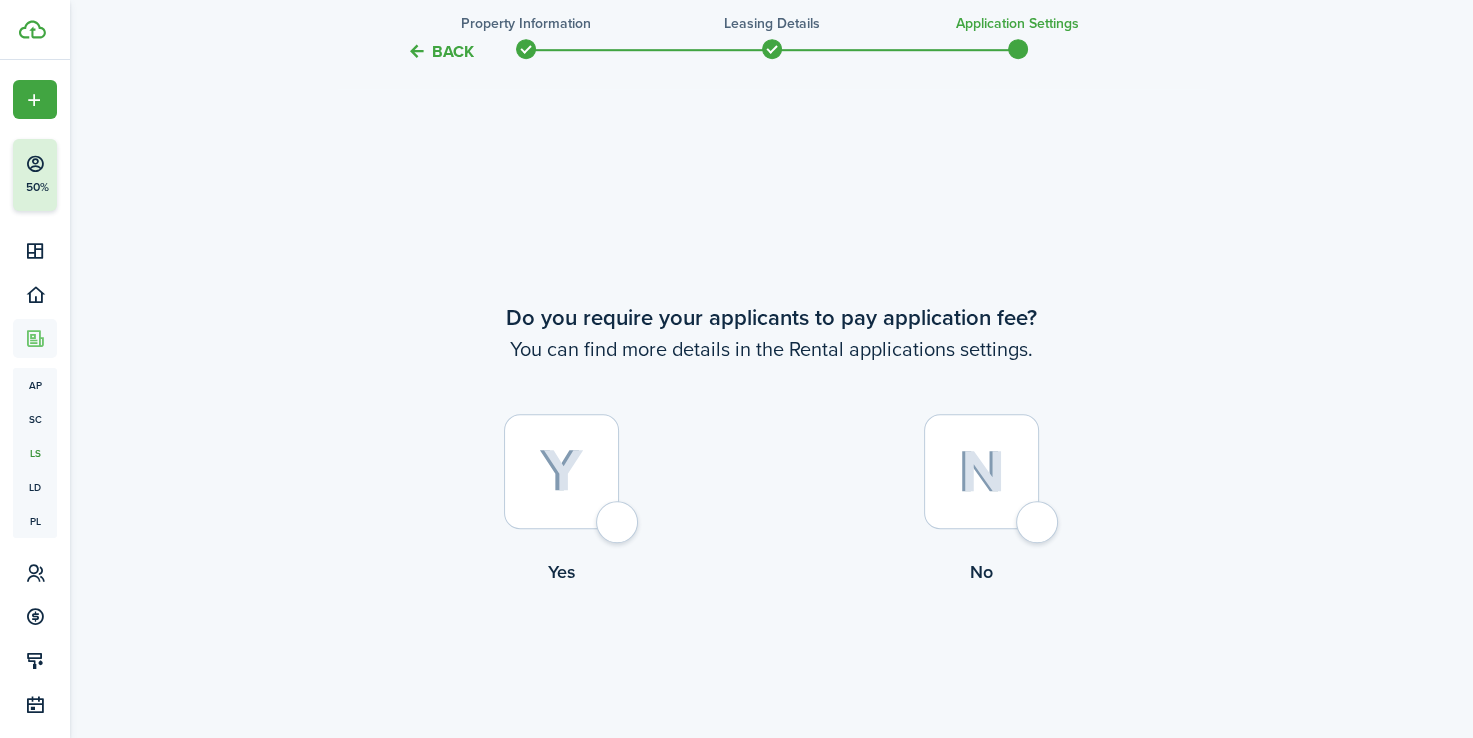scroll, scrollTop: 1343, scrollLeft: 0, axis: vertical 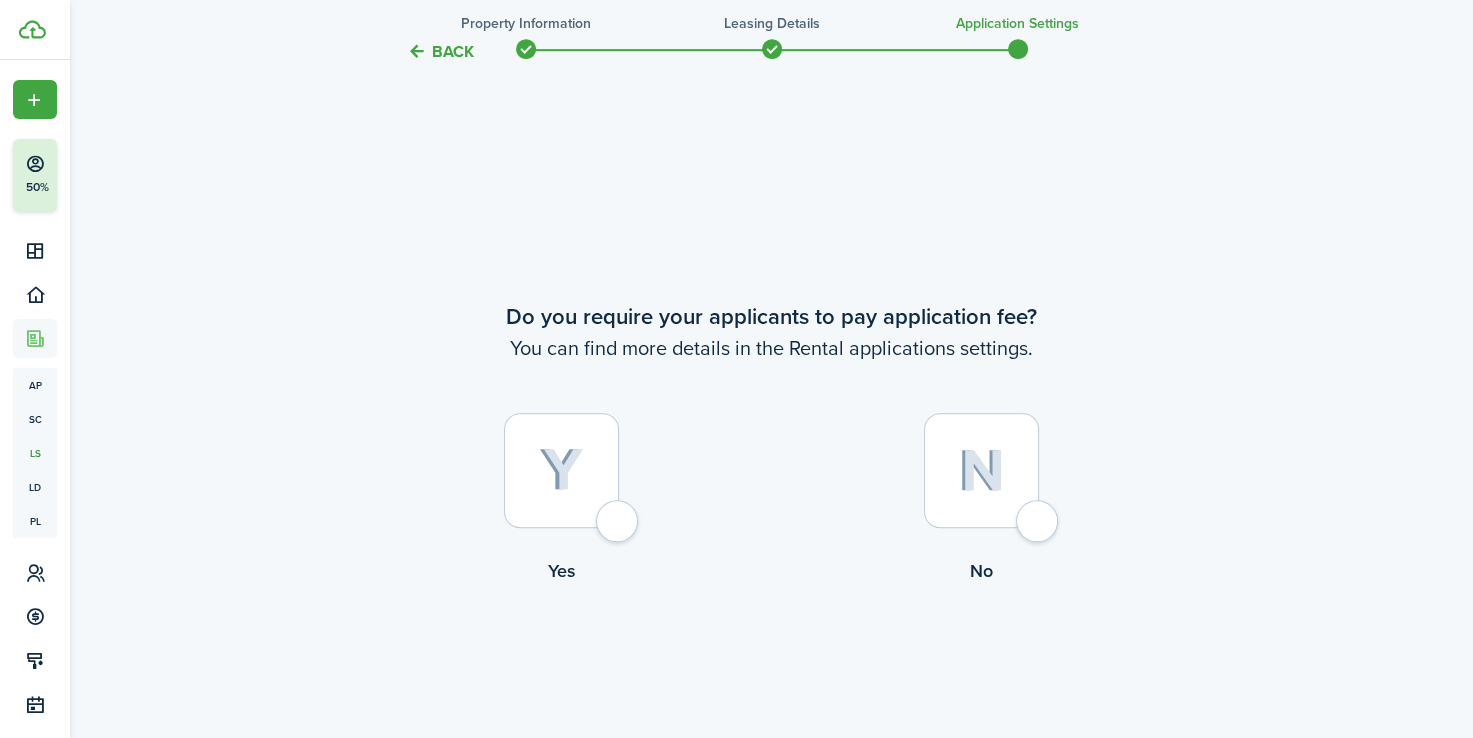 click at bounding box center (561, 470) 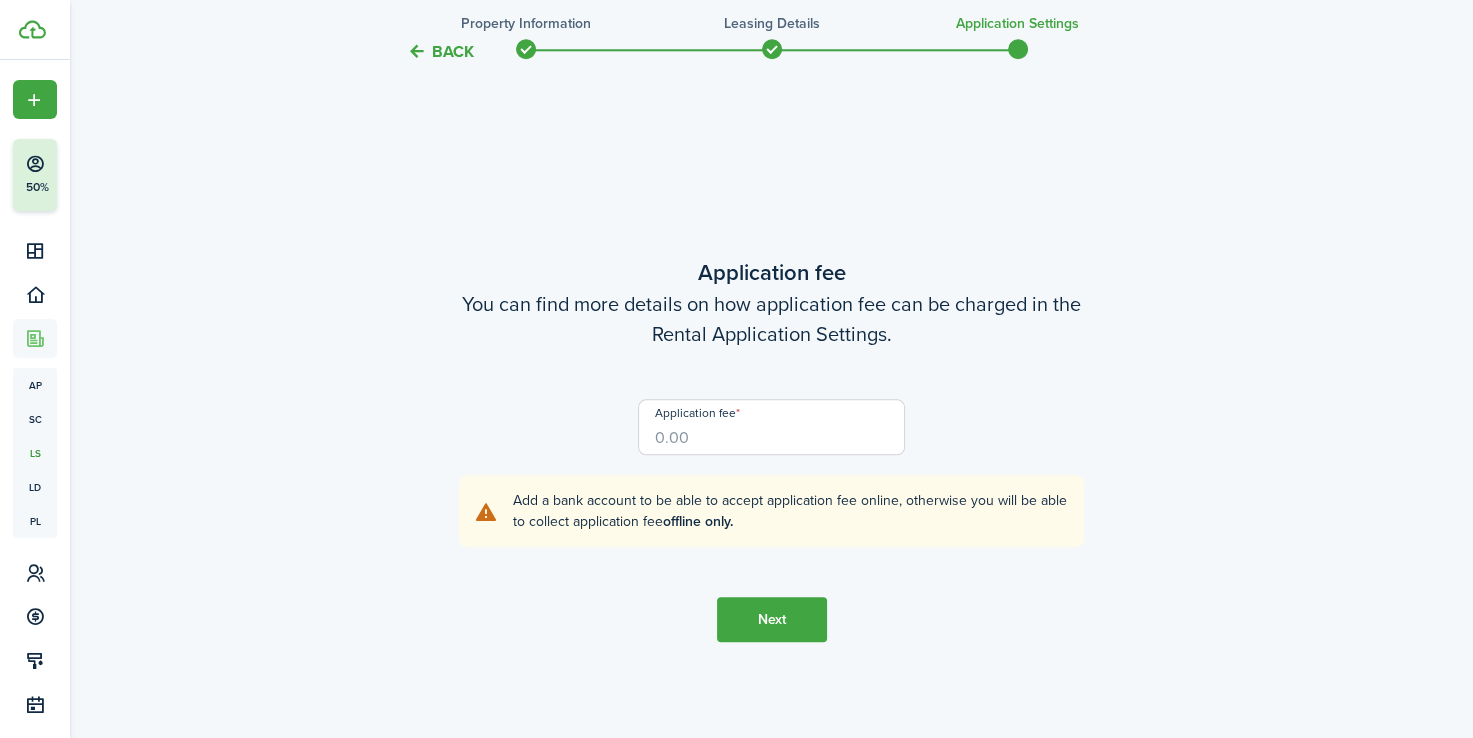 scroll, scrollTop: 2081, scrollLeft: 0, axis: vertical 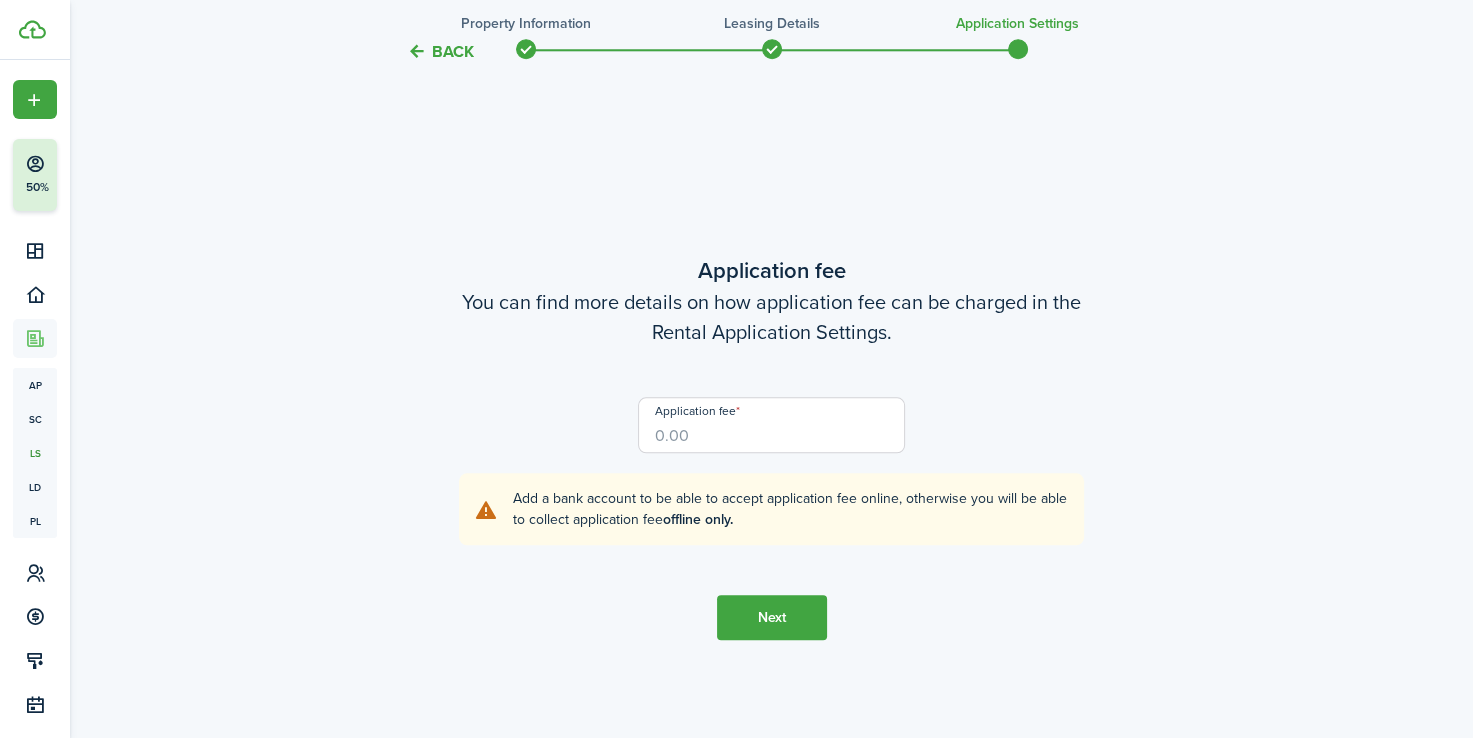 click on "Application fee" at bounding box center [771, 425] 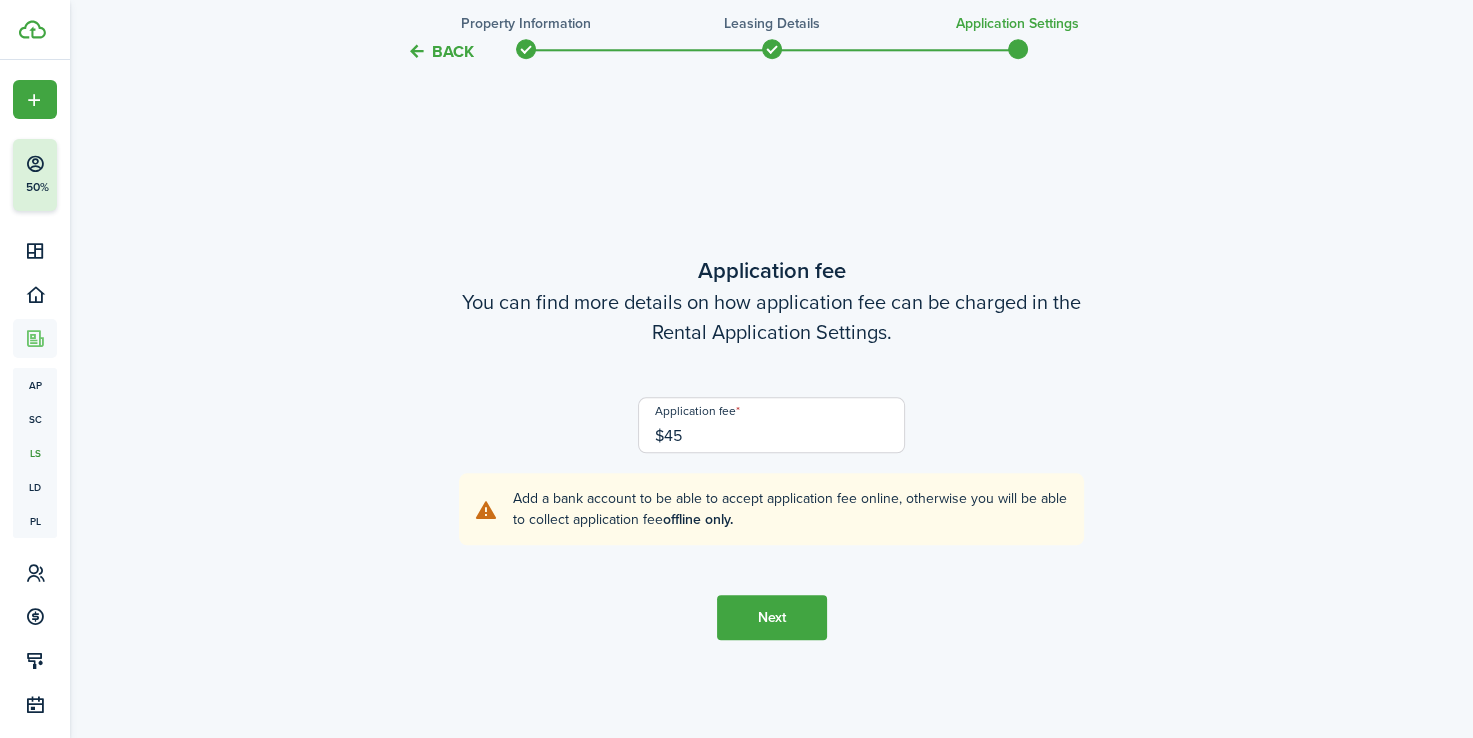 type on "$45" 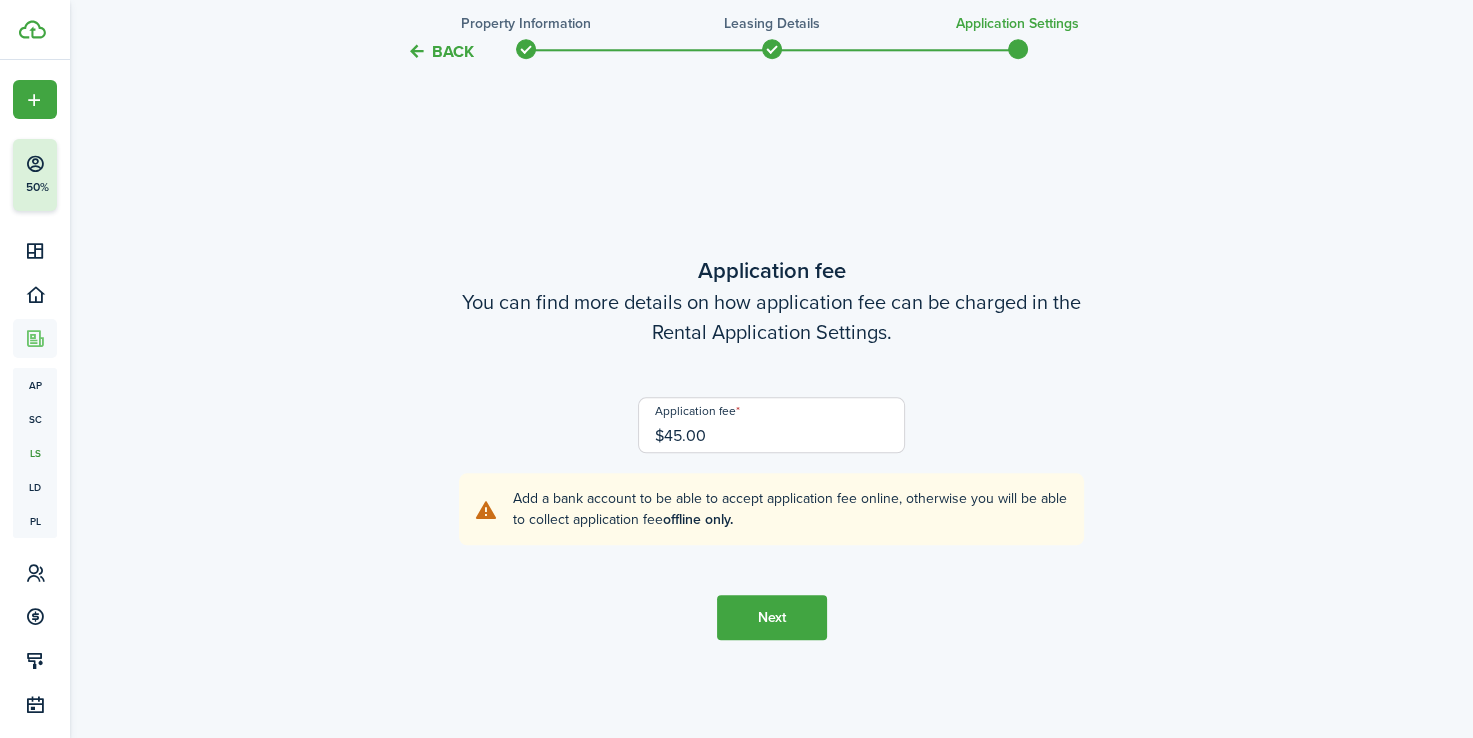 click on "Next" at bounding box center [772, 617] 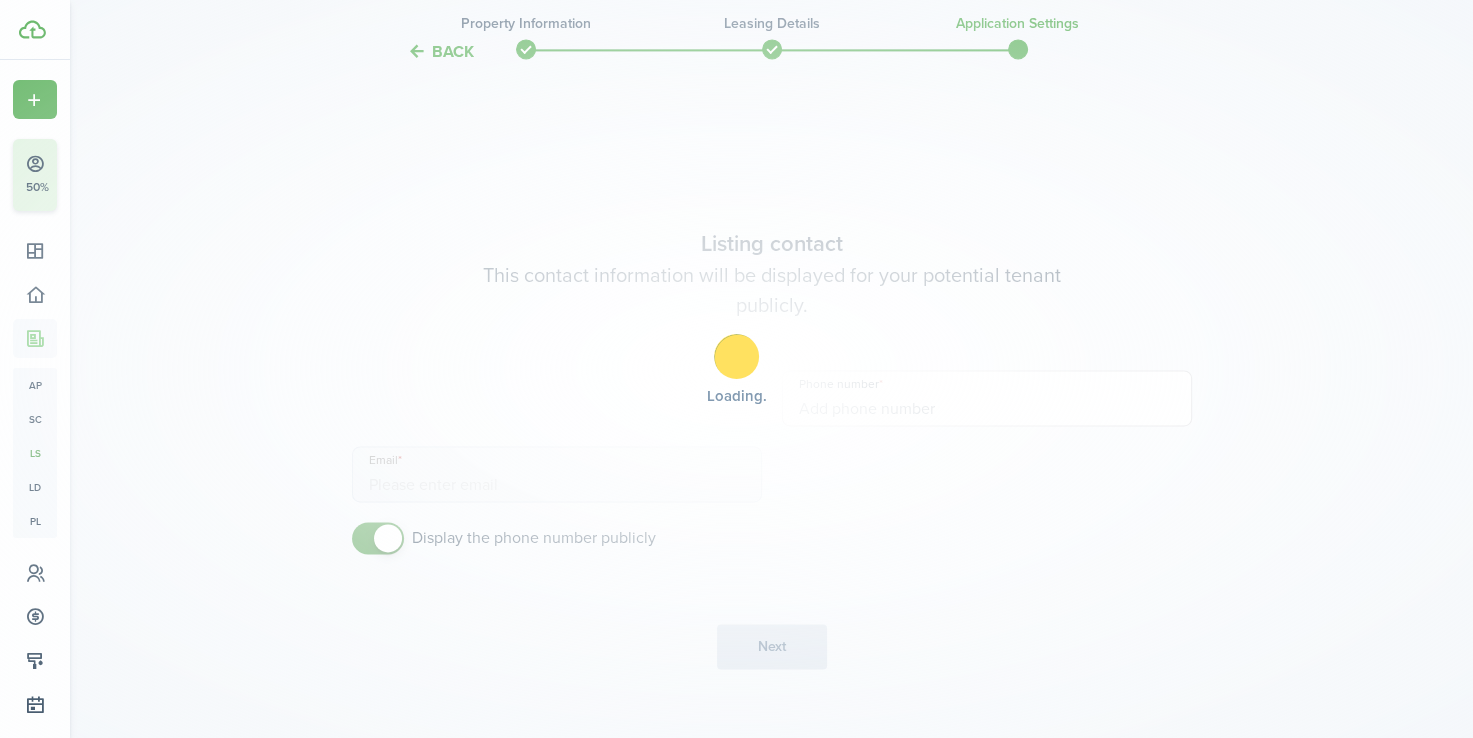 scroll, scrollTop: 2820, scrollLeft: 0, axis: vertical 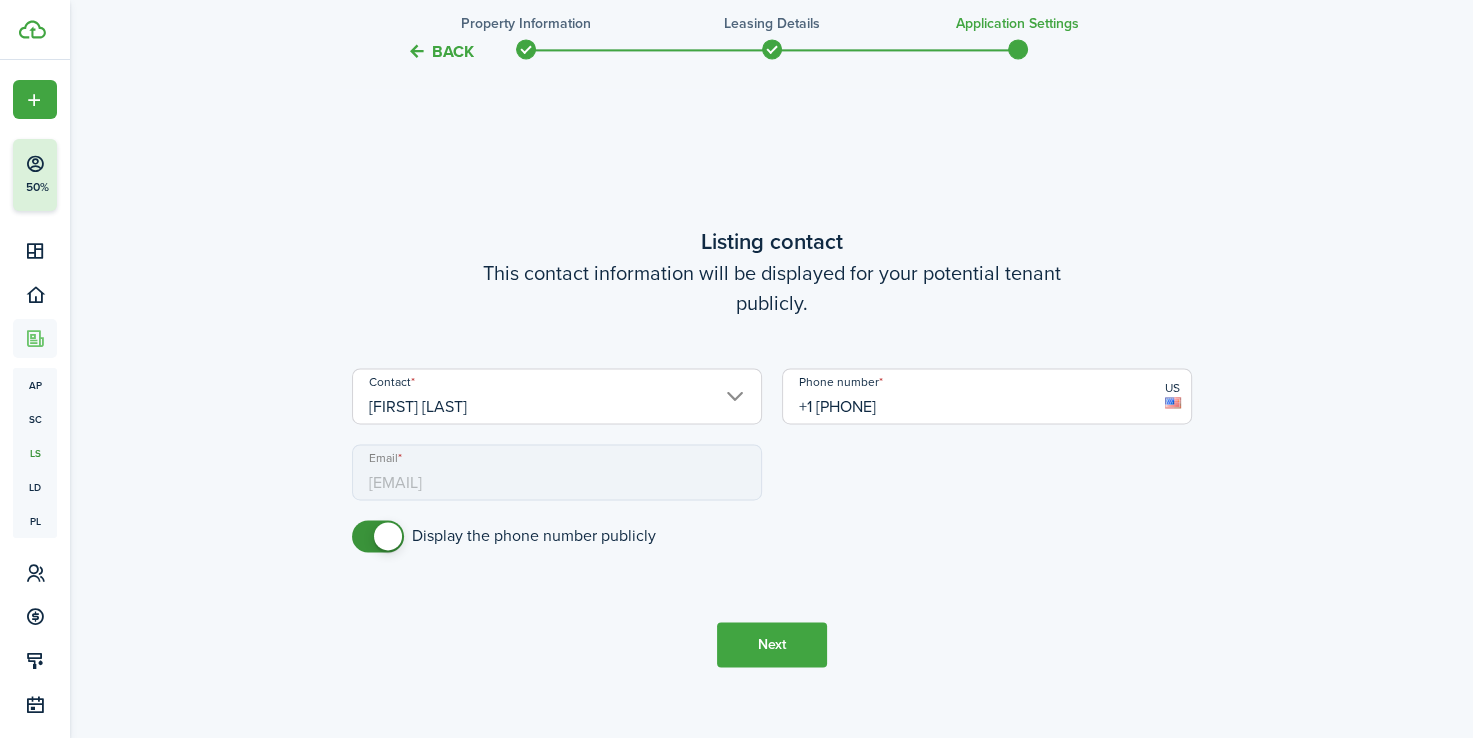 click on "Next" at bounding box center (772, 644) 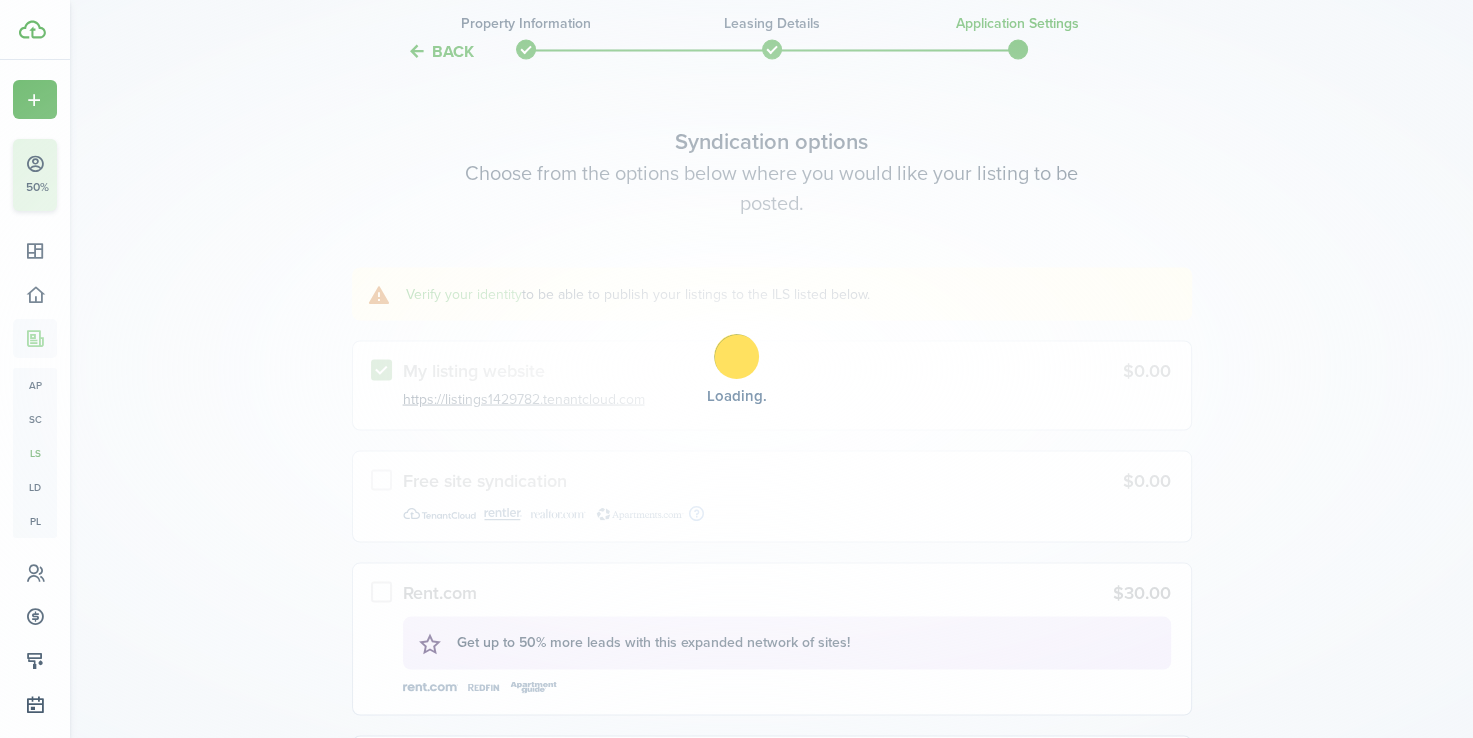 scroll, scrollTop: 3558, scrollLeft: 0, axis: vertical 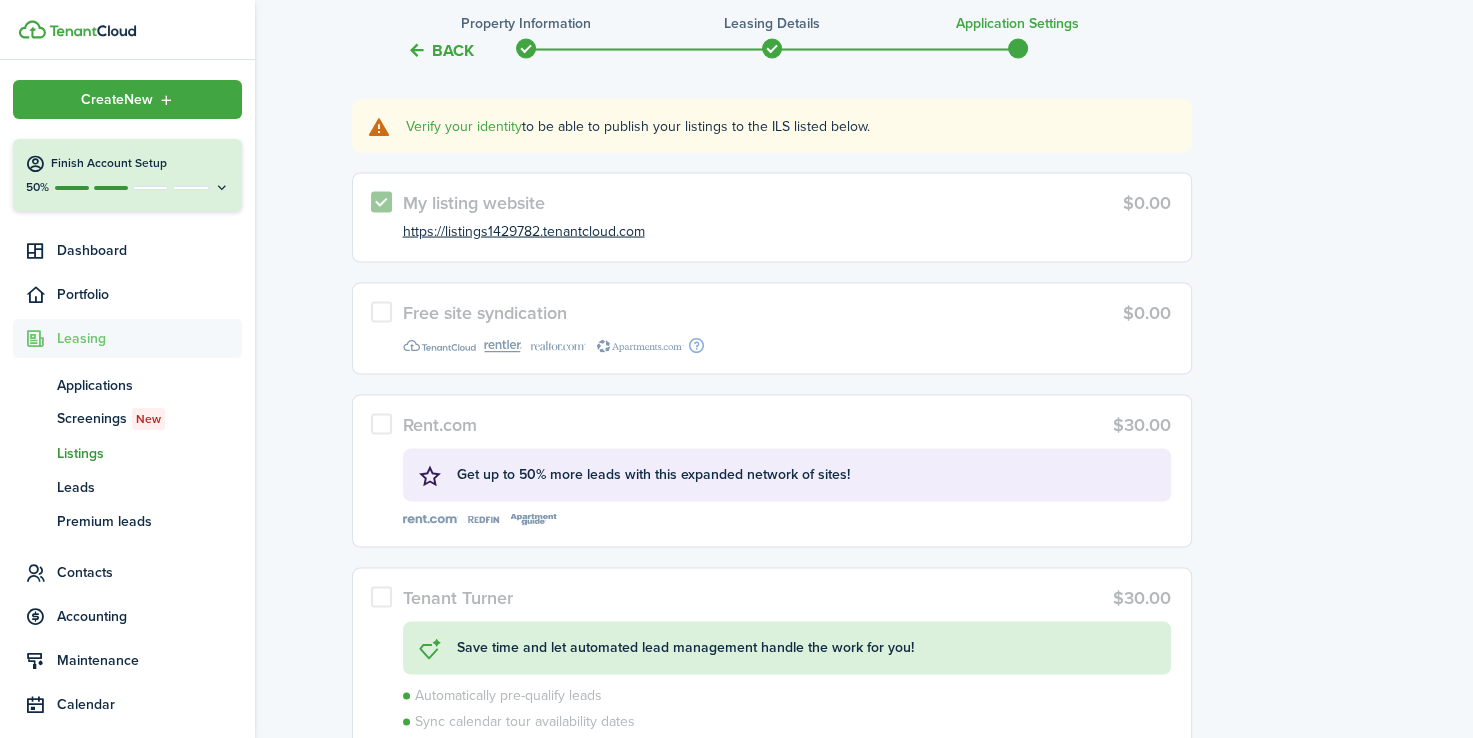 click at bounding box center [222, 187] 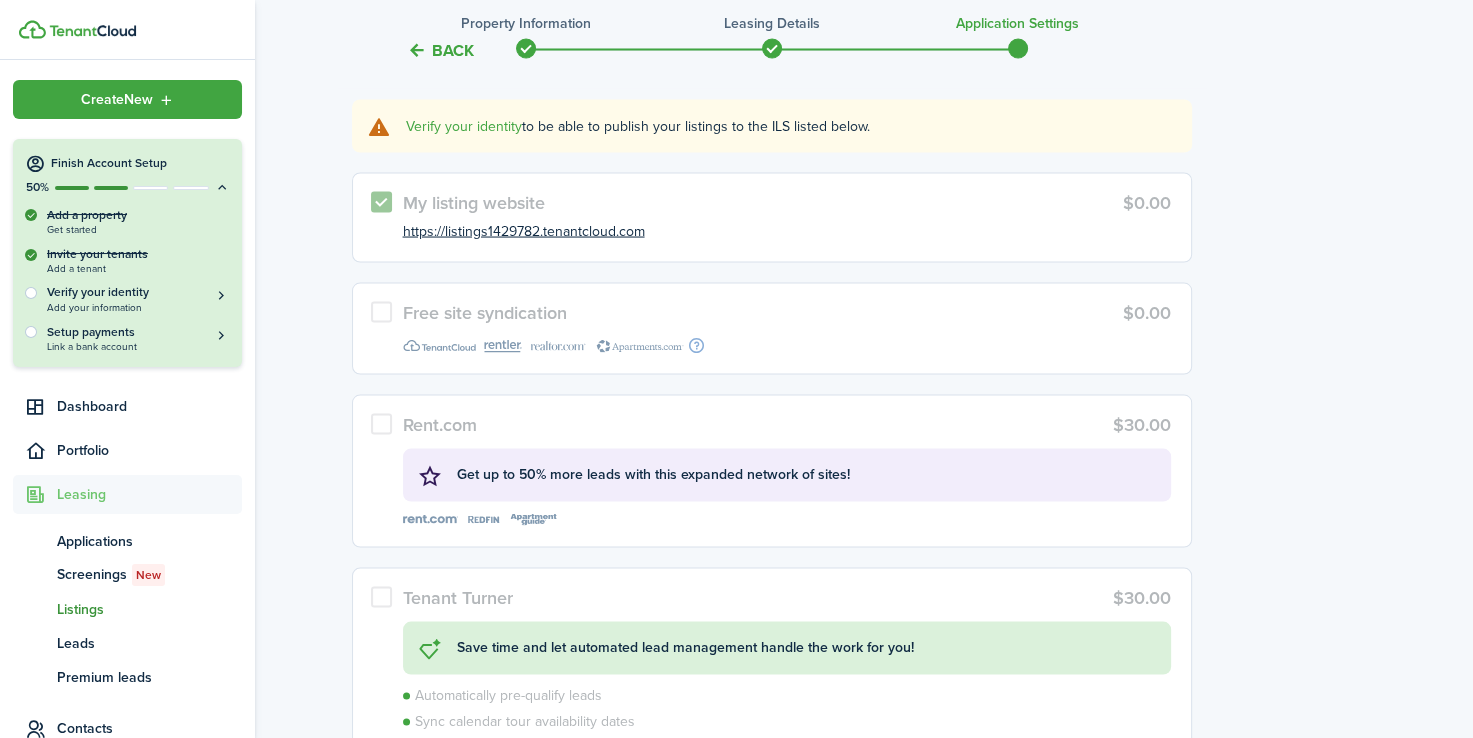 click at bounding box center (222, 187) 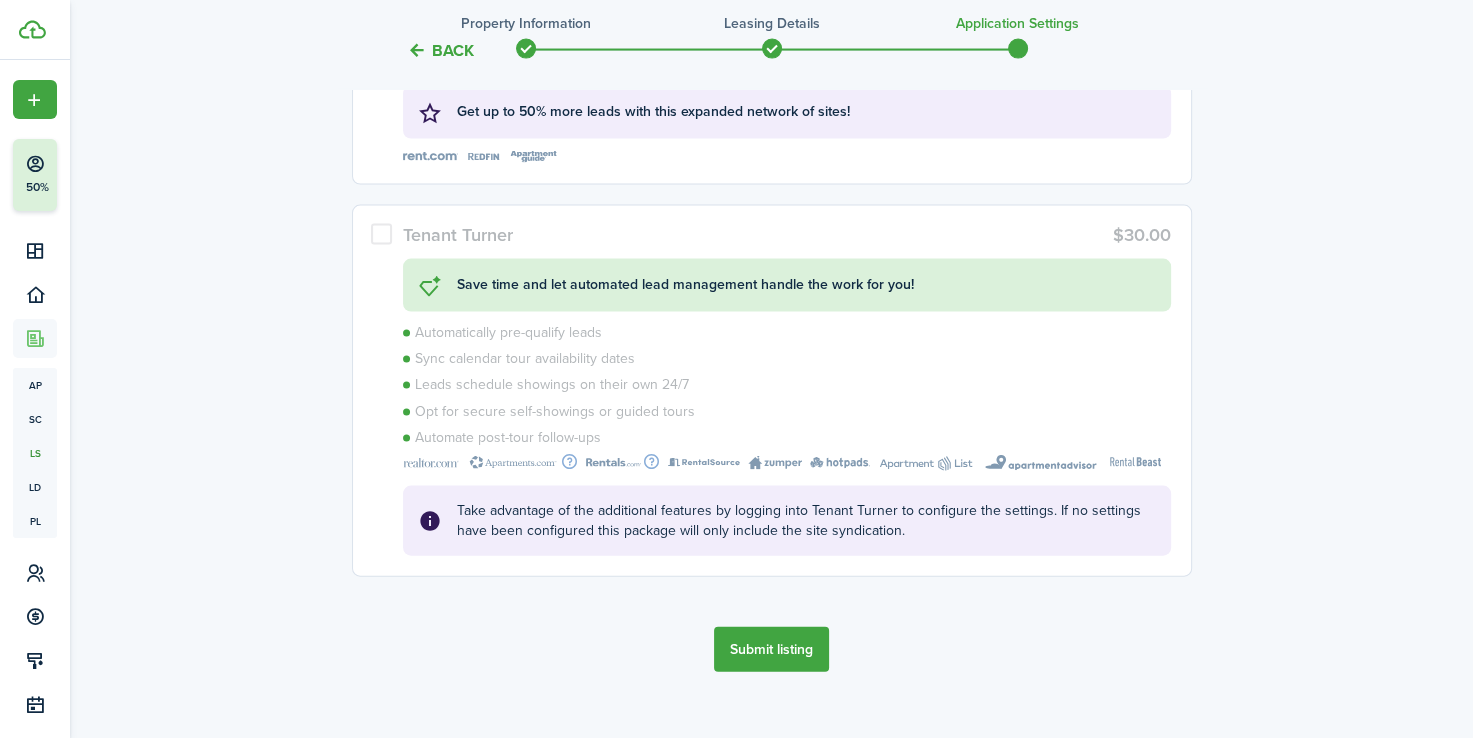 scroll, scrollTop: 4109, scrollLeft: 0, axis: vertical 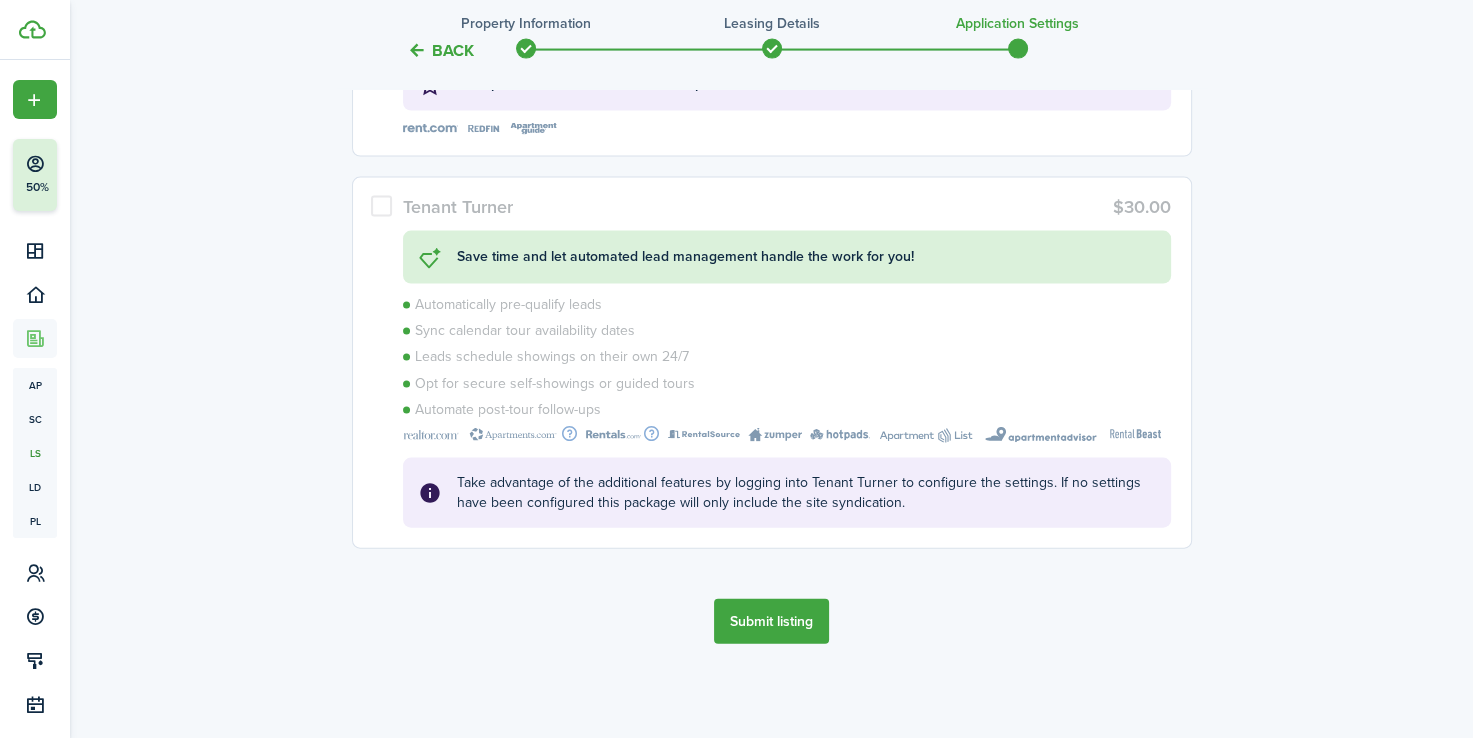 click on "Submit listing" at bounding box center [771, 621] 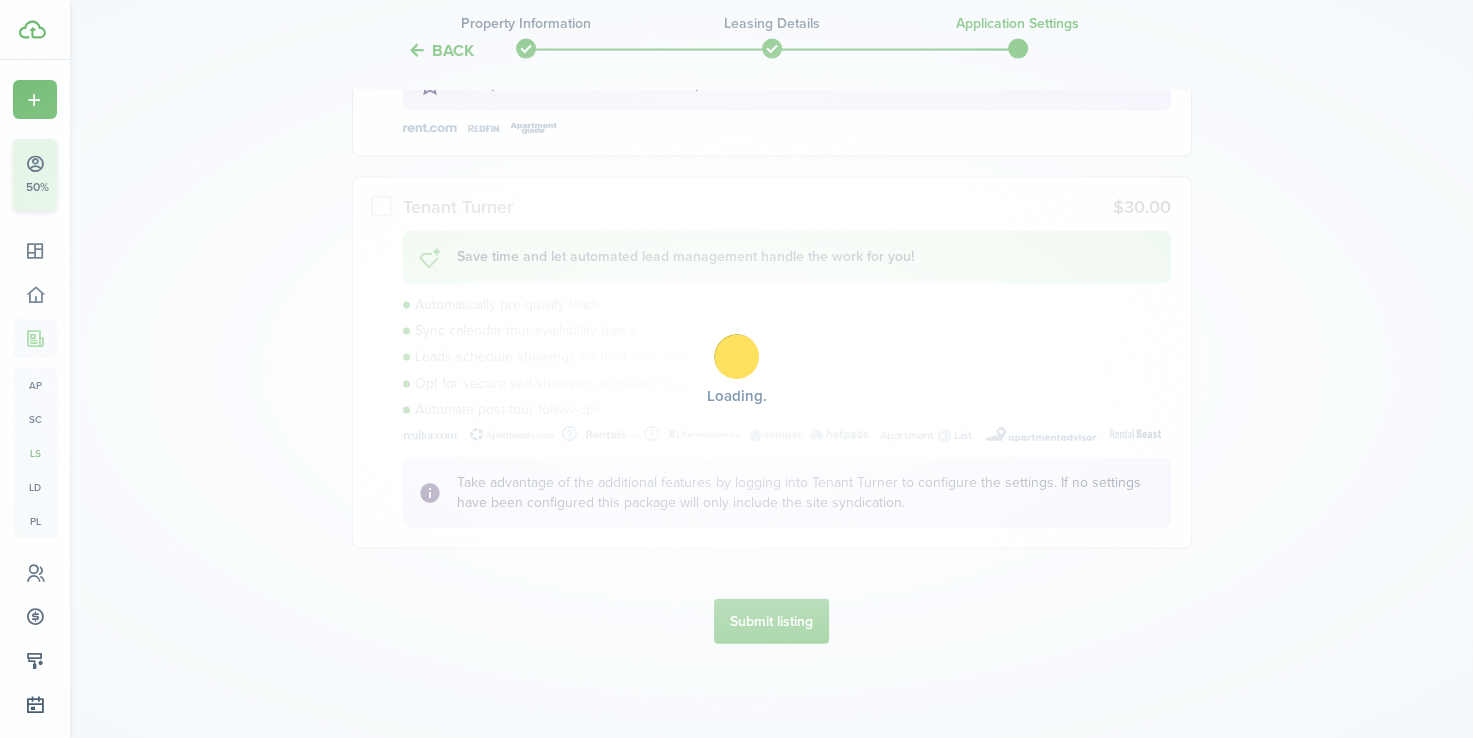 scroll, scrollTop: 0, scrollLeft: 0, axis: both 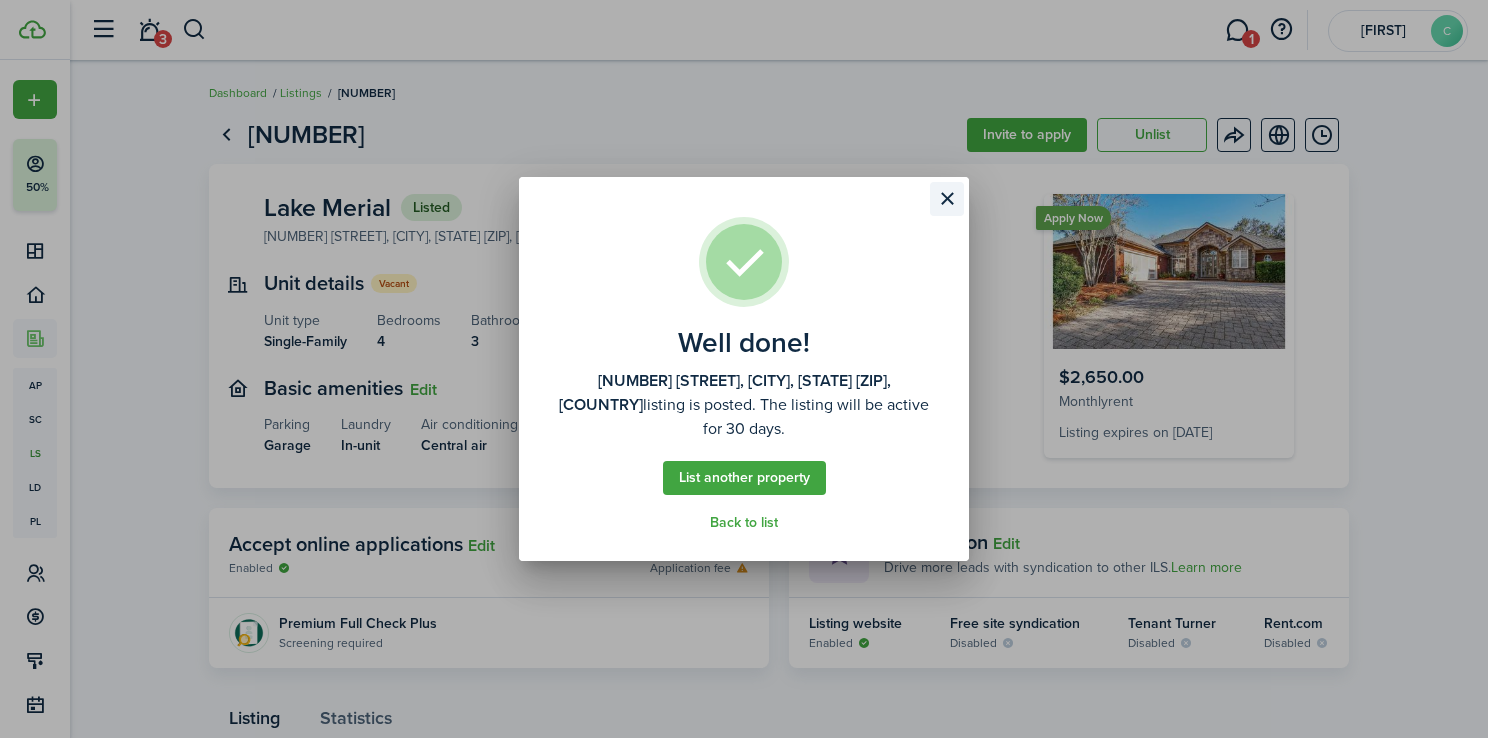 click at bounding box center [947, 199] 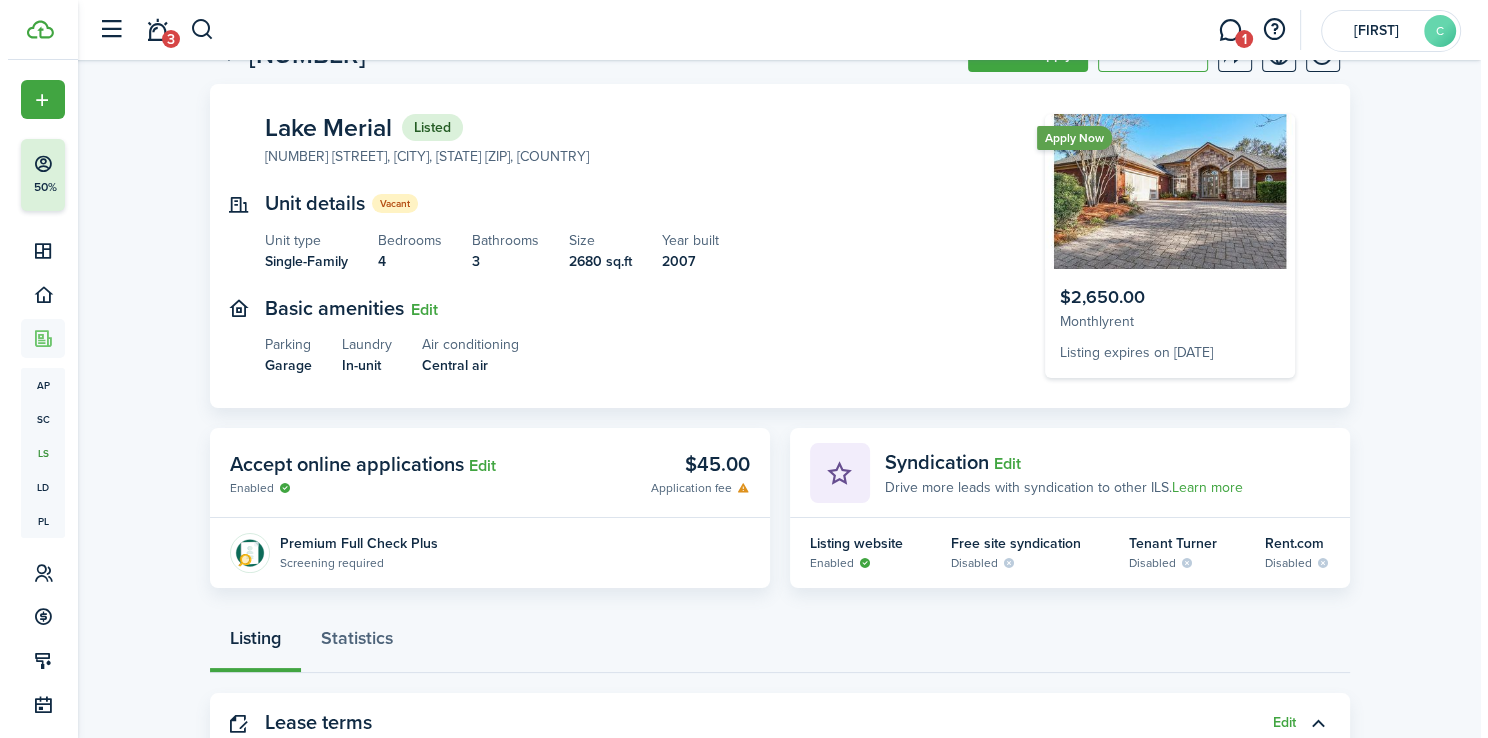scroll, scrollTop: 0, scrollLeft: 0, axis: both 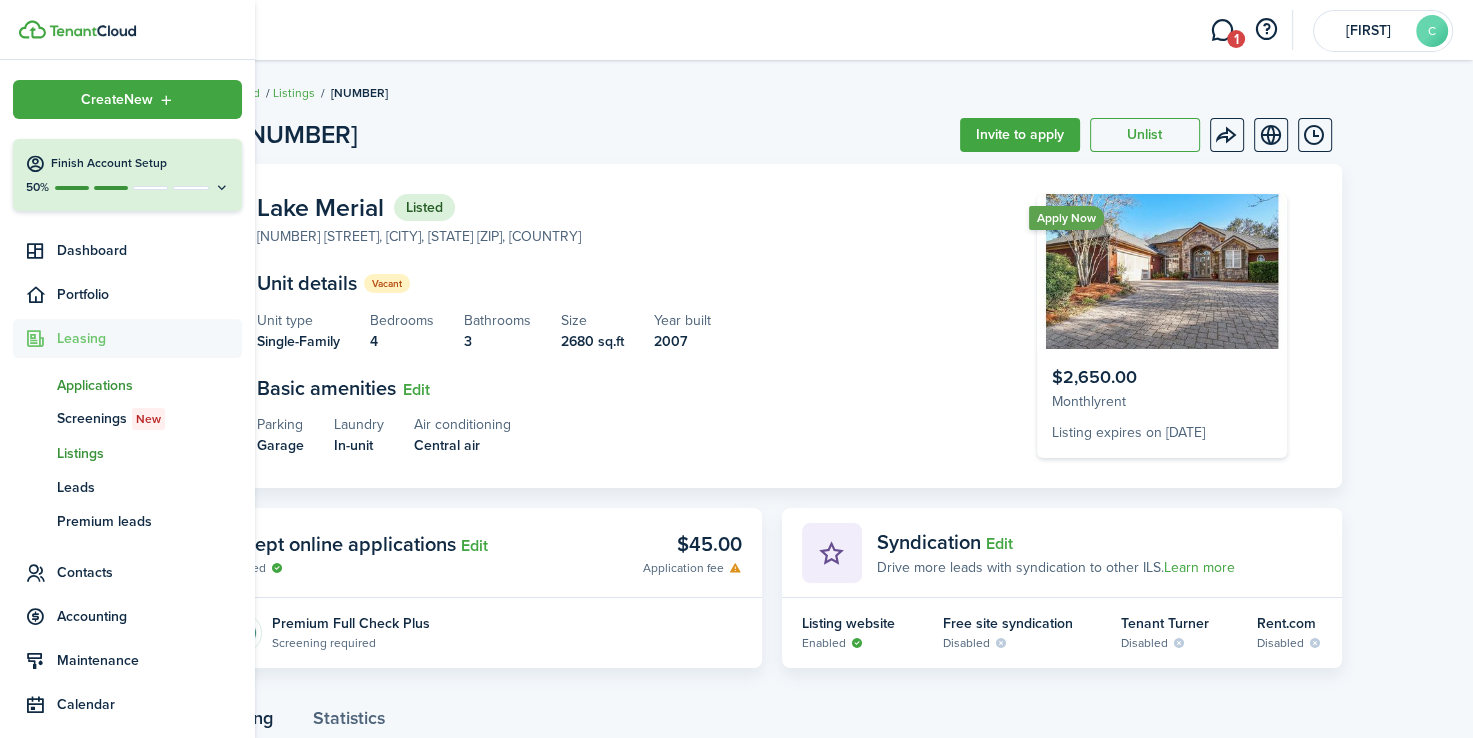 click on "Applications" at bounding box center [149, 385] 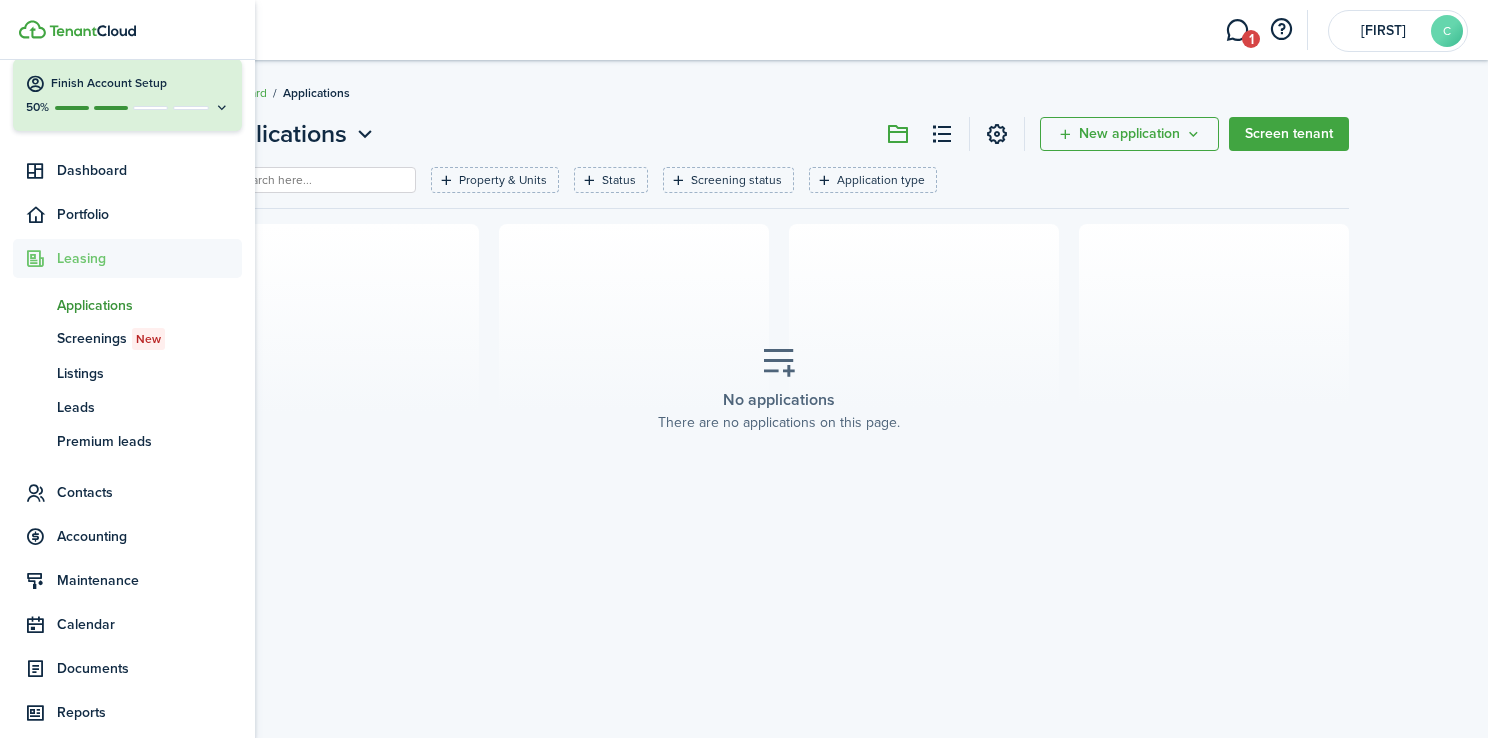 scroll, scrollTop: 166, scrollLeft: 0, axis: vertical 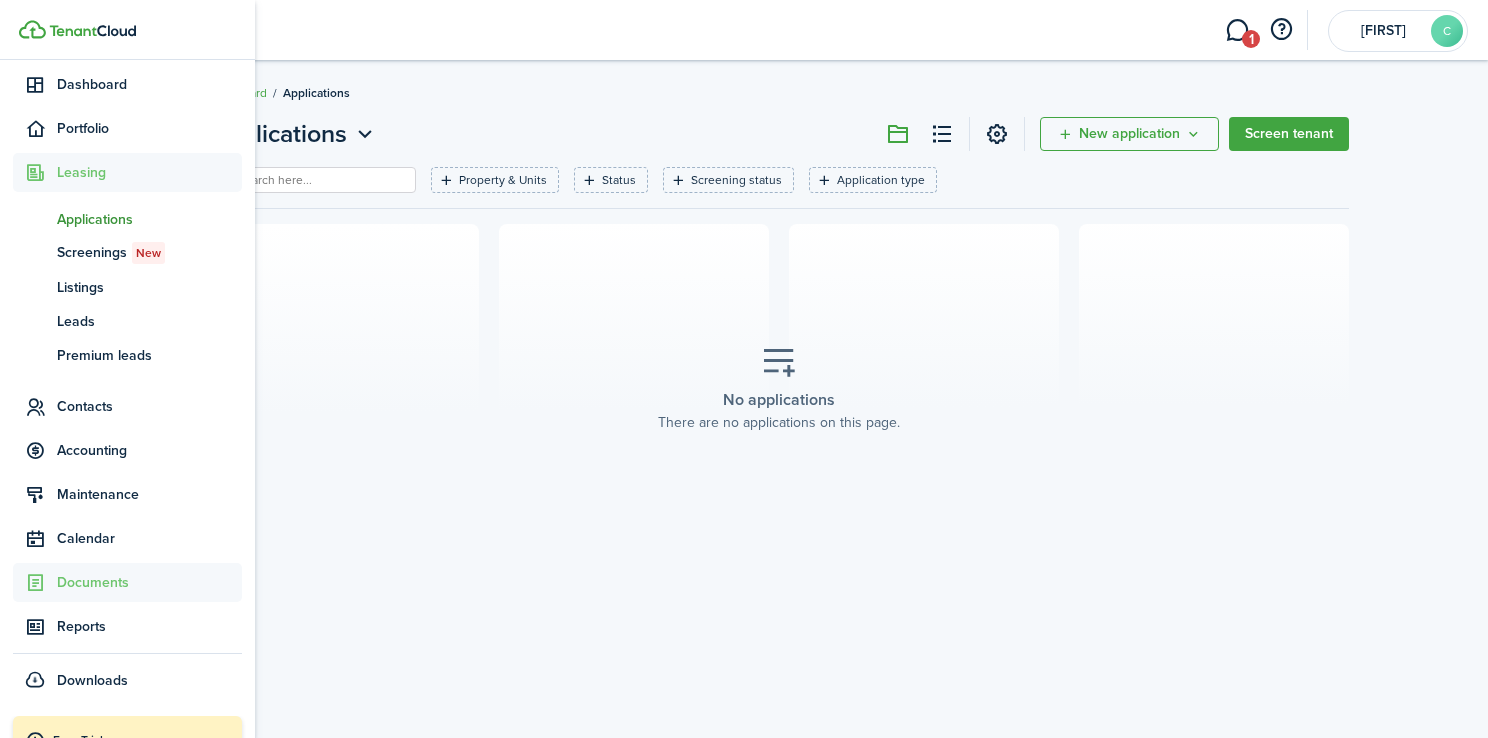 click on "Documents" at bounding box center [149, 582] 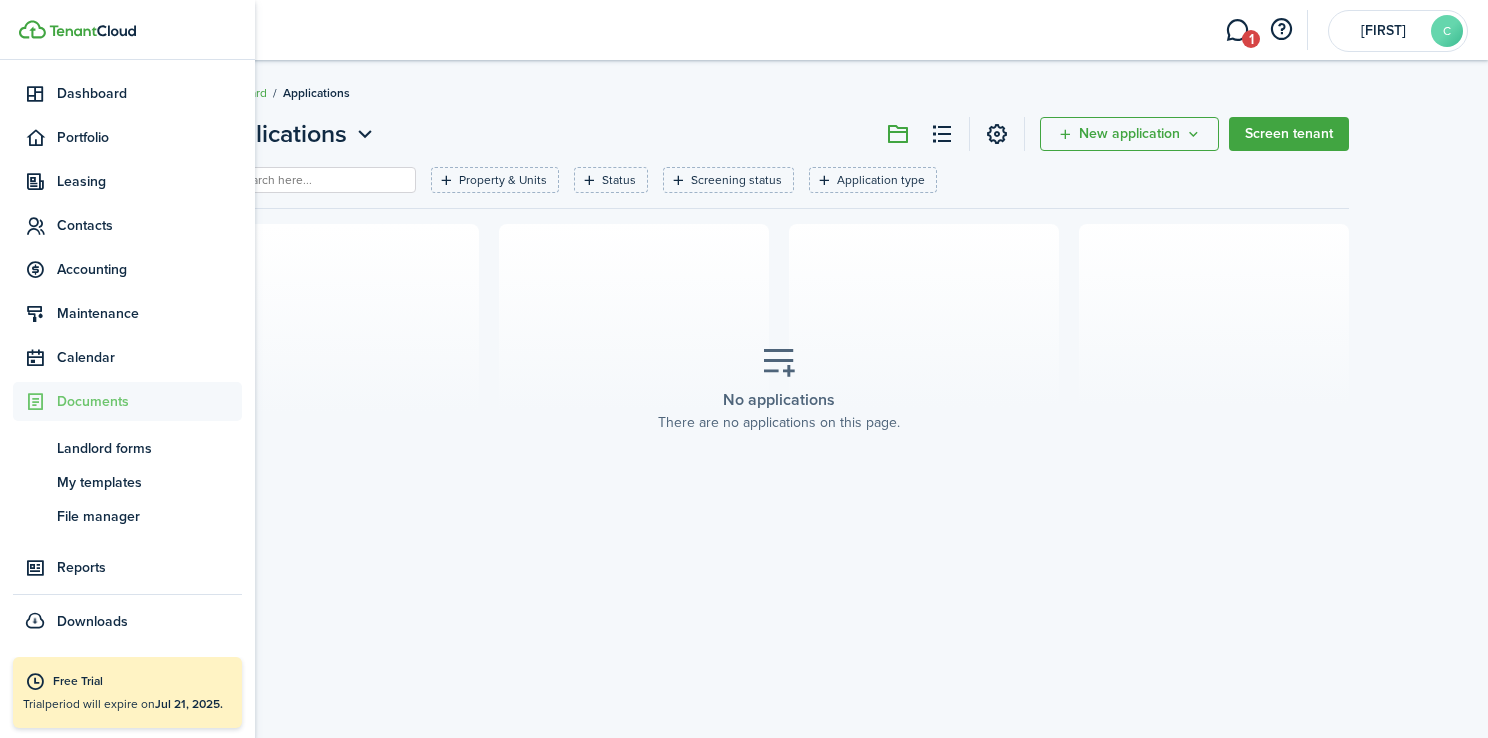 scroll, scrollTop: 156, scrollLeft: 0, axis: vertical 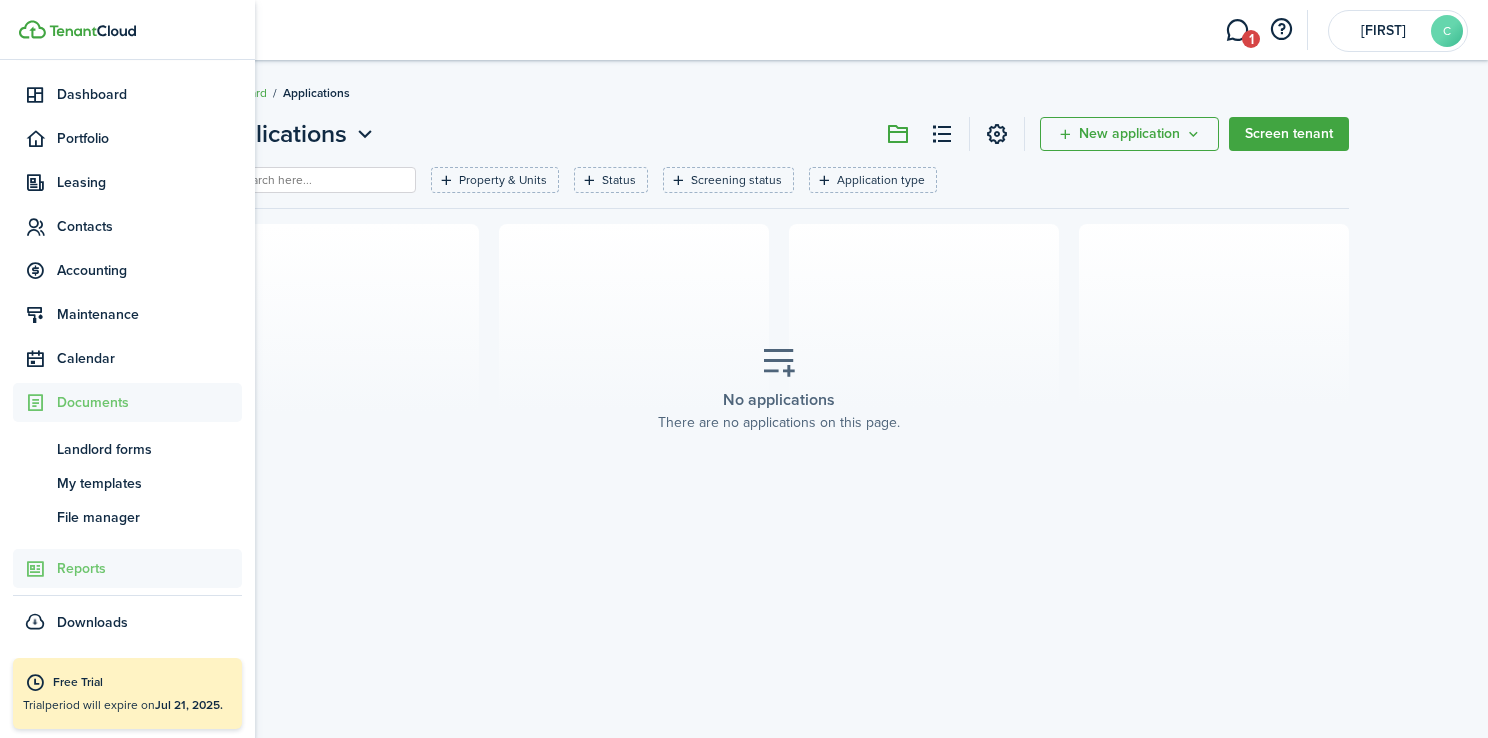 click on "Reports" at bounding box center (149, 568) 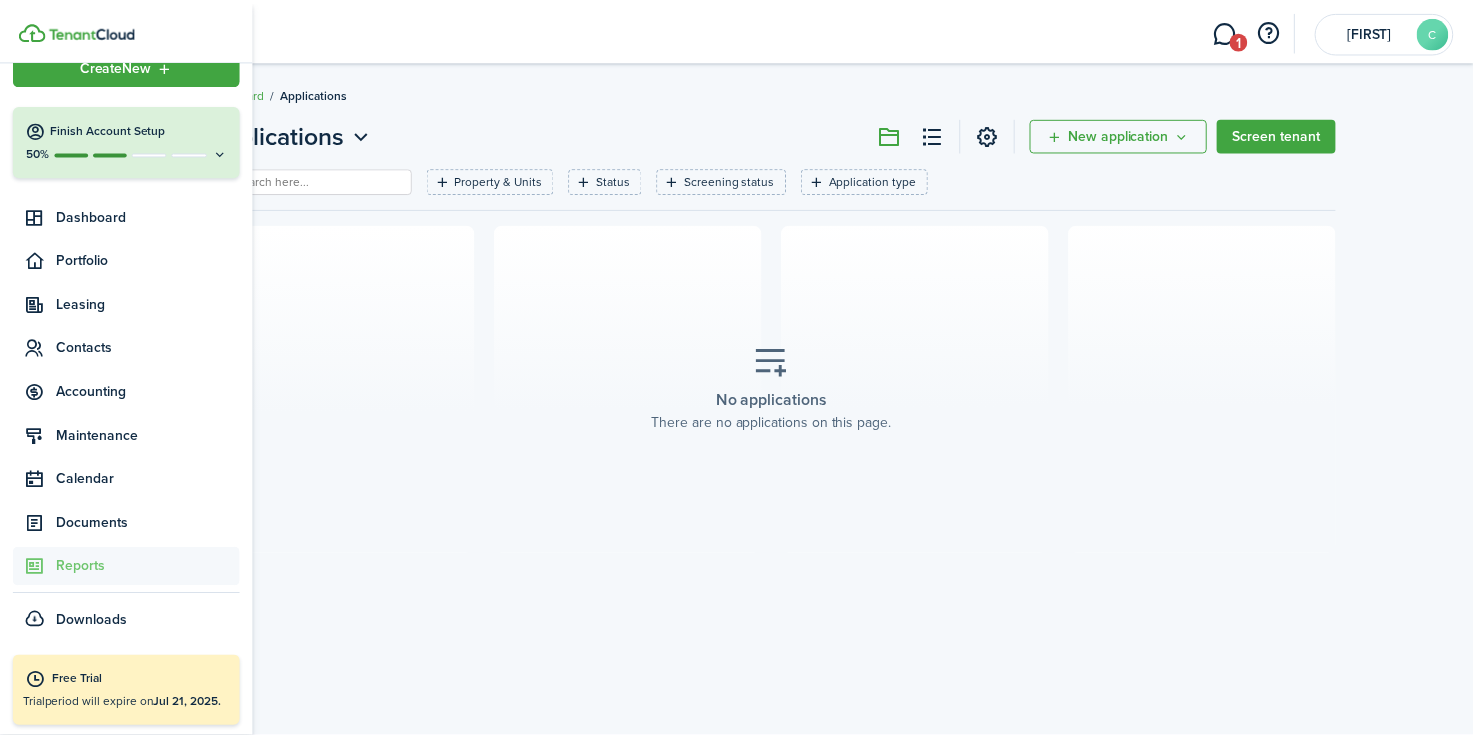 scroll, scrollTop: 35, scrollLeft: 0, axis: vertical 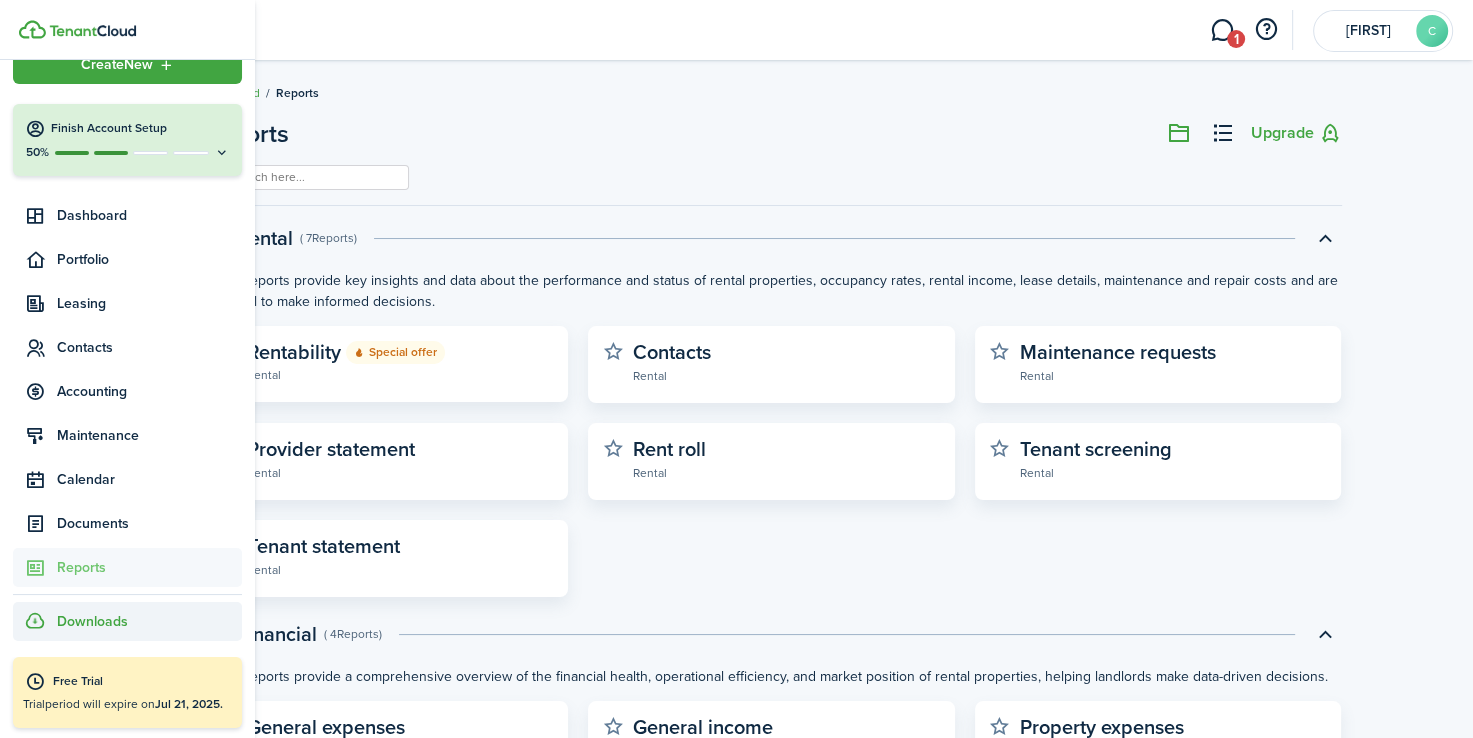 click on "Downloads" at bounding box center (92, 621) 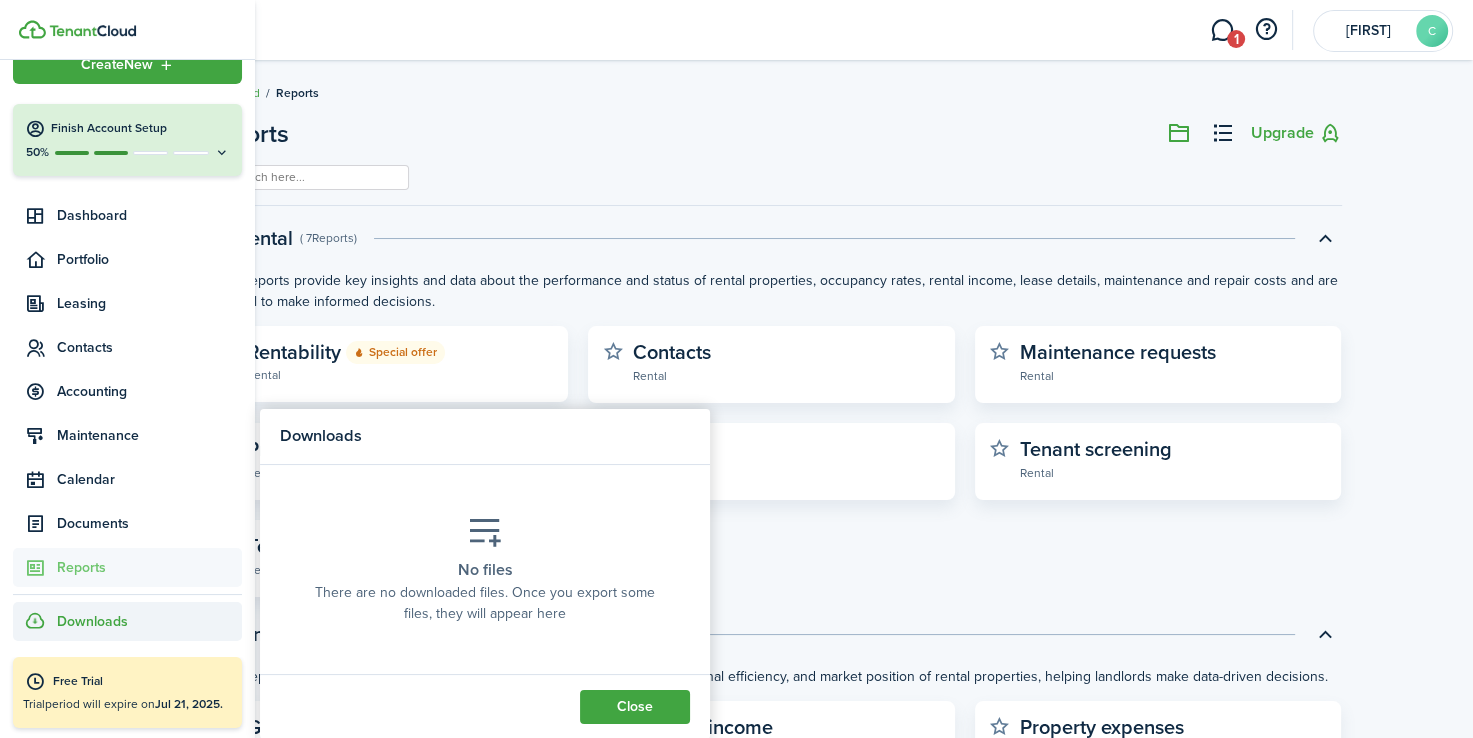 scroll, scrollTop: 0, scrollLeft: 0, axis: both 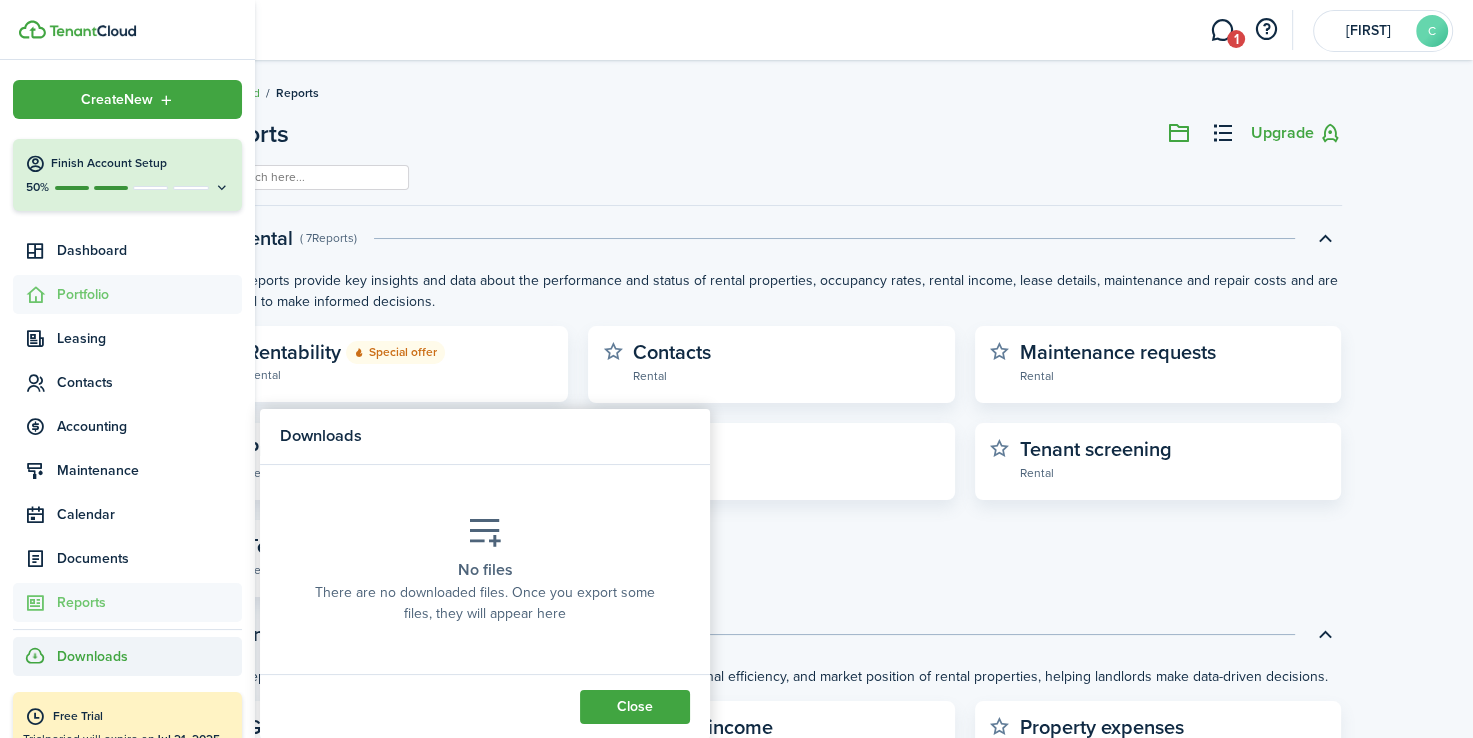 click on "Portfolio" at bounding box center [149, 294] 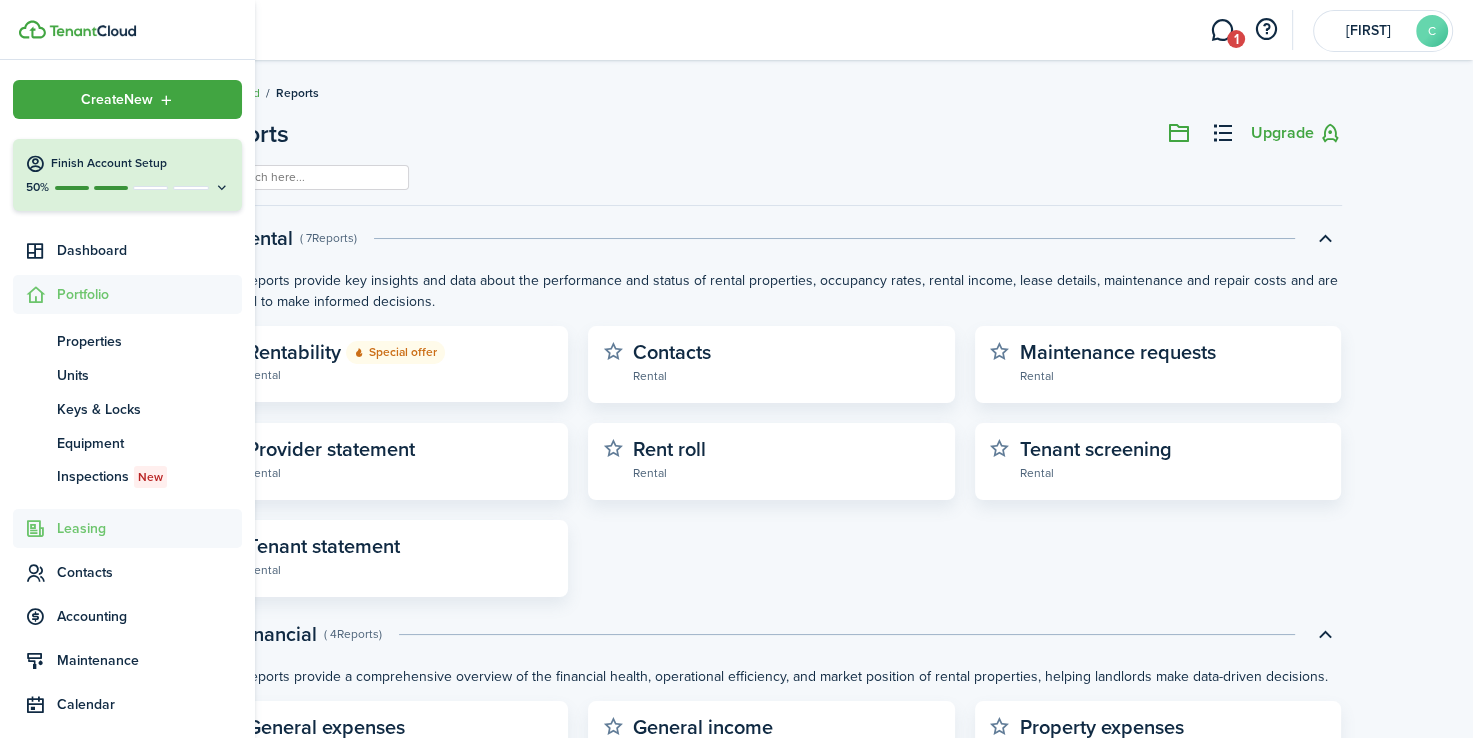 click on "Leasing" at bounding box center [149, 528] 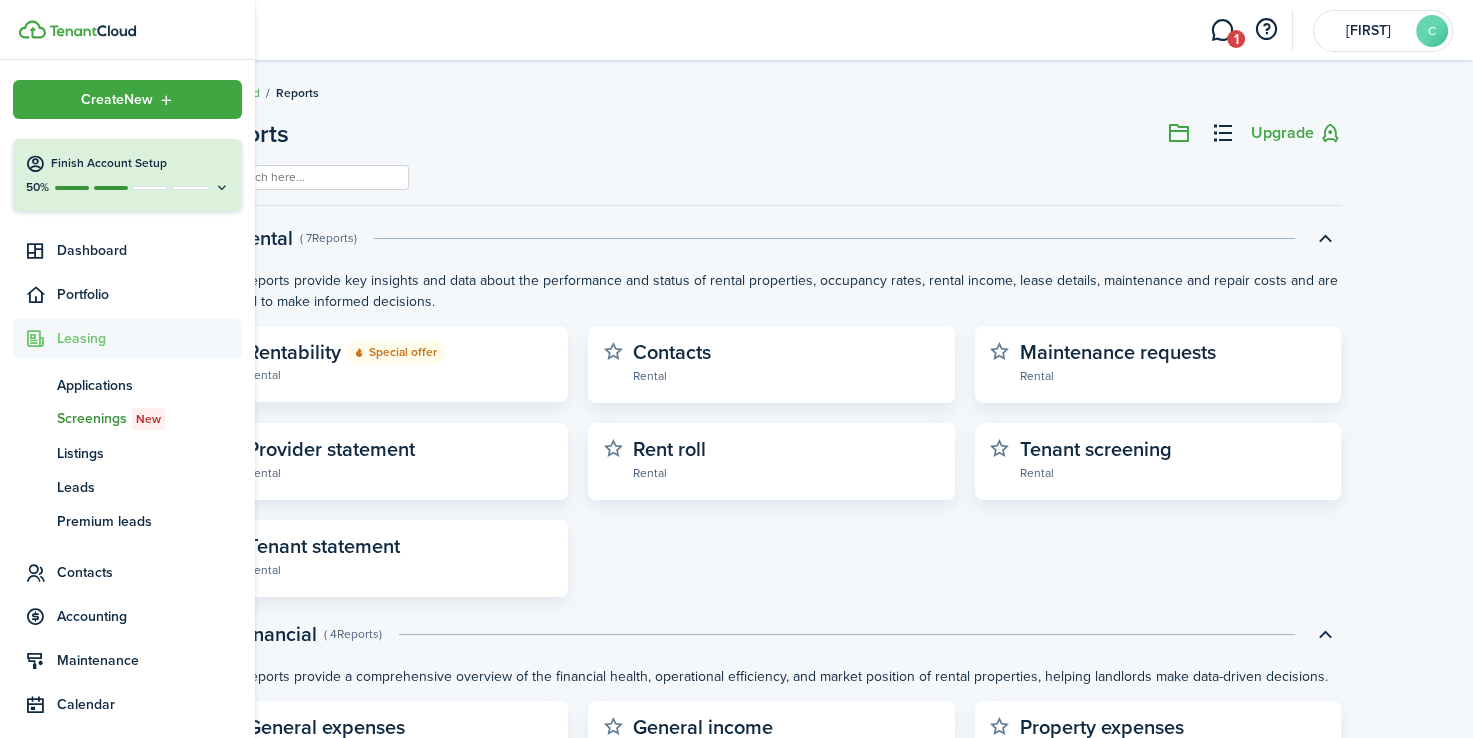 click on "Screenings New" at bounding box center [149, 419] 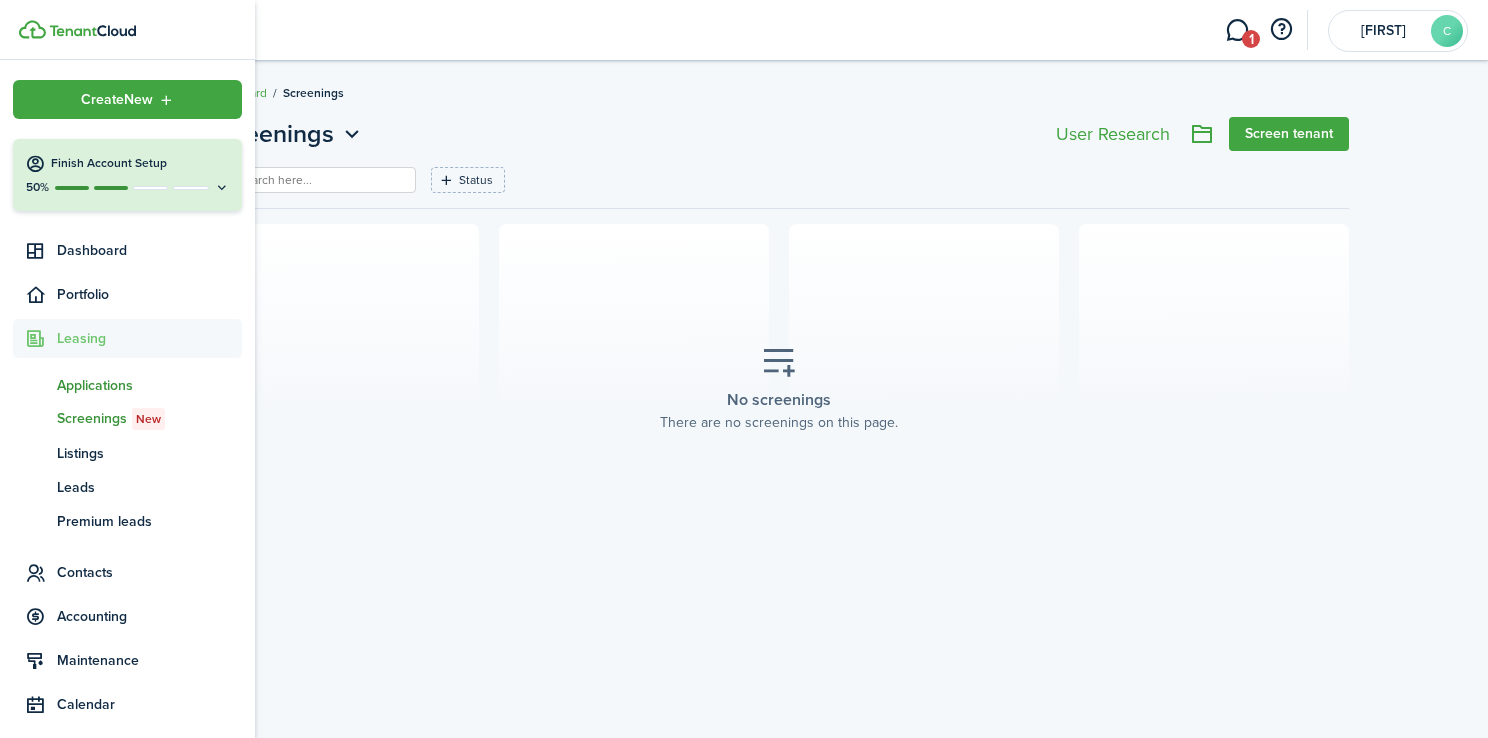 click on "Applications" at bounding box center (149, 385) 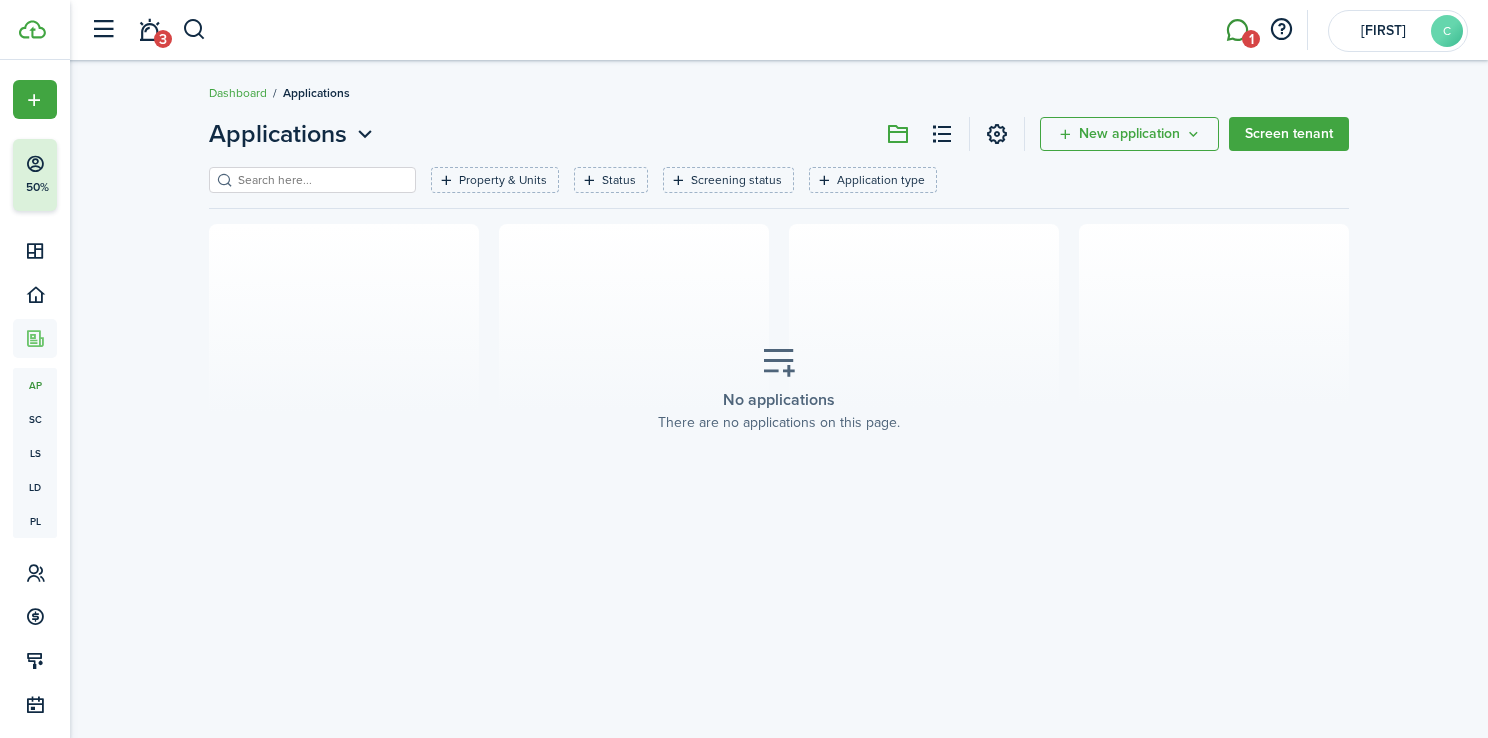 click on "1" at bounding box center (1251, 39) 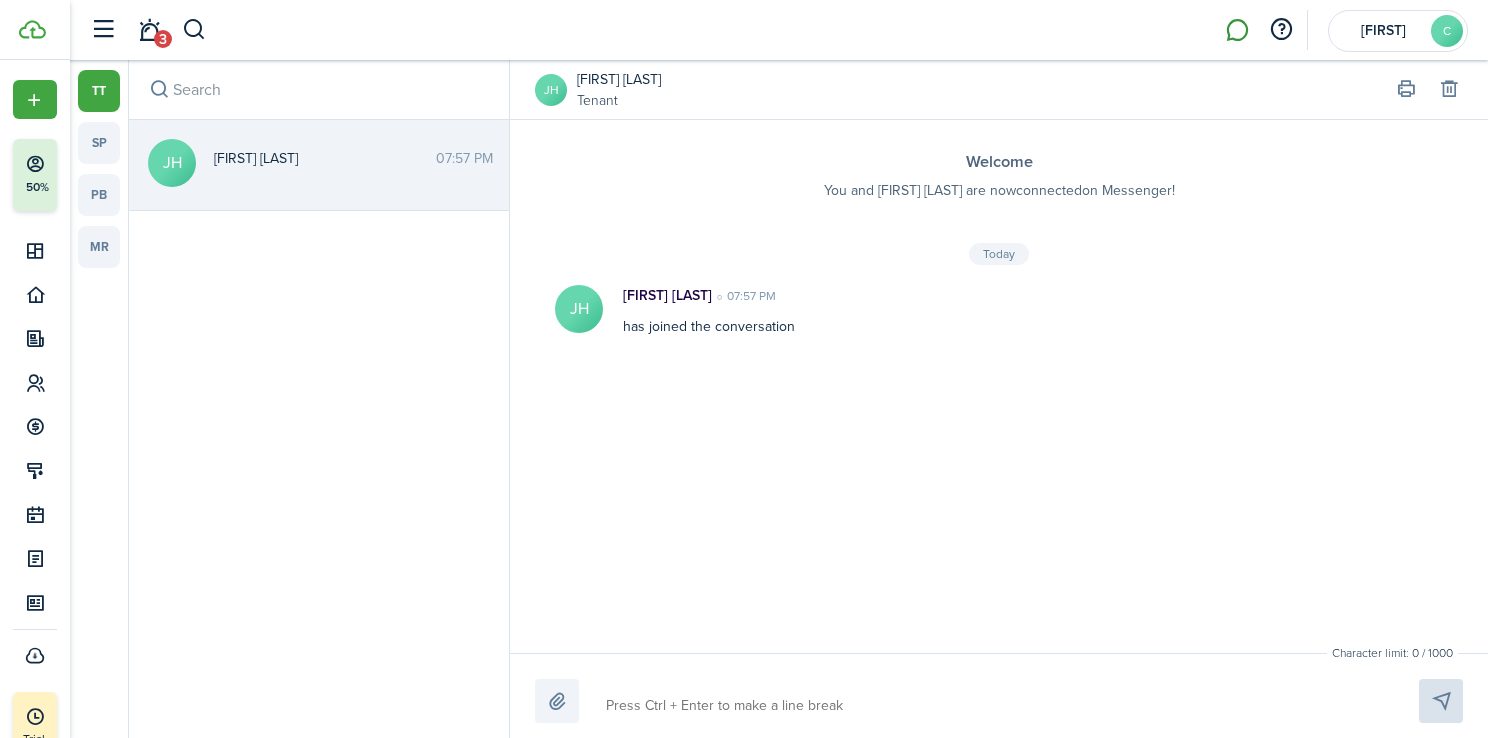 click at bounding box center (989, 706) 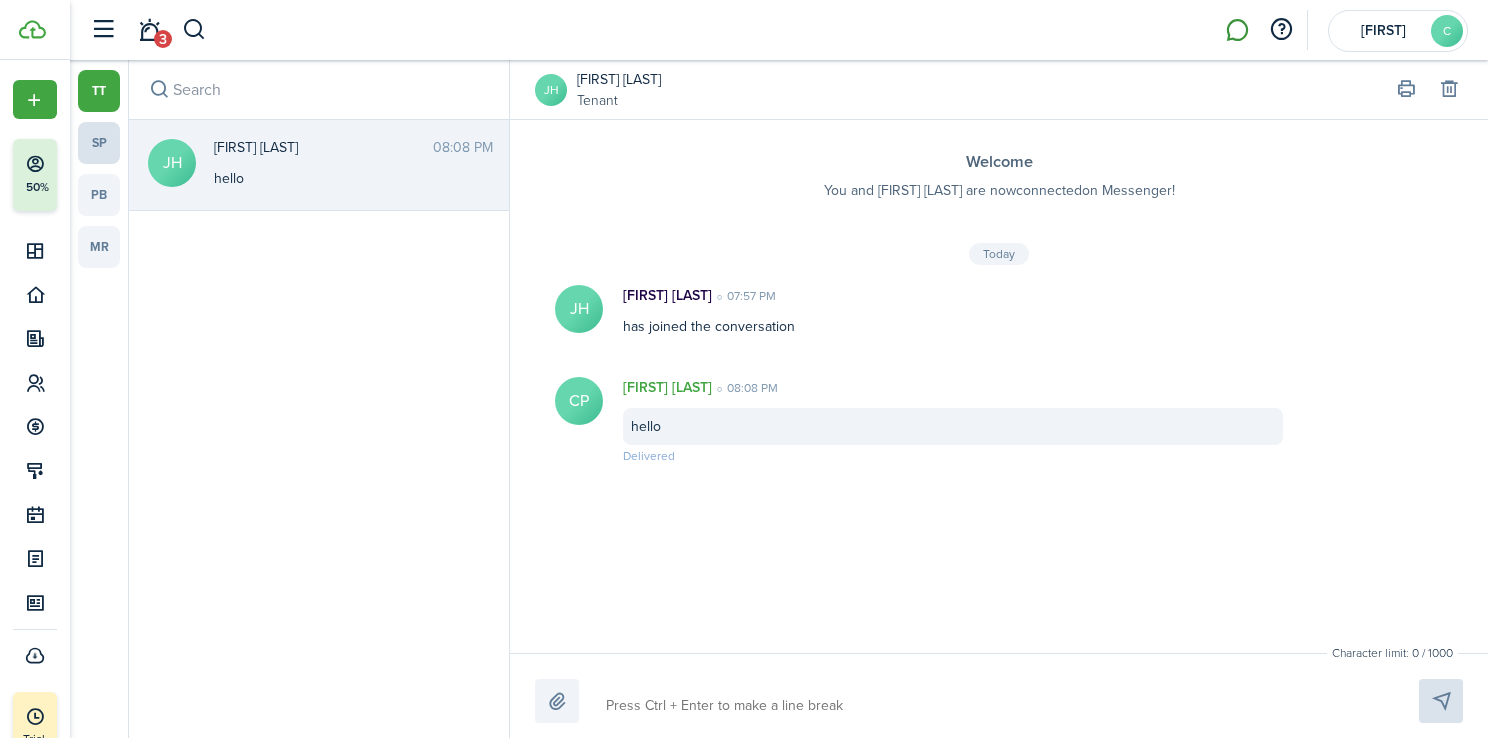 click on "sp" at bounding box center [99, 143] 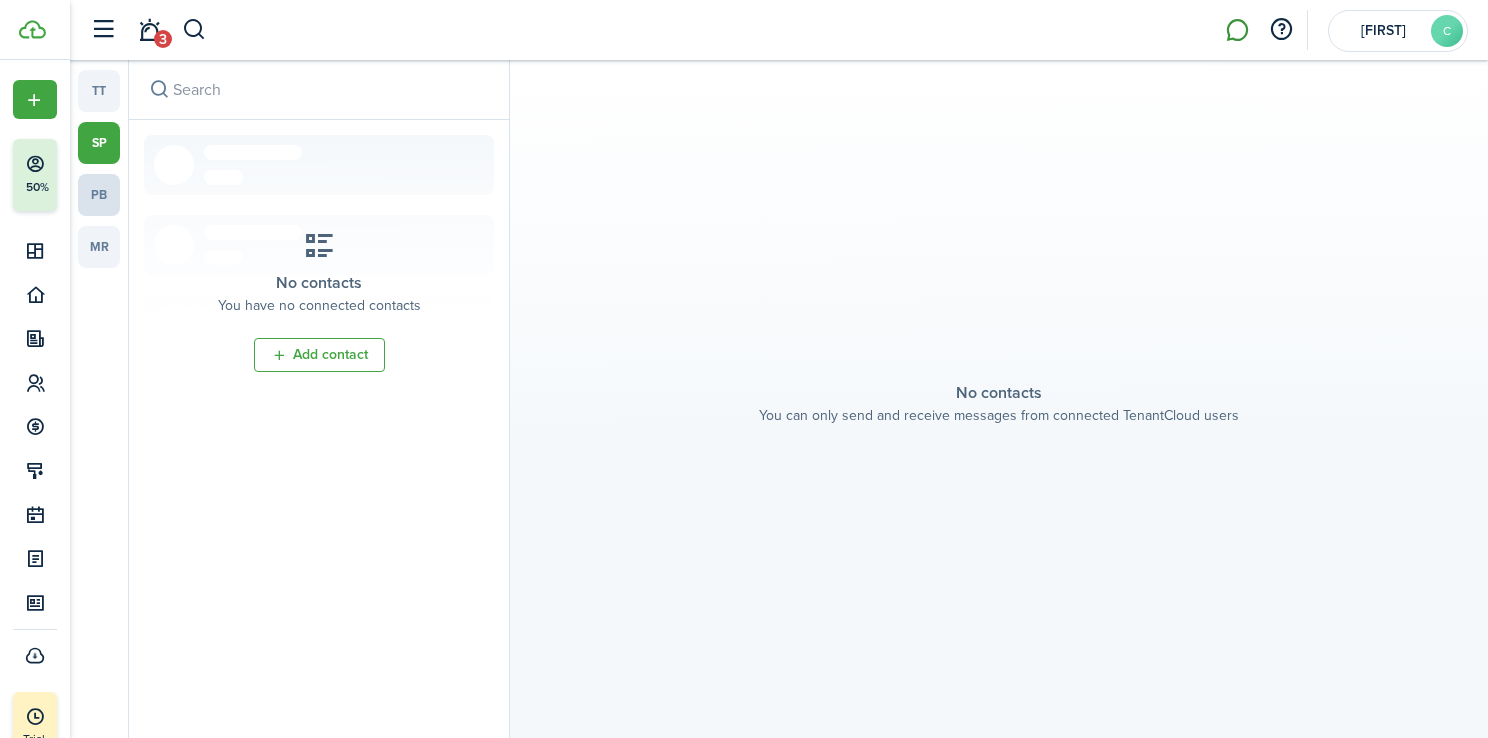 click on "pb" at bounding box center (99, 195) 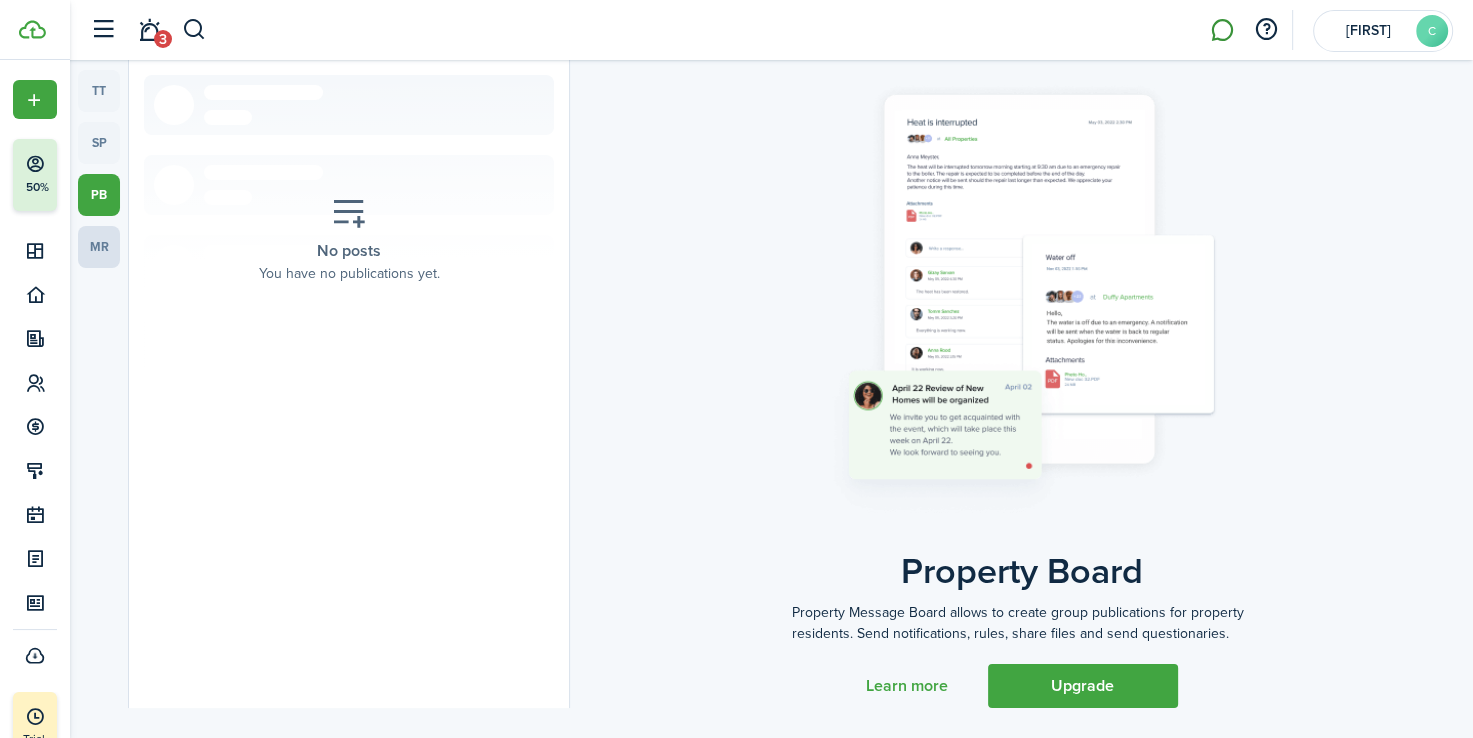 click on "mr" at bounding box center [99, 247] 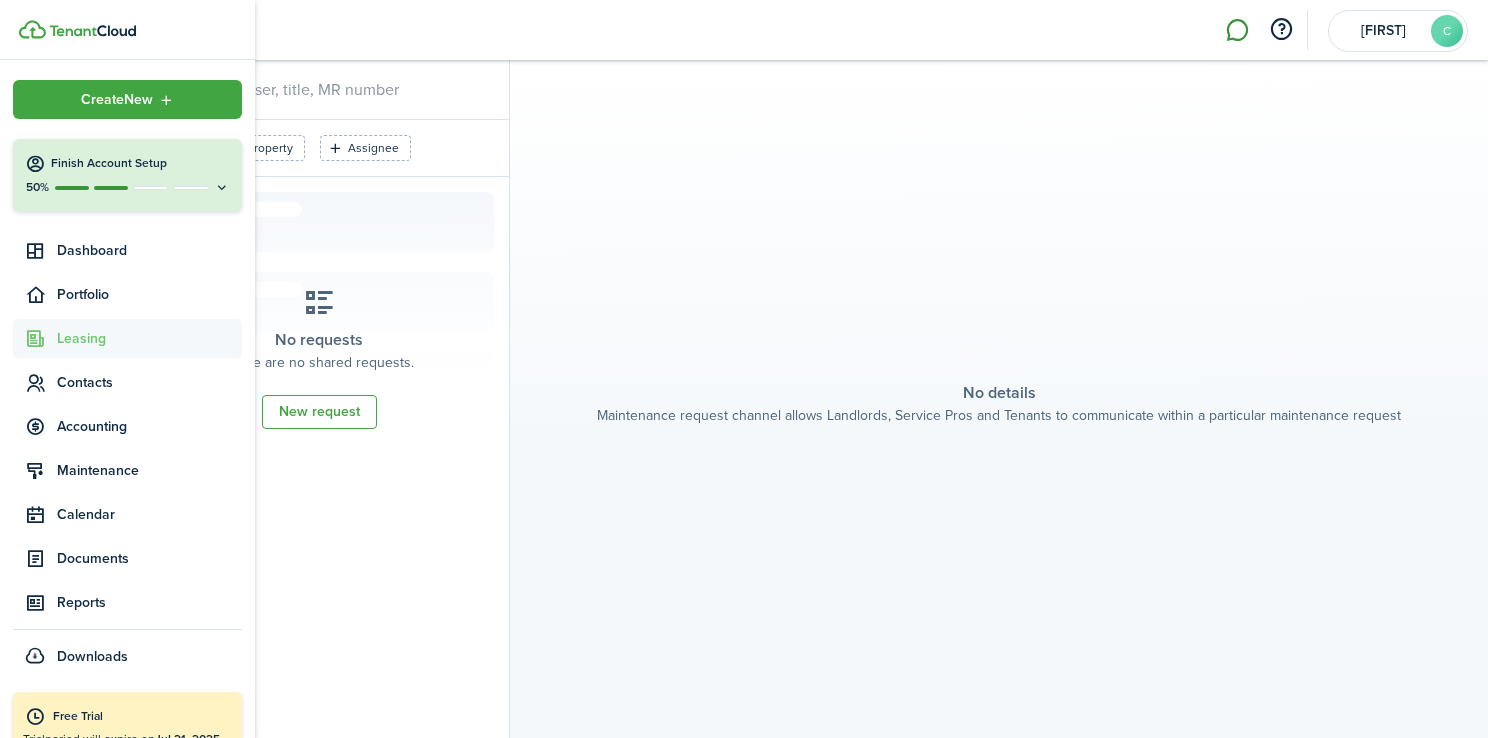click on "Leasing" at bounding box center [149, 338] 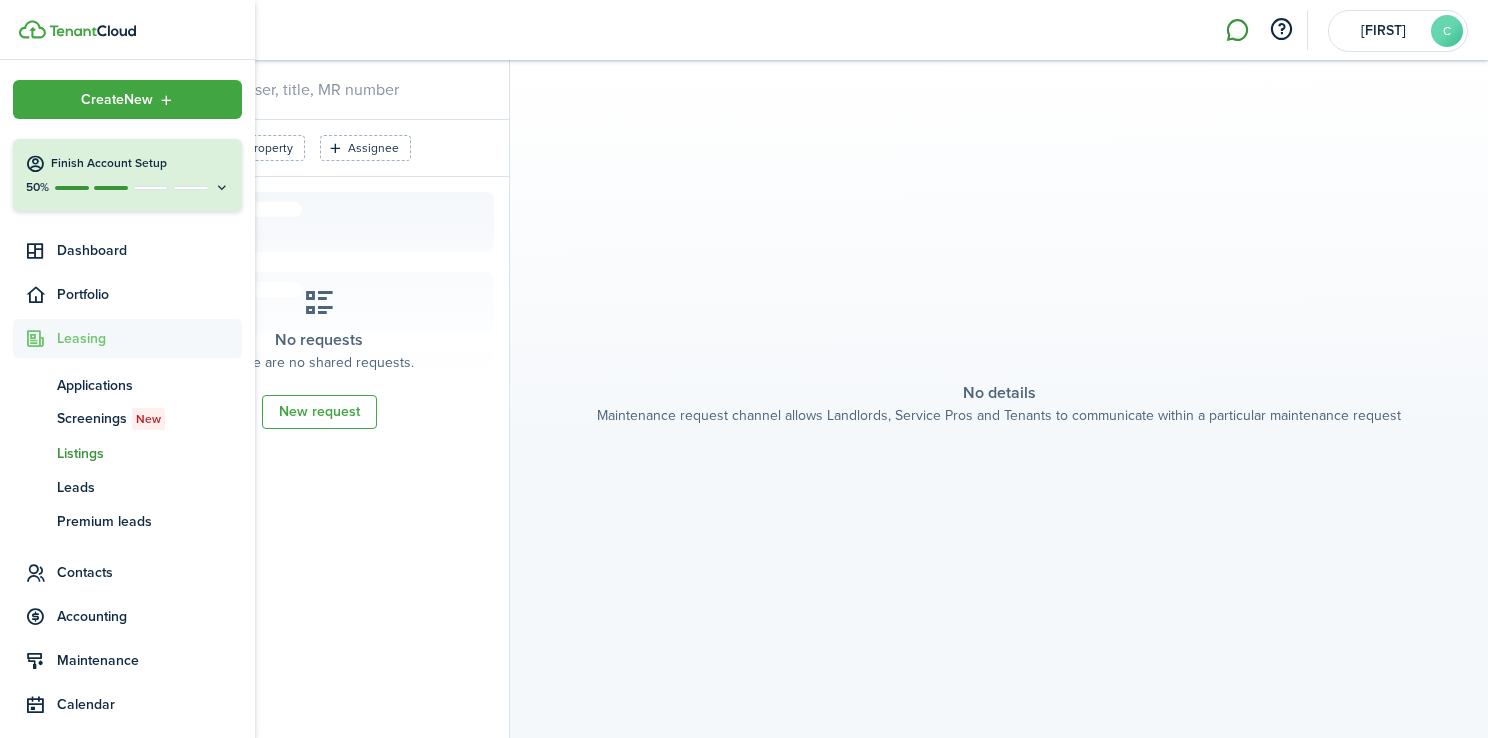 click on "ls  Listings" at bounding box center [127, 453] 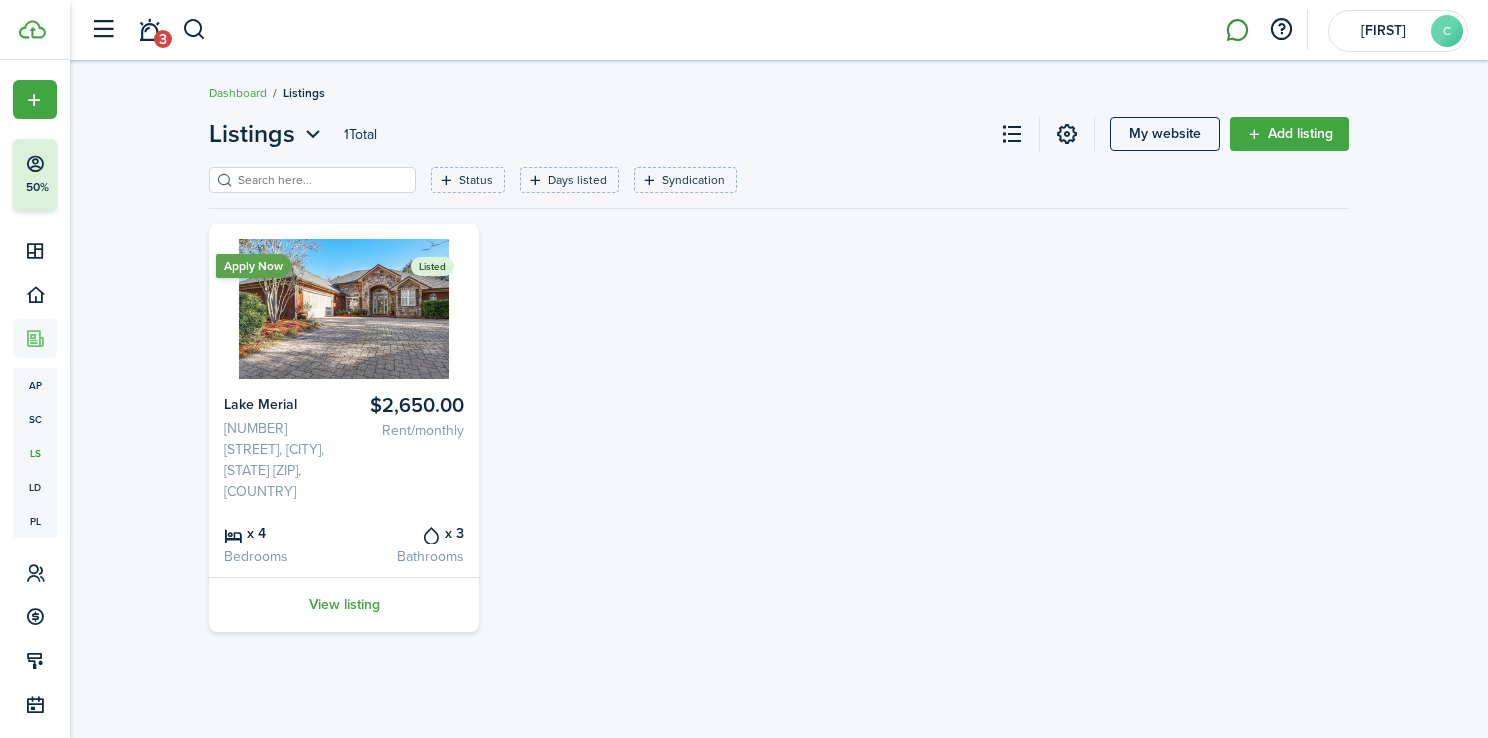 click on "Listings 1
Total  My website   Add listing  Status Days listed Syndication  Save filters  Clear all  Apply Now   Listed   $2,650.00  Rent/monthly  Lake Merial   [NUMBER] [STREET], [CITY], [STATE] [ZIP], [COUNTRY]   x 4  Bedrooms  x 3  Bathrooms  View listing  «« « 1 » »»" at bounding box center (779, 399) 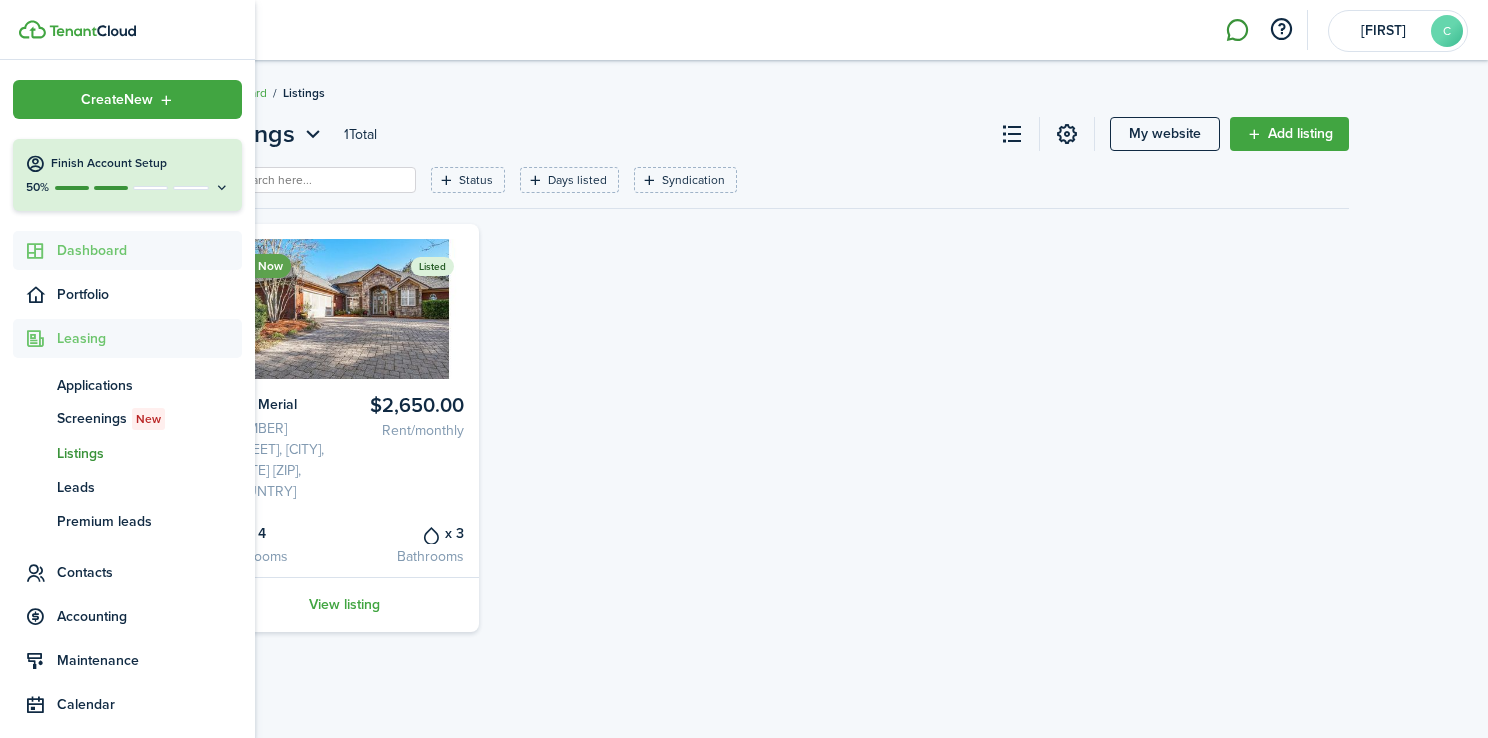 click on "Dashboard" at bounding box center (149, 250) 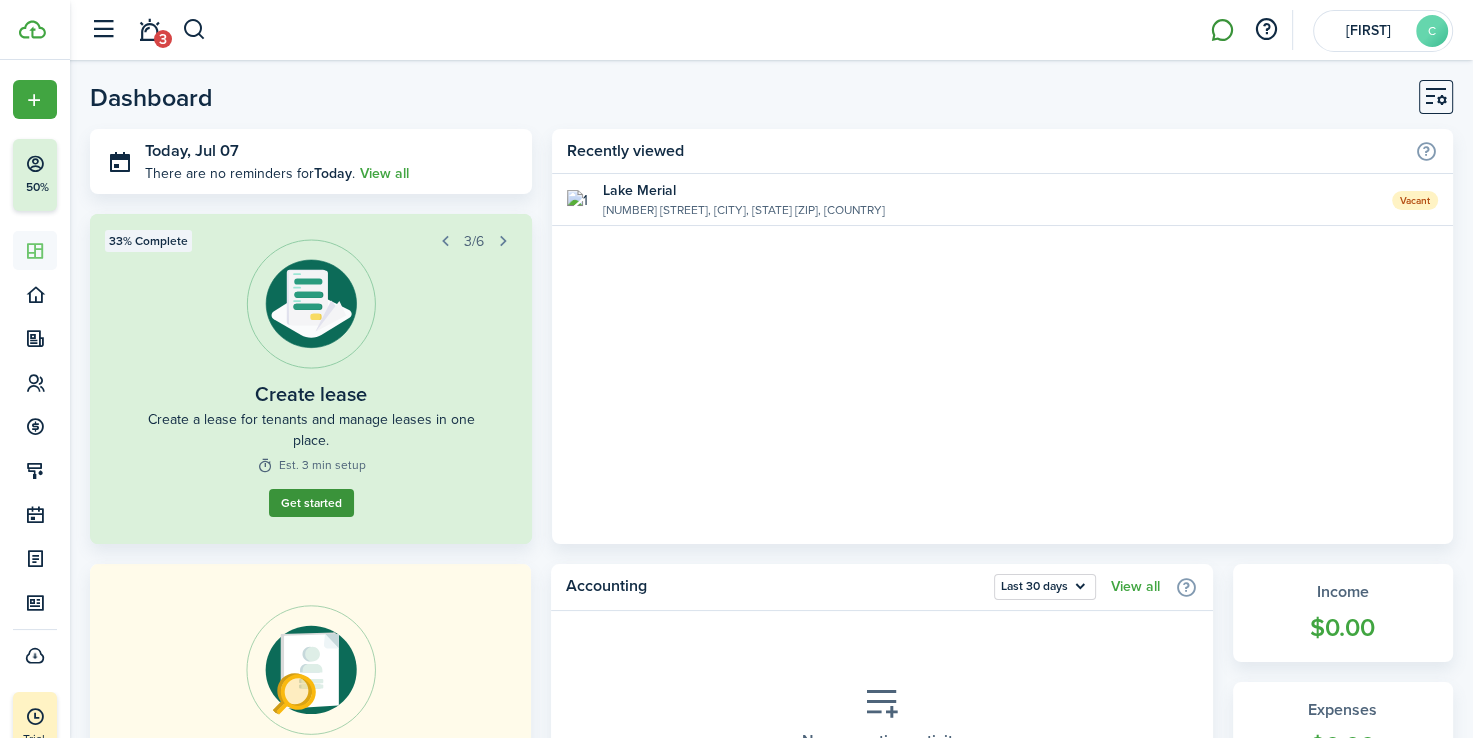 click on "Get started" at bounding box center [311, 503] 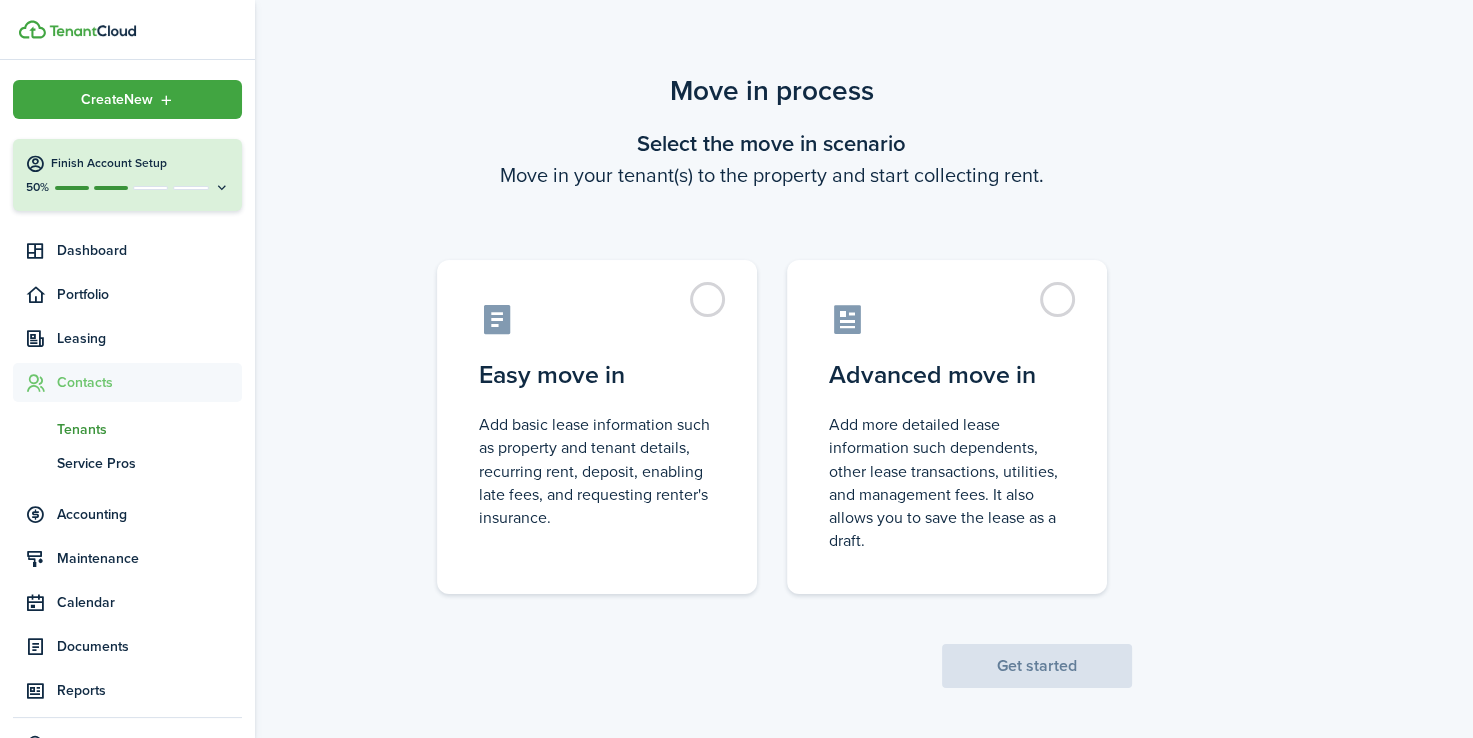 click at bounding box center (222, 187) 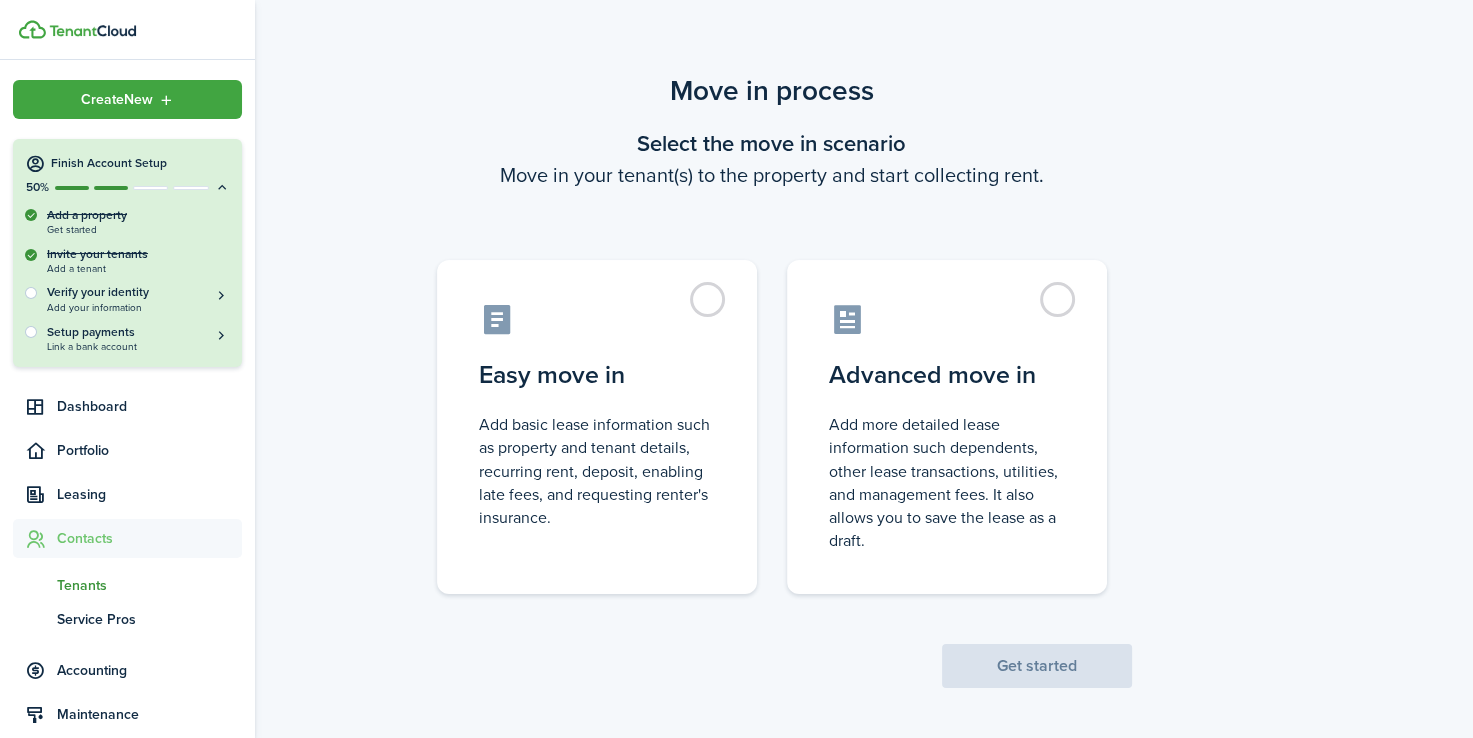 click at bounding box center [222, 187] 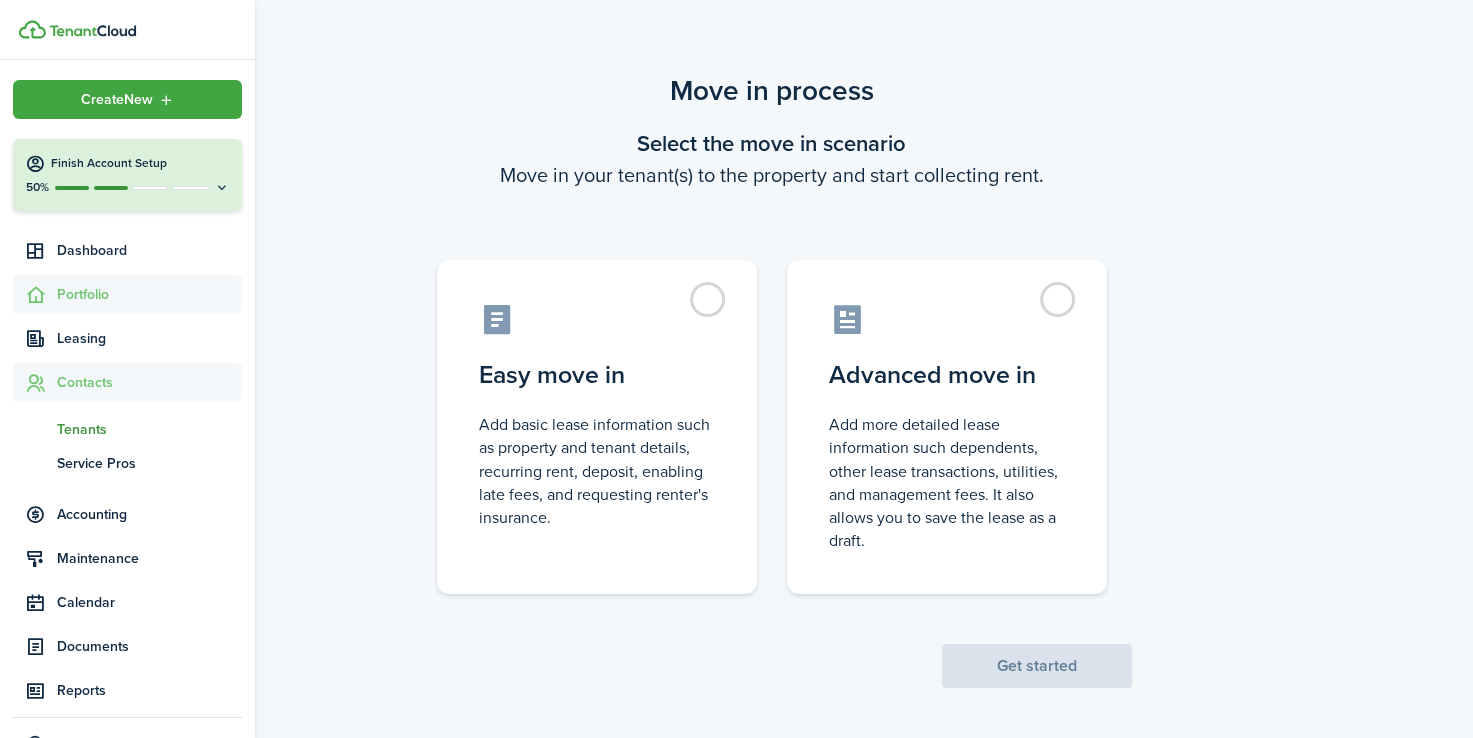 click on "Portfolio" at bounding box center [149, 294] 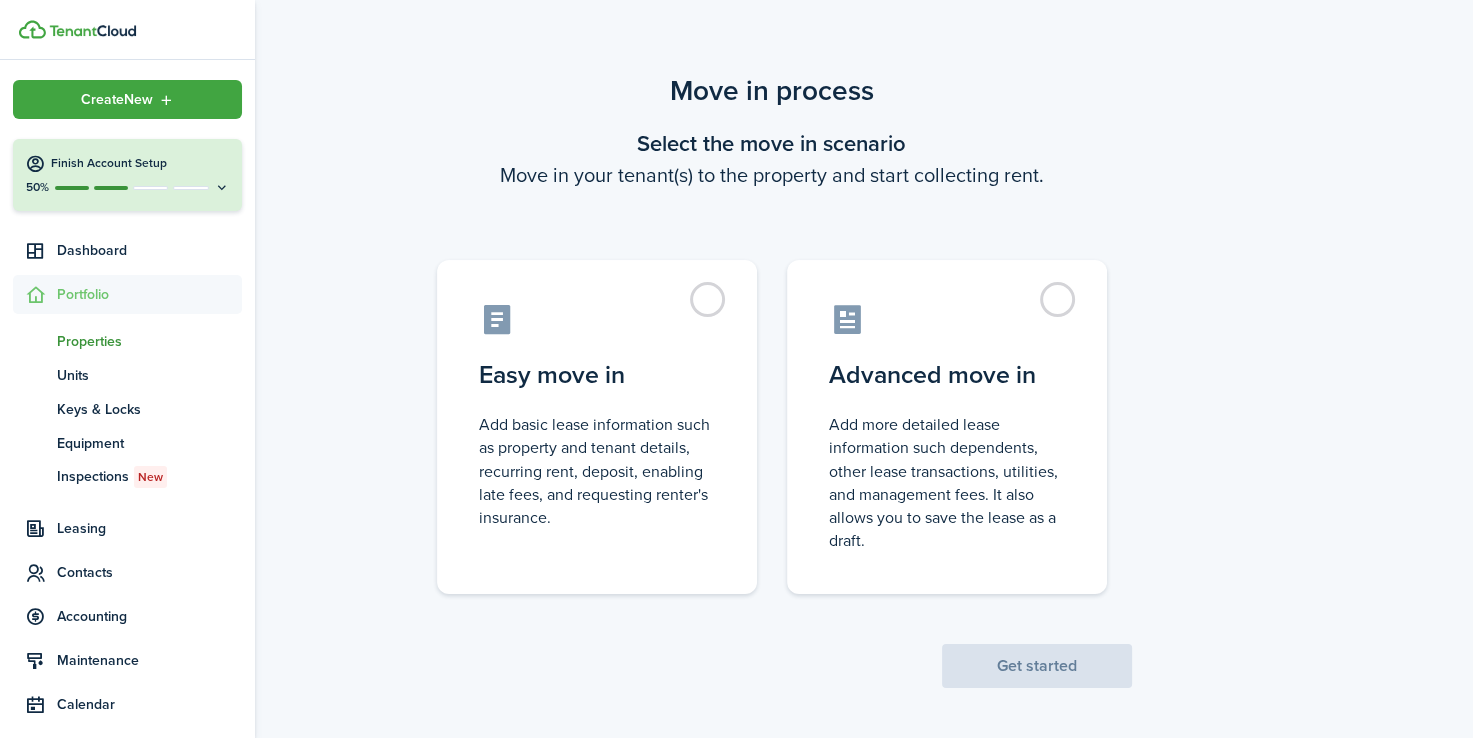 click on "Properties" at bounding box center [149, 341] 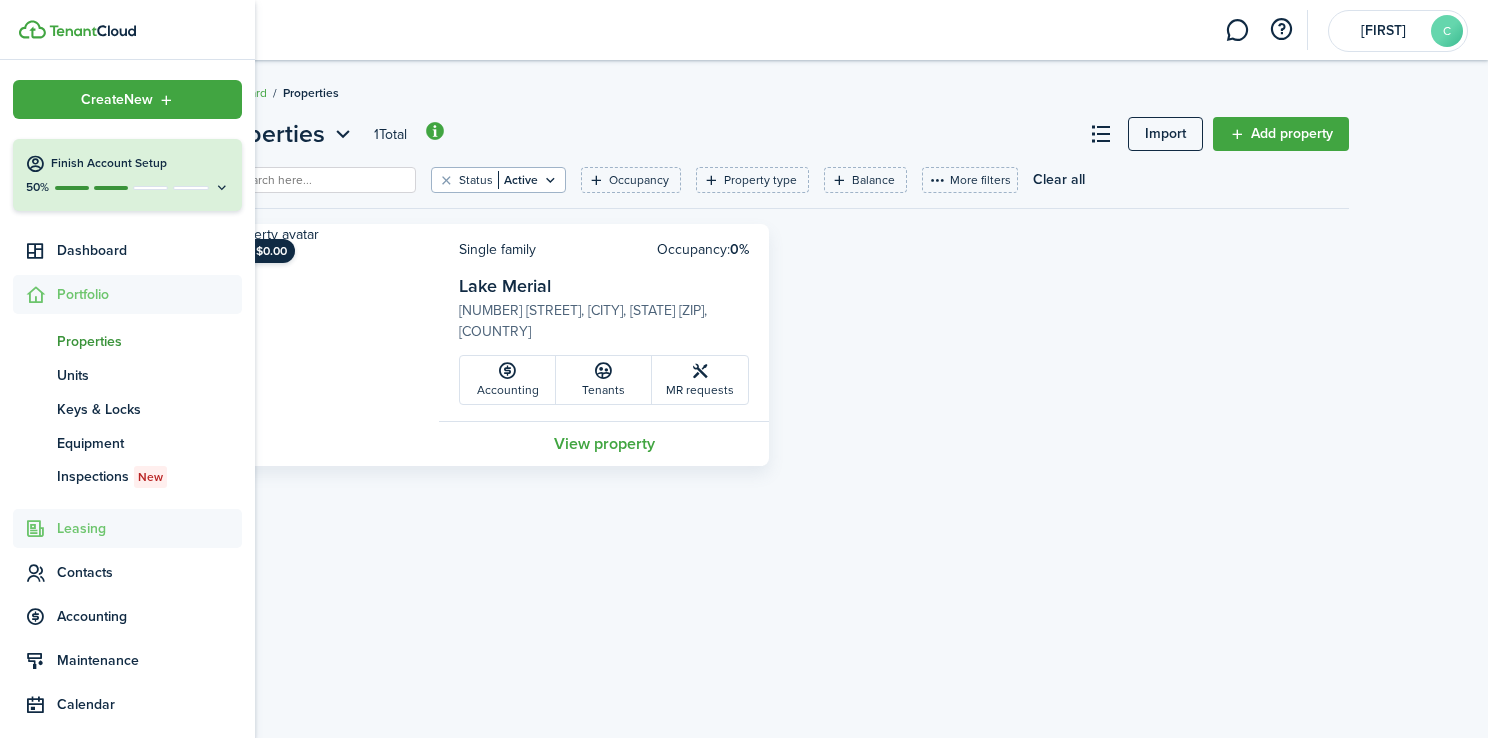 click on "Leasing" at bounding box center [149, 528] 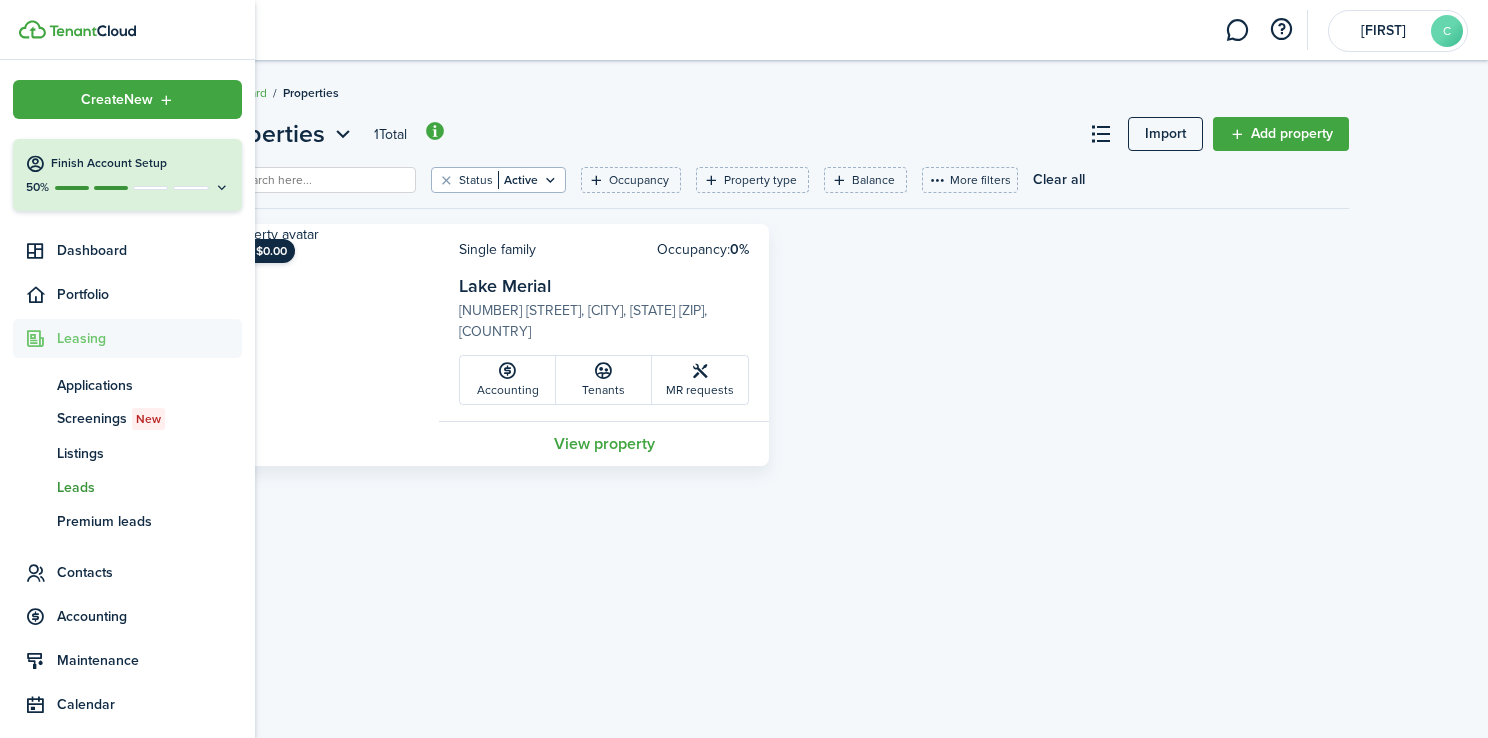 click on "Leads" at bounding box center (149, 487) 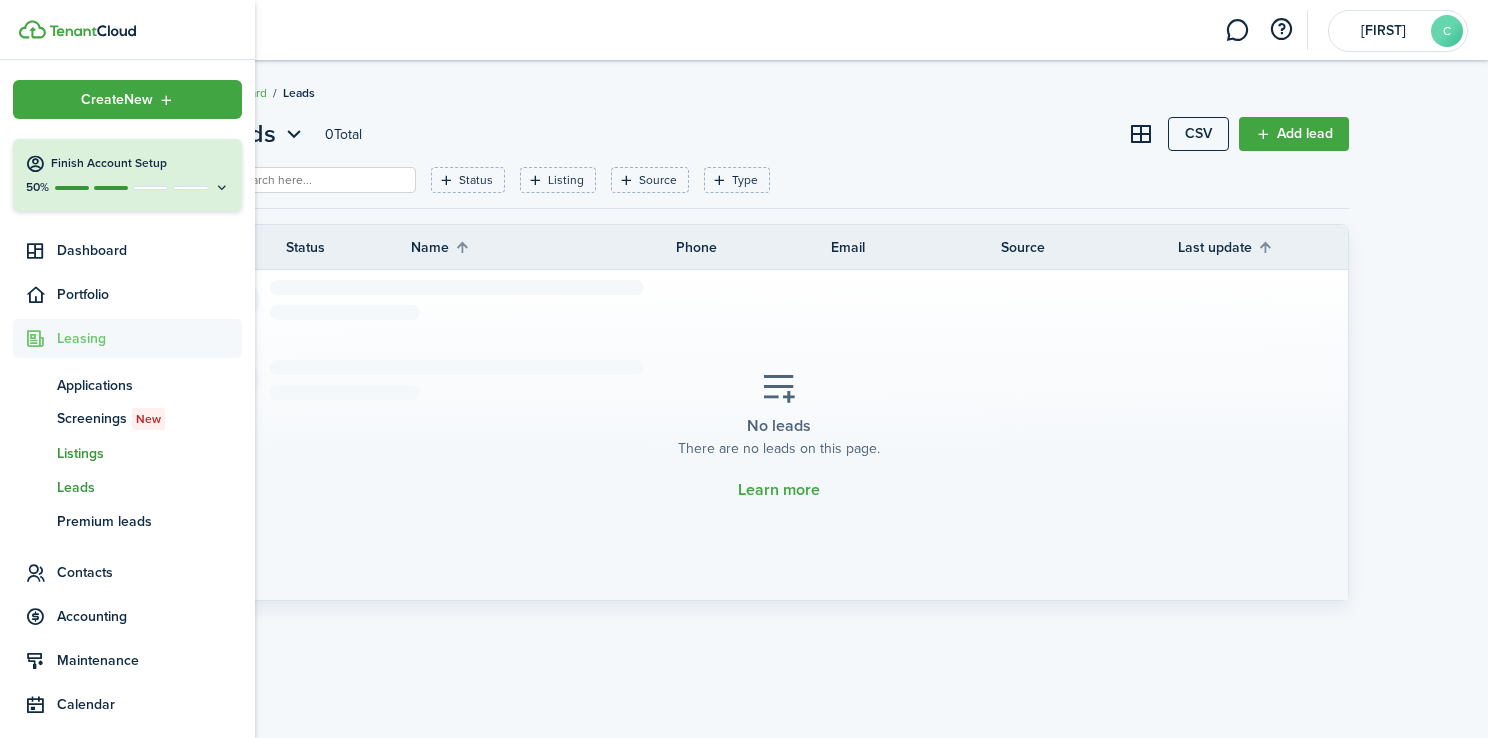 click on "Listings" at bounding box center [149, 453] 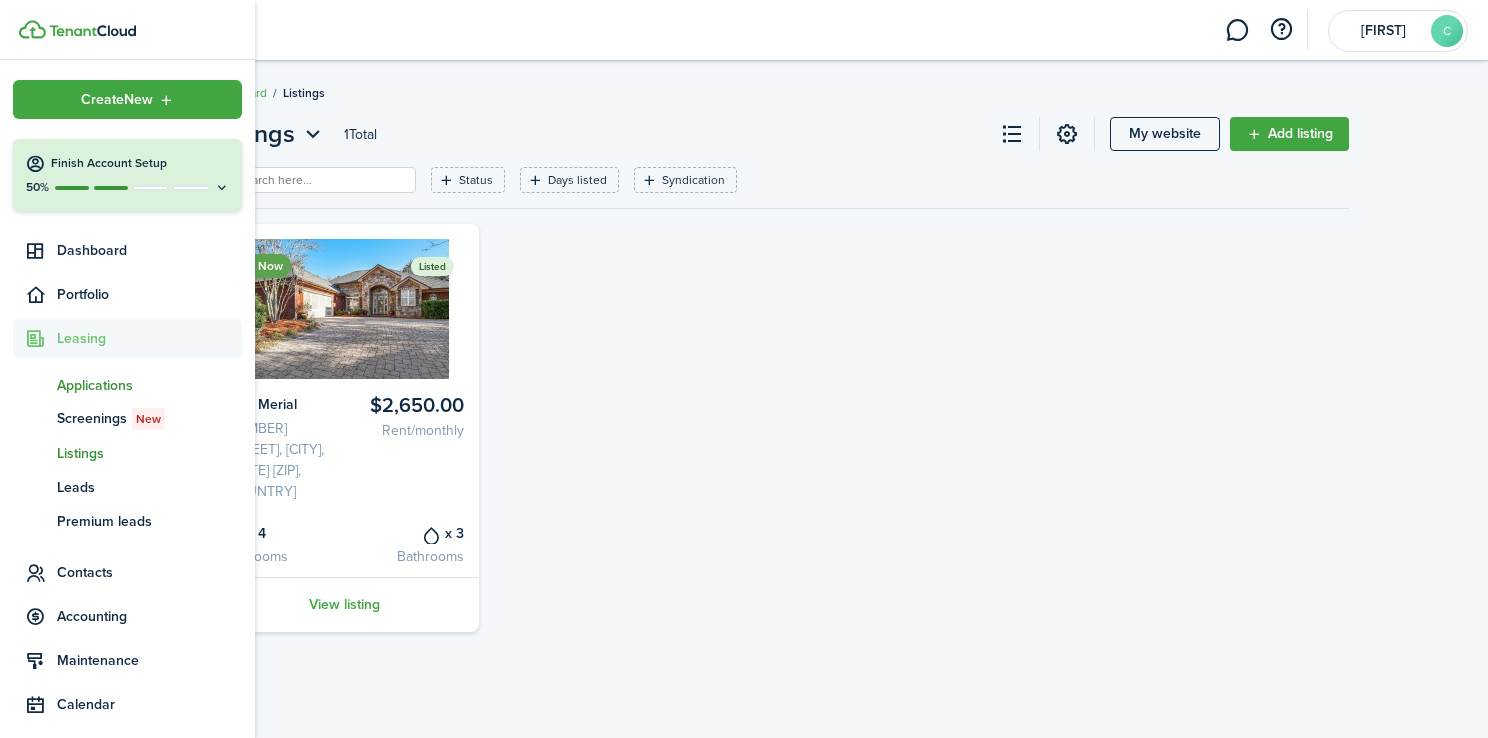 click on "Applications" at bounding box center (149, 385) 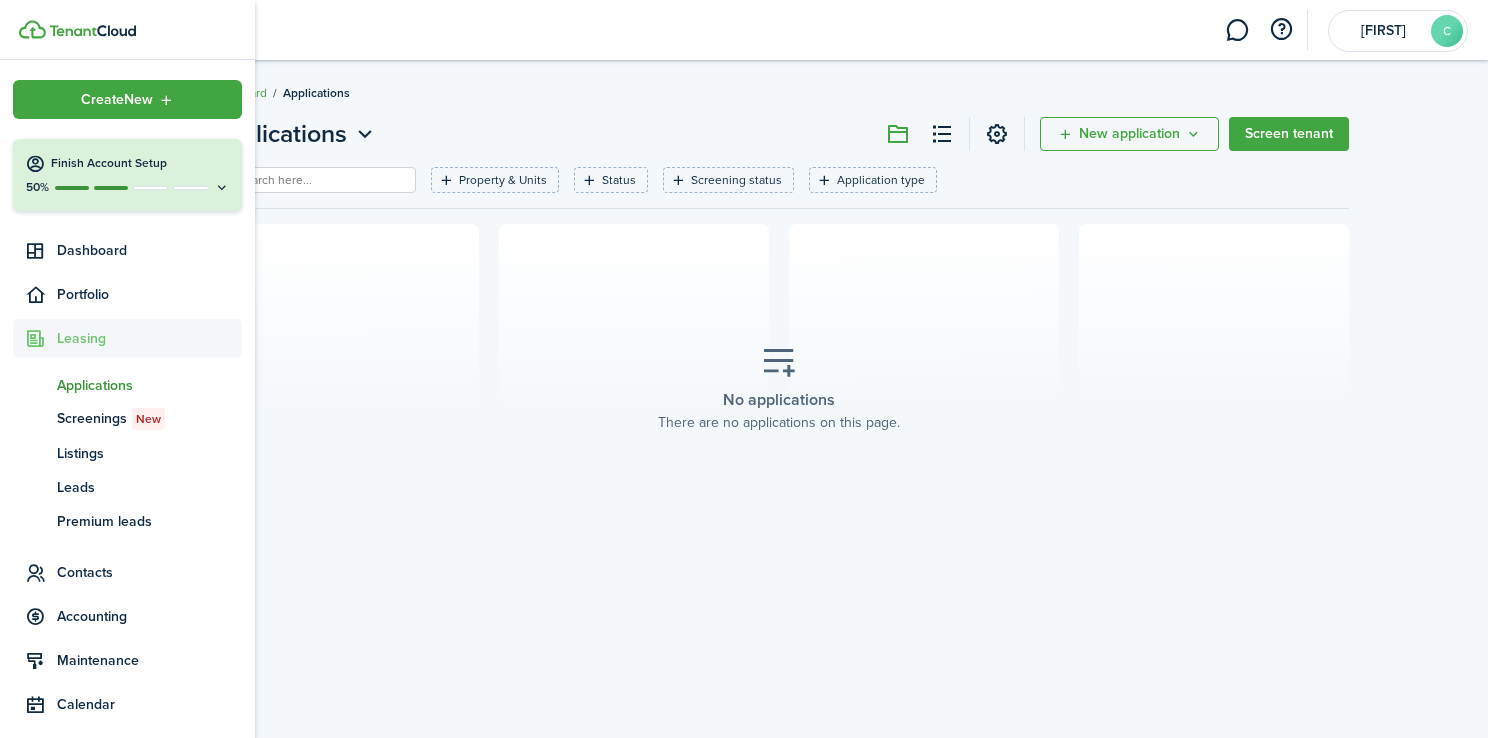 click at bounding box center (222, 187) 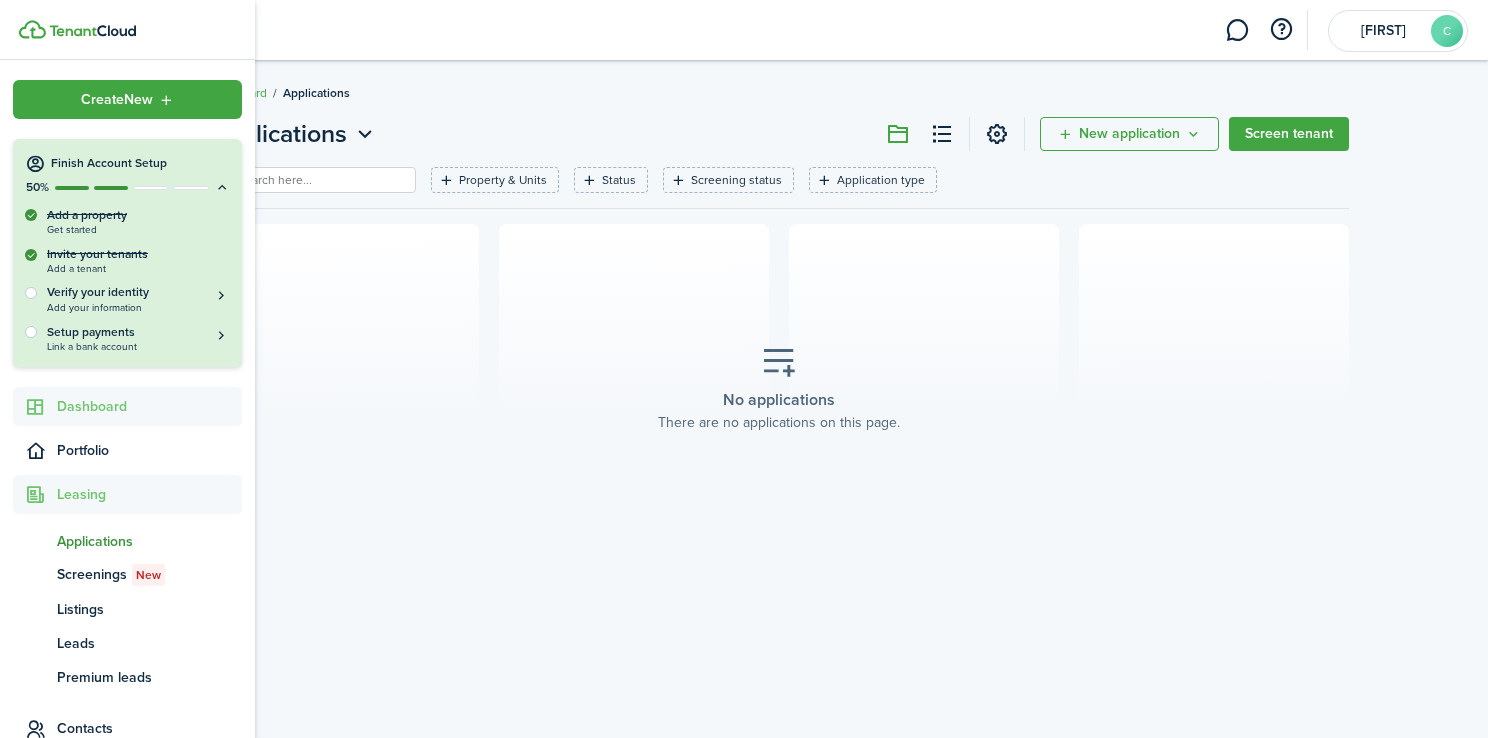 click on "Dashboard" at bounding box center (149, 406) 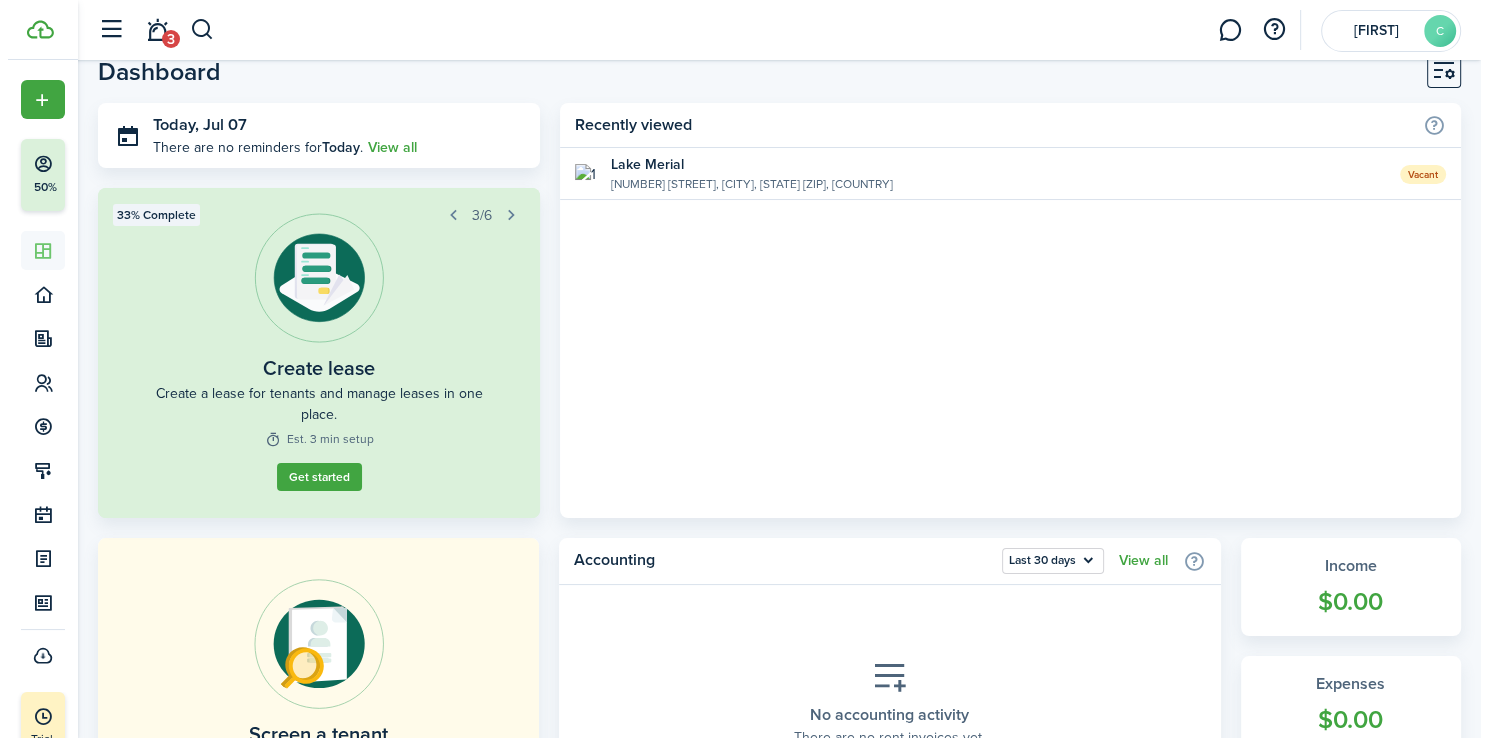 scroll, scrollTop: 0, scrollLeft: 0, axis: both 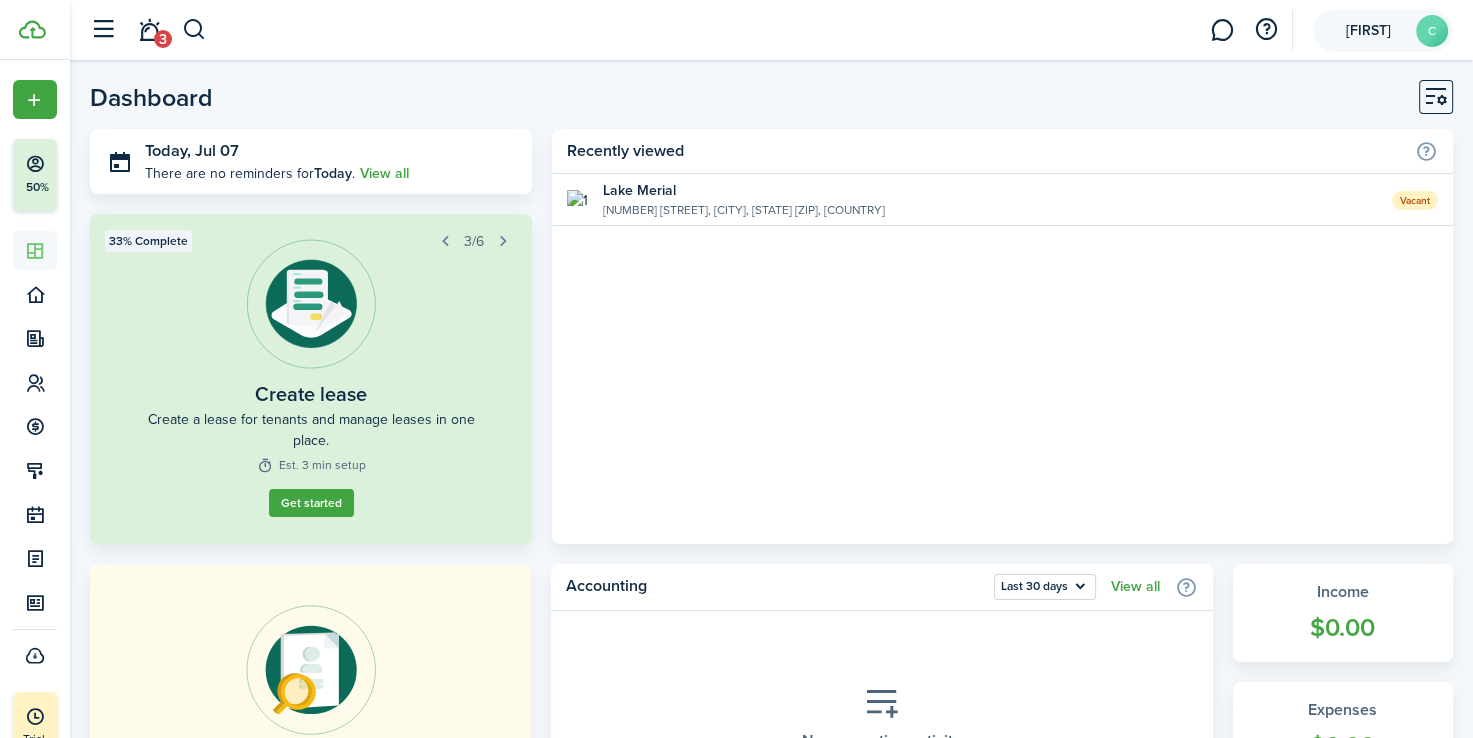 click on "C" at bounding box center [1432, 31] 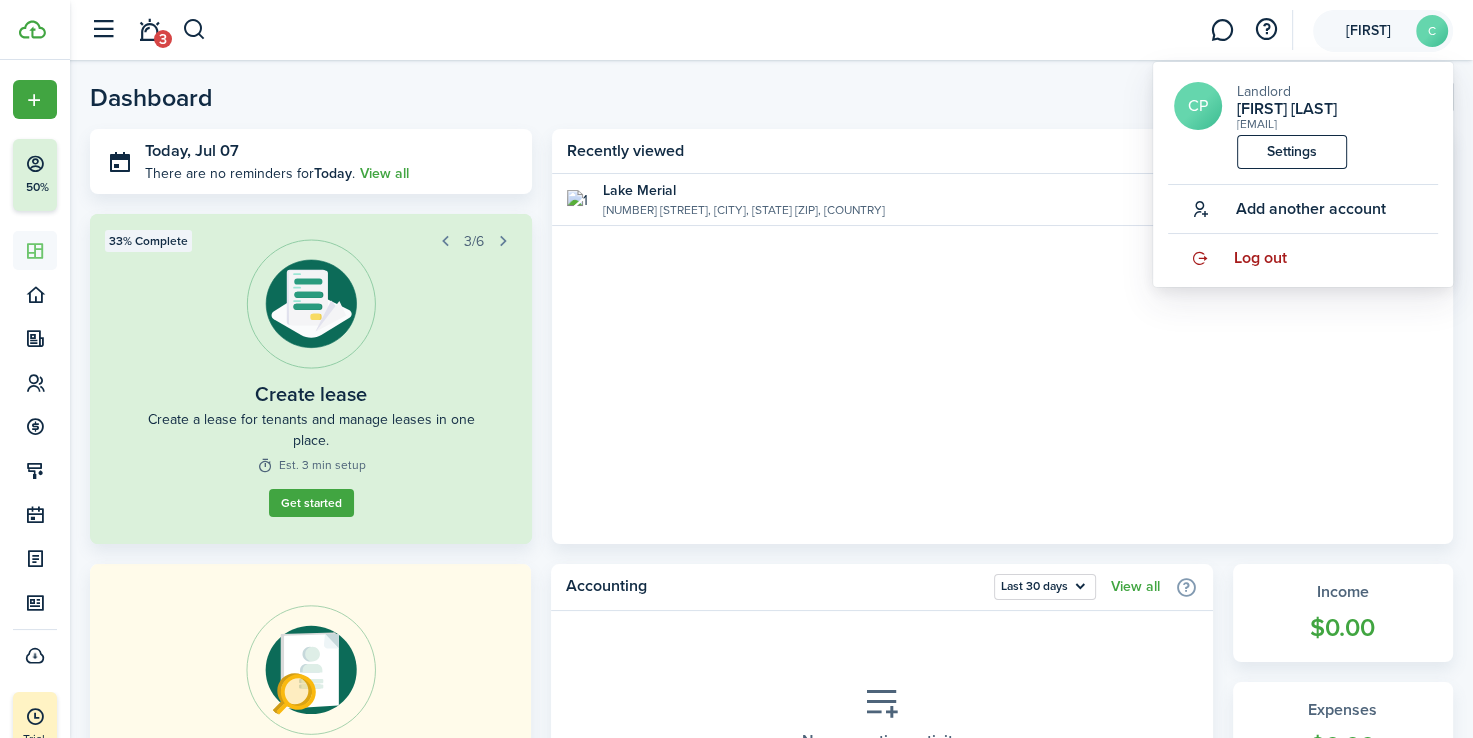 click on "Log out" at bounding box center (1260, 258) 